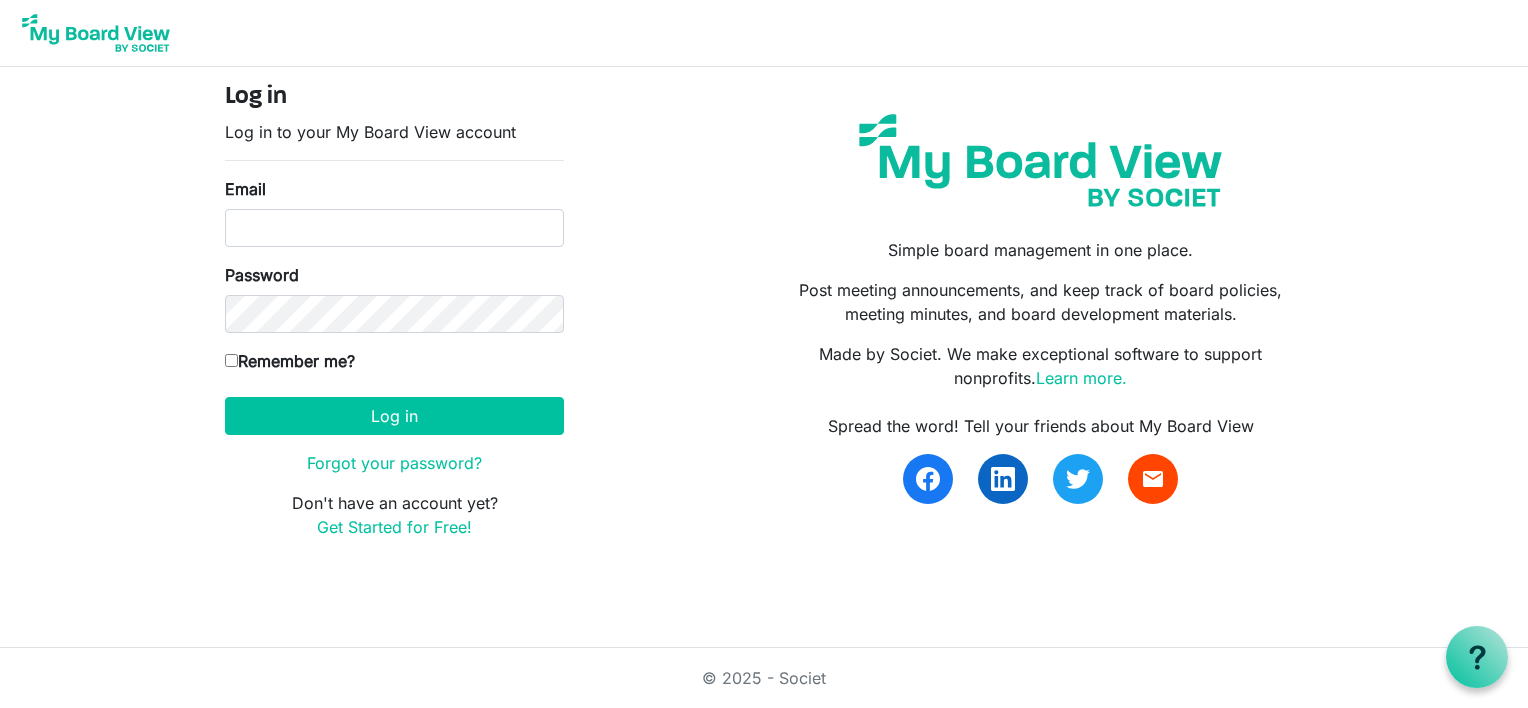 scroll, scrollTop: 0, scrollLeft: 0, axis: both 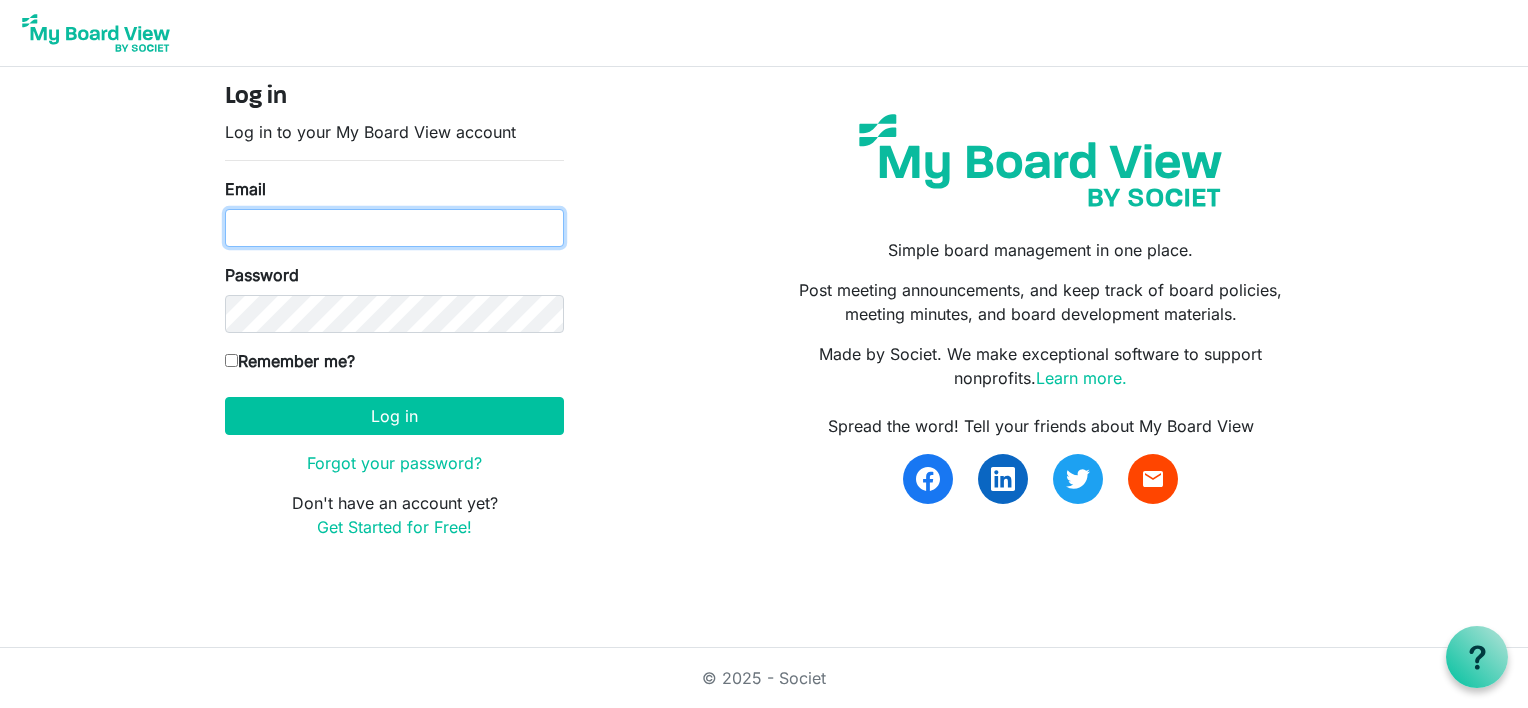 click on "Email" at bounding box center [394, 228] 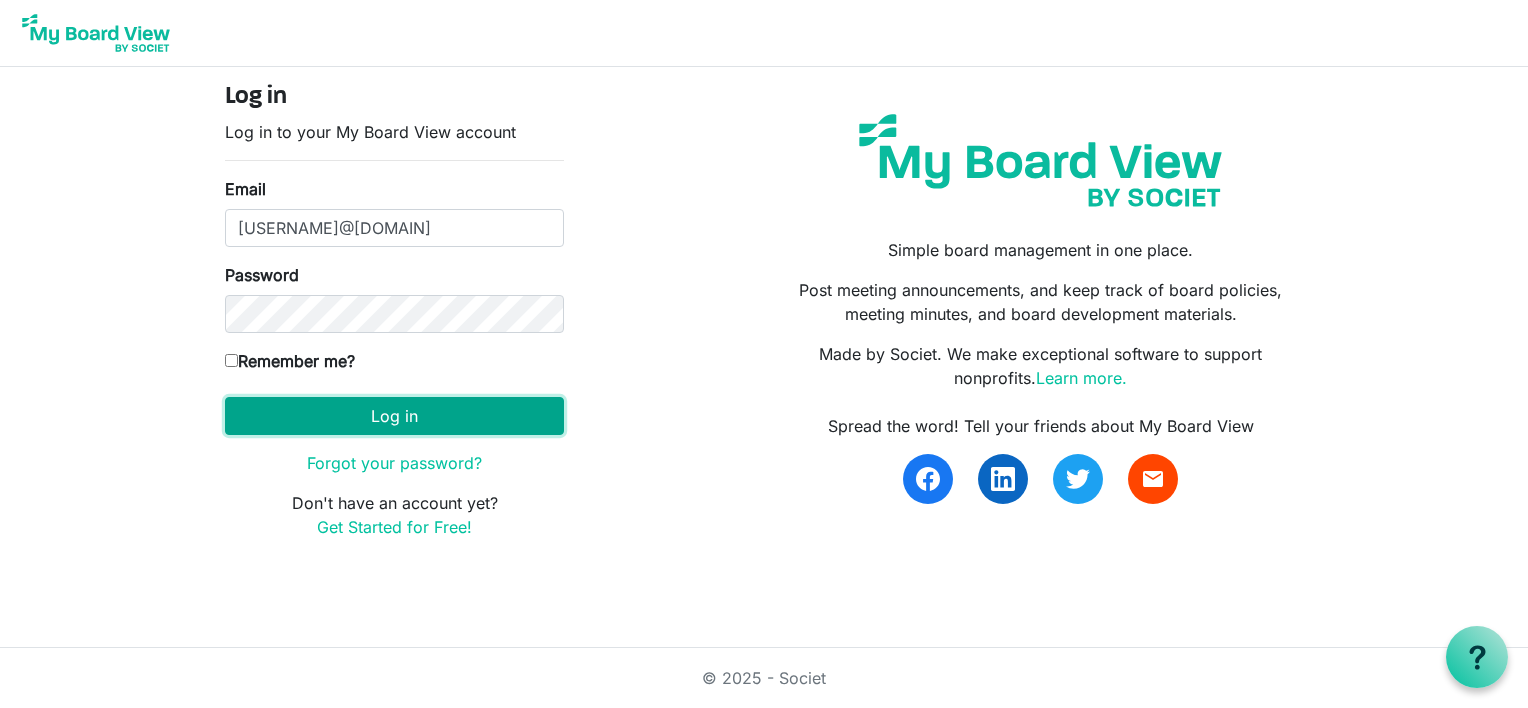 click on "Log in" at bounding box center [394, 416] 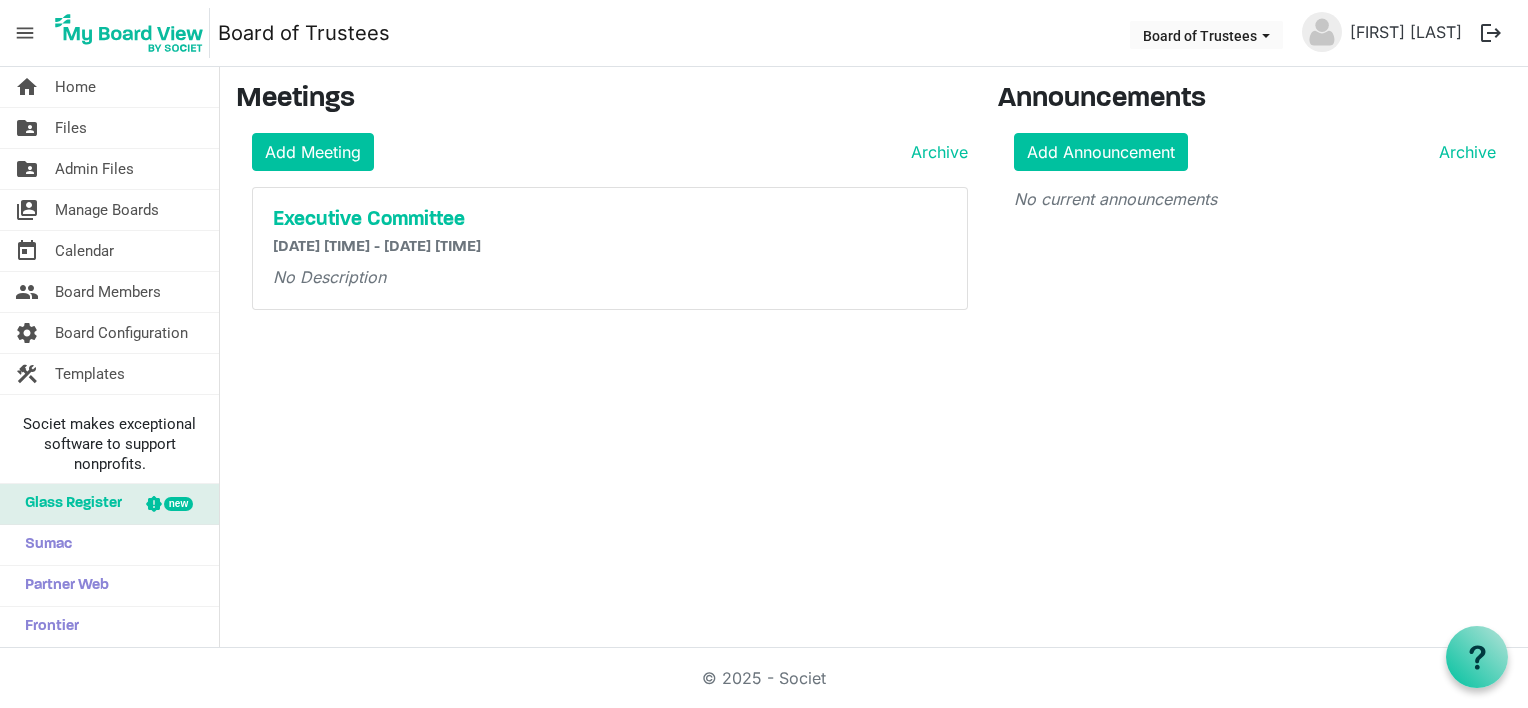 scroll, scrollTop: 0, scrollLeft: 0, axis: both 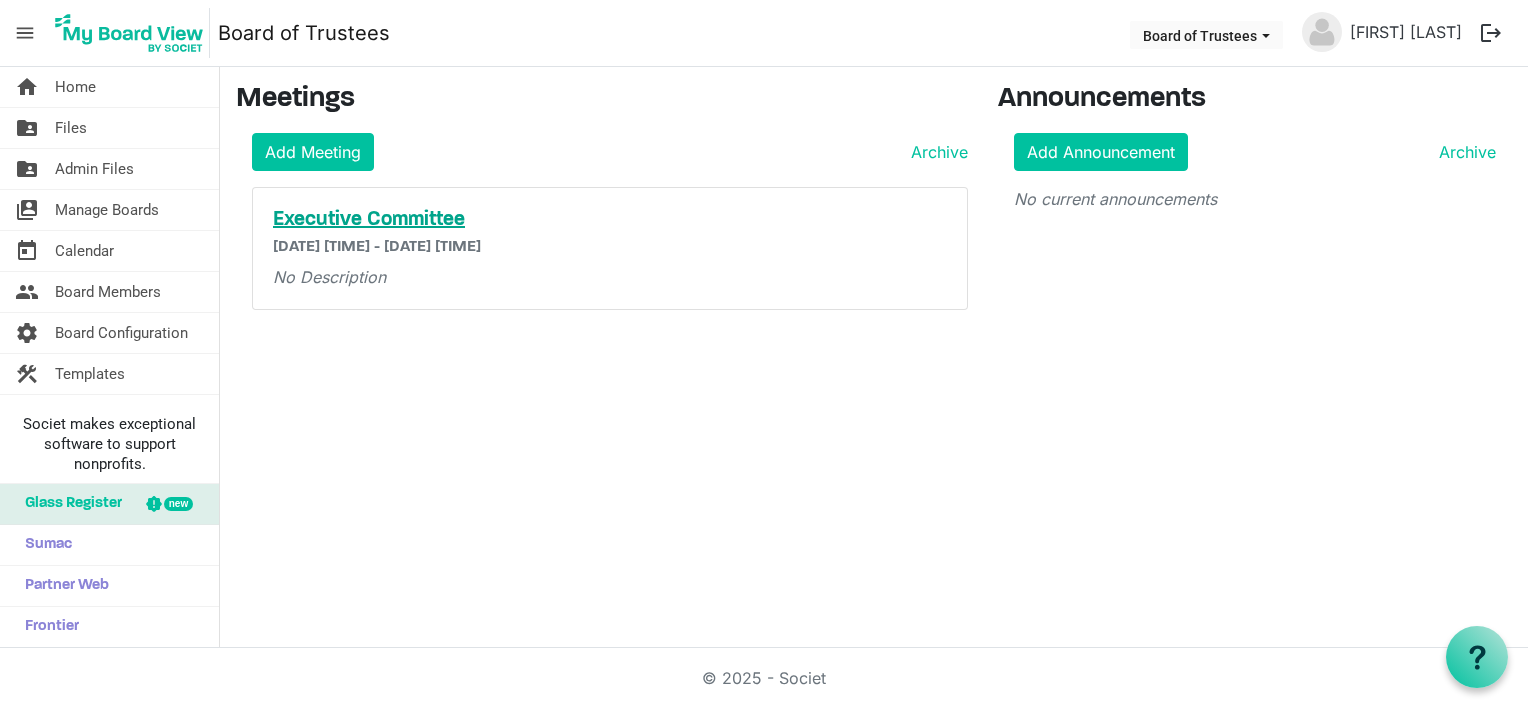 click on "Executive Committee" at bounding box center [610, 220] 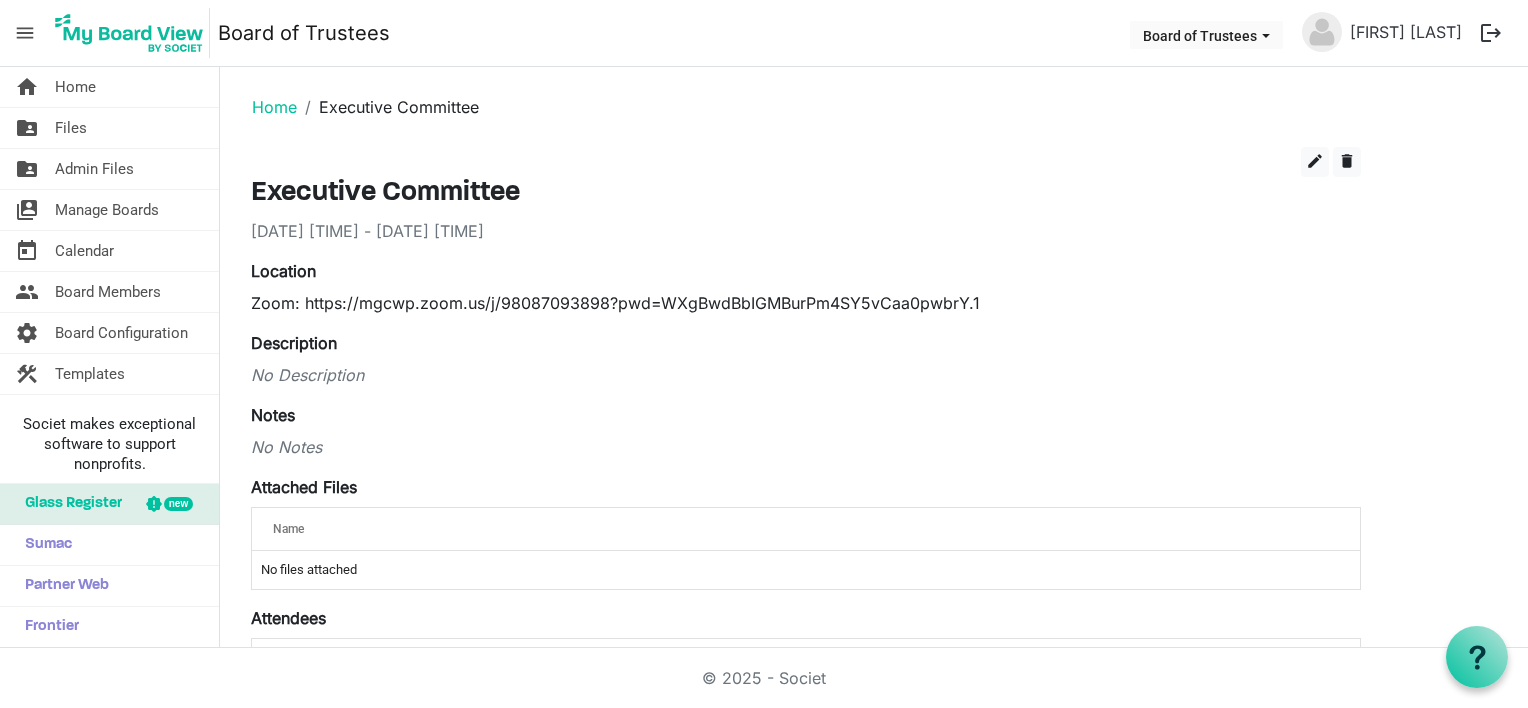 scroll, scrollTop: 0, scrollLeft: 0, axis: both 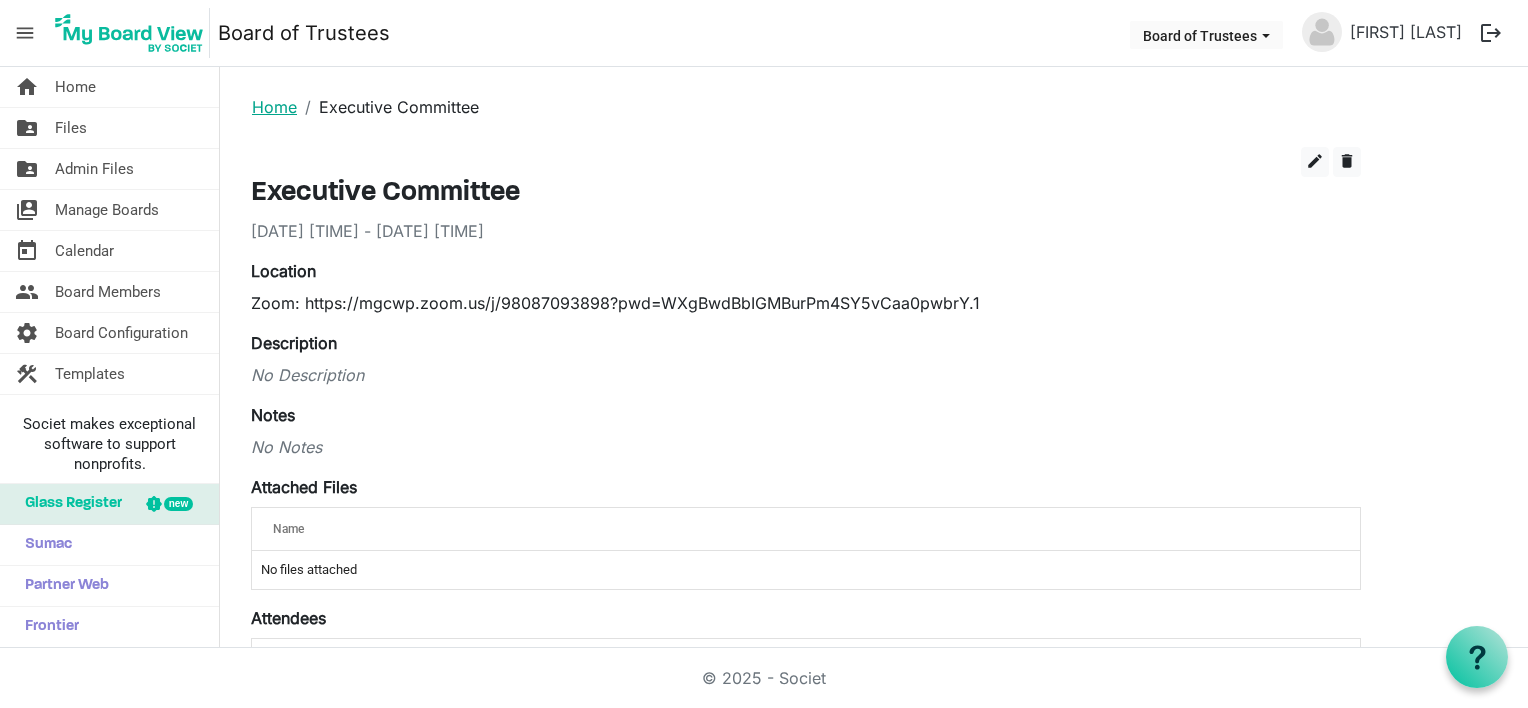 click on "Home" 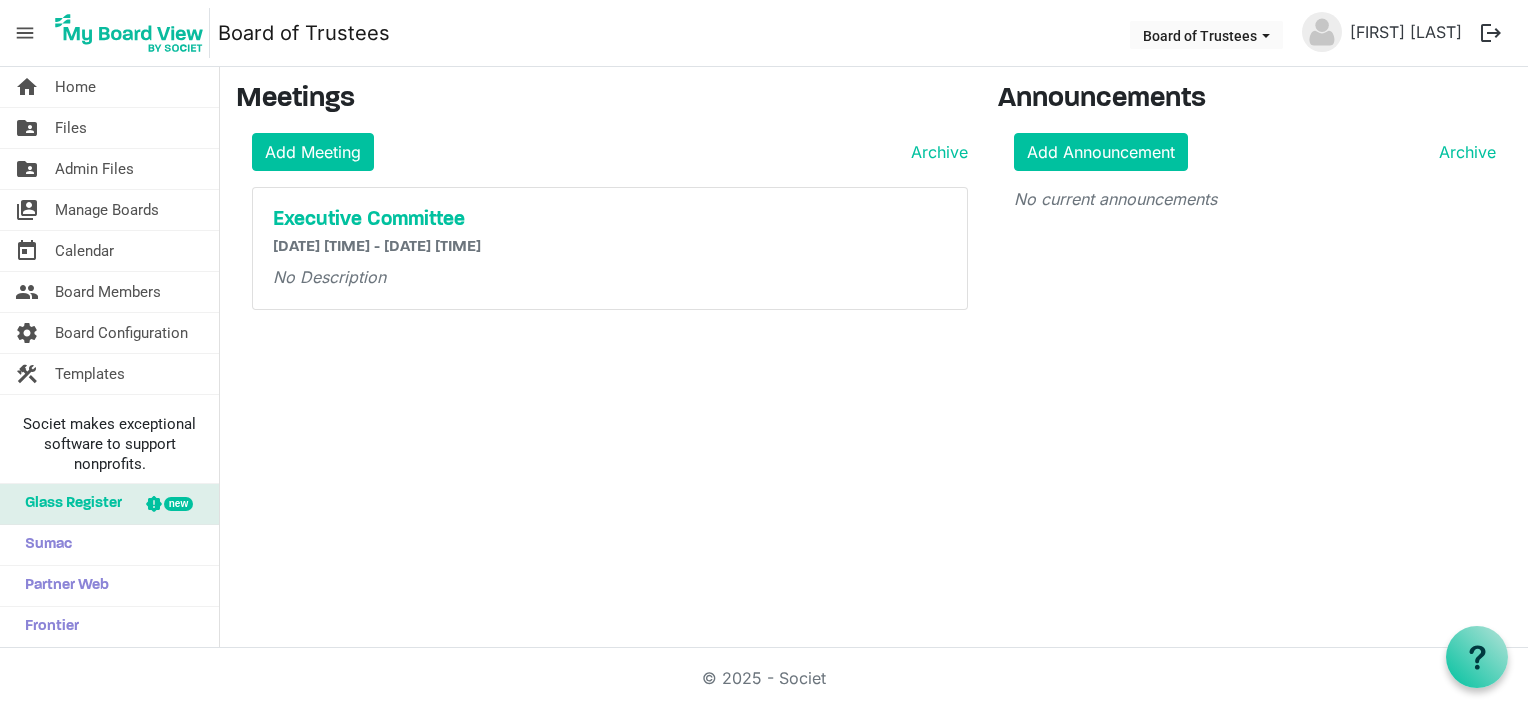 scroll, scrollTop: 0, scrollLeft: 0, axis: both 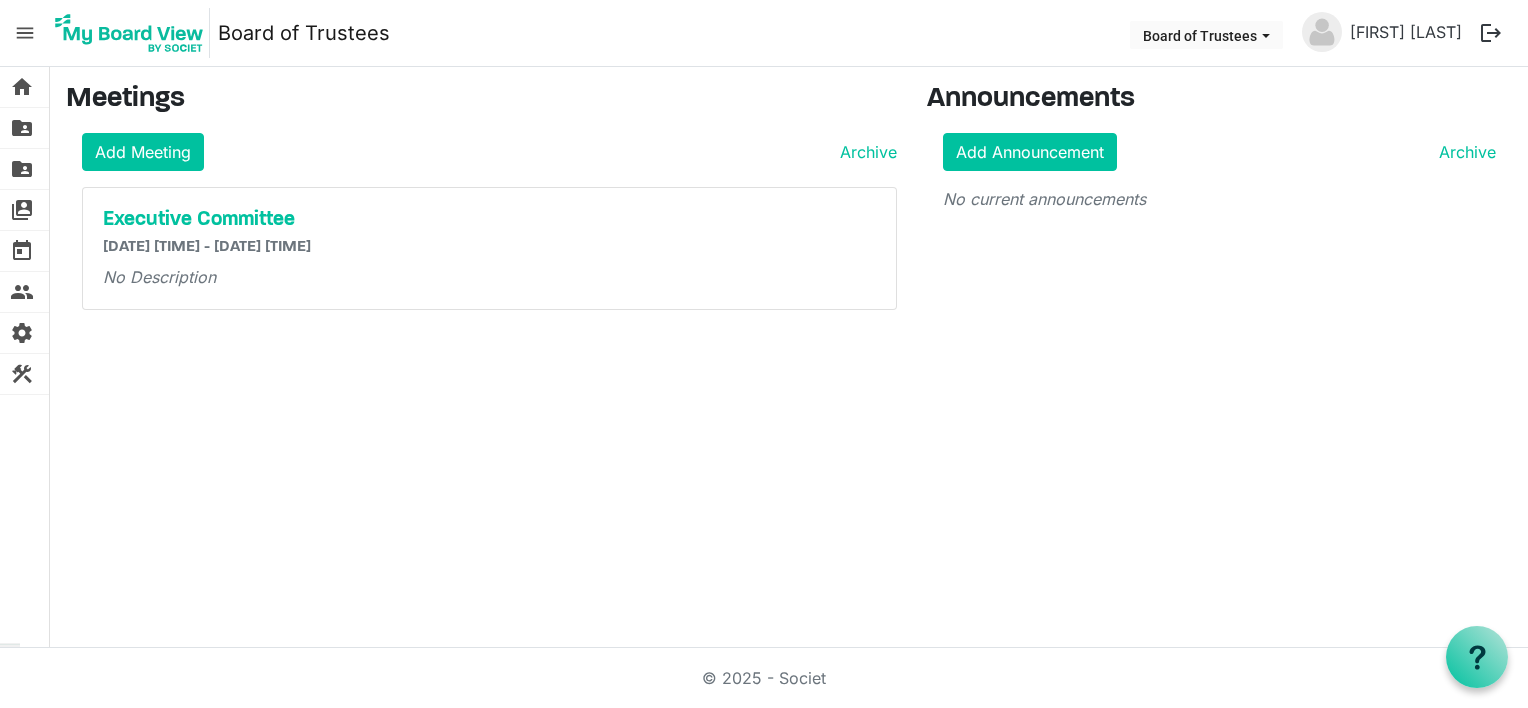 click on "Board of Trustees" 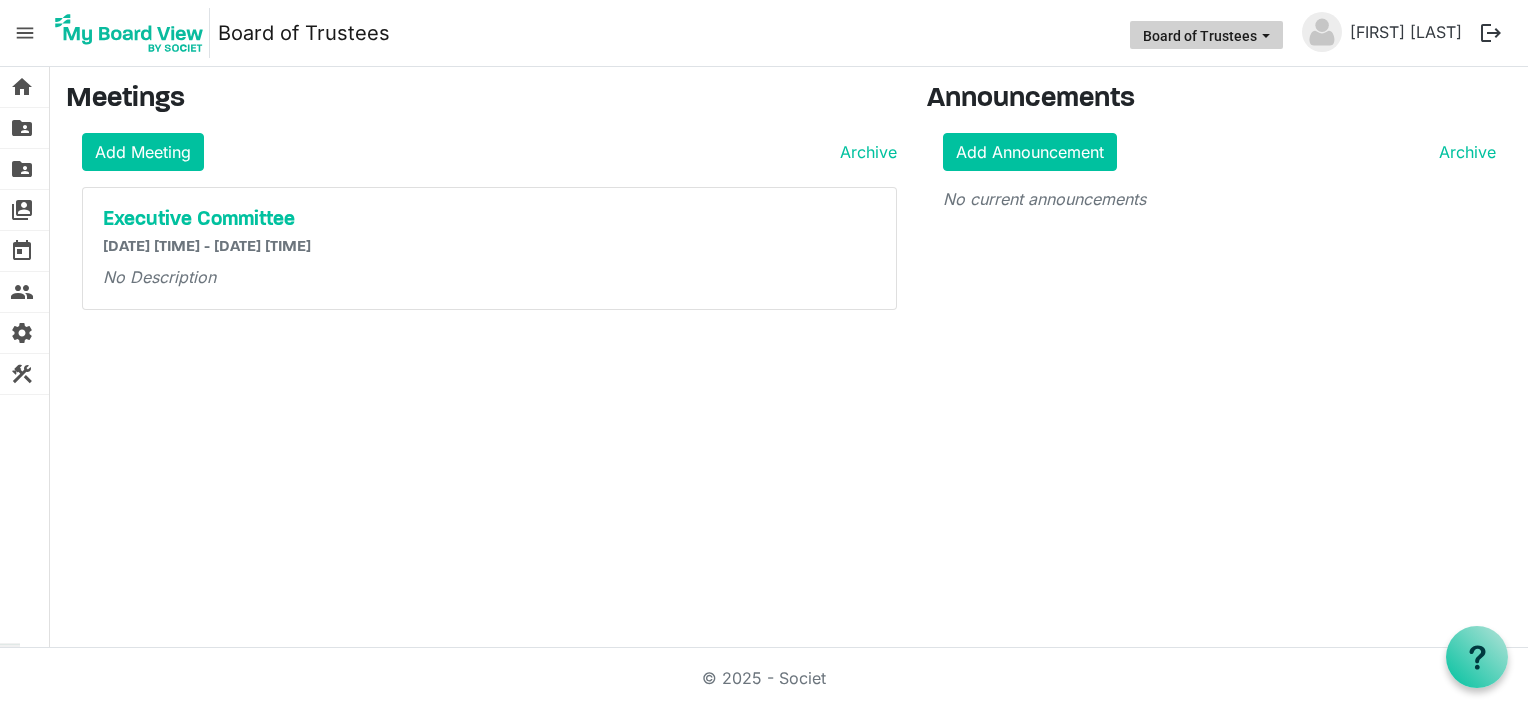 click 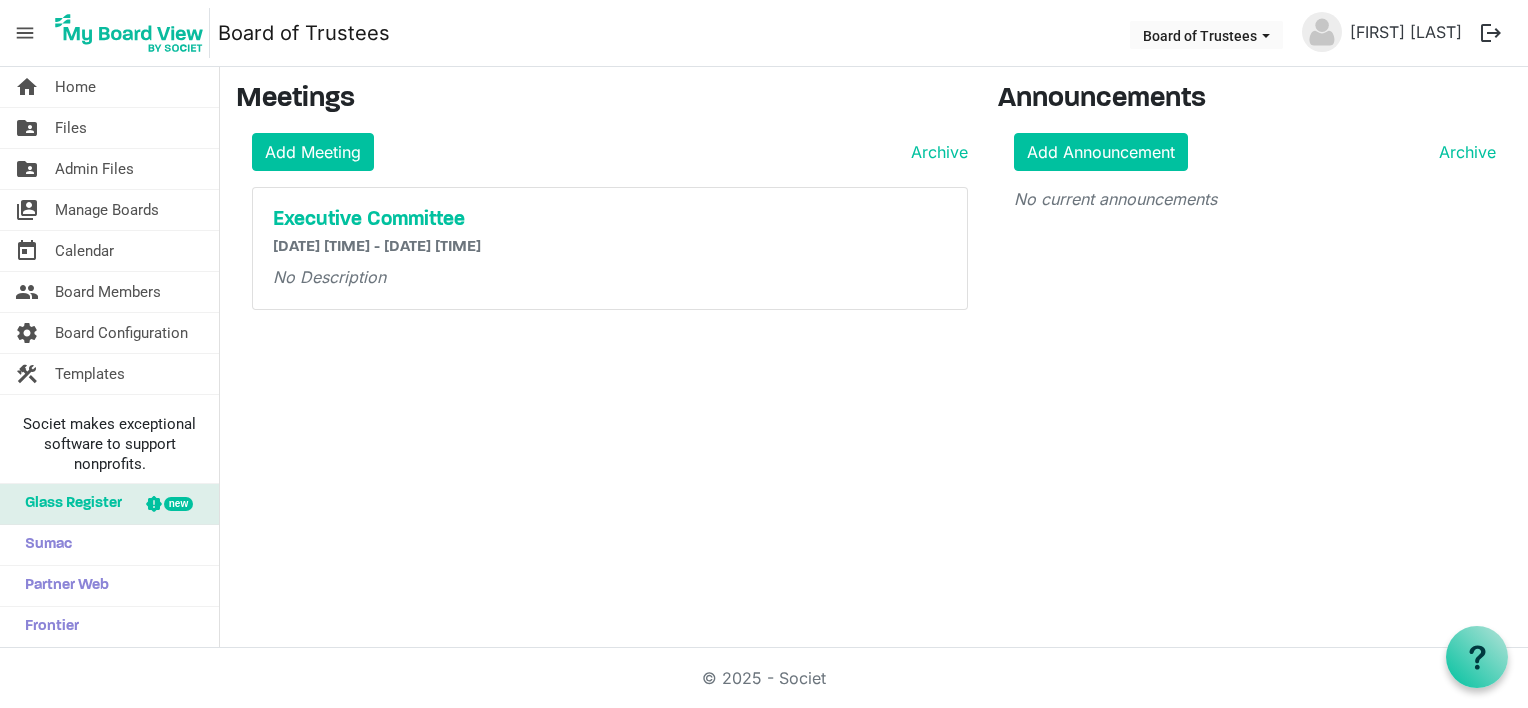 scroll, scrollTop: 0, scrollLeft: 0, axis: both 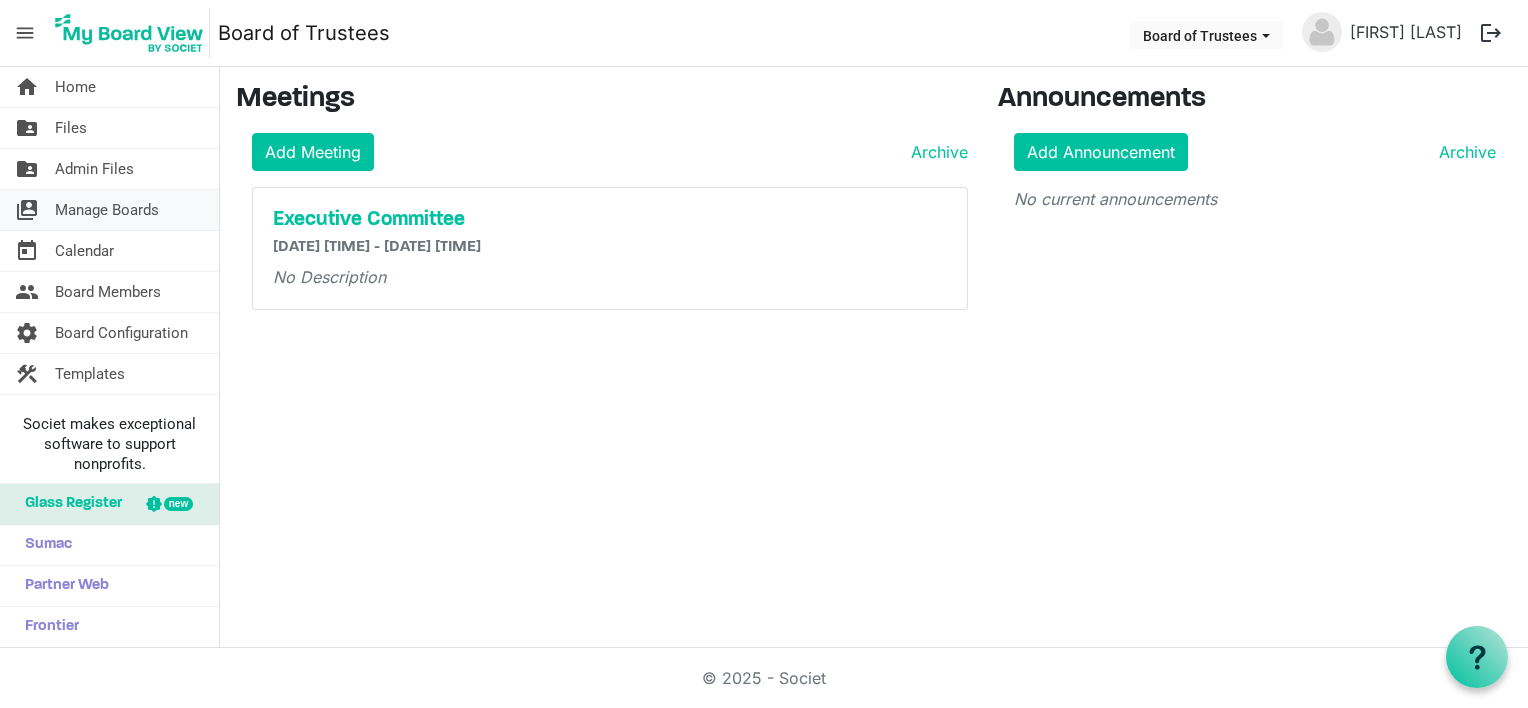 click on "Manage Boards" at bounding box center (107, 210) 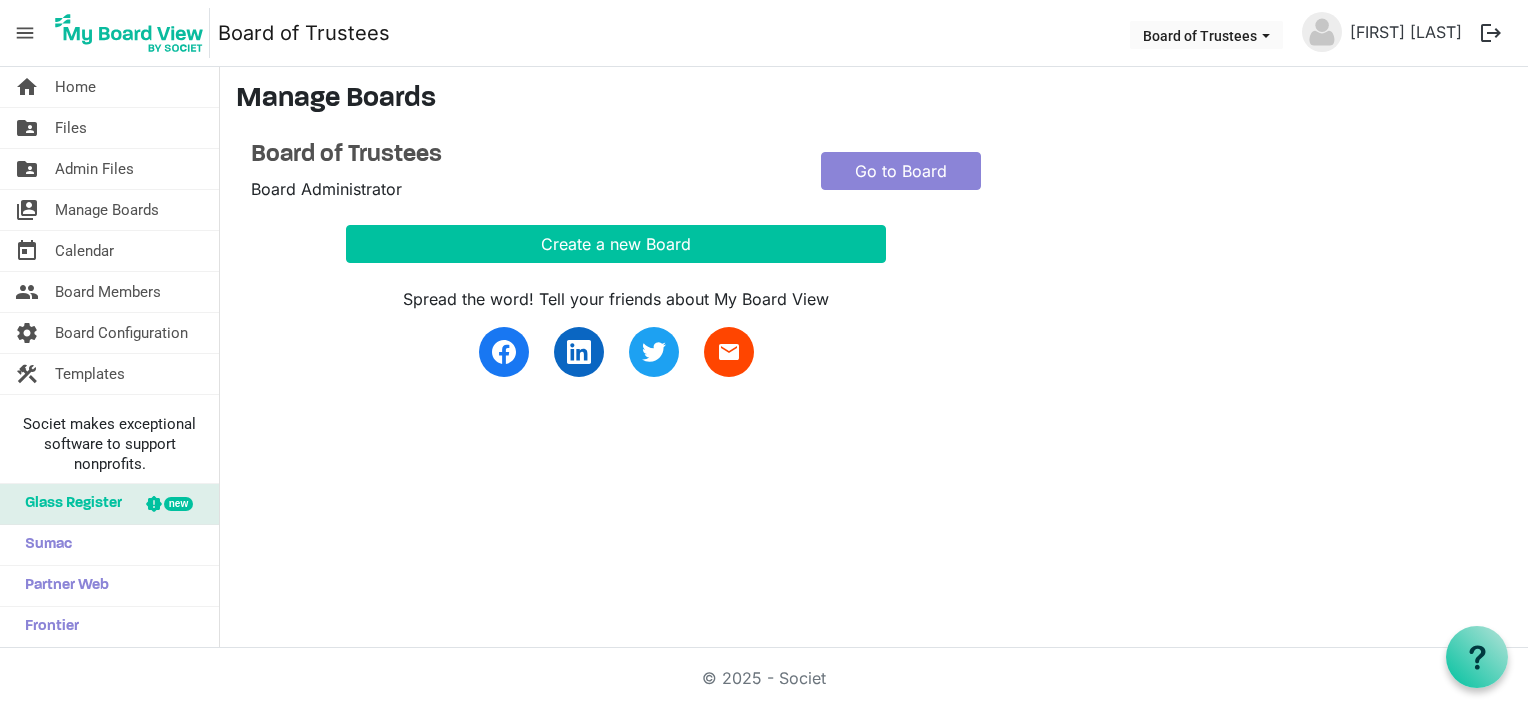 scroll, scrollTop: 0, scrollLeft: 0, axis: both 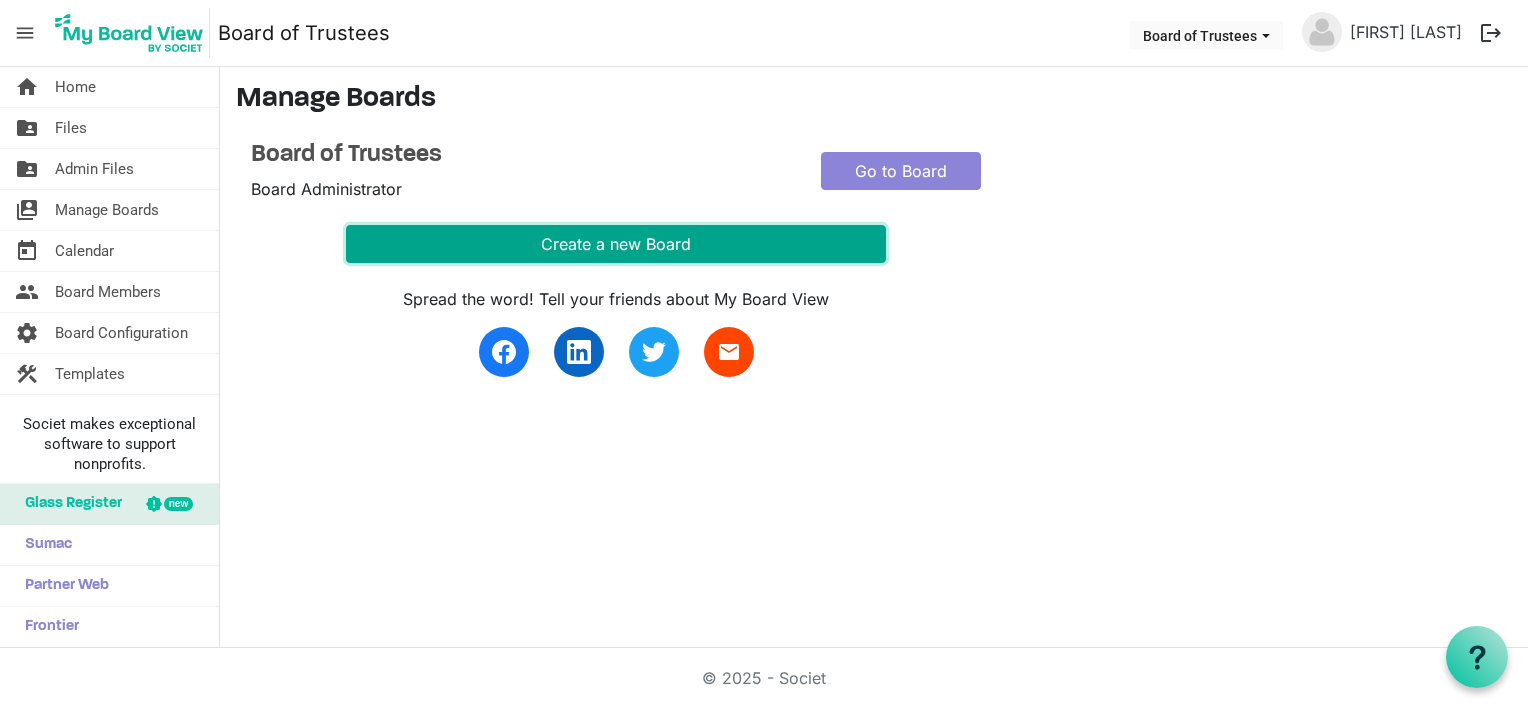 click on "Create a new Board" at bounding box center (616, 244) 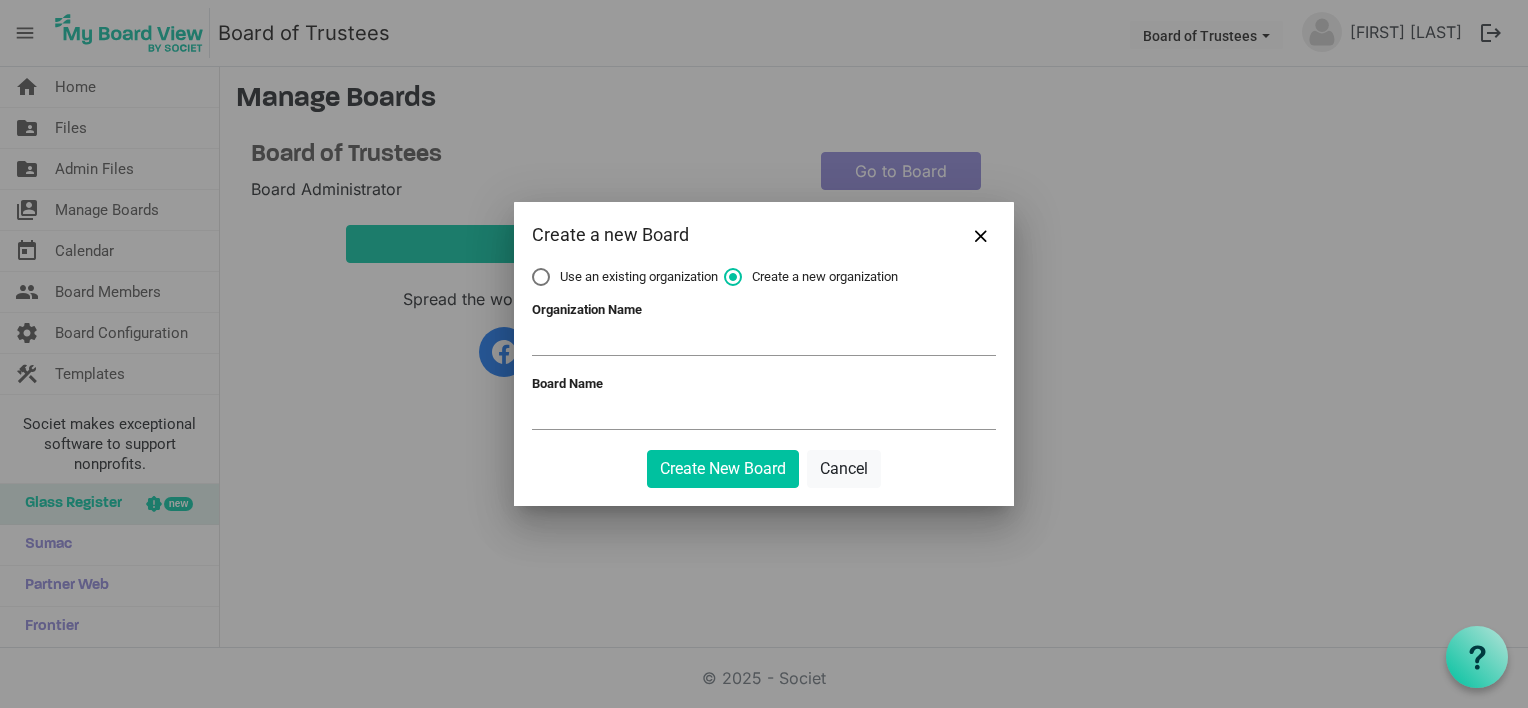 click on "Use an existing organization" at bounding box center [625, 277] 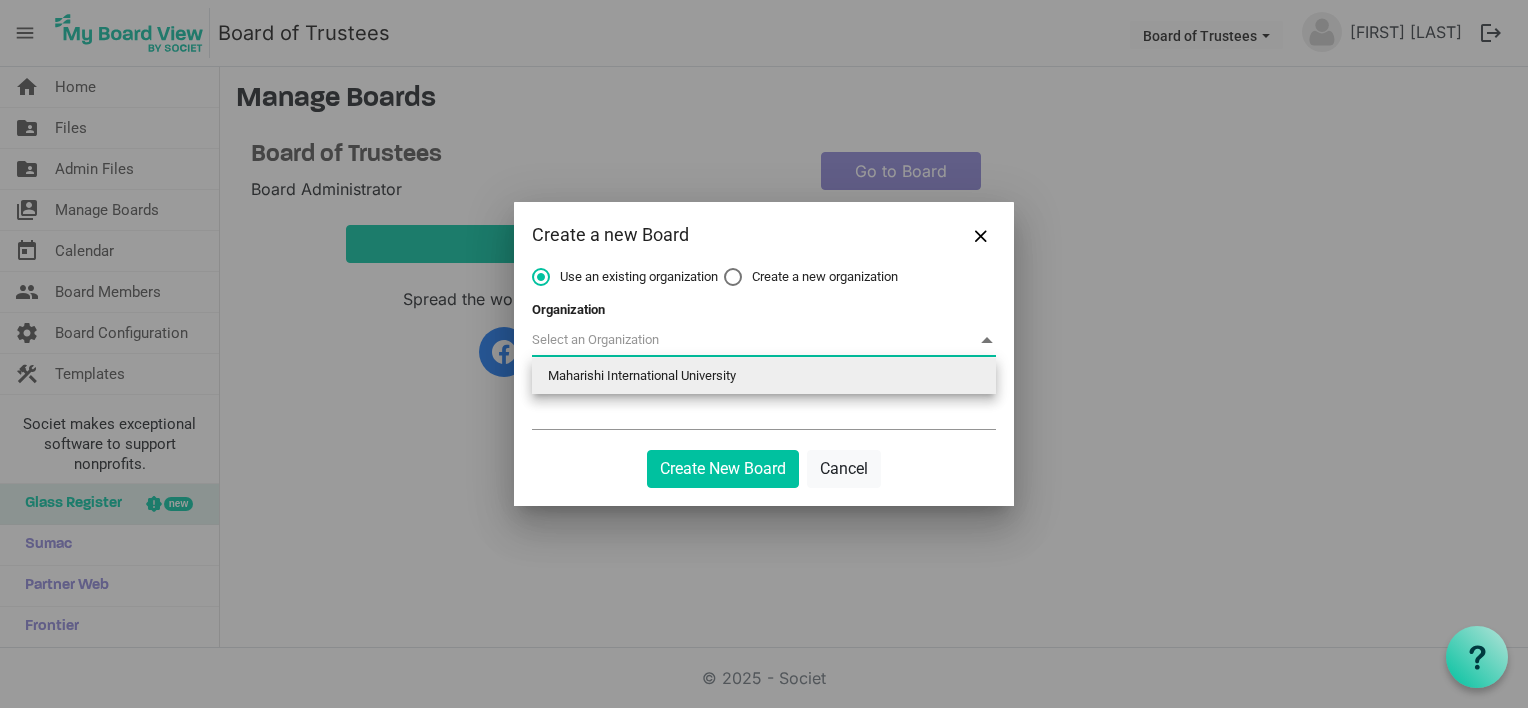 click at bounding box center (987, 340) 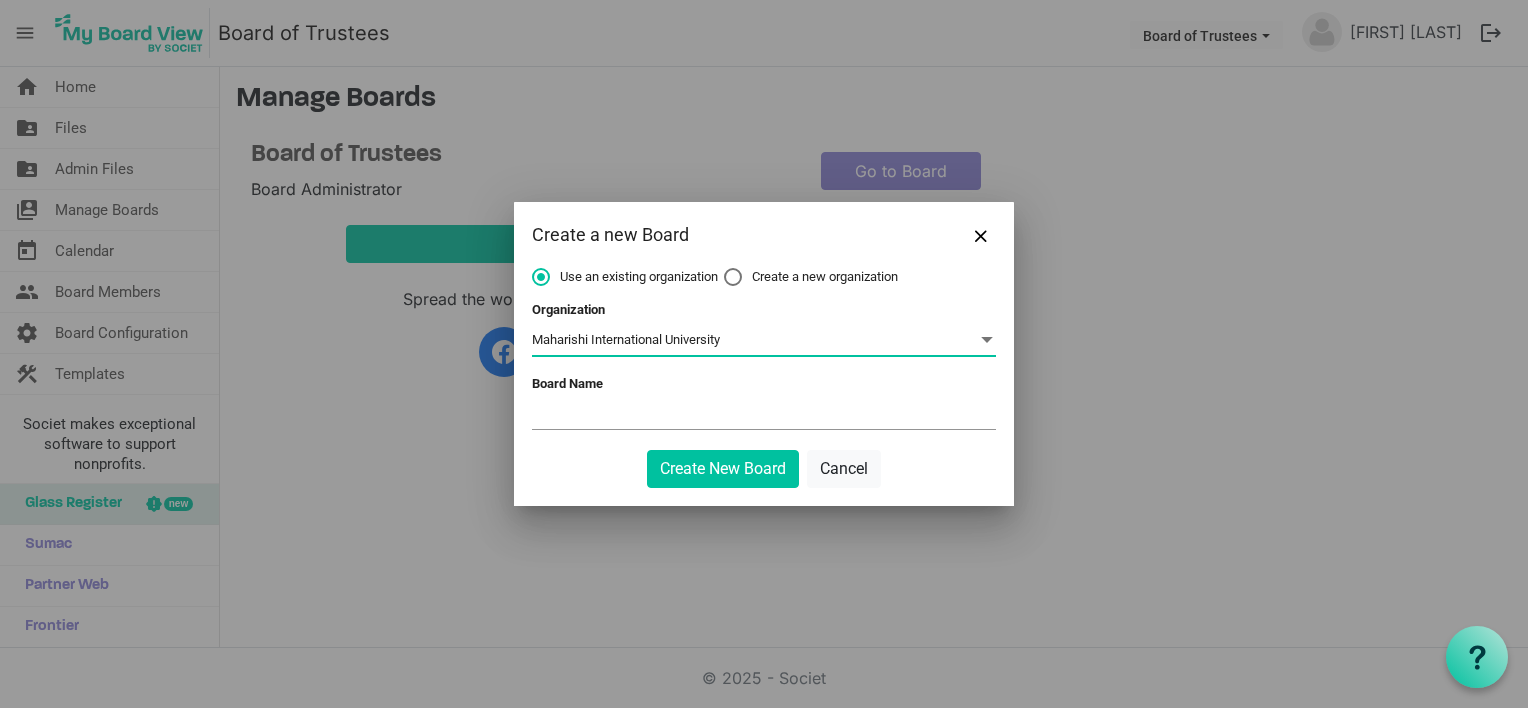 click on "Board Name" at bounding box center (764, 414) 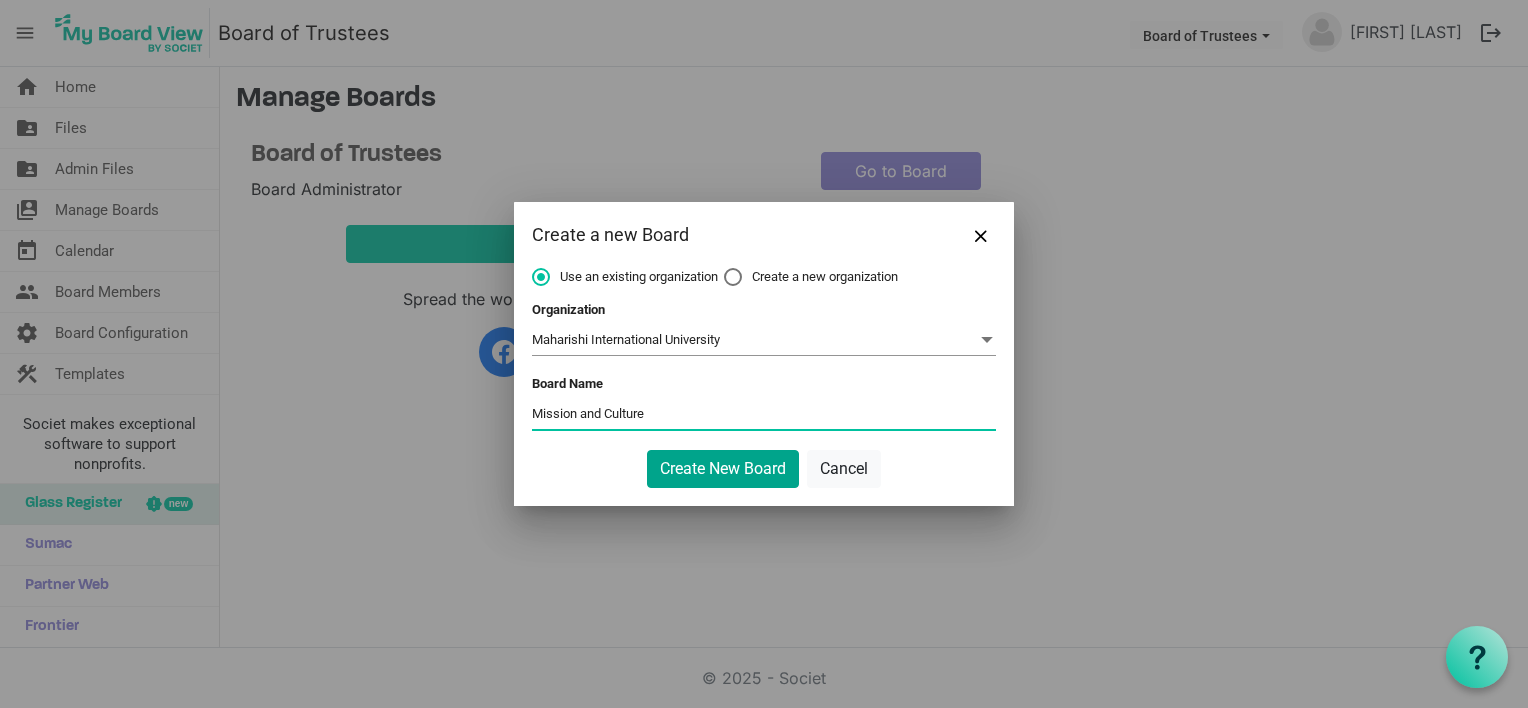 type on "Mission and Culture" 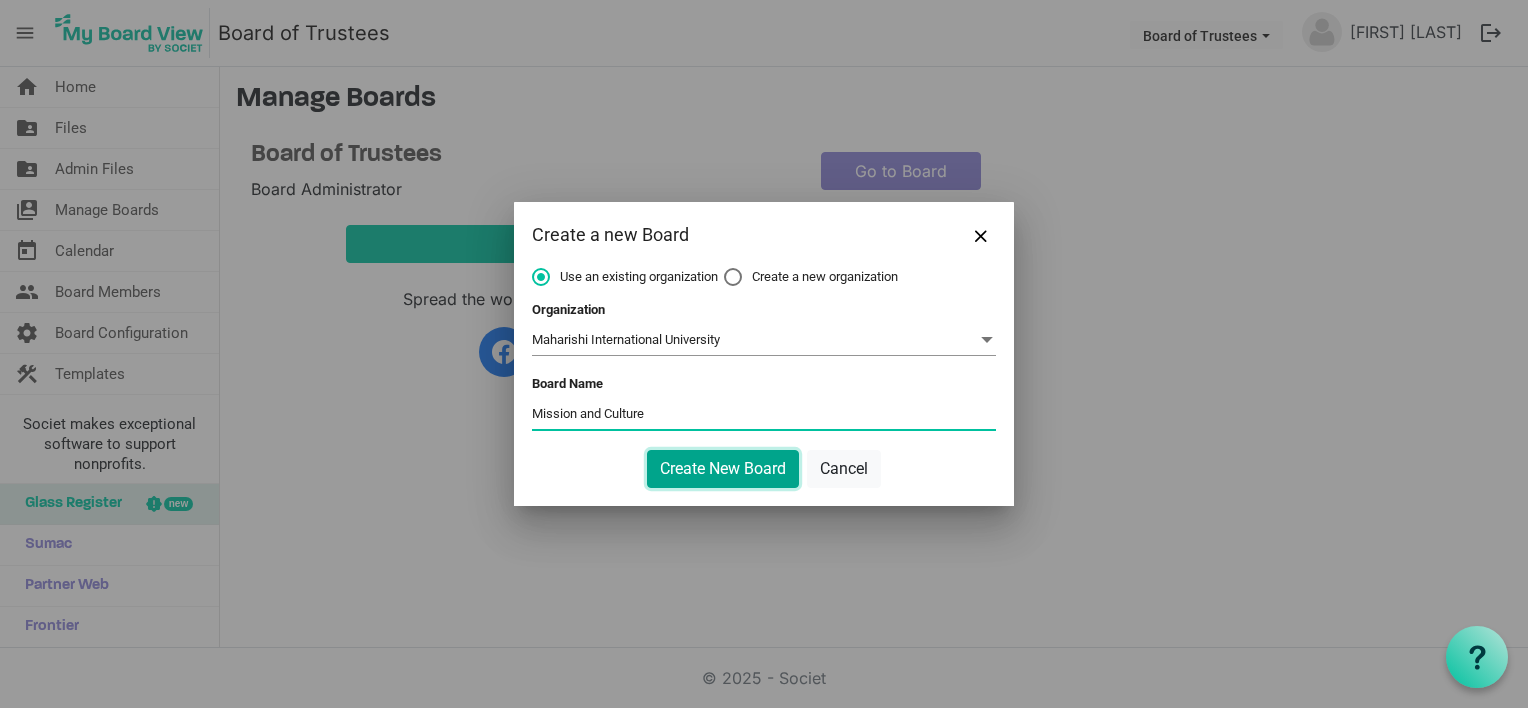 click on "Create New Board" at bounding box center (723, 469) 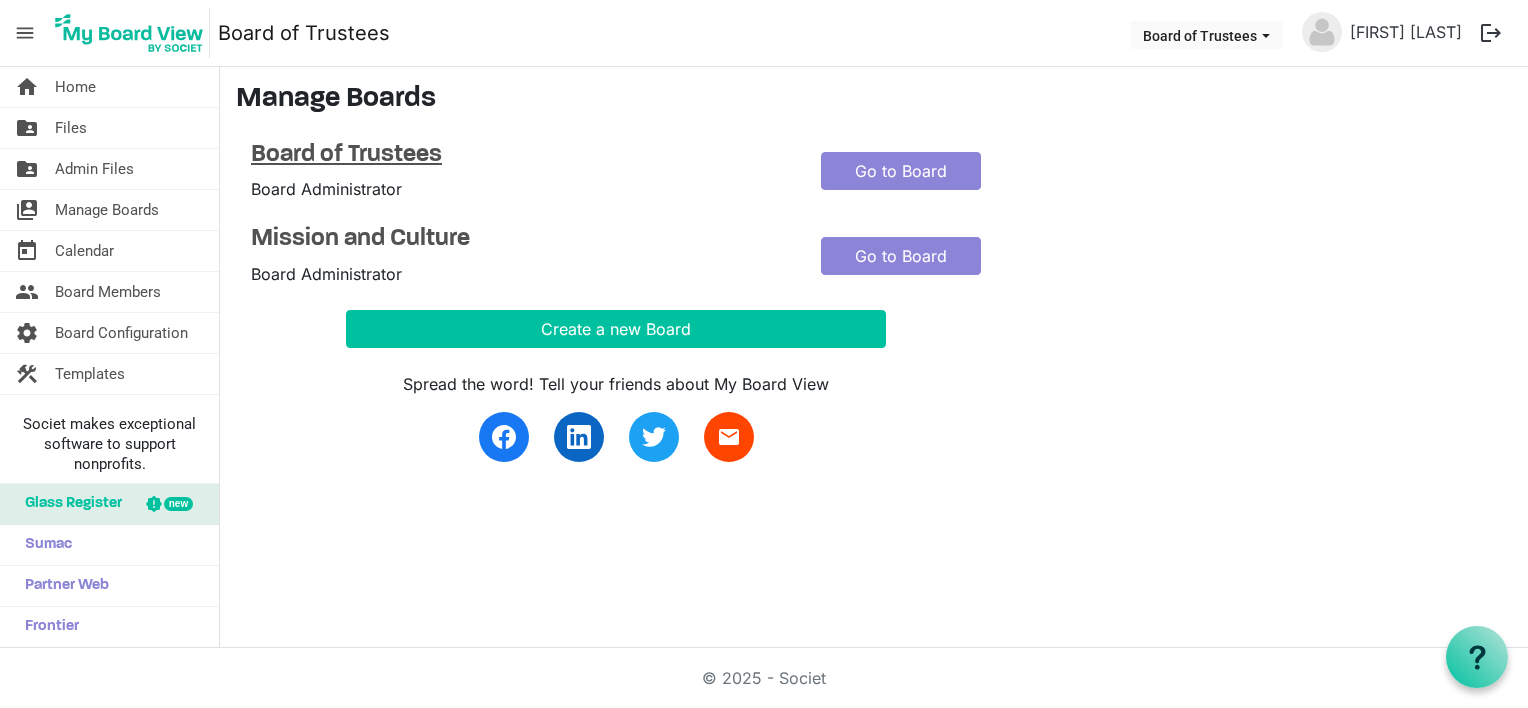 click on "Board of Trustees" at bounding box center [521, 155] 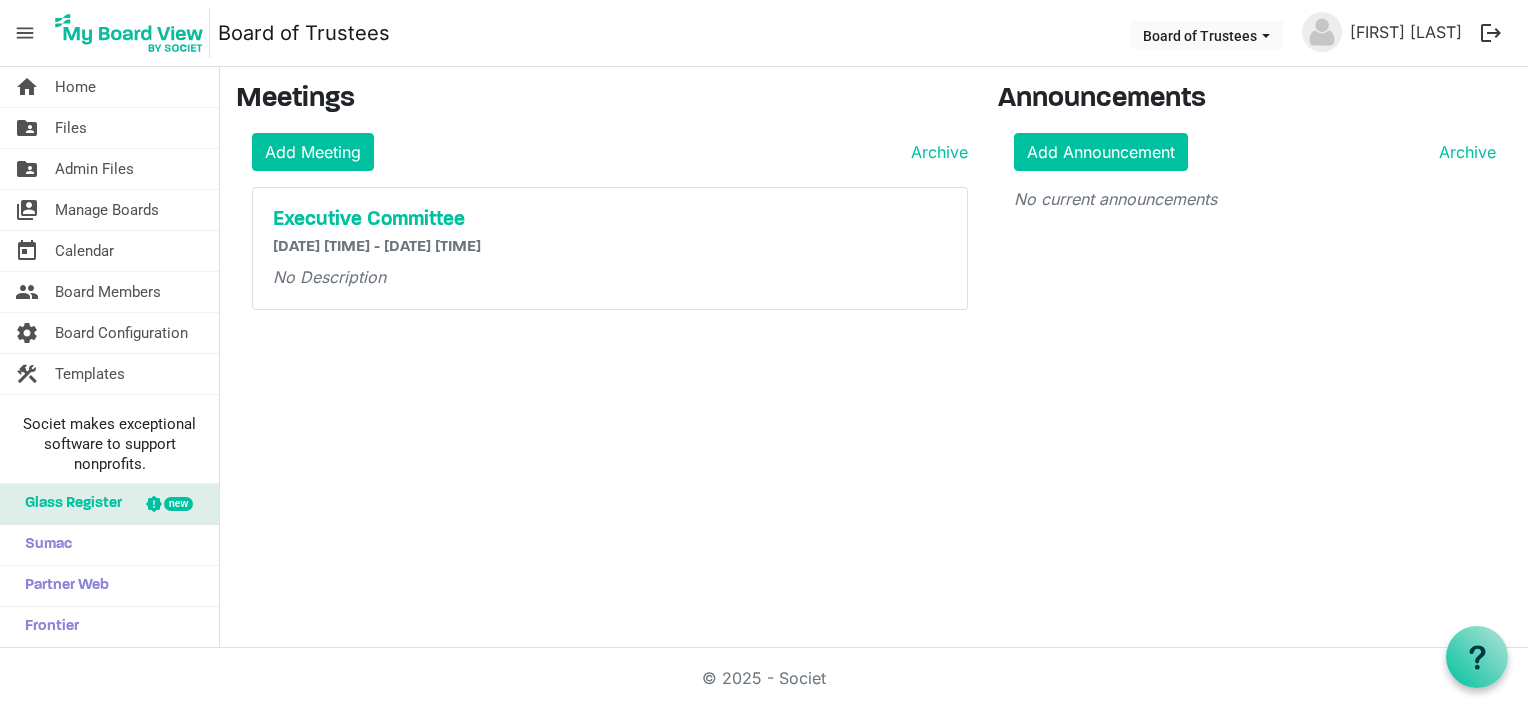 scroll, scrollTop: 0, scrollLeft: 0, axis: both 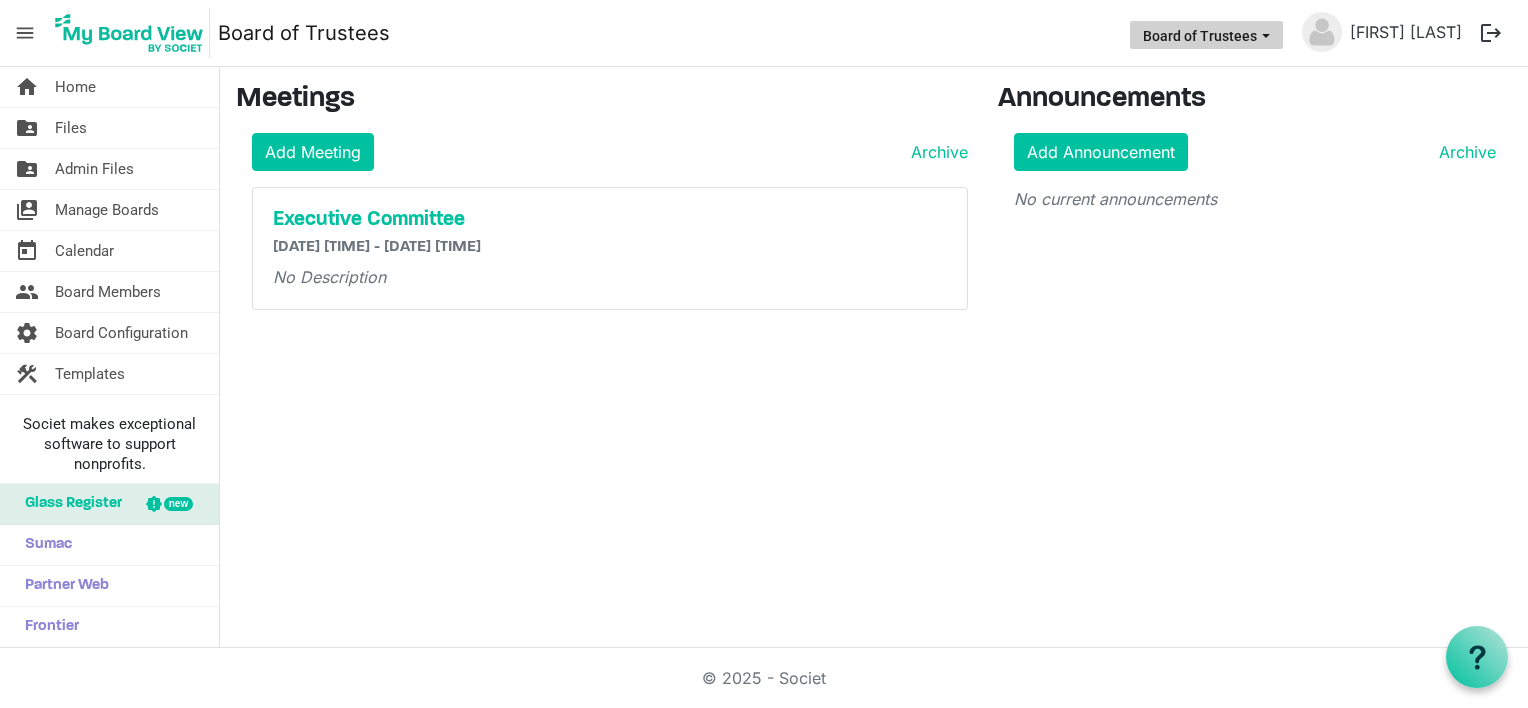 click on "Board of Trustees" at bounding box center [1206, 35] 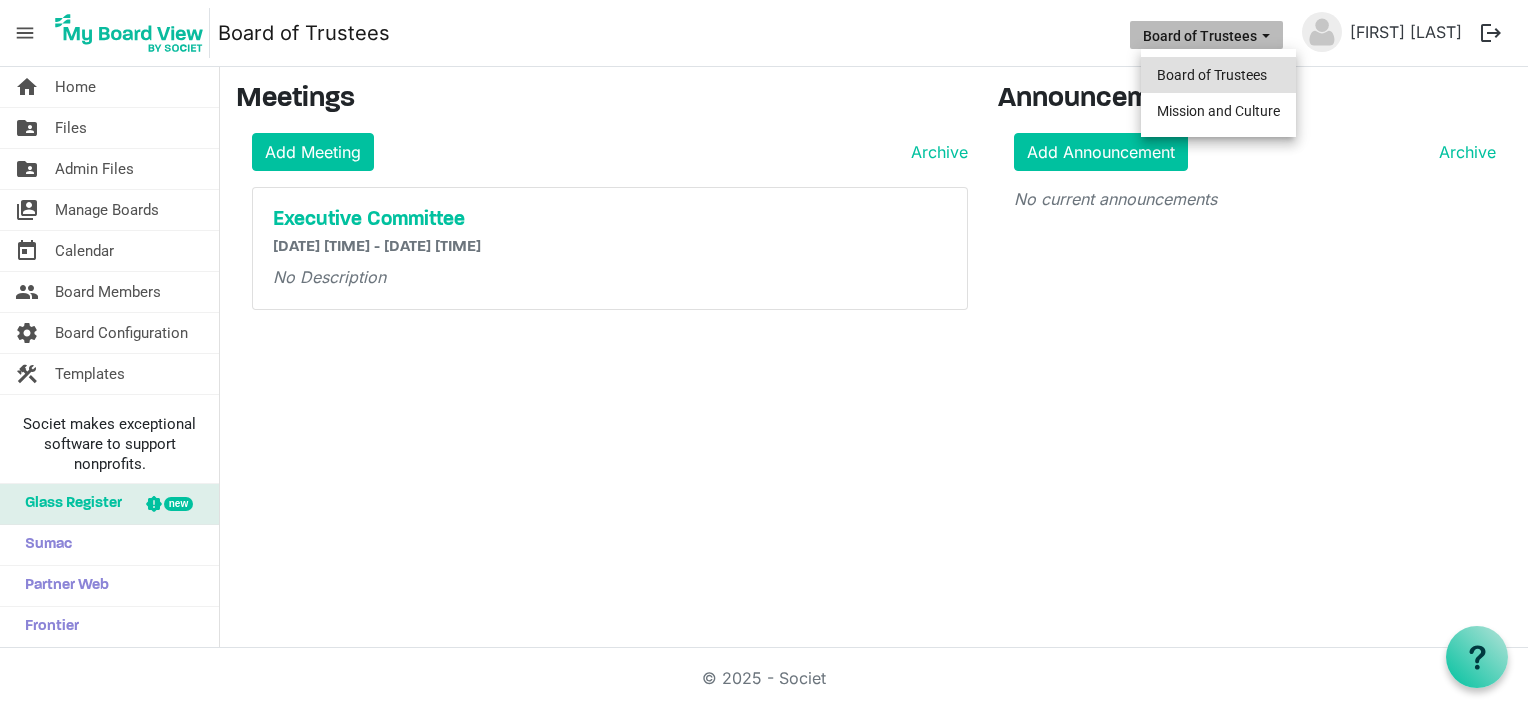 click on "Board of Trustees" at bounding box center (1218, 75) 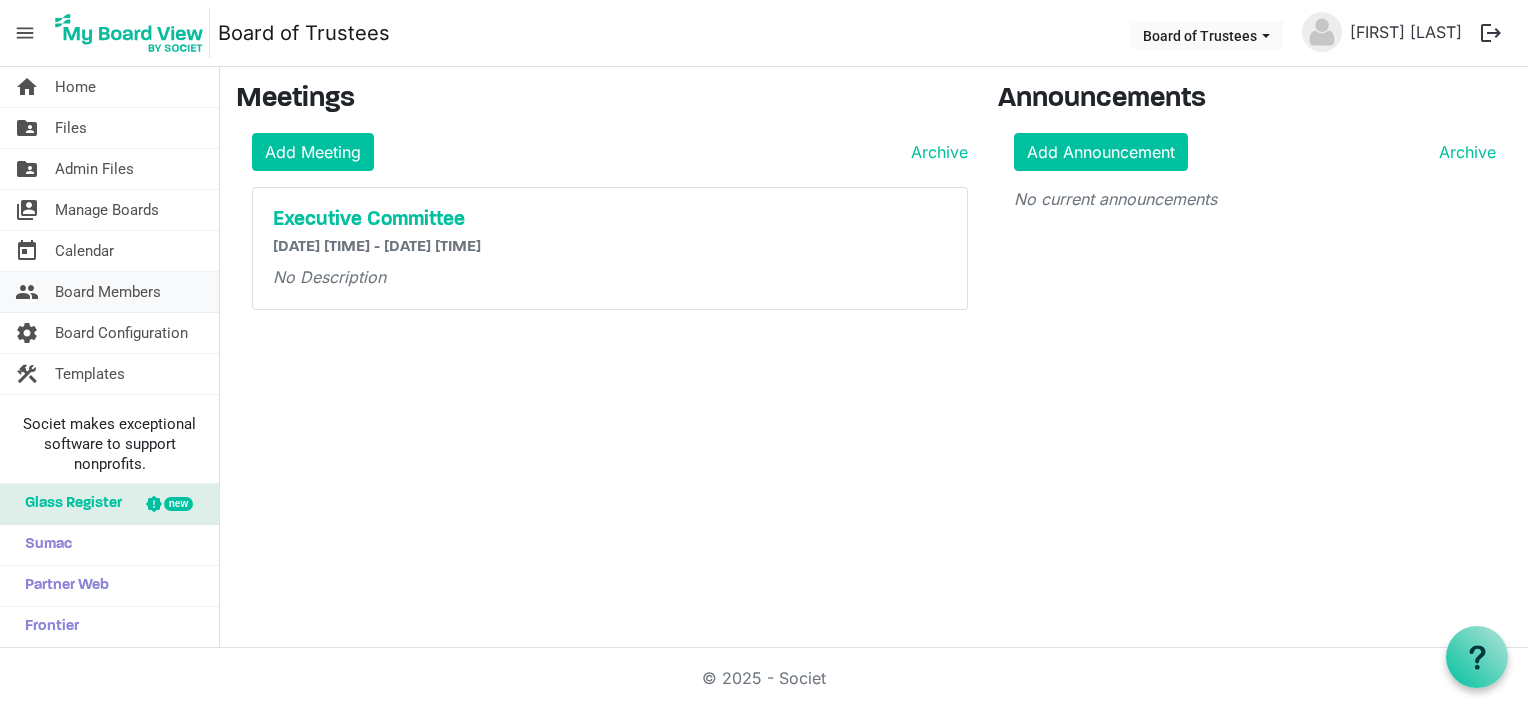 click on "Board Members" at bounding box center [108, 292] 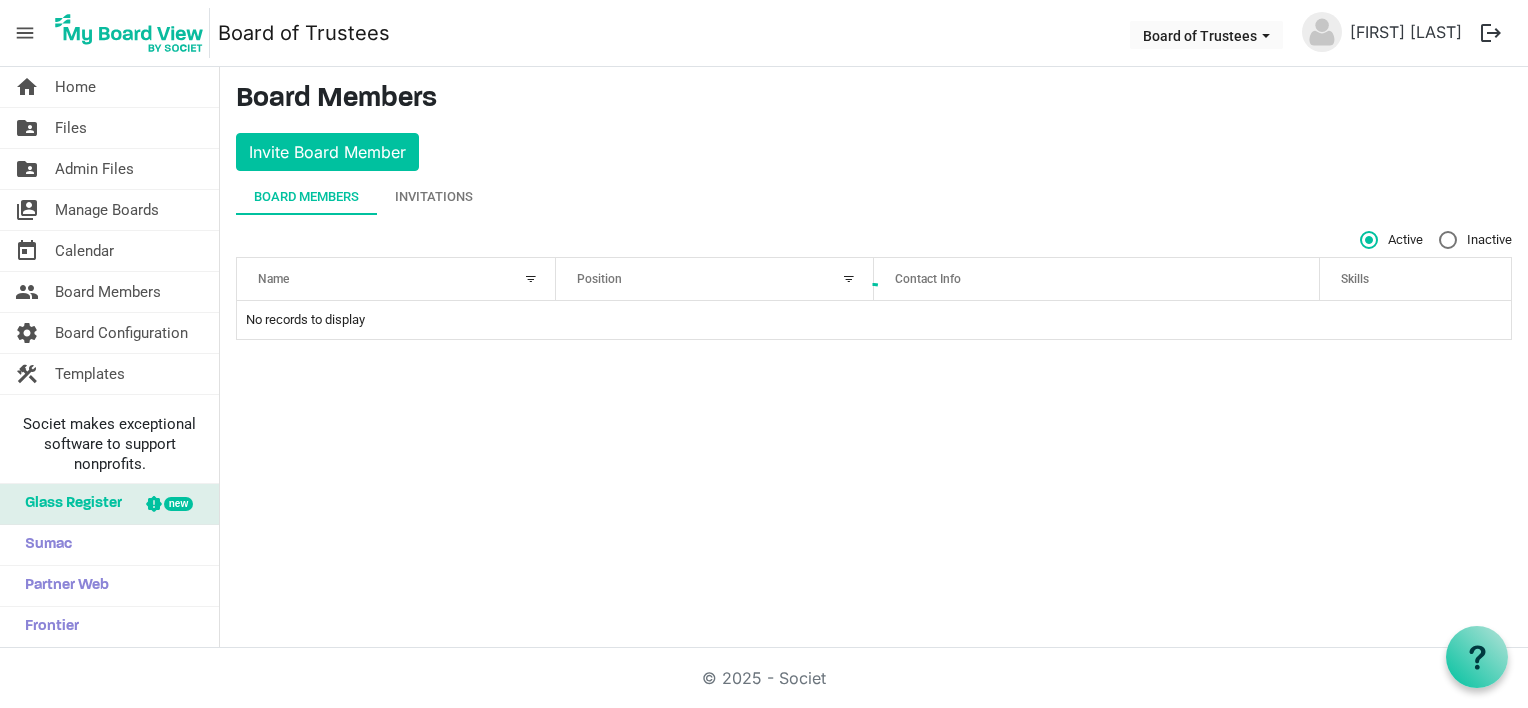 scroll, scrollTop: 0, scrollLeft: 0, axis: both 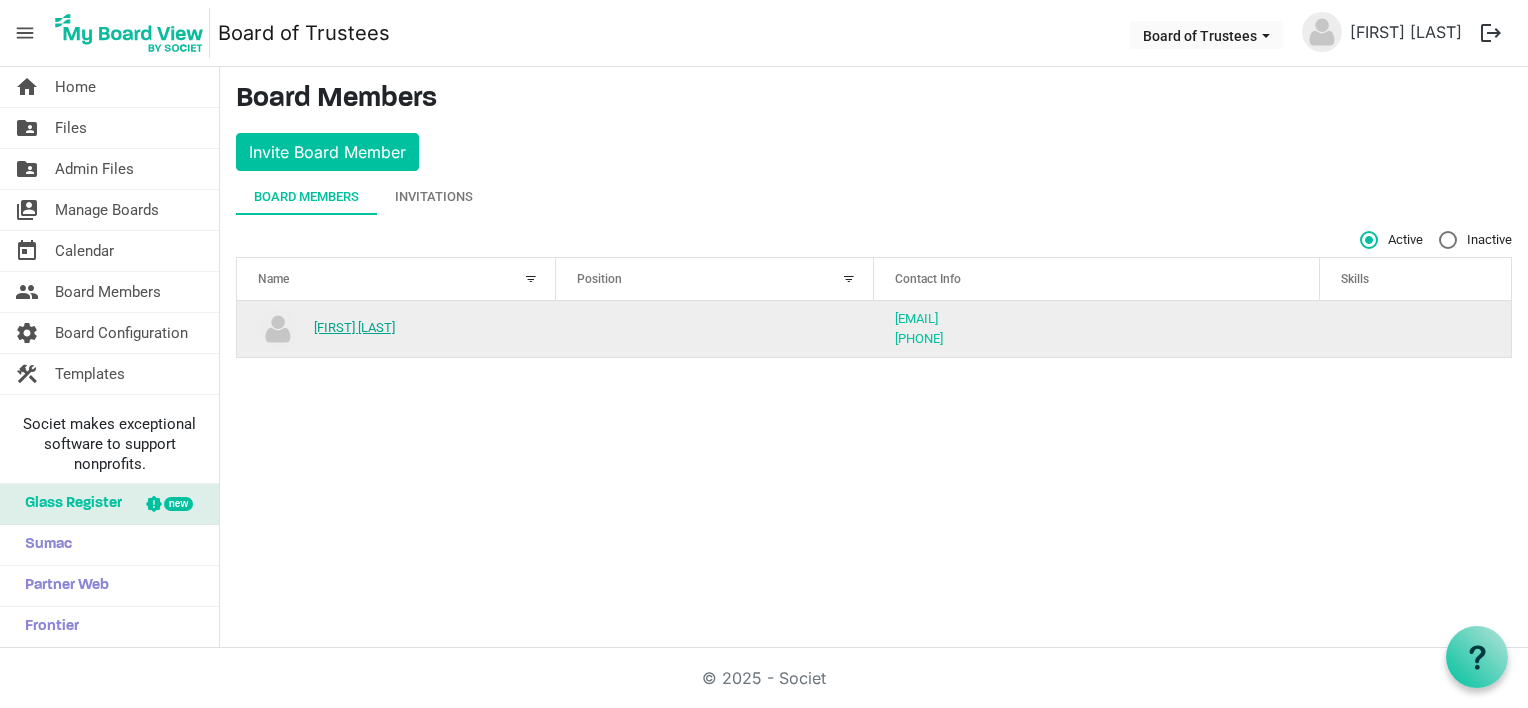 click on "[FIRST] [LAST]" at bounding box center [354, 327] 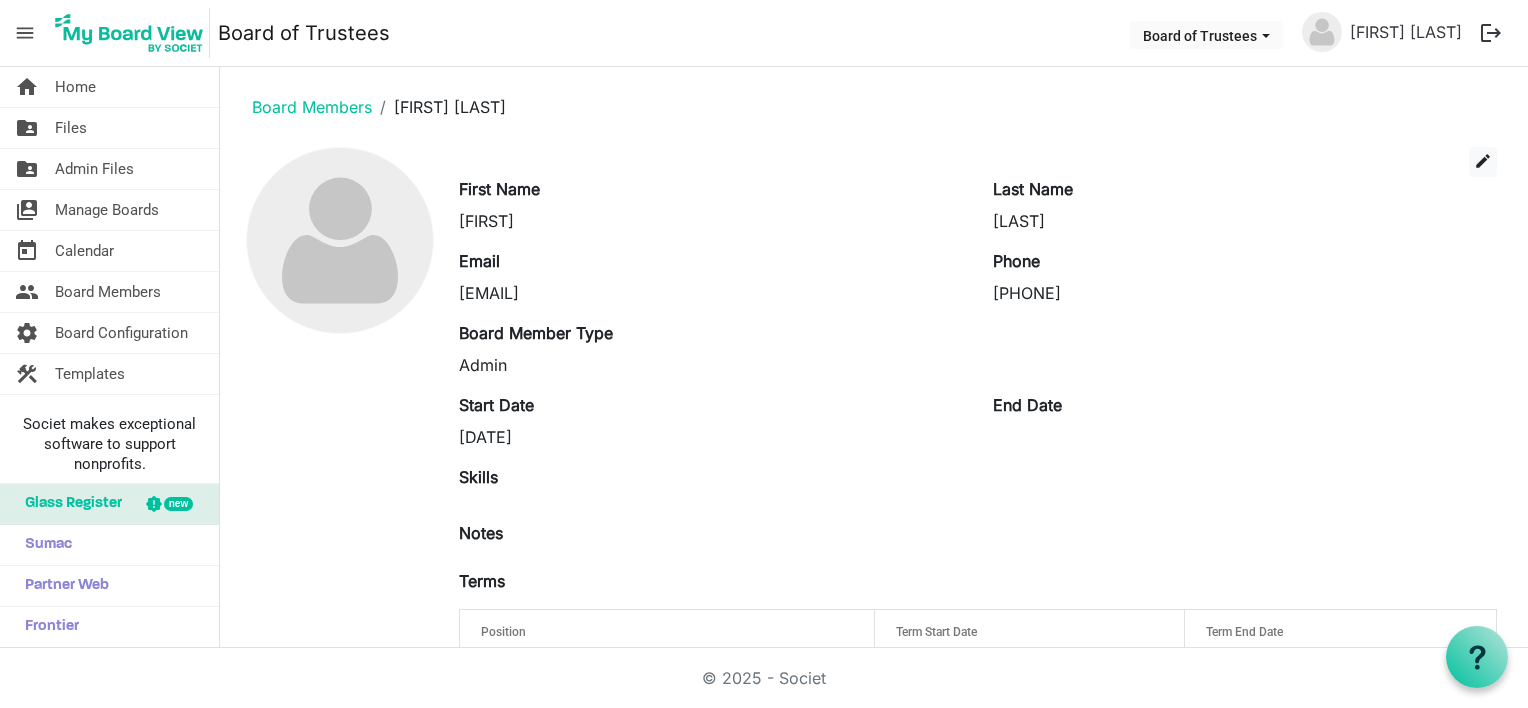 scroll, scrollTop: 0, scrollLeft: 0, axis: both 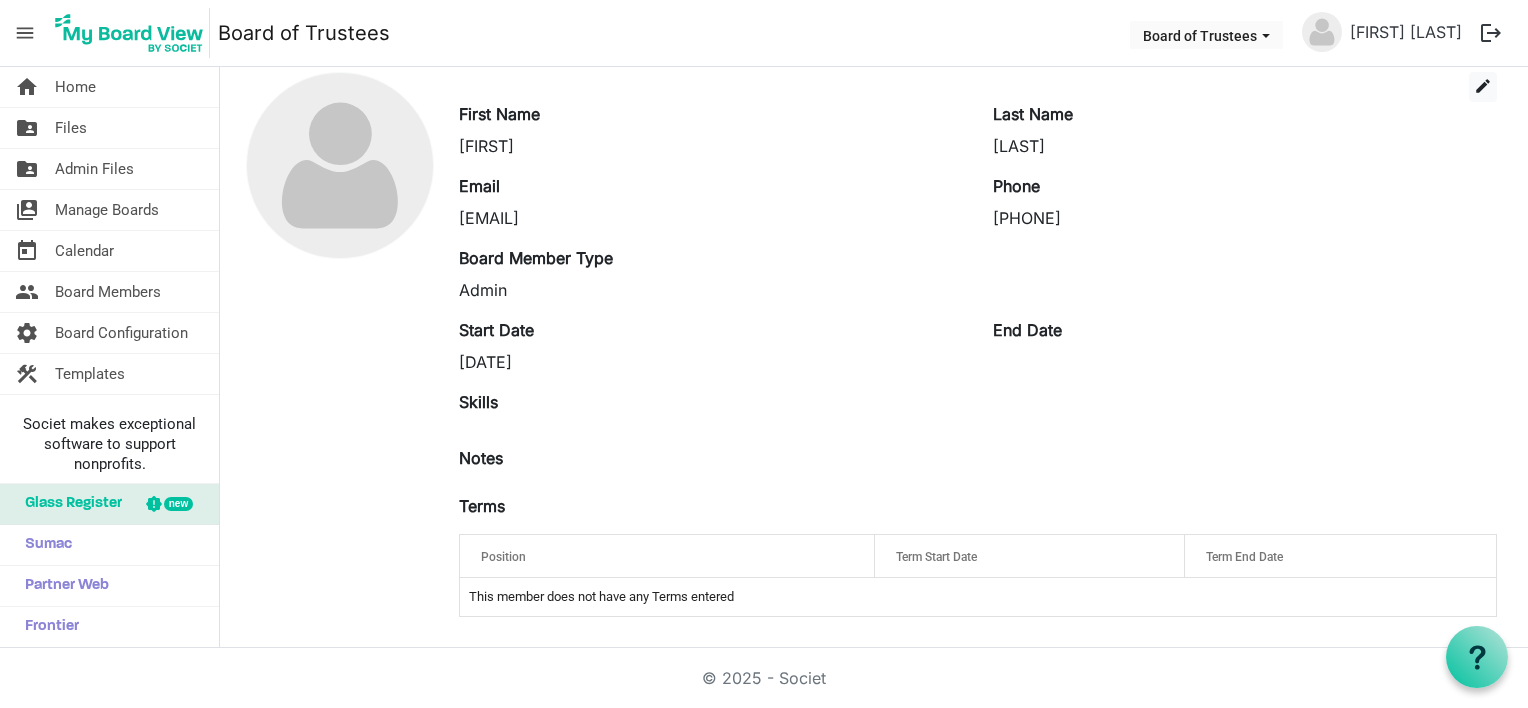 click on "Position" at bounding box center (667, 556) 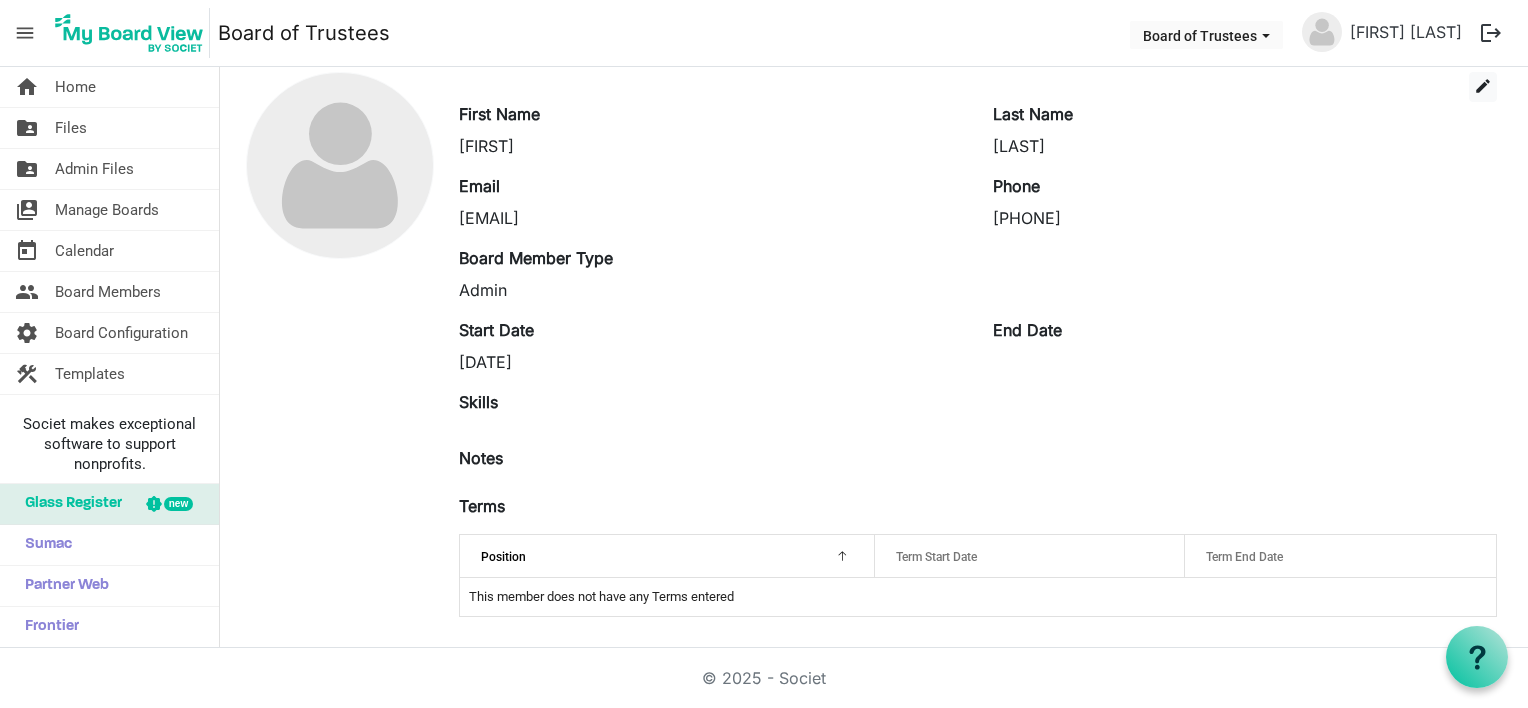 click on "Position" at bounding box center (667, 556) 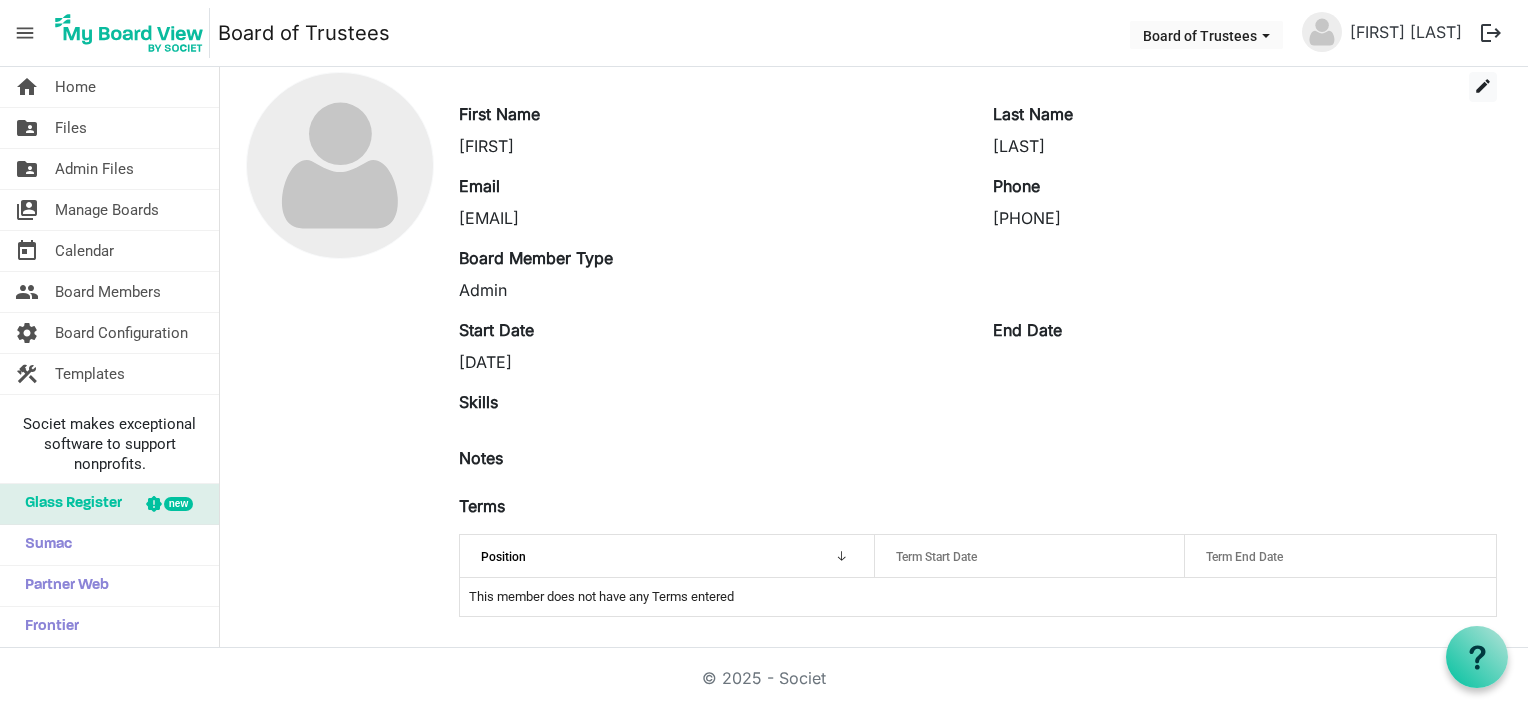 click at bounding box center [839, 553] 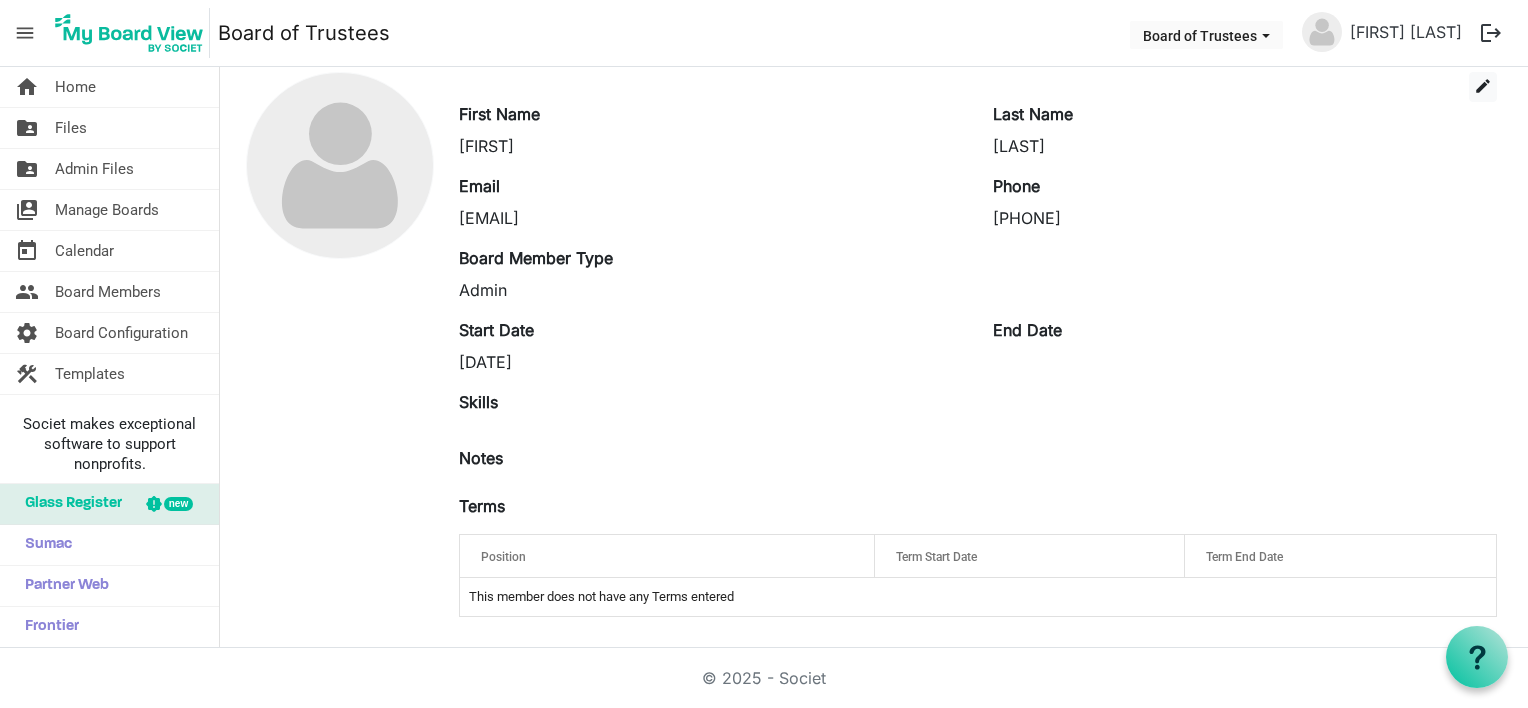 click on "Position" at bounding box center [503, 557] 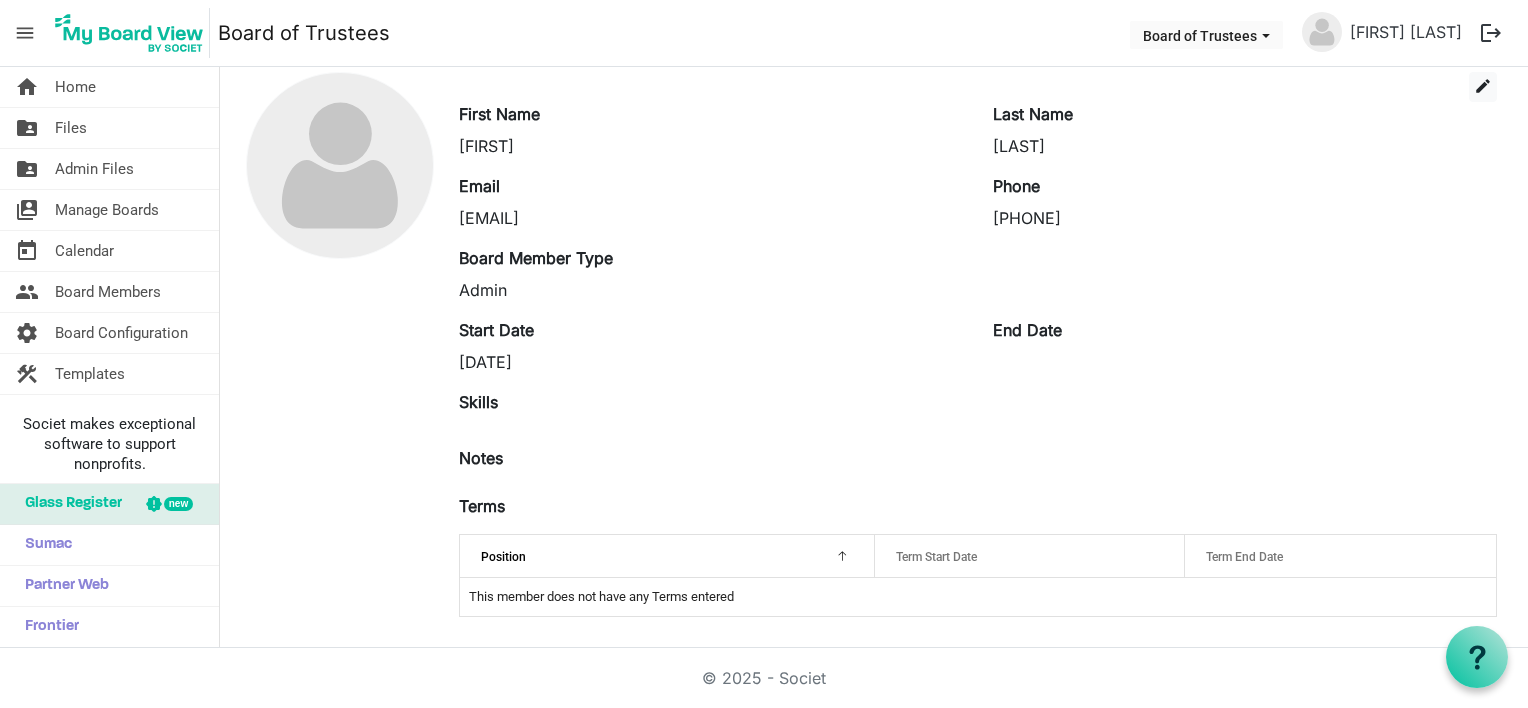 click on "This member does not have any Terms entered" at bounding box center (978, 597) 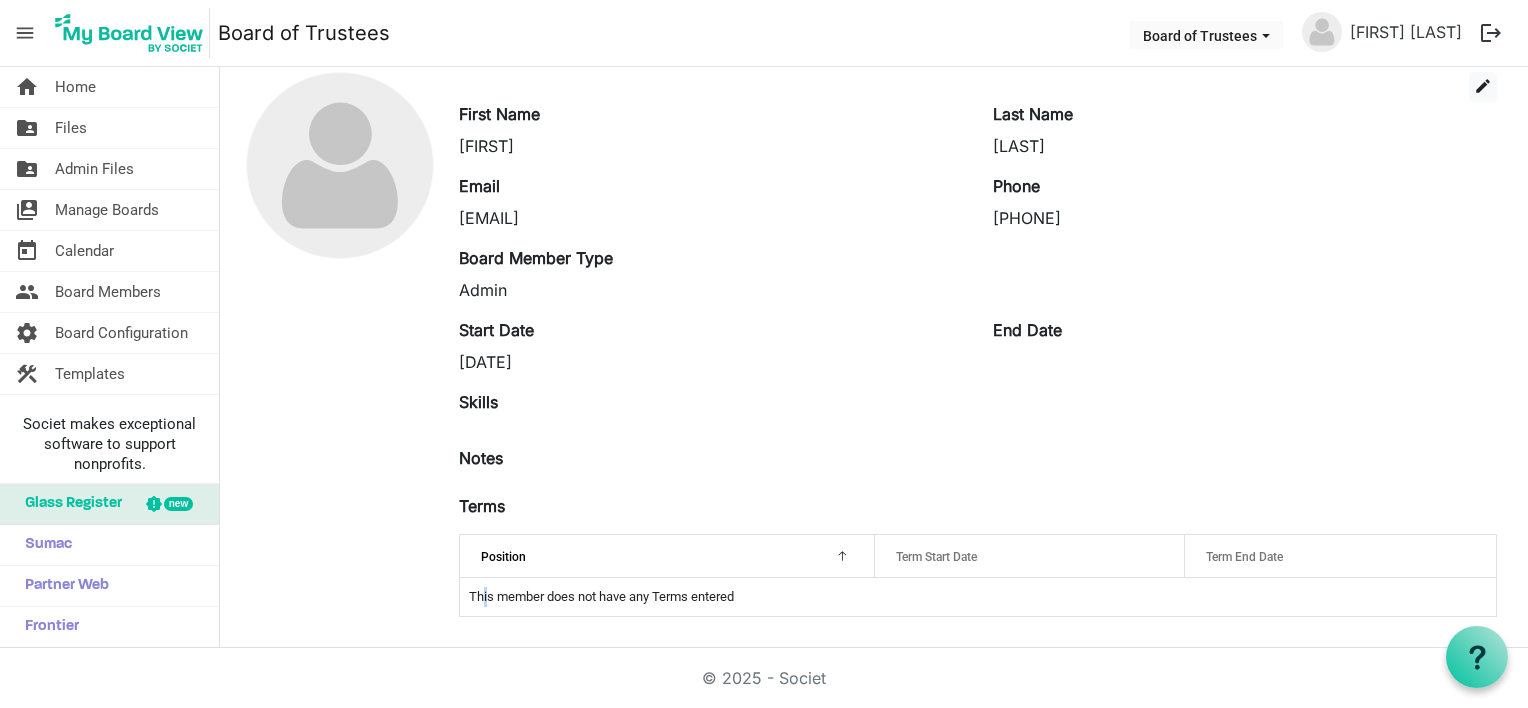 click on "This member does not have any Terms entered" at bounding box center (978, 597) 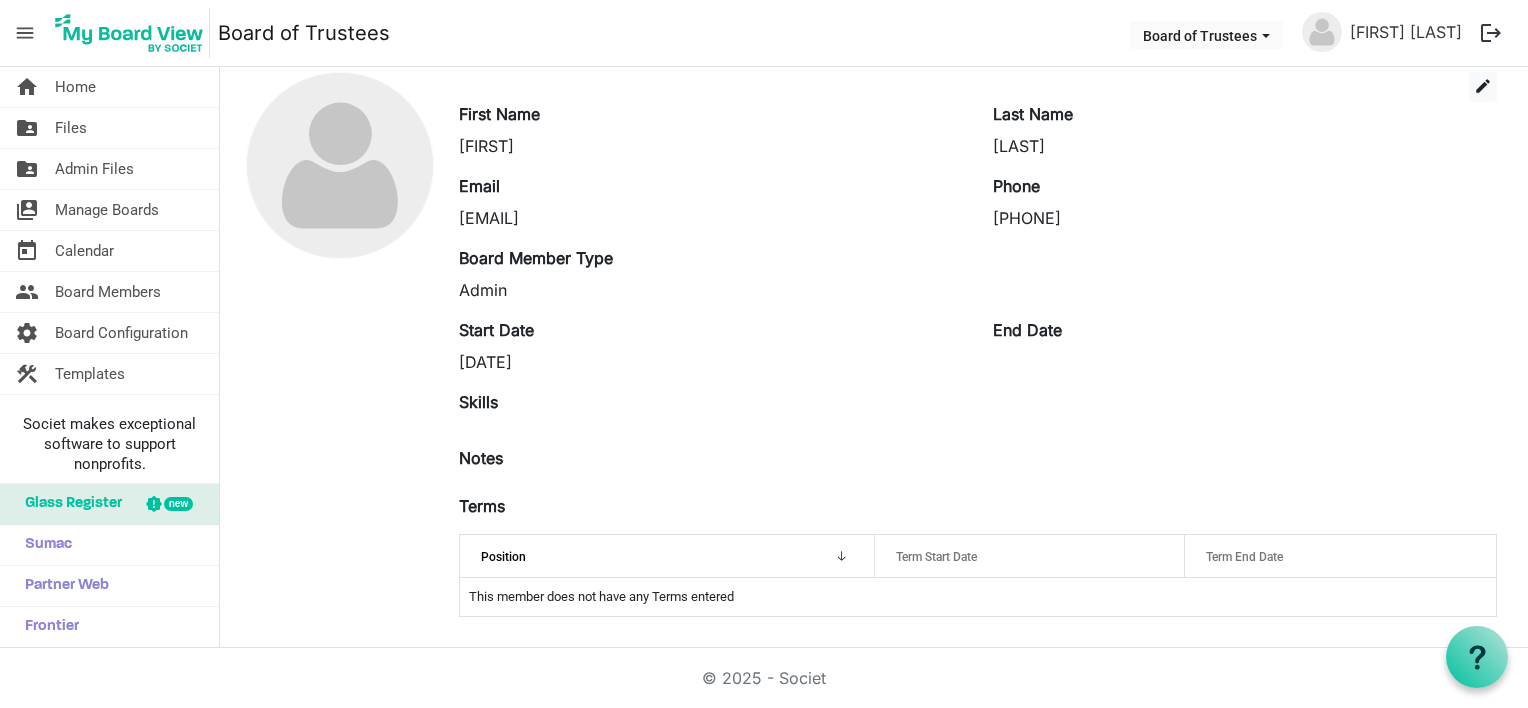 scroll, scrollTop: 0, scrollLeft: 0, axis: both 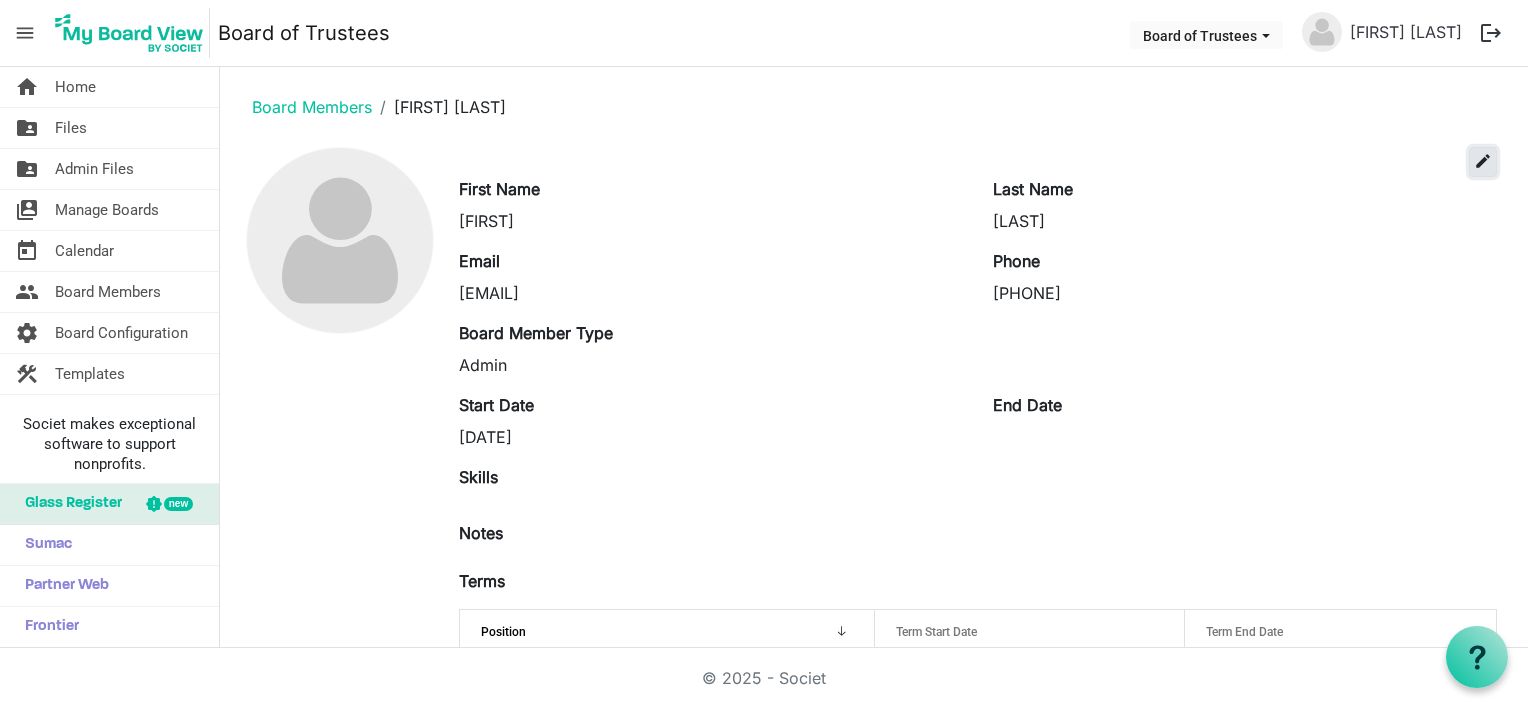 click on "edit" at bounding box center [1483, 161] 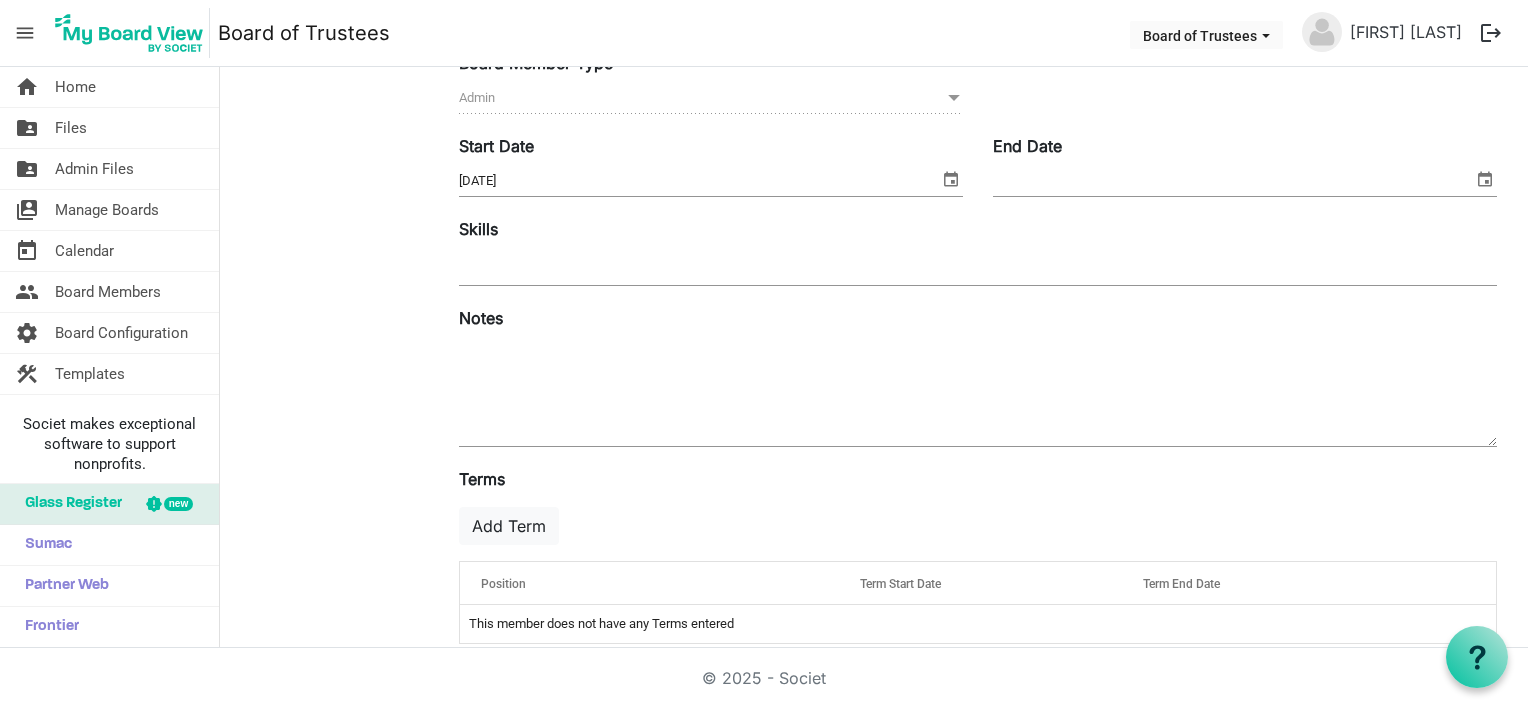 scroll, scrollTop: 325, scrollLeft: 0, axis: vertical 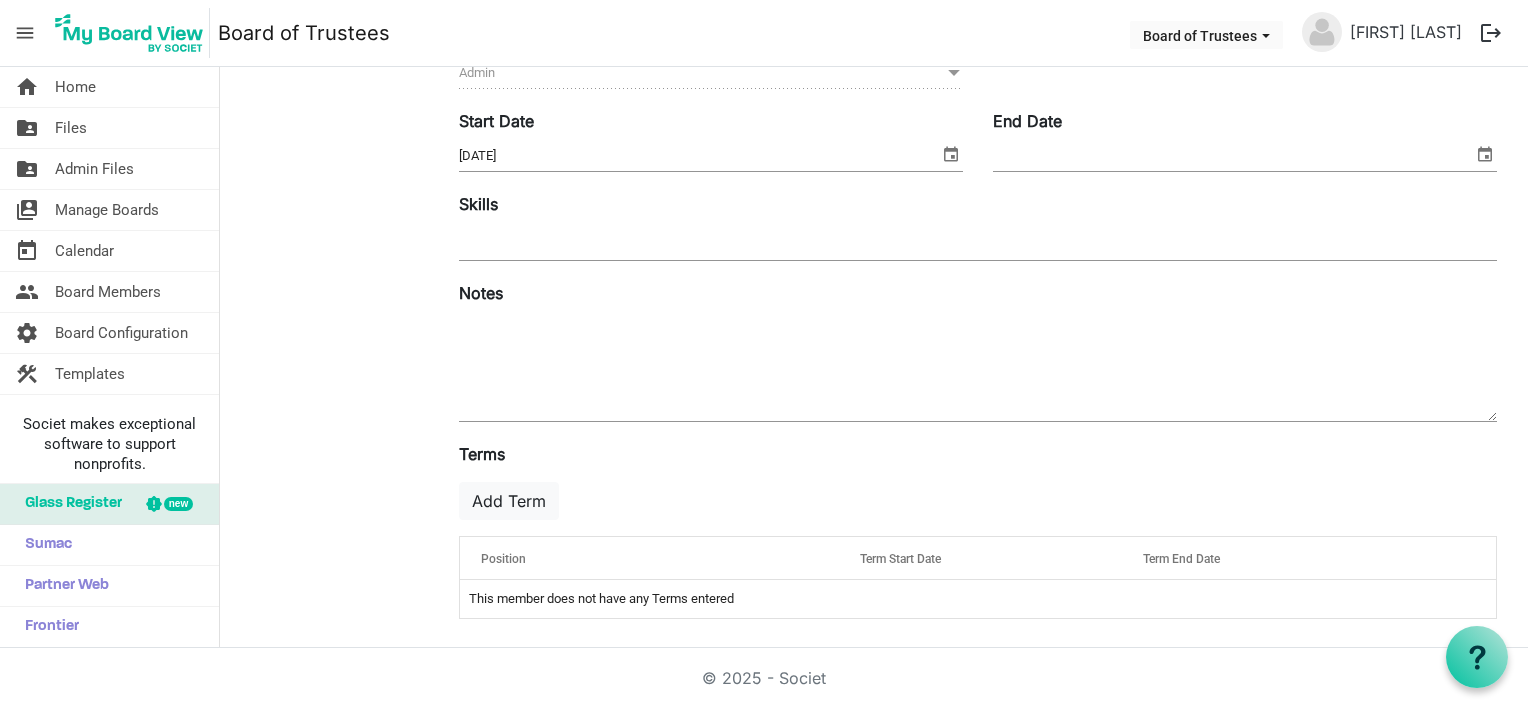 click on "Position" at bounding box center [649, 558] 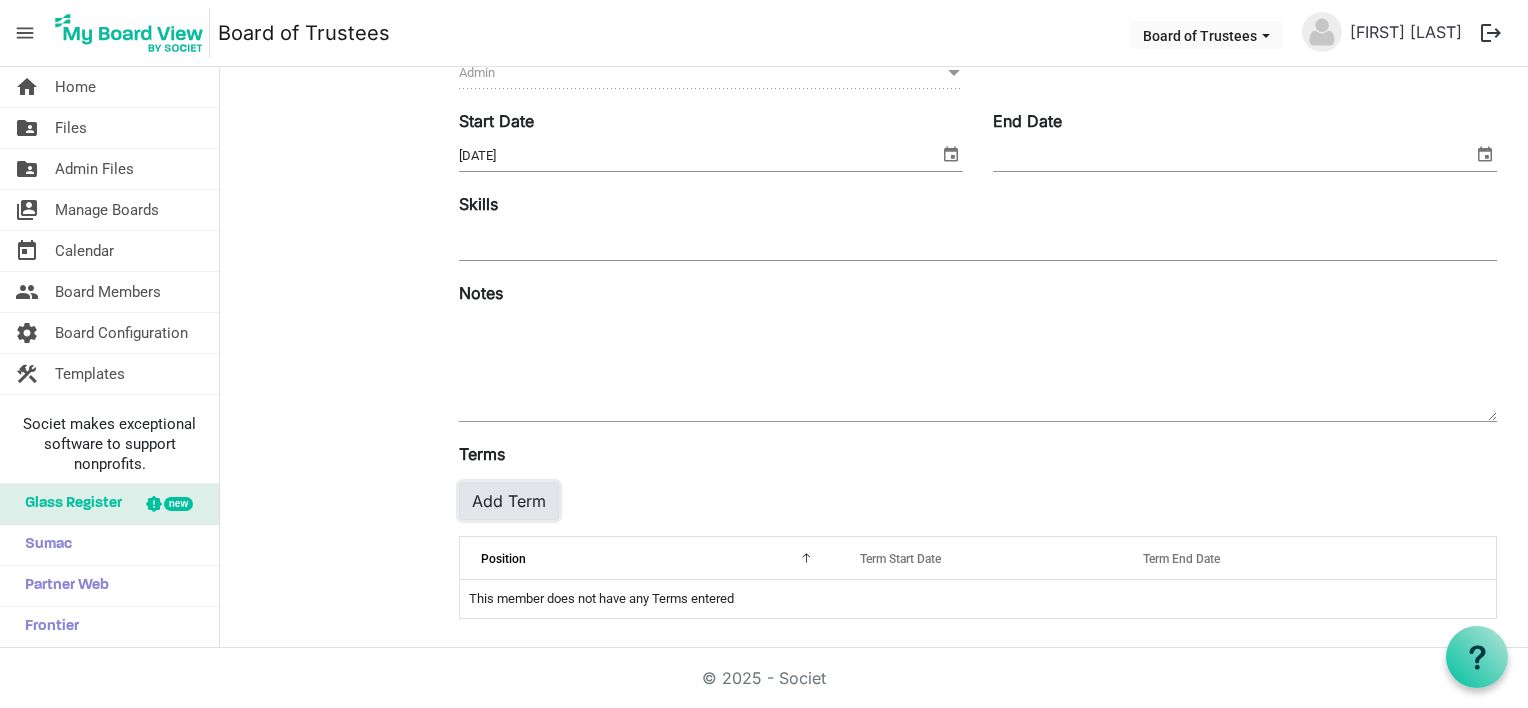 click on "Add Term" at bounding box center (509, 501) 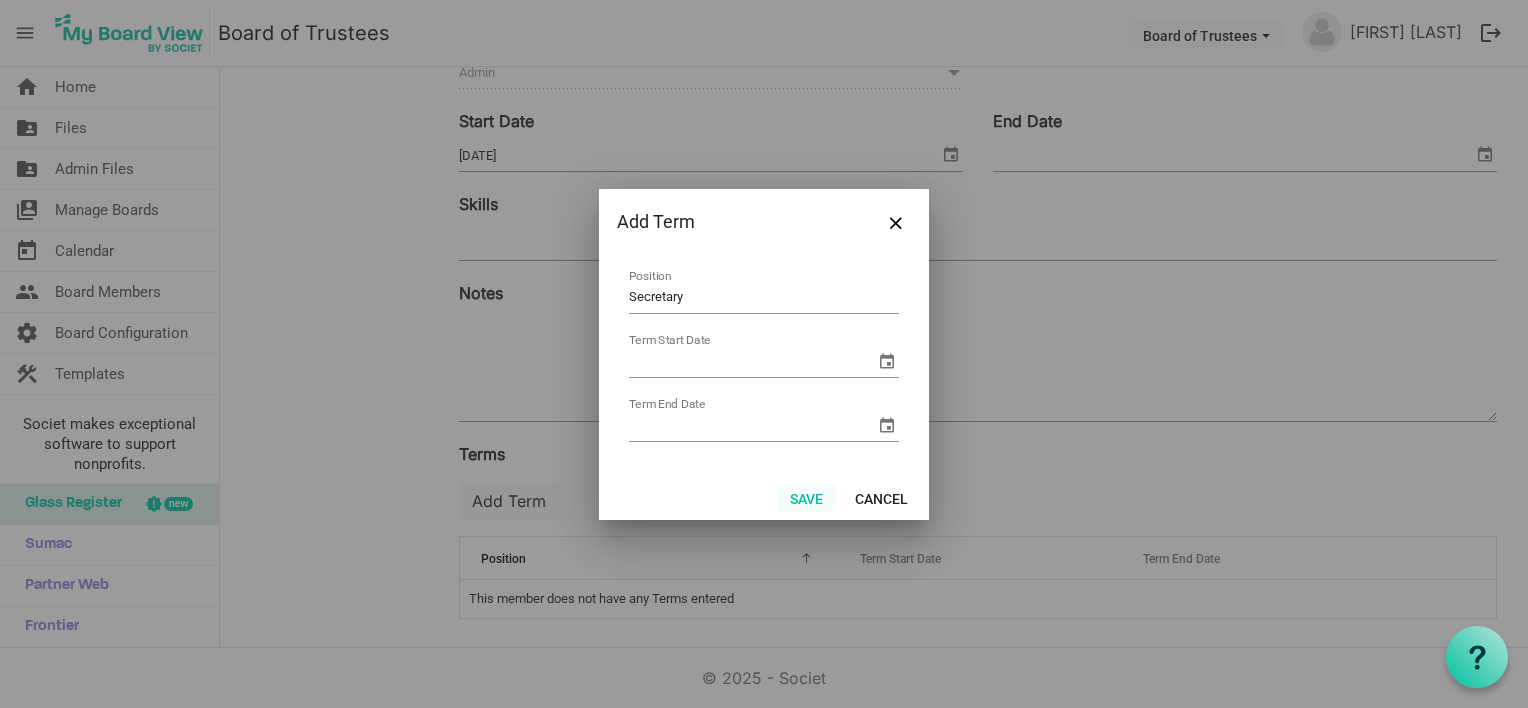 type on "Secretary" 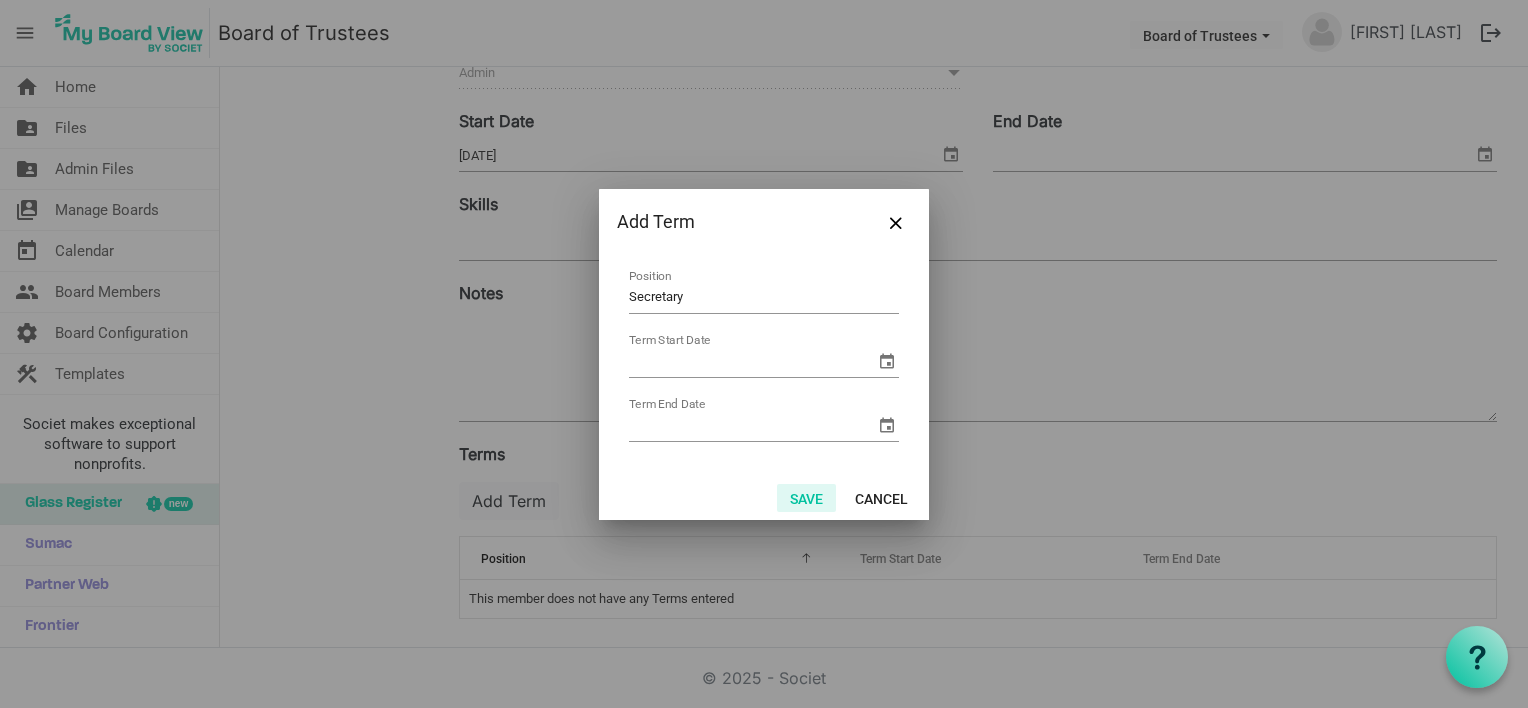 click on "Save" at bounding box center [806, 498] 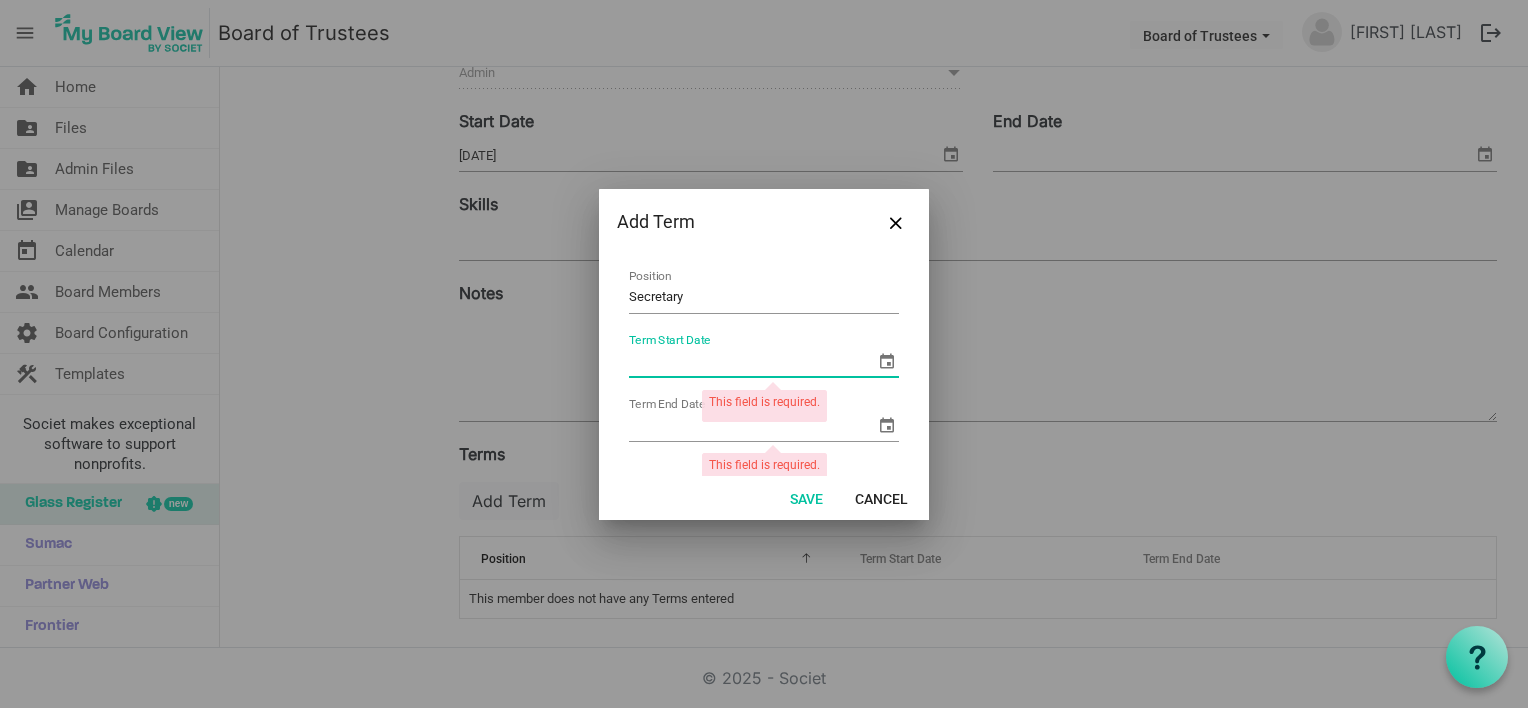 click on "Term Start Date" at bounding box center (752, 362) 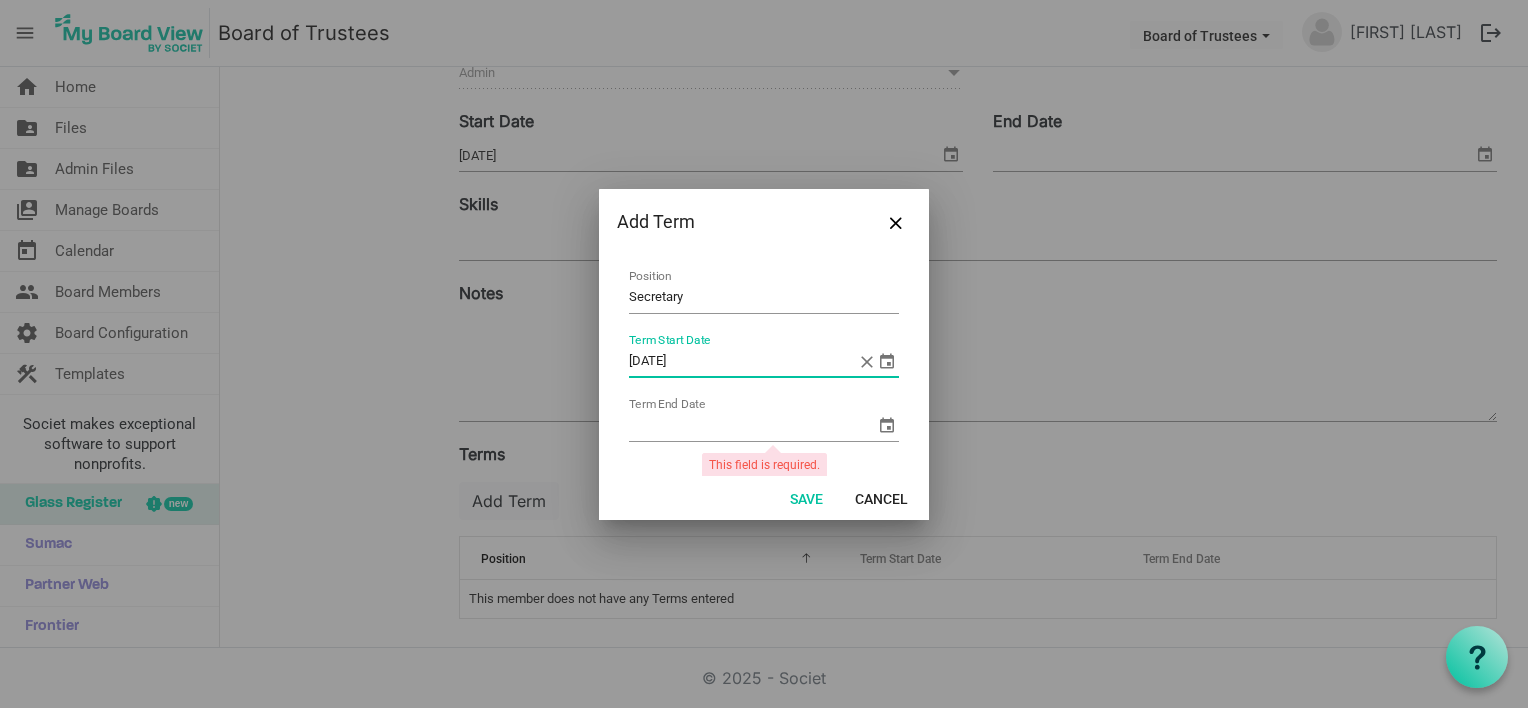 type on "8/4/2025" 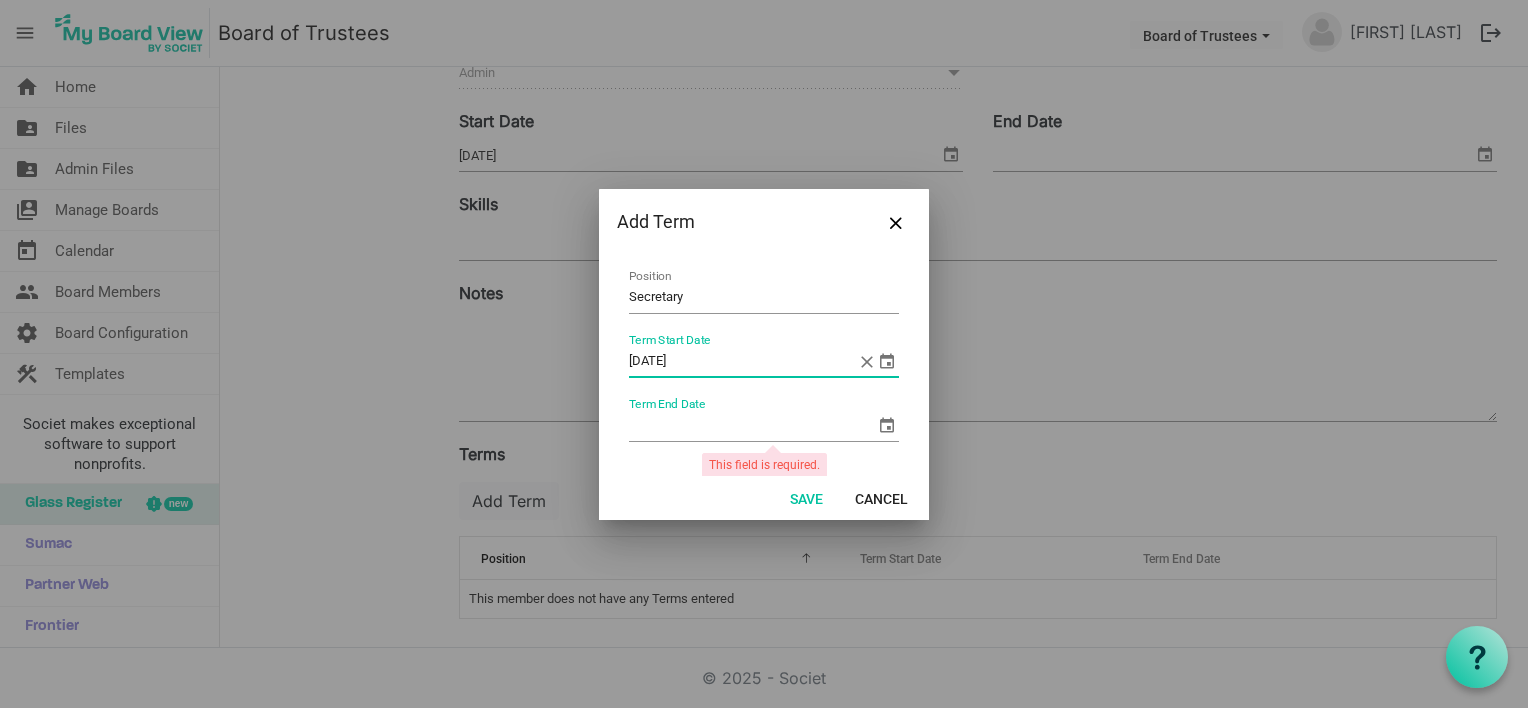 click on "Term End Date" at bounding box center [752, 426] 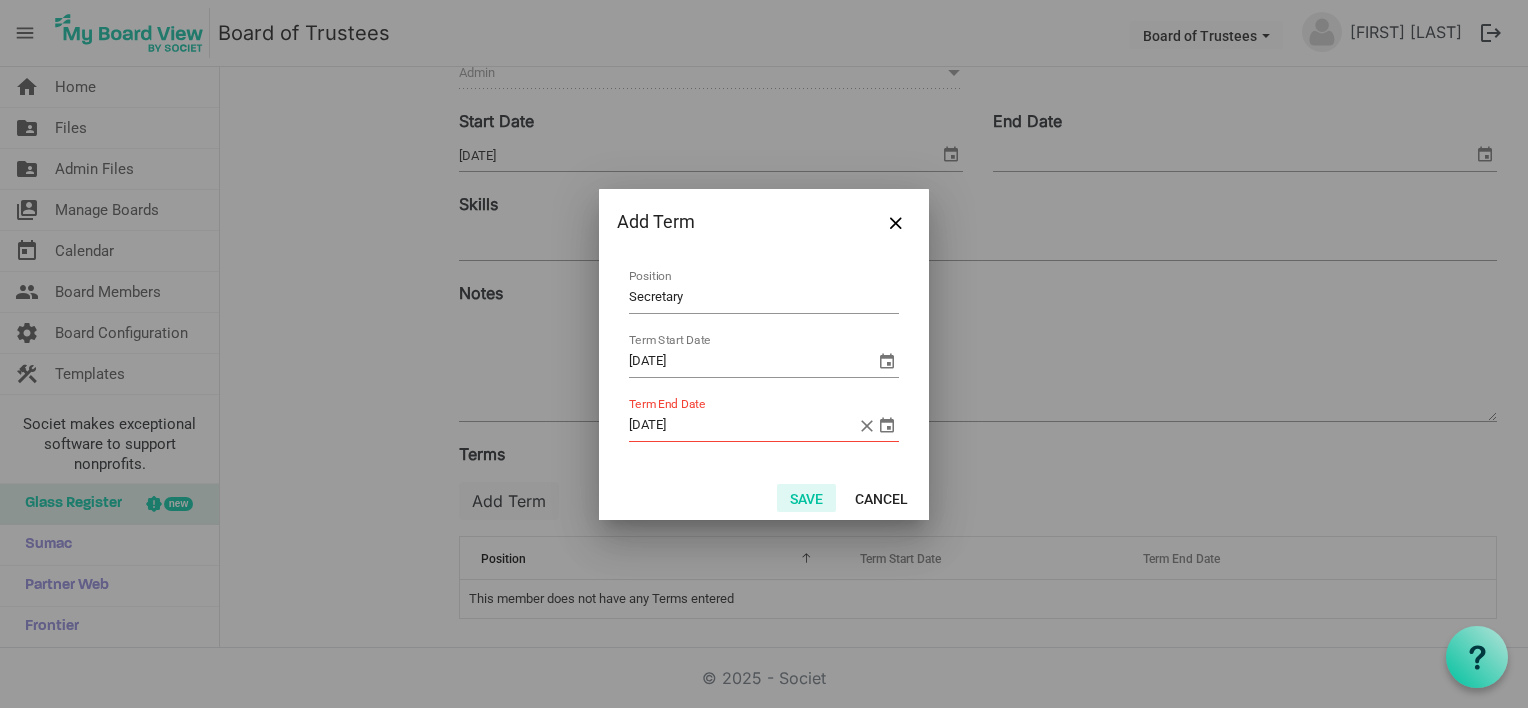 click on "Save" at bounding box center (806, 498) 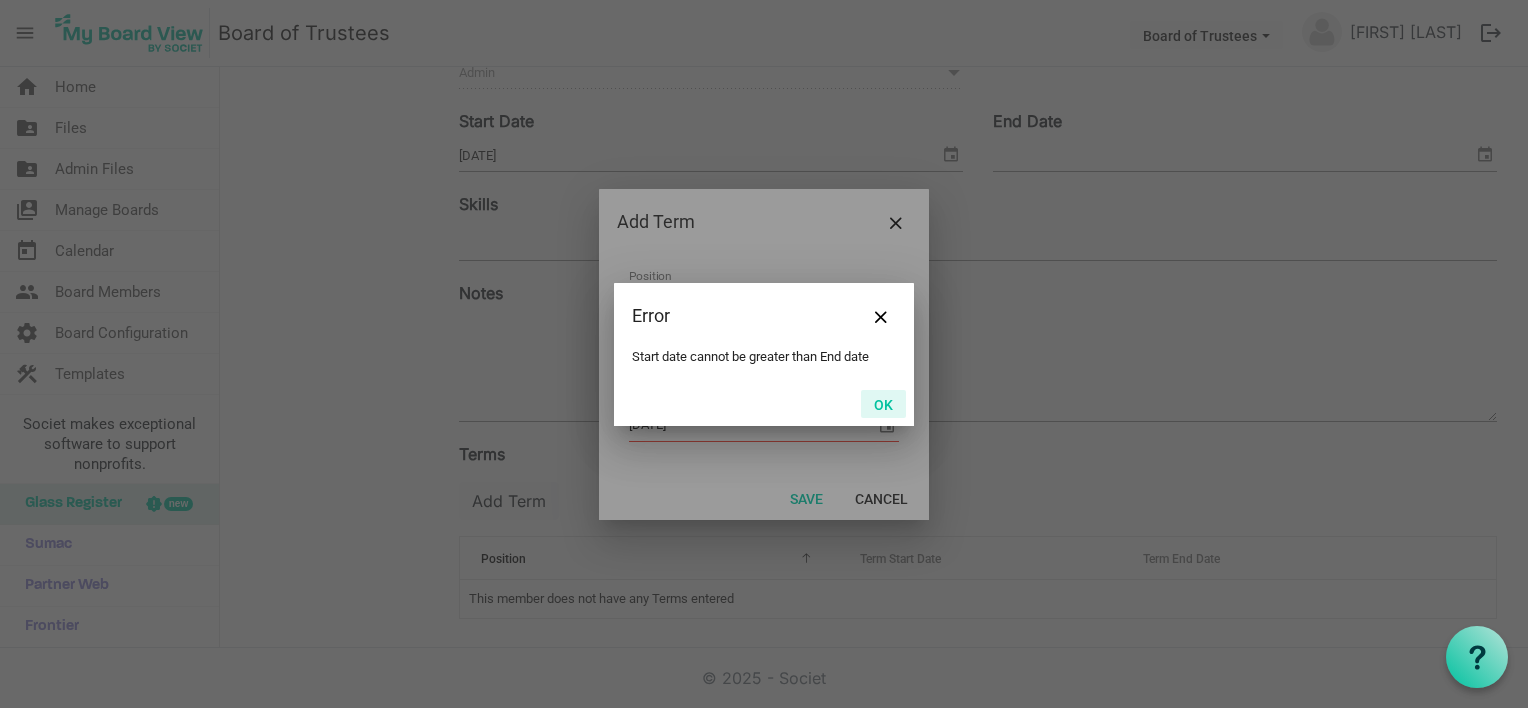 click on "OK" at bounding box center [883, 404] 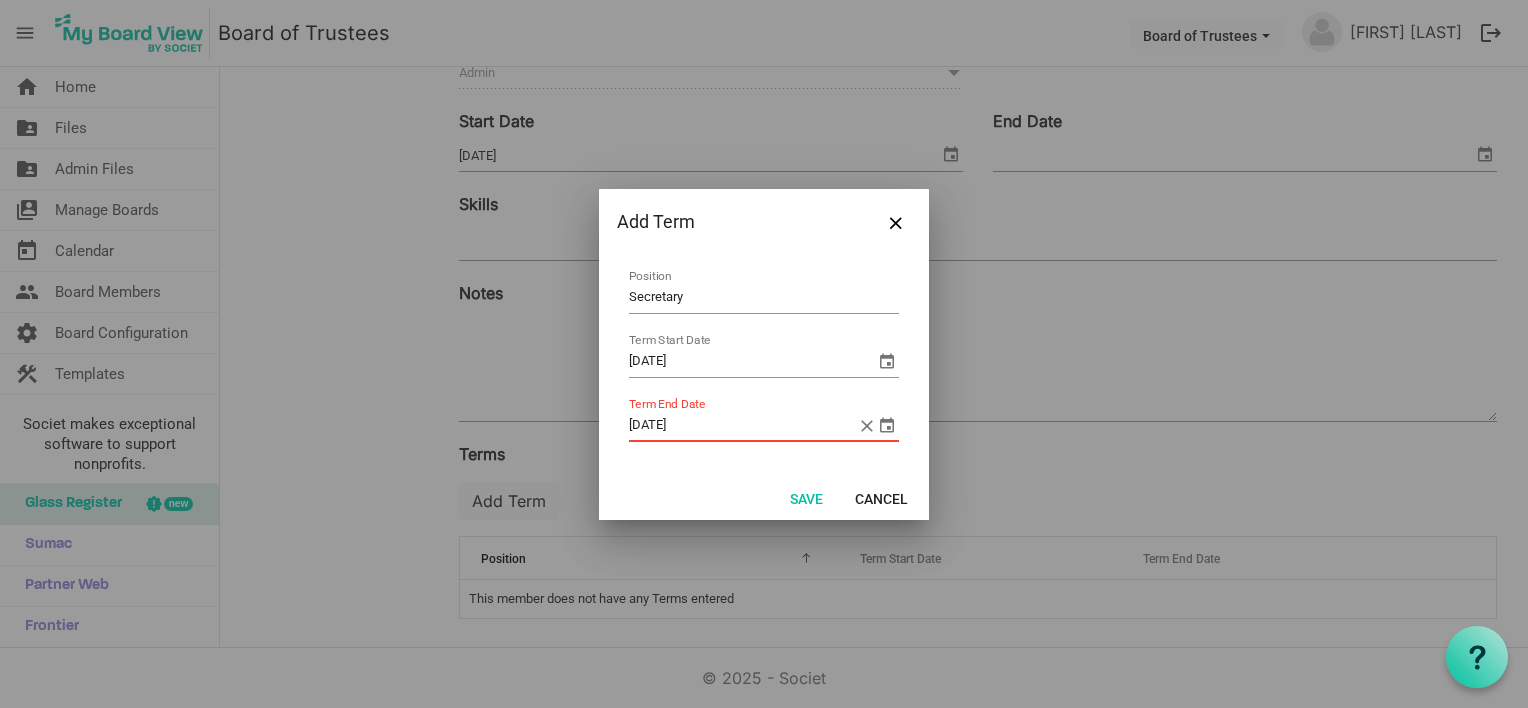click on "8/4/30" at bounding box center [743, 426] 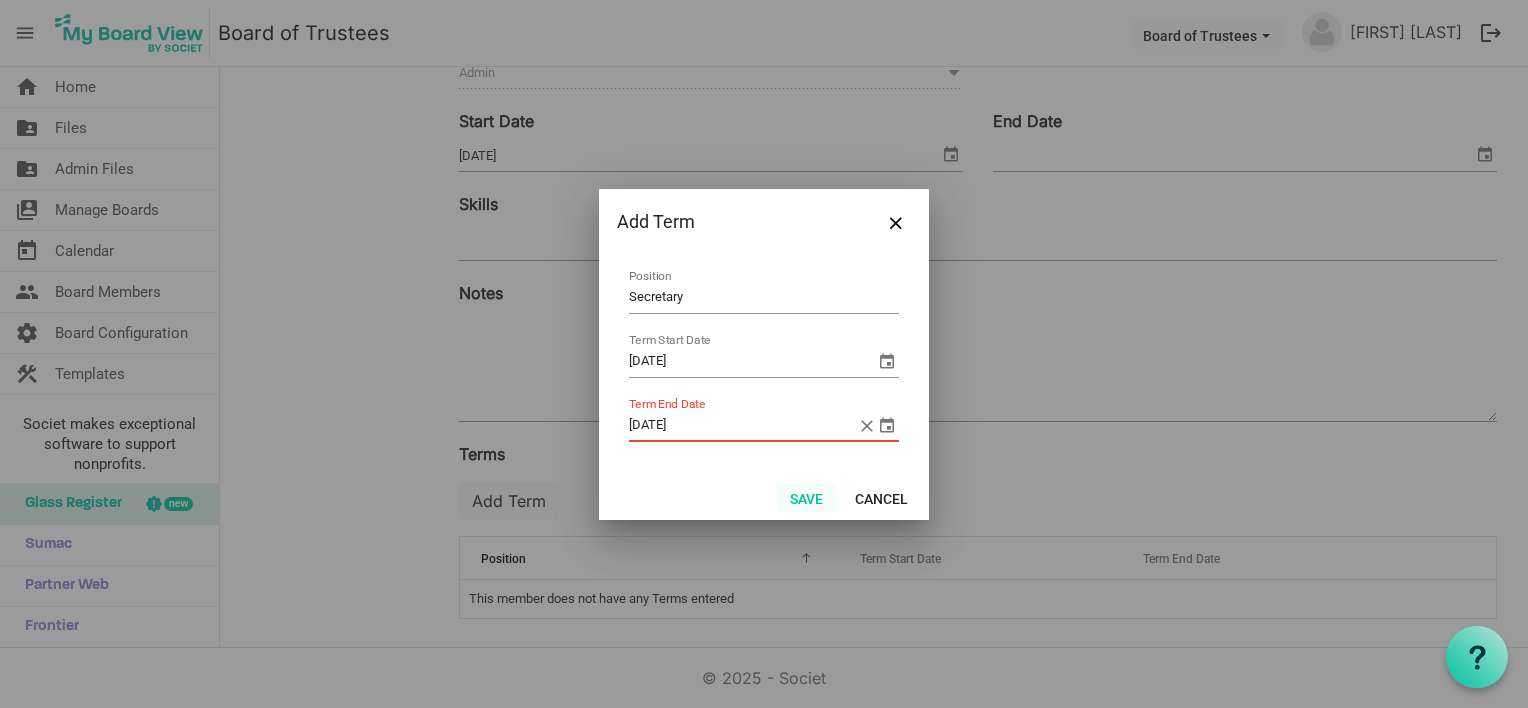 type on "8/4/2030" 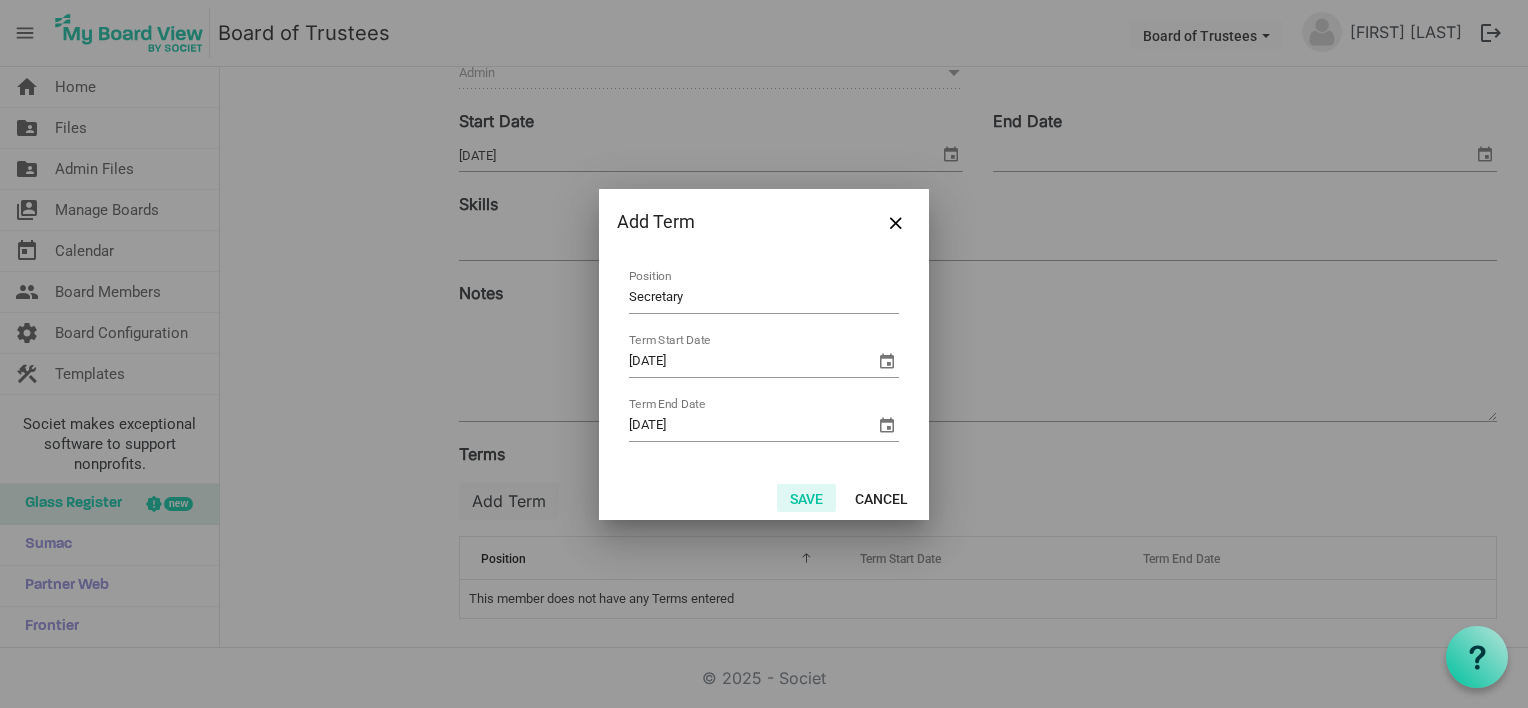 click on "Save" at bounding box center (806, 498) 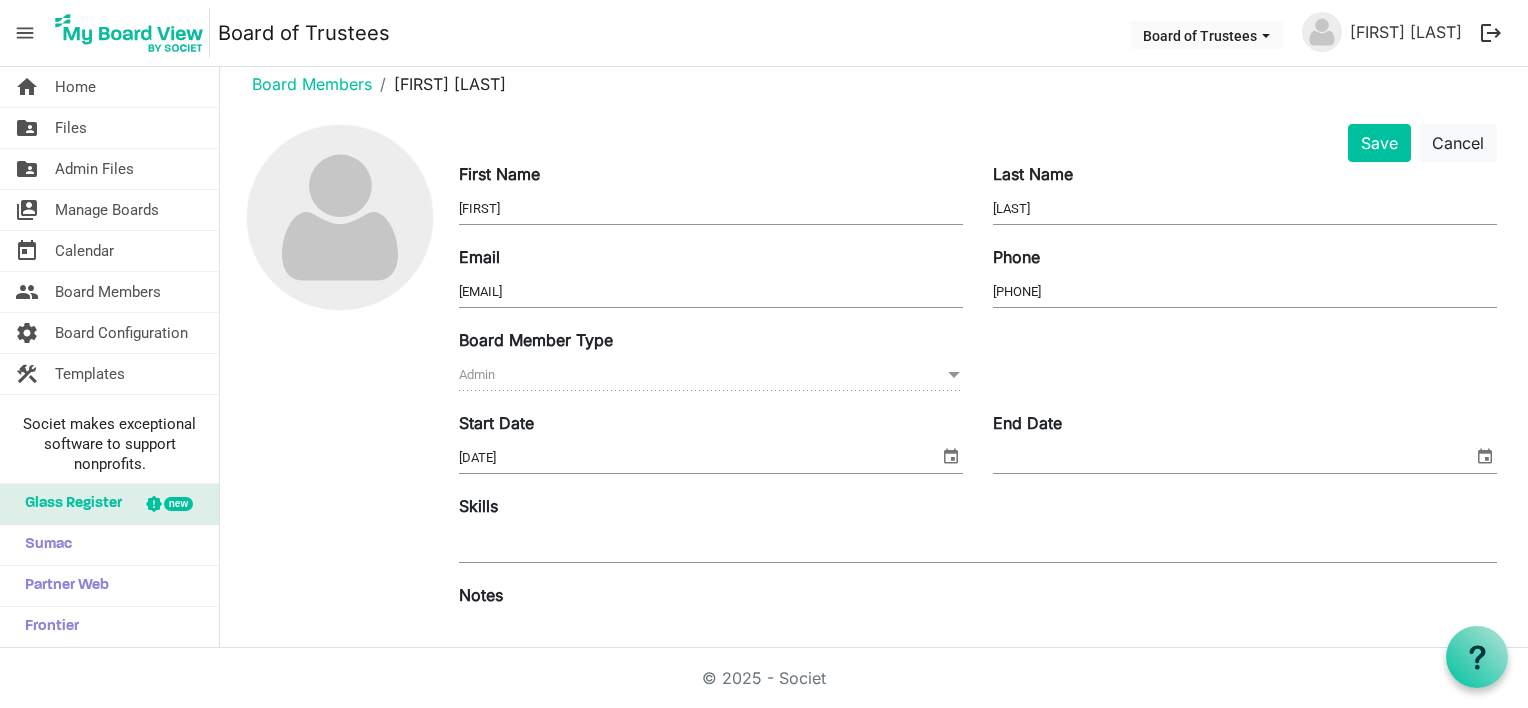 scroll, scrollTop: 0, scrollLeft: 0, axis: both 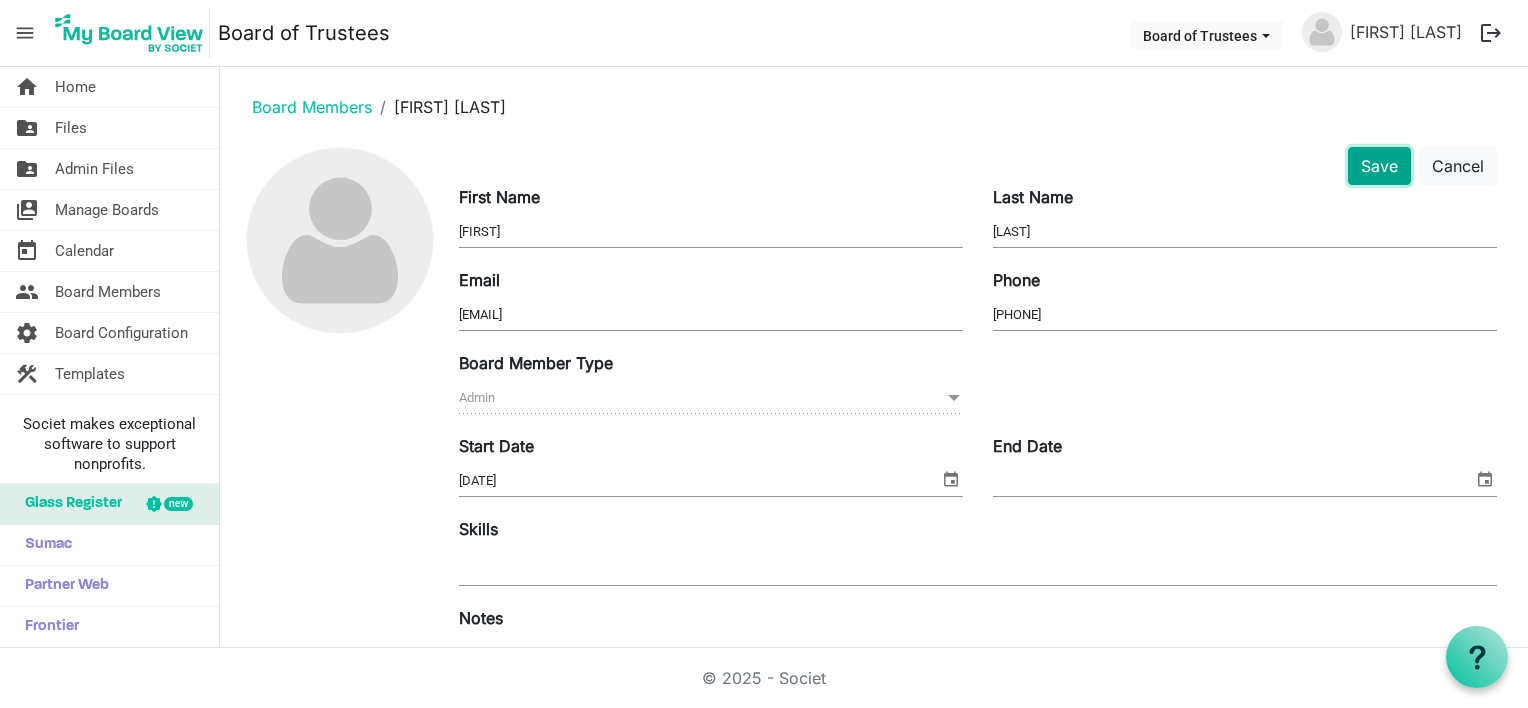 click on "Save" at bounding box center [1379, 166] 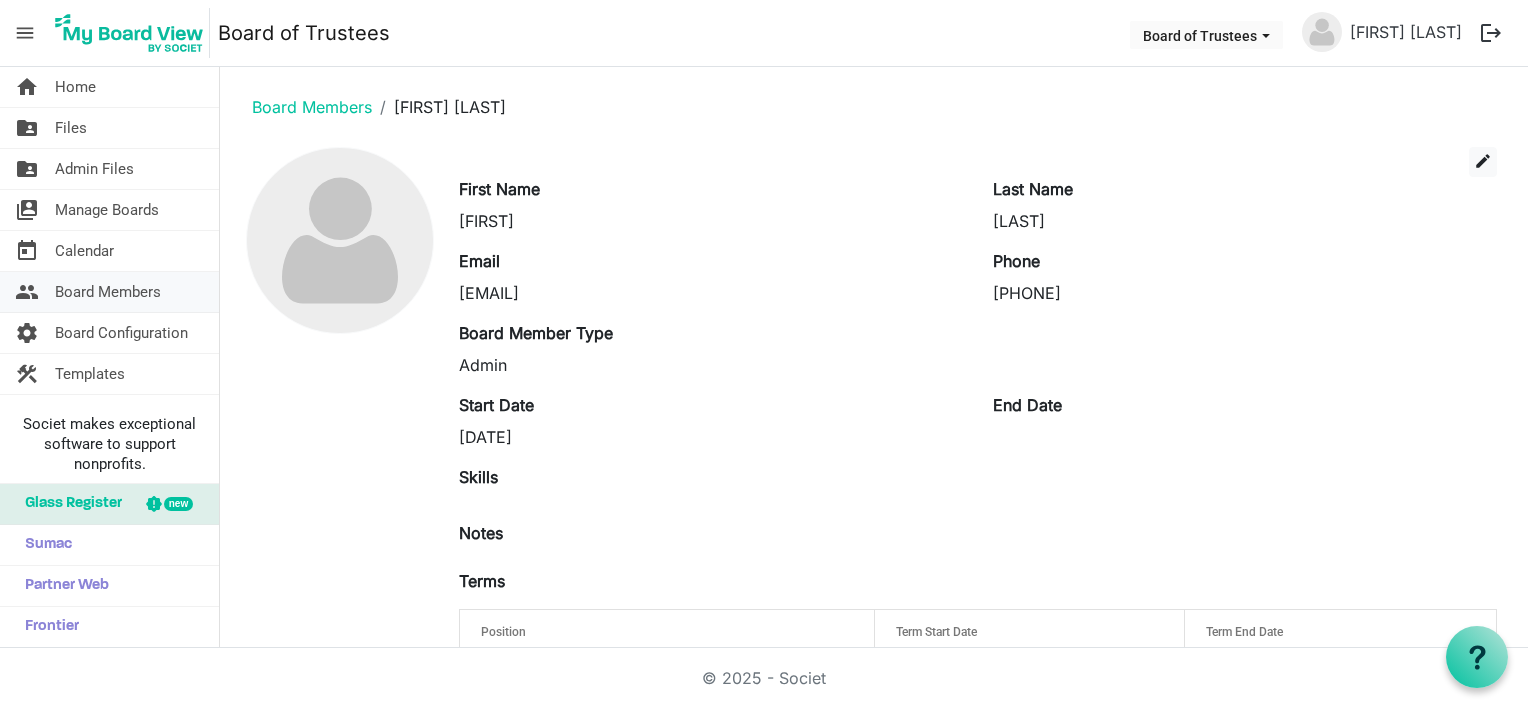 click on "Board Members" at bounding box center [108, 292] 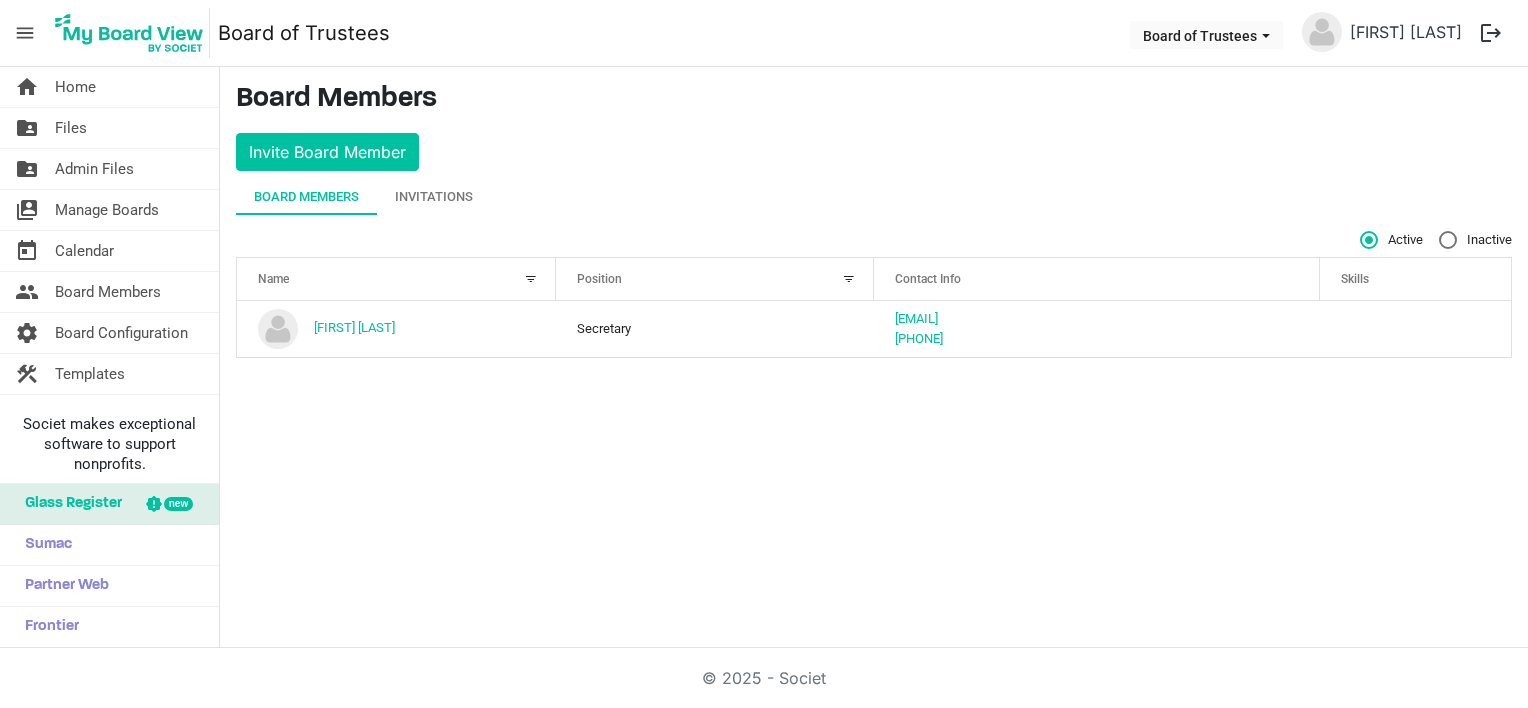 scroll, scrollTop: 0, scrollLeft: 0, axis: both 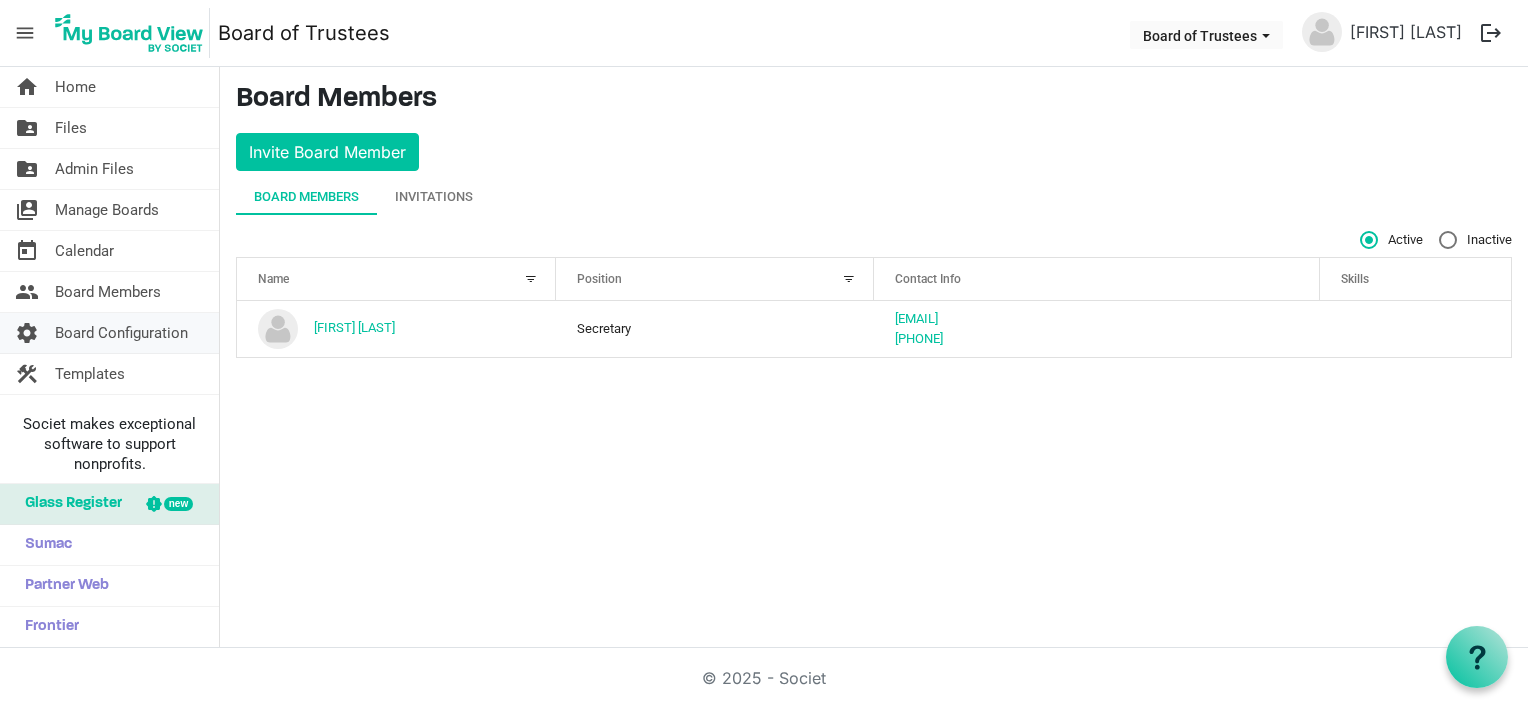 click on "Board Configuration" at bounding box center [121, 333] 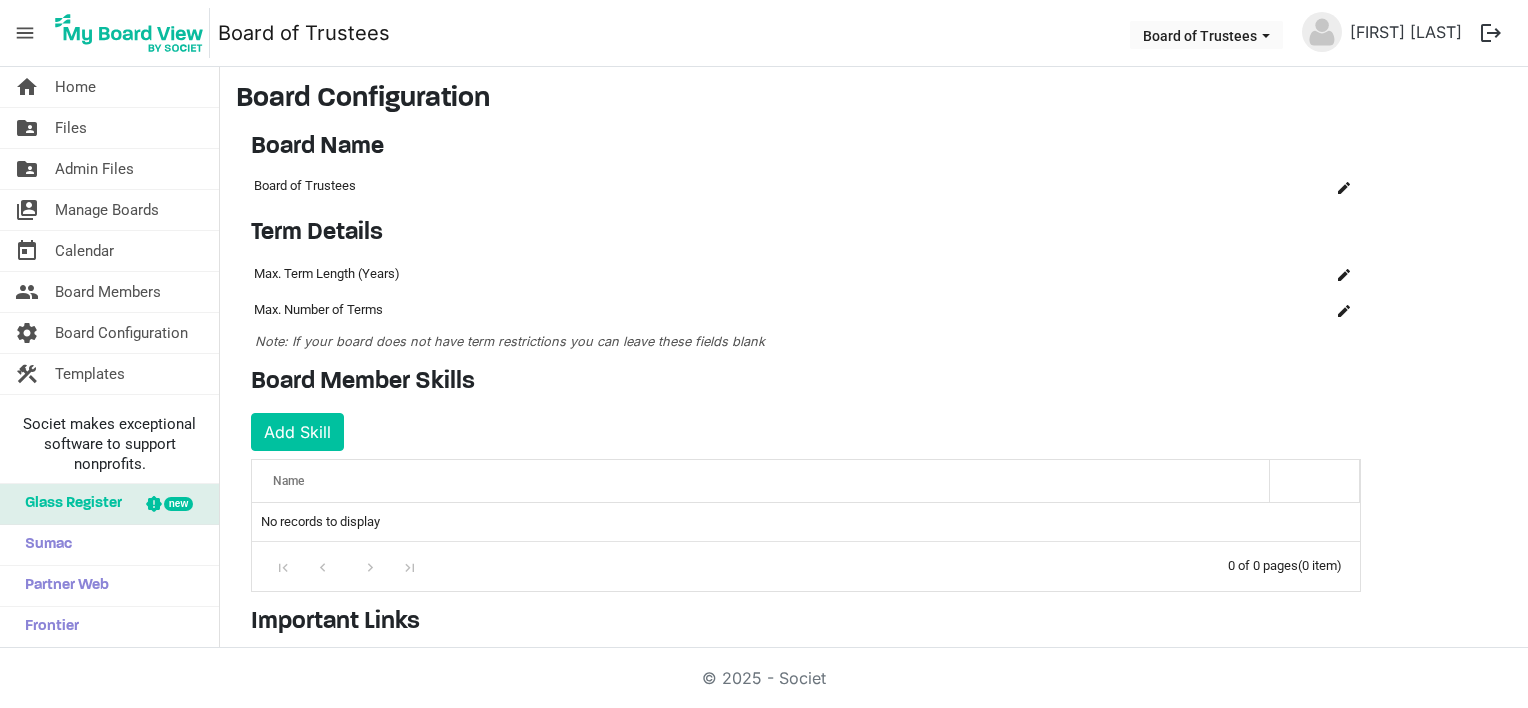 scroll, scrollTop: 0, scrollLeft: 0, axis: both 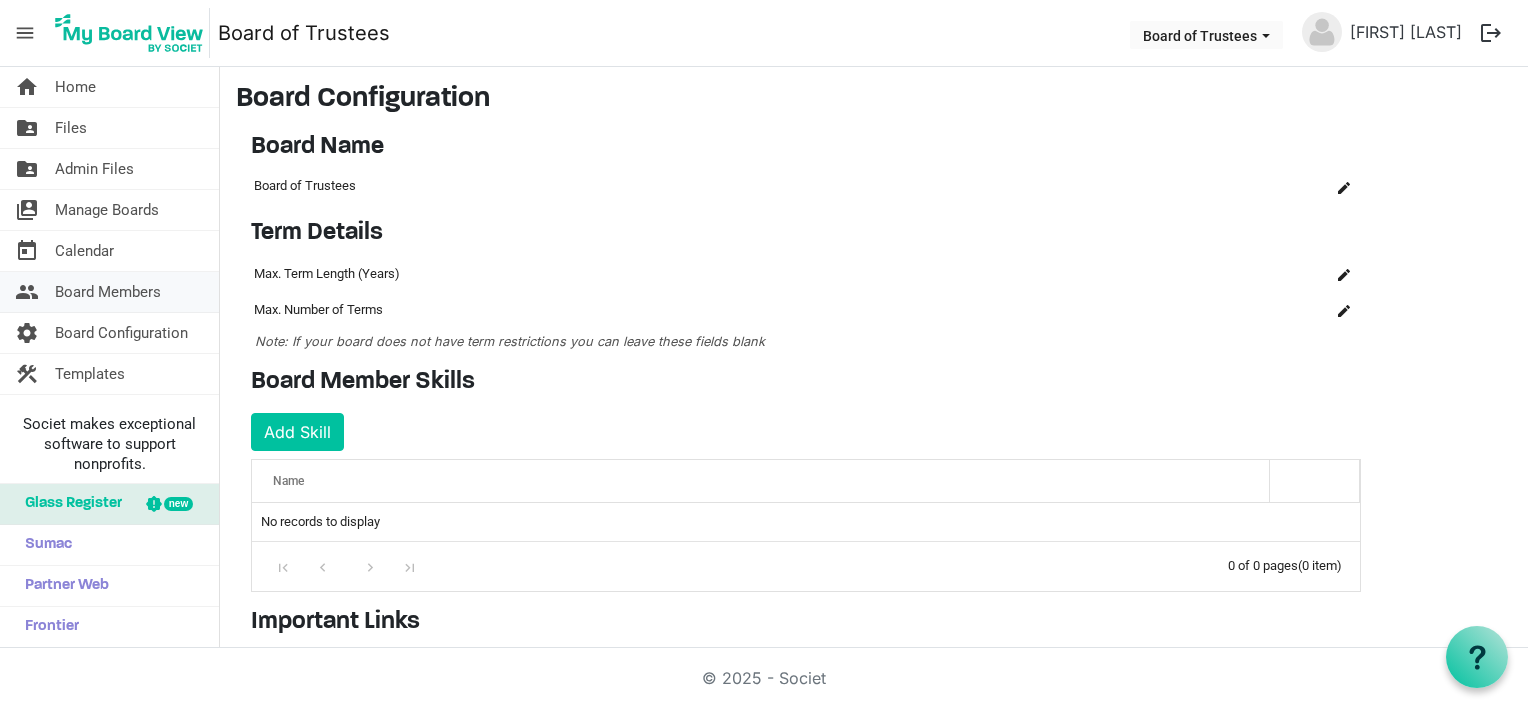 click on "Board Members" at bounding box center [108, 292] 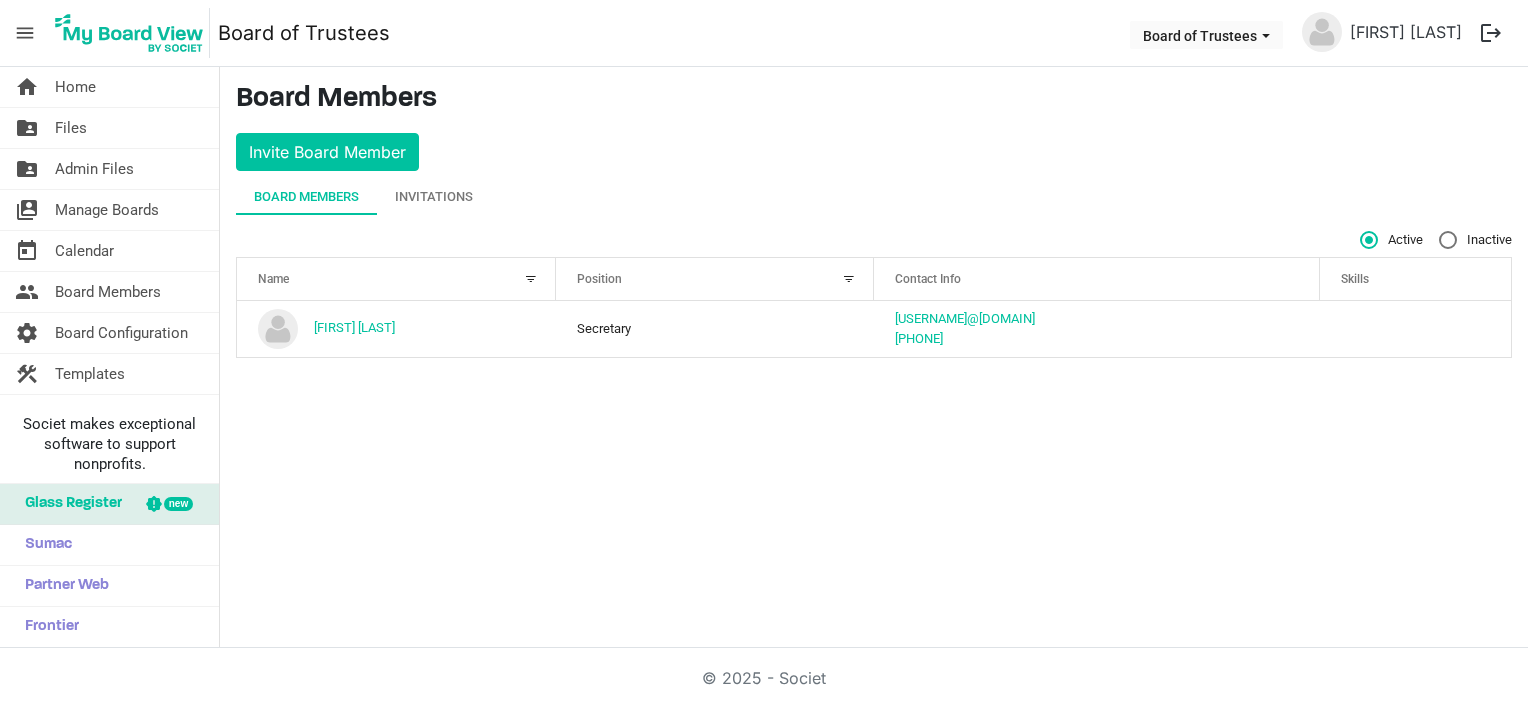 scroll, scrollTop: 0, scrollLeft: 0, axis: both 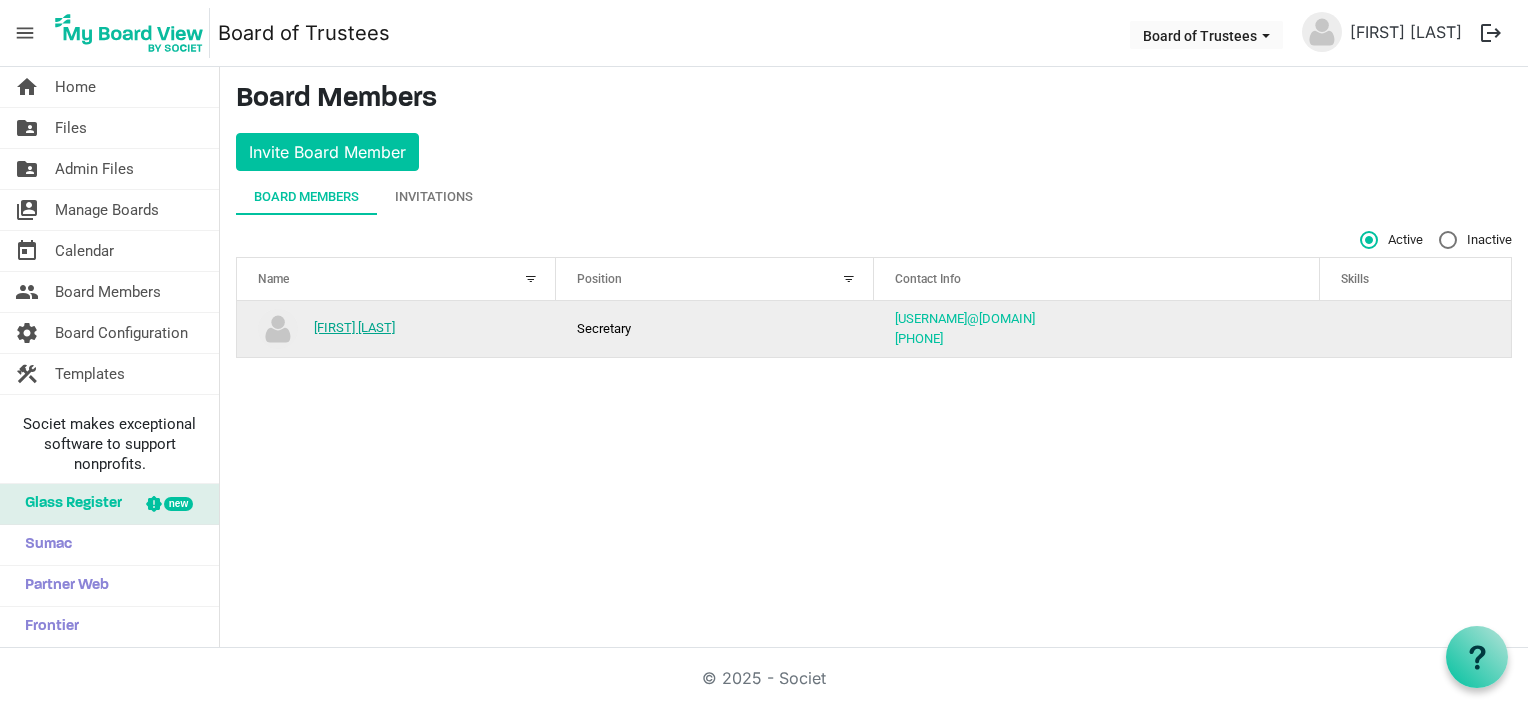 click on "[FIRST] [LAST]" at bounding box center (354, 327) 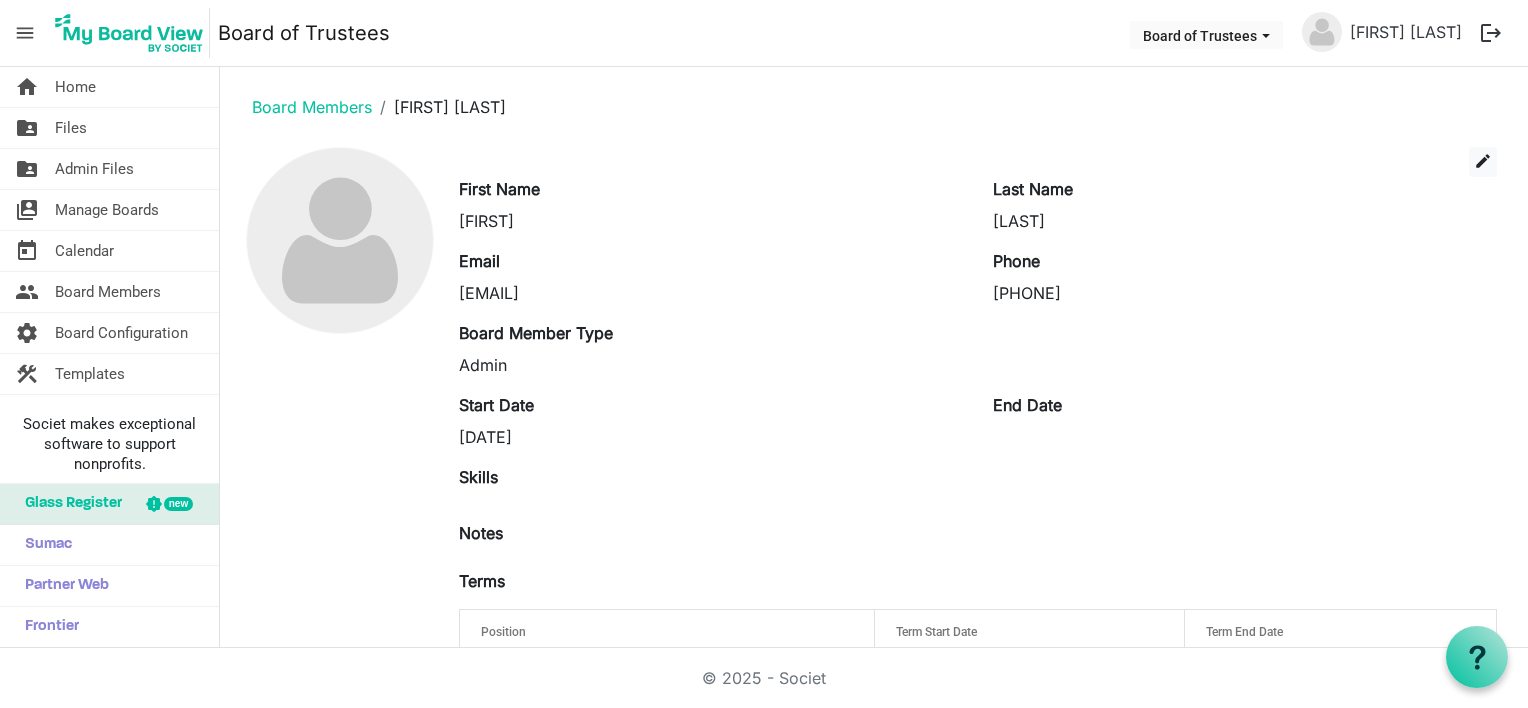 scroll, scrollTop: 0, scrollLeft: 0, axis: both 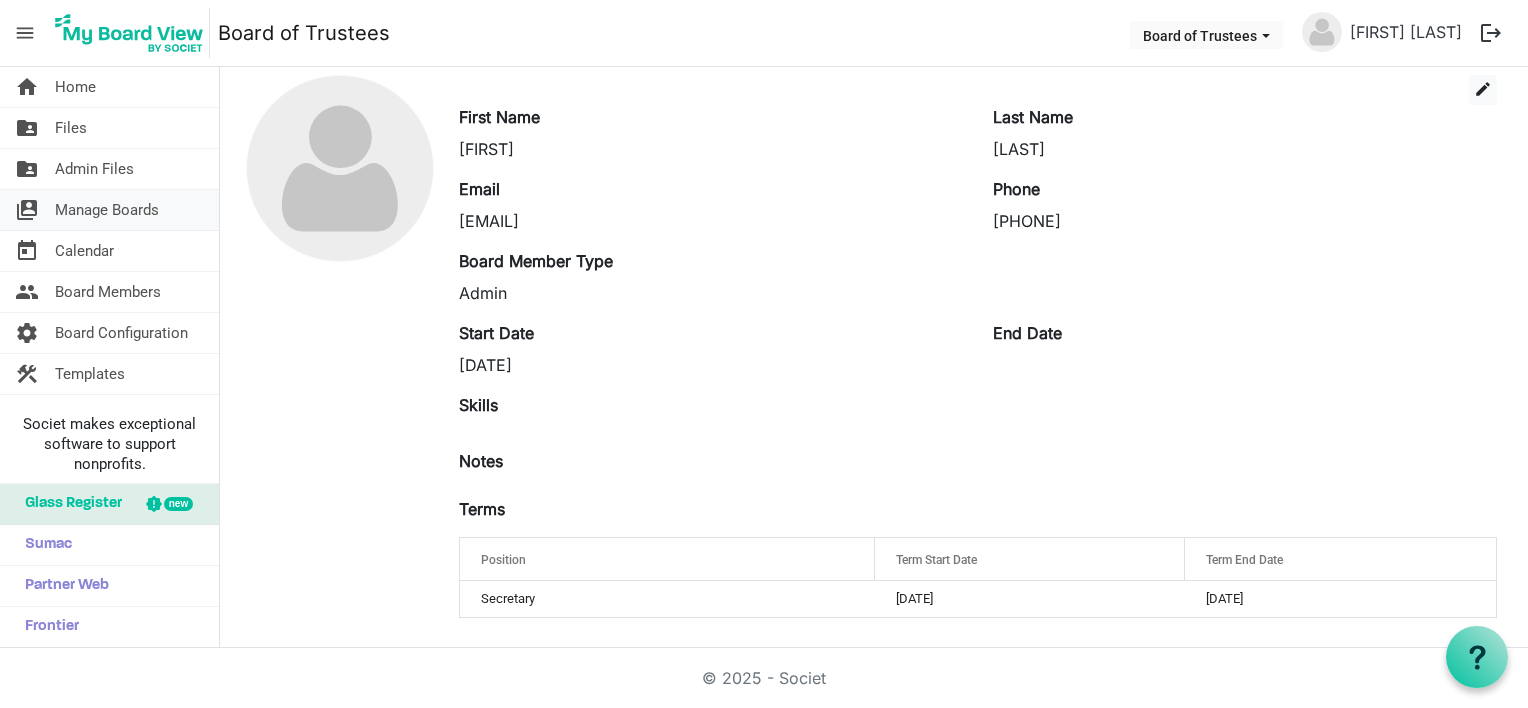 click on "Manage Boards" at bounding box center [107, 210] 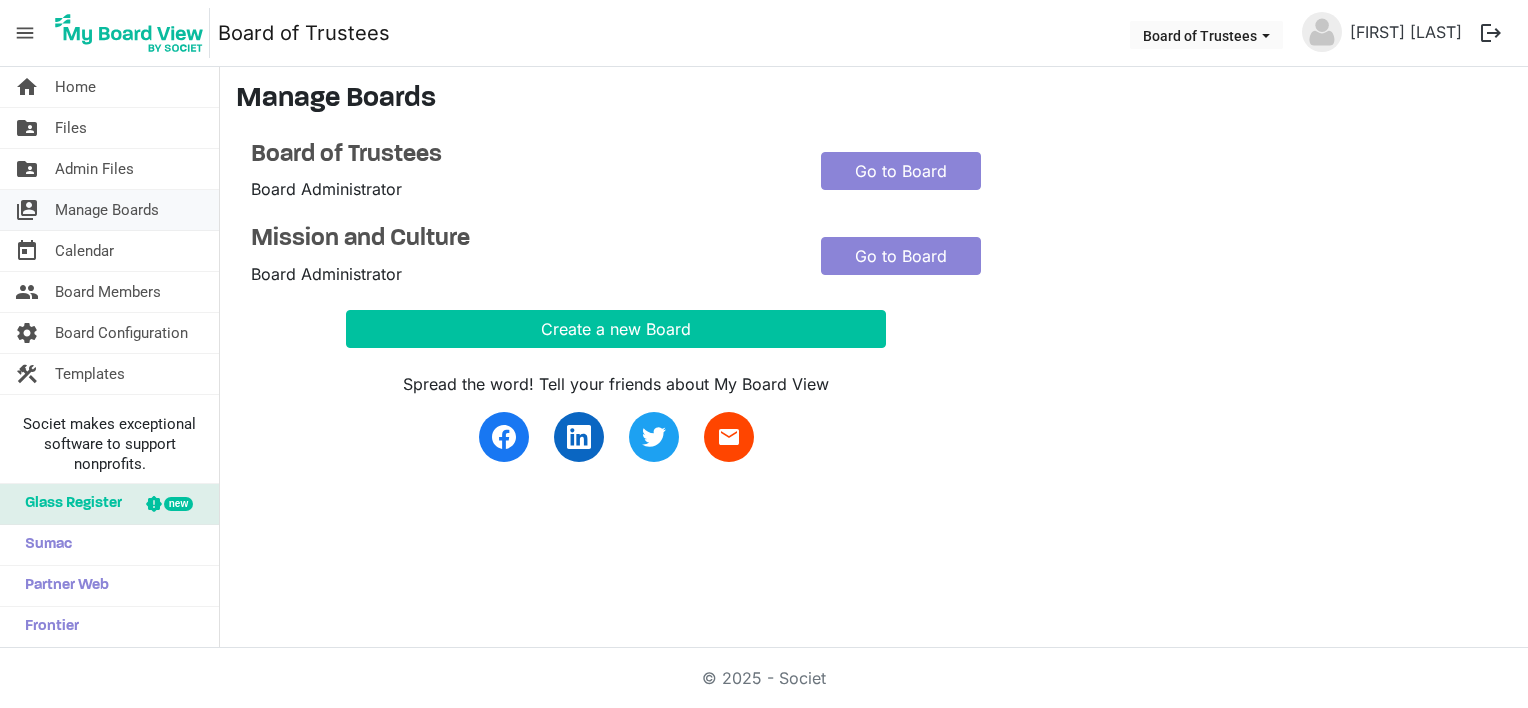 scroll, scrollTop: 0, scrollLeft: 0, axis: both 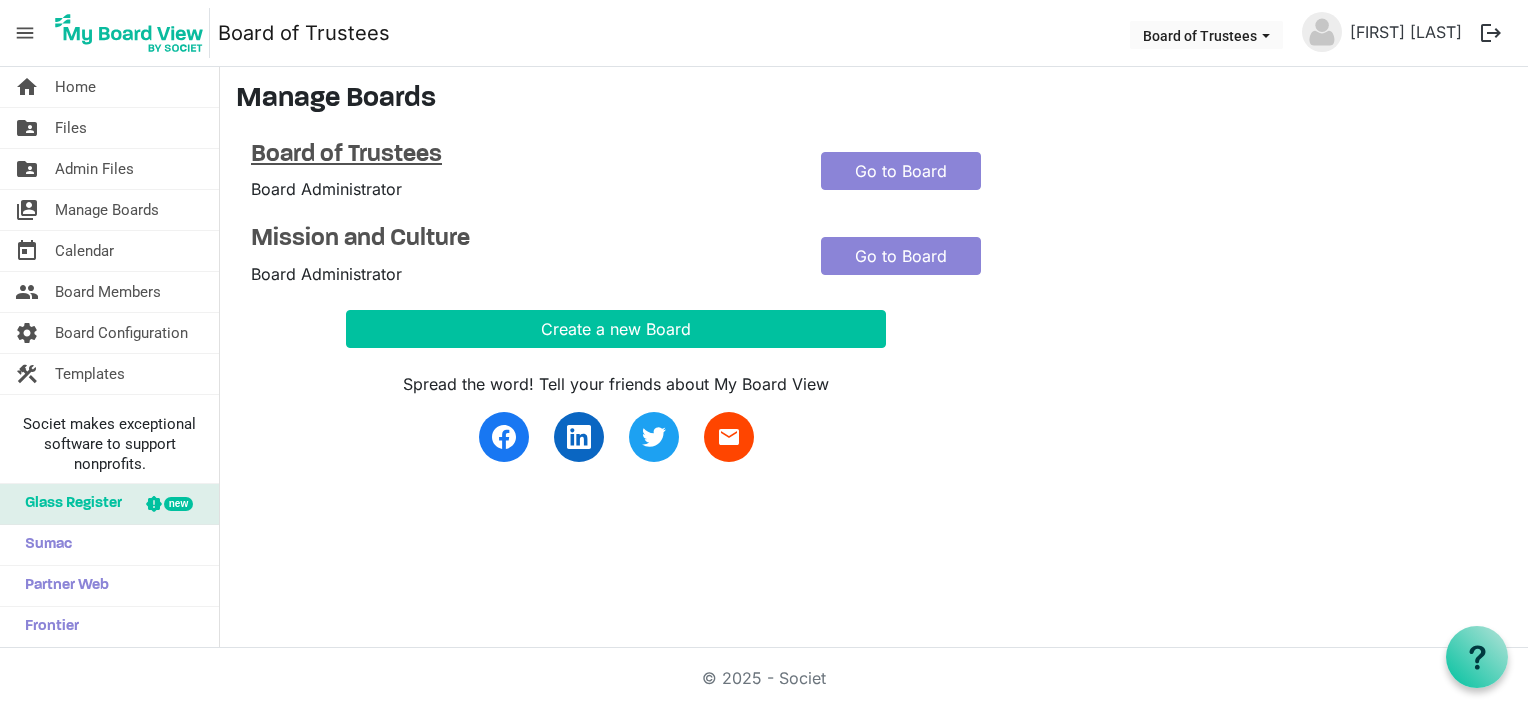 click on "Board of Trustees" at bounding box center (521, 155) 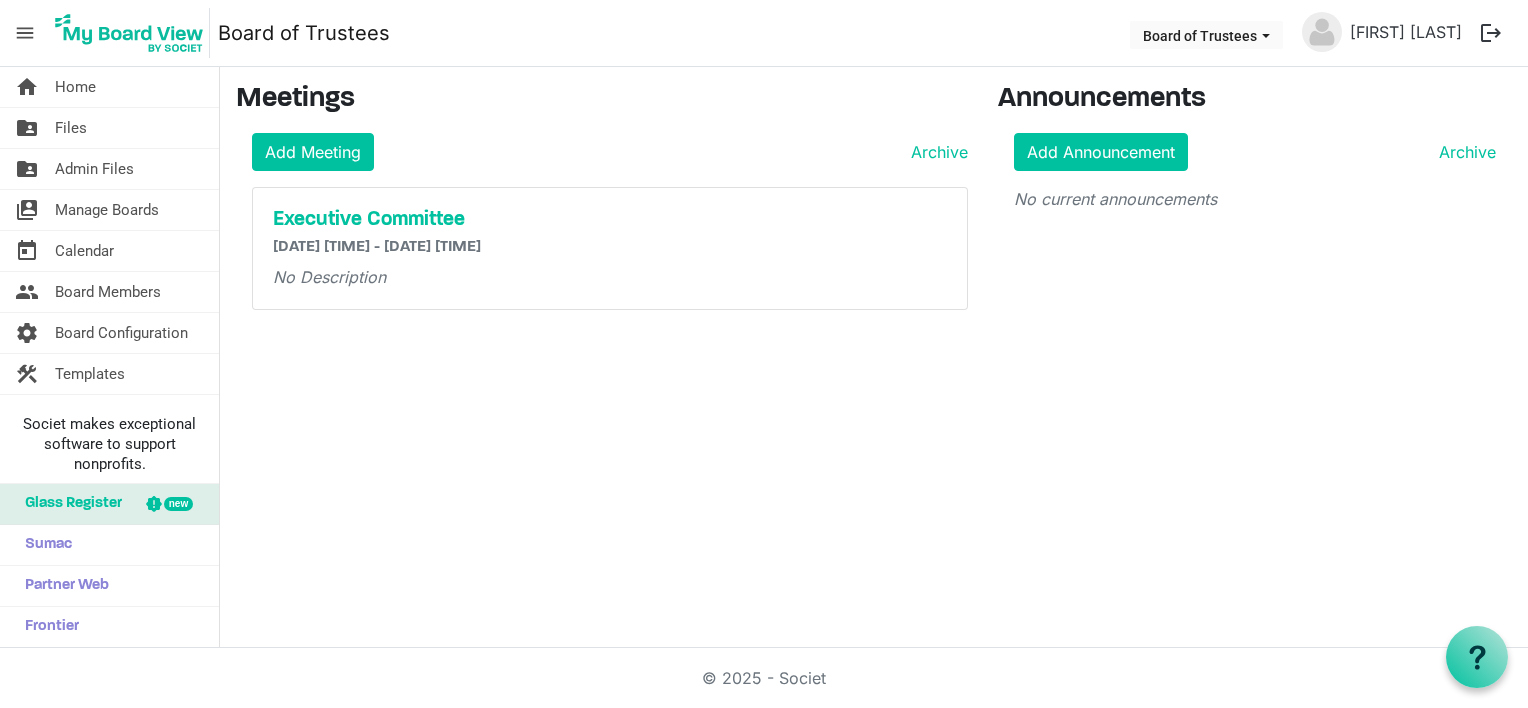 scroll, scrollTop: 0, scrollLeft: 0, axis: both 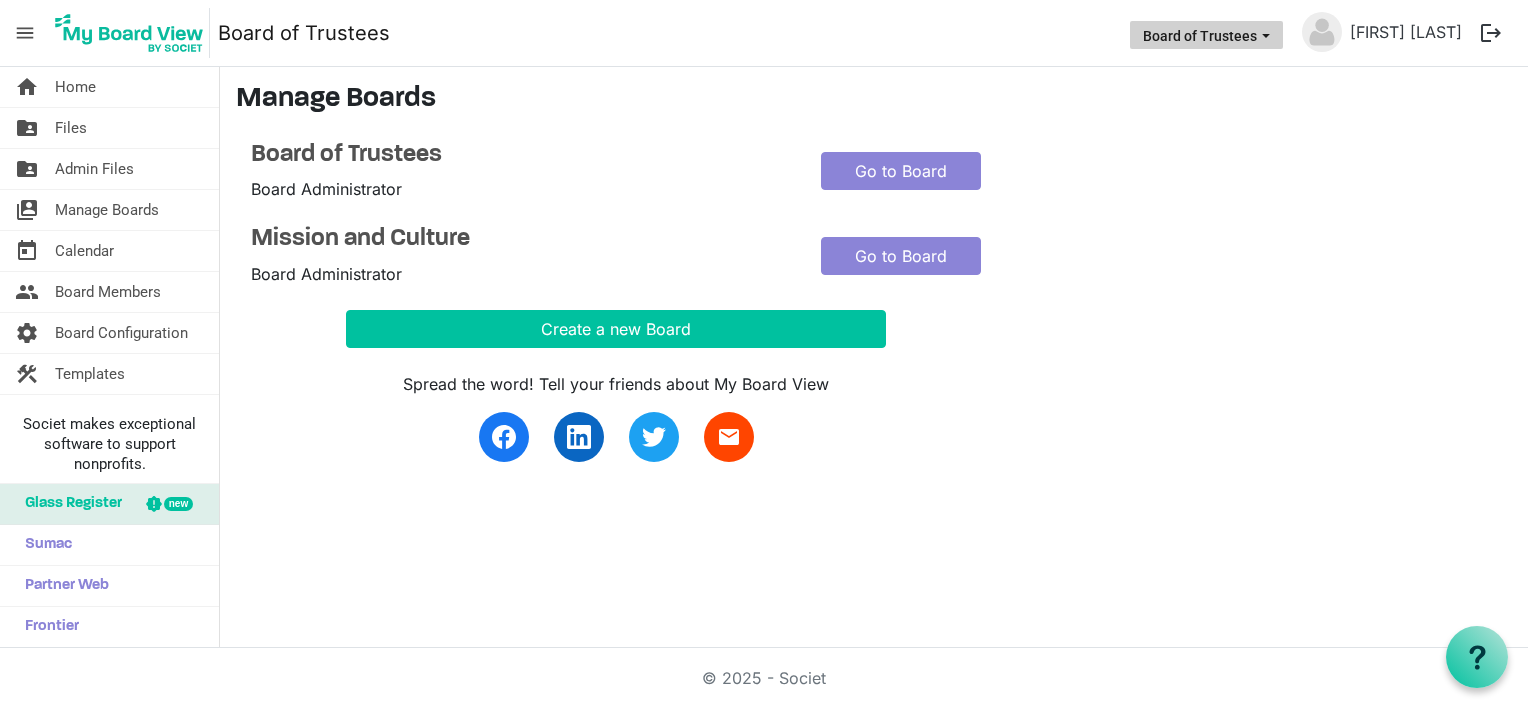 click at bounding box center (1266, 36) 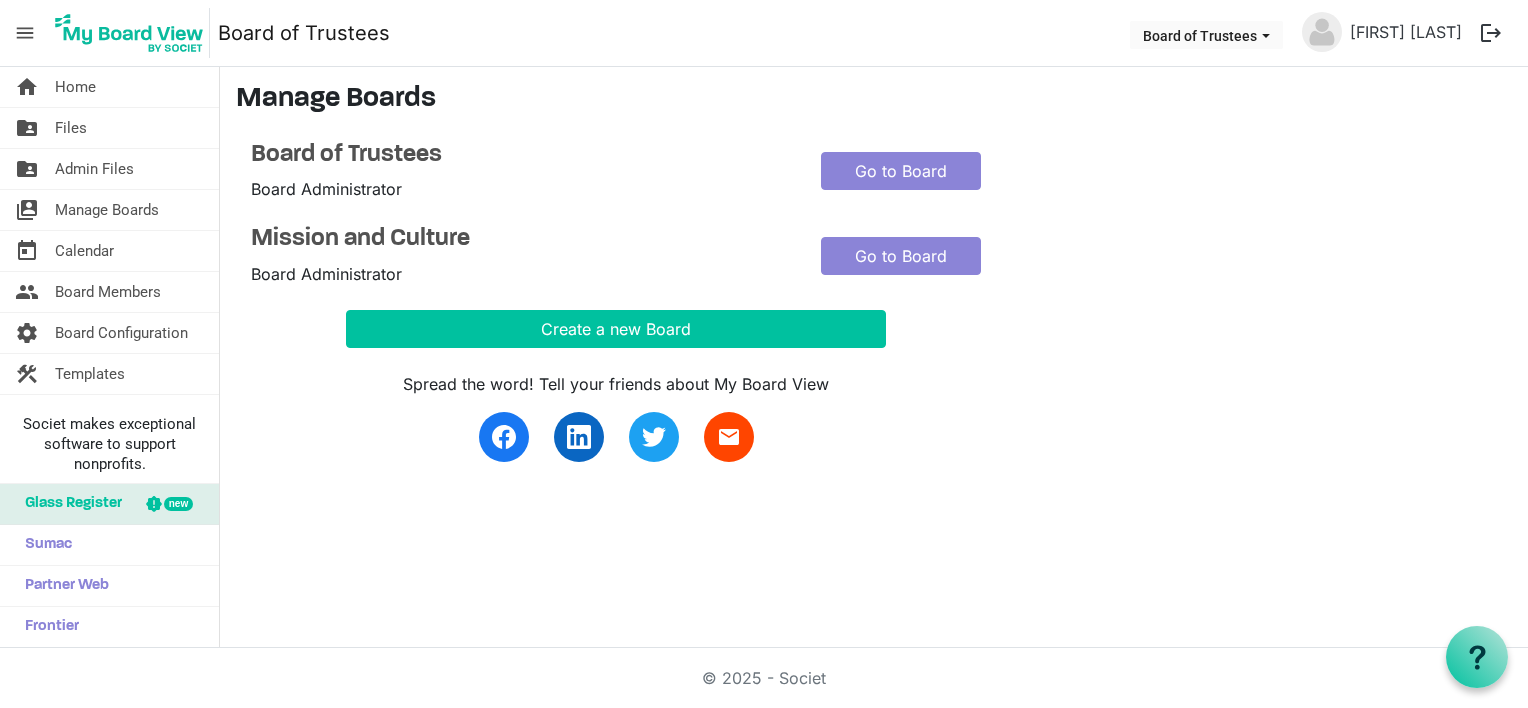 click on "Board of Trustees
Board Administrator
Go to Board" at bounding box center (806, 171) 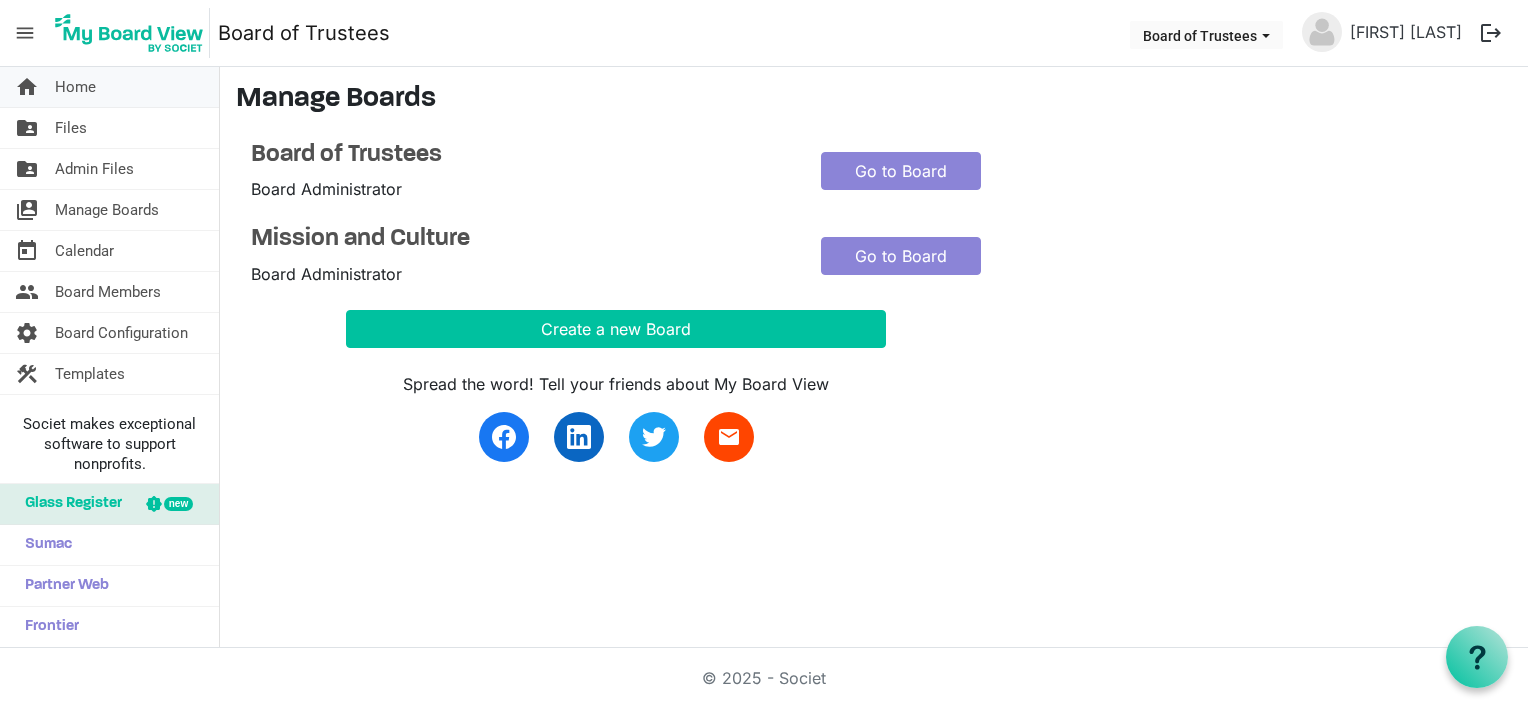 click on "Home" at bounding box center [75, 87] 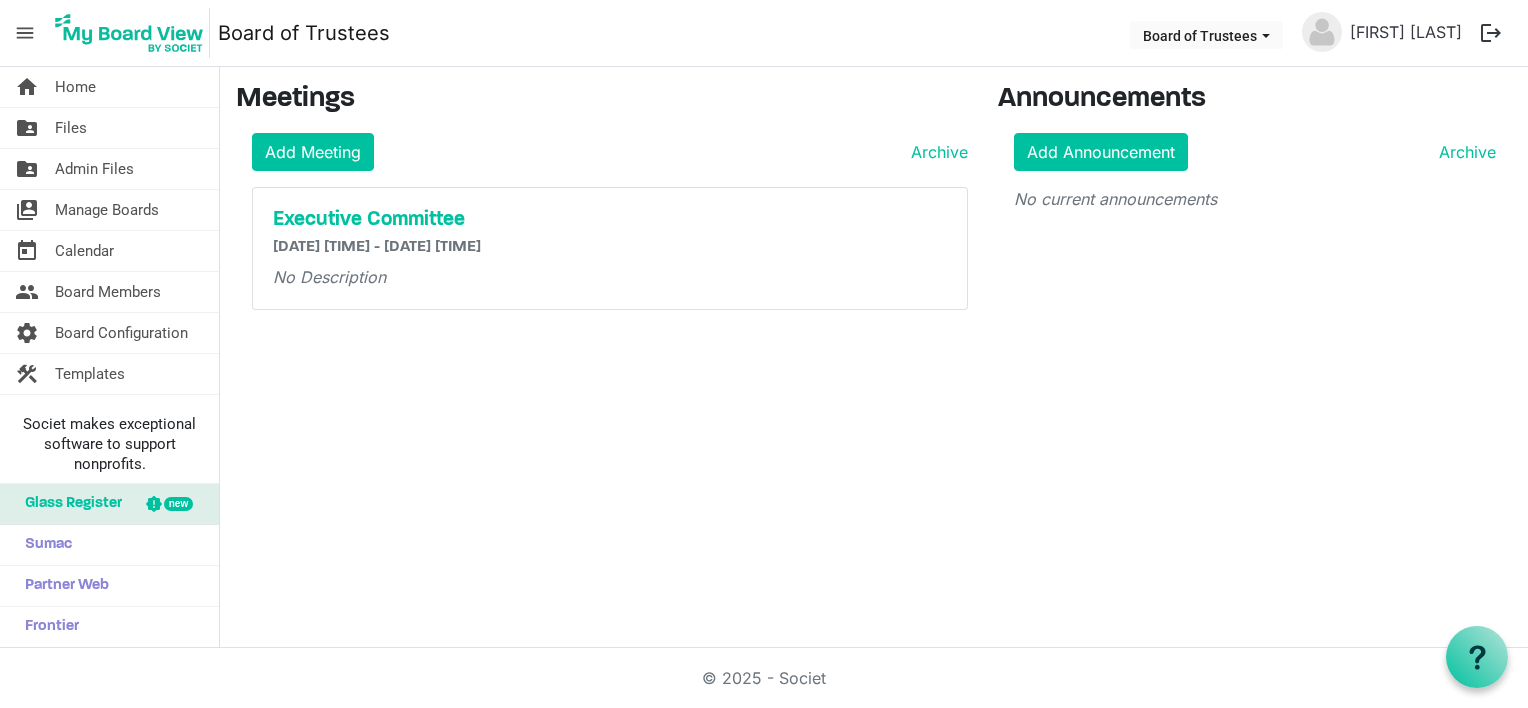 scroll, scrollTop: 0, scrollLeft: 0, axis: both 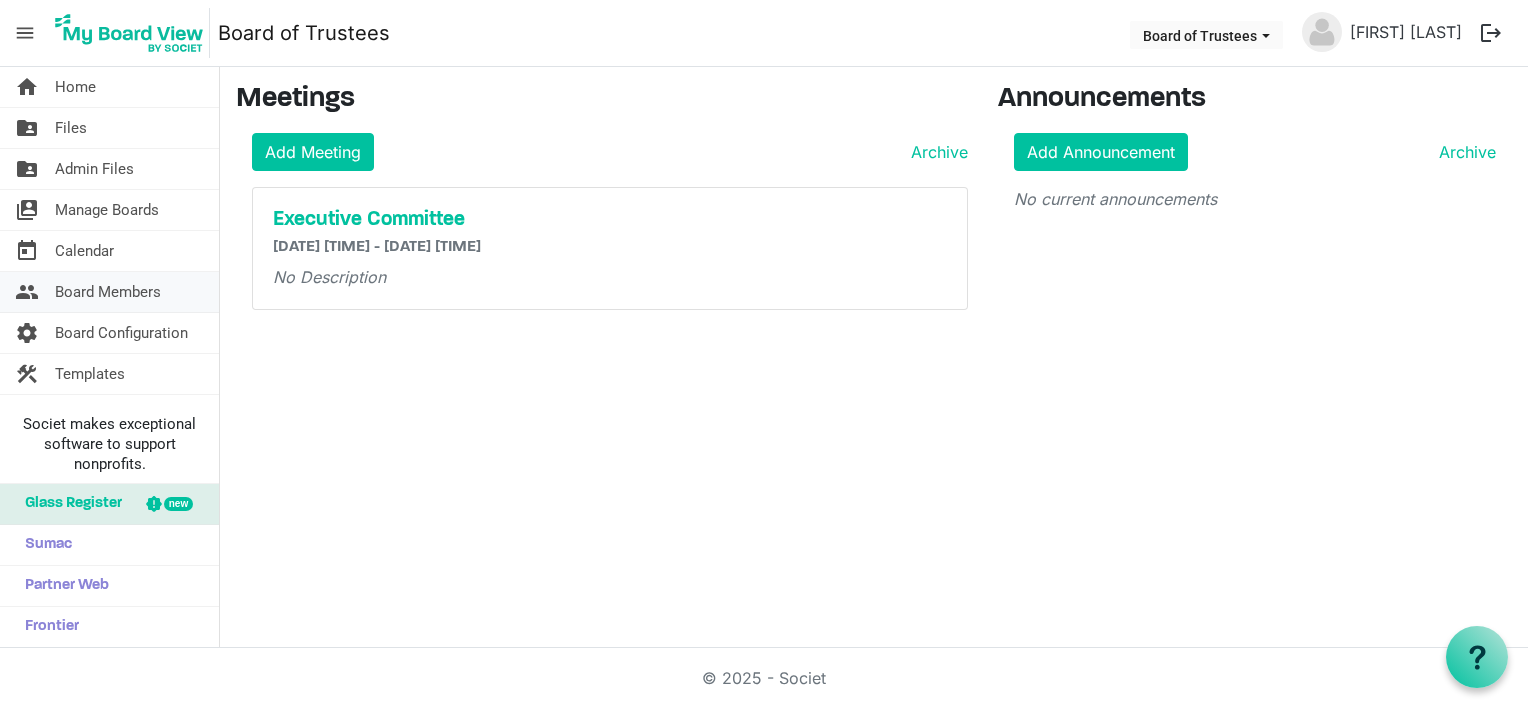click on "Board Members" at bounding box center (108, 292) 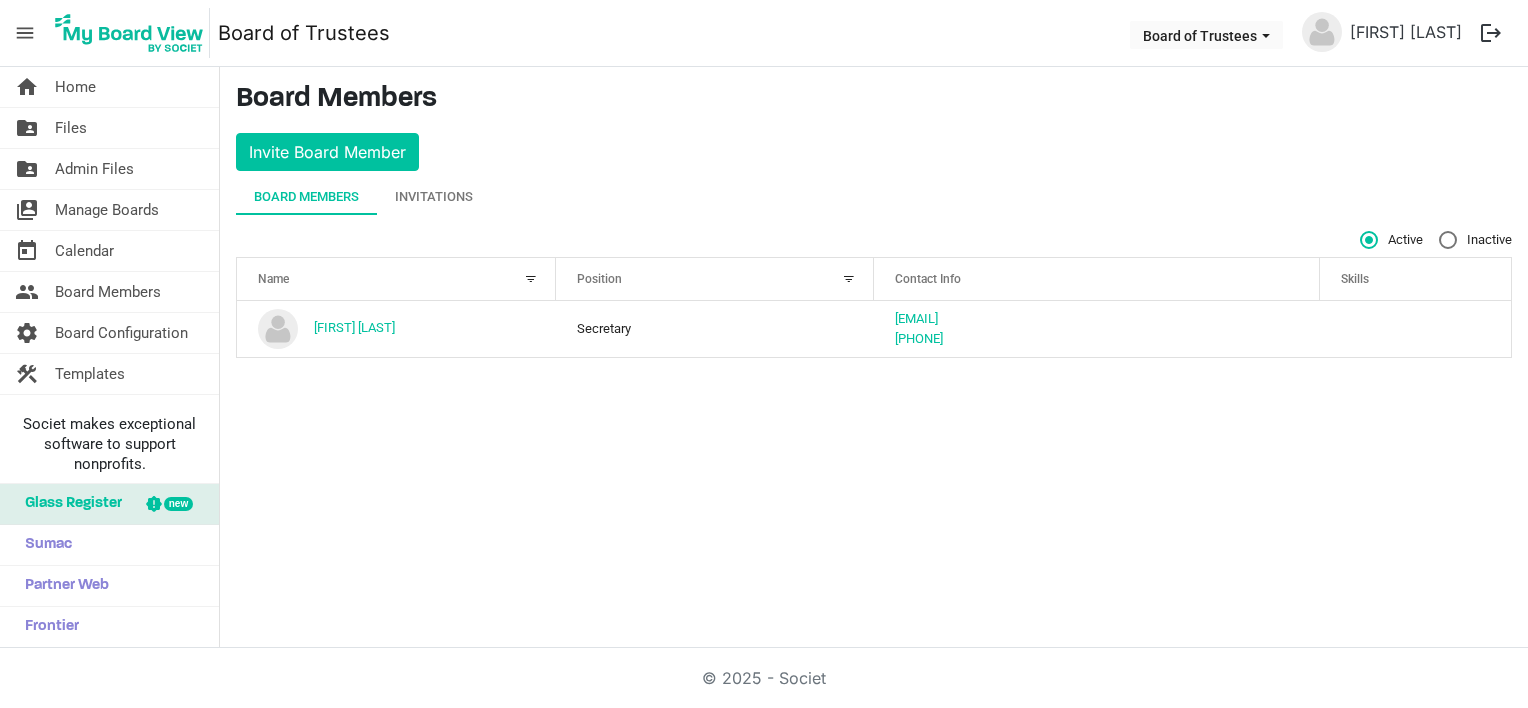 scroll, scrollTop: 0, scrollLeft: 0, axis: both 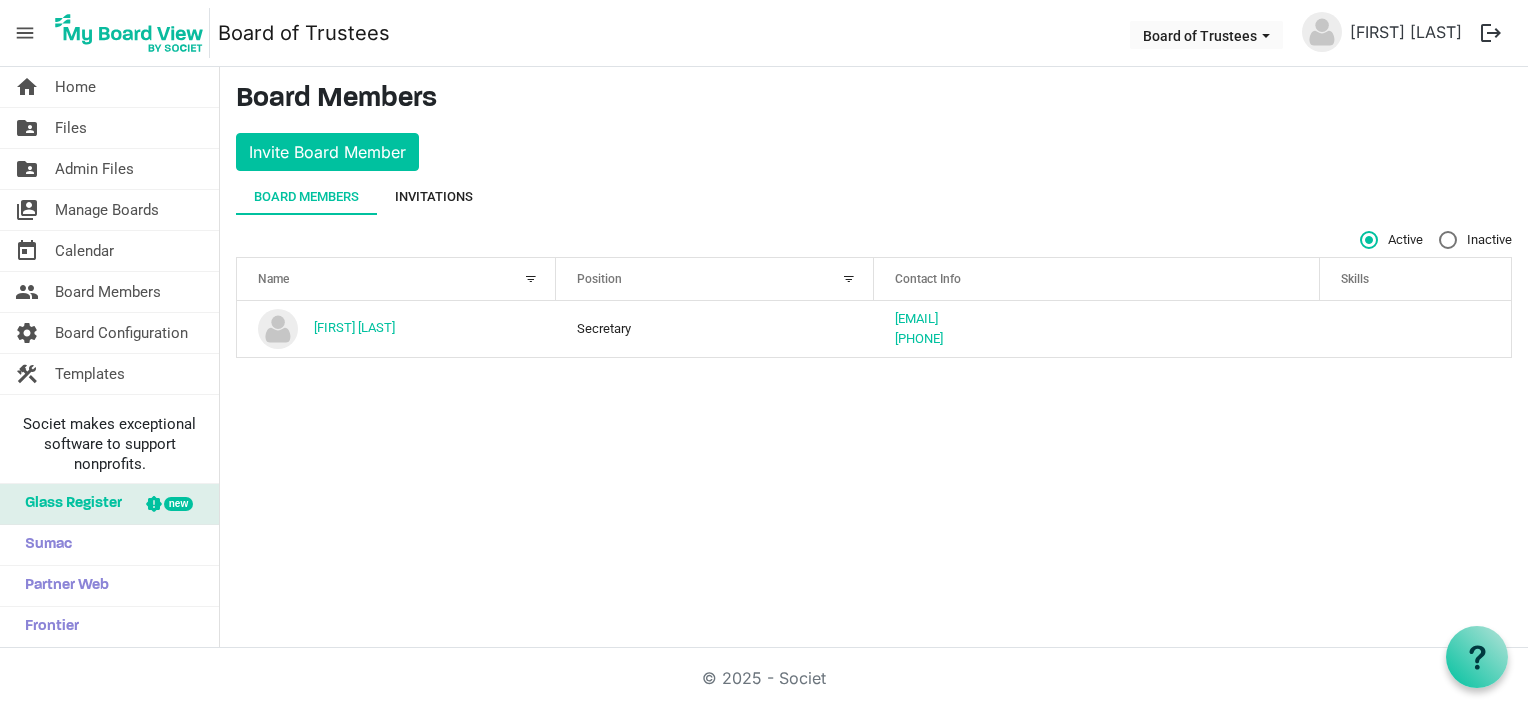 click on "Invitations" at bounding box center [434, 197] 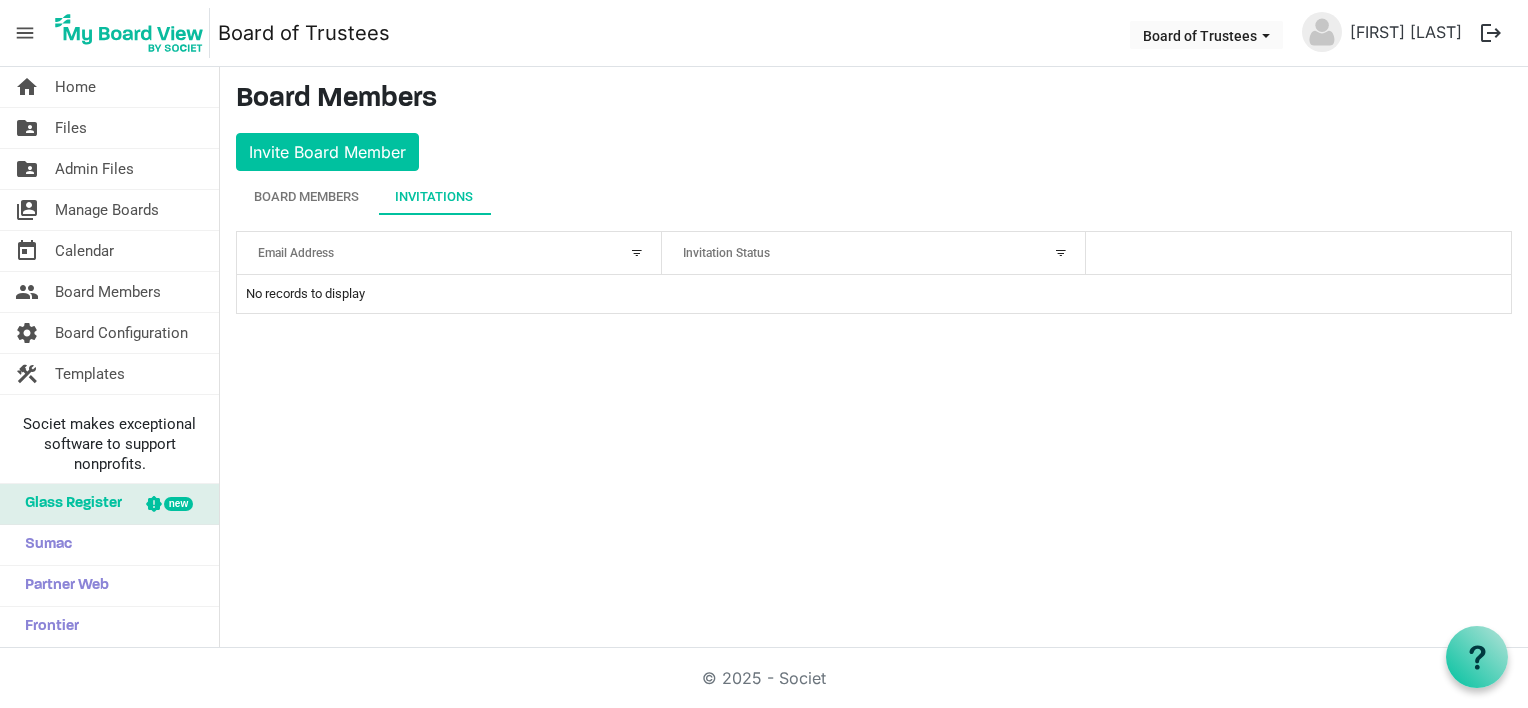 click on "Email Address" at bounding box center (438, 252) 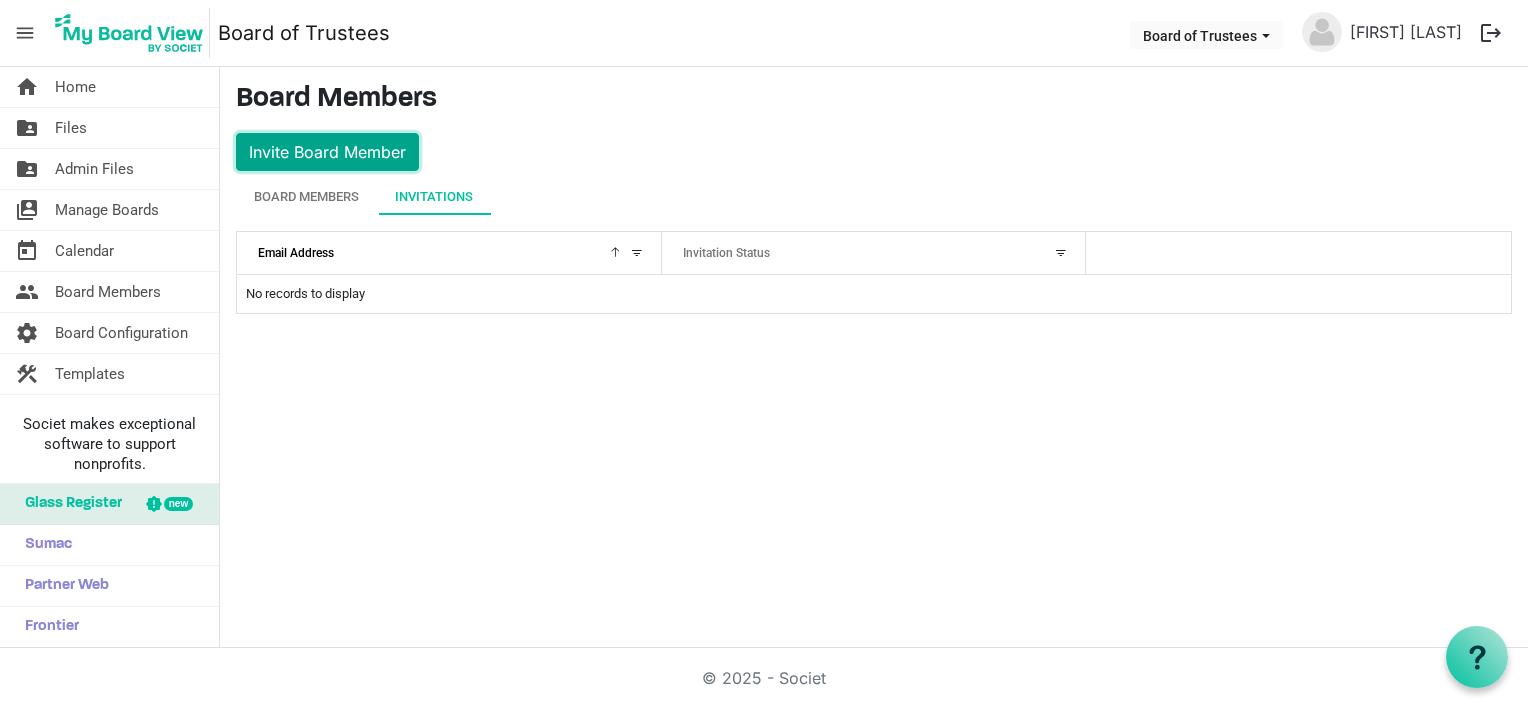 click on "Invite Board Member" at bounding box center [327, 152] 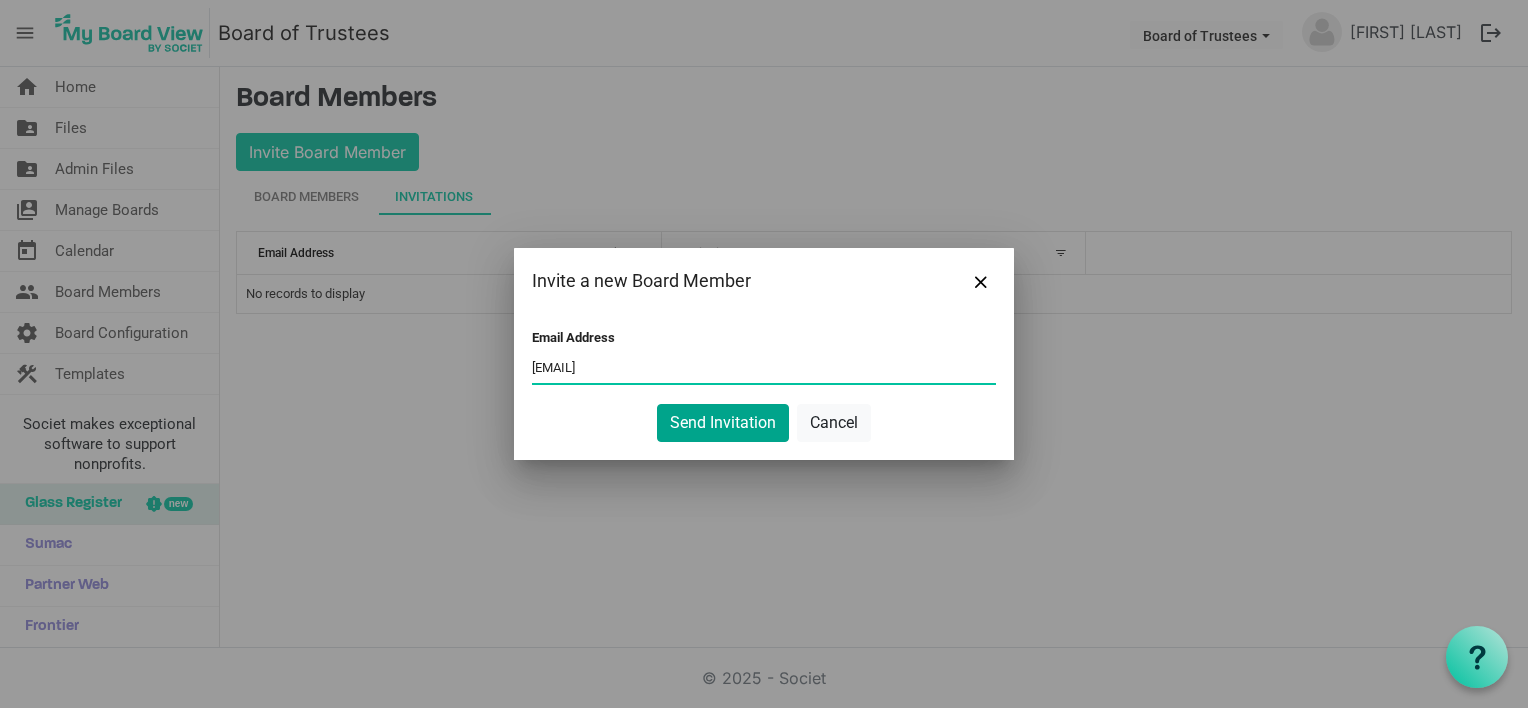 type on "[USERNAME]@example.net" 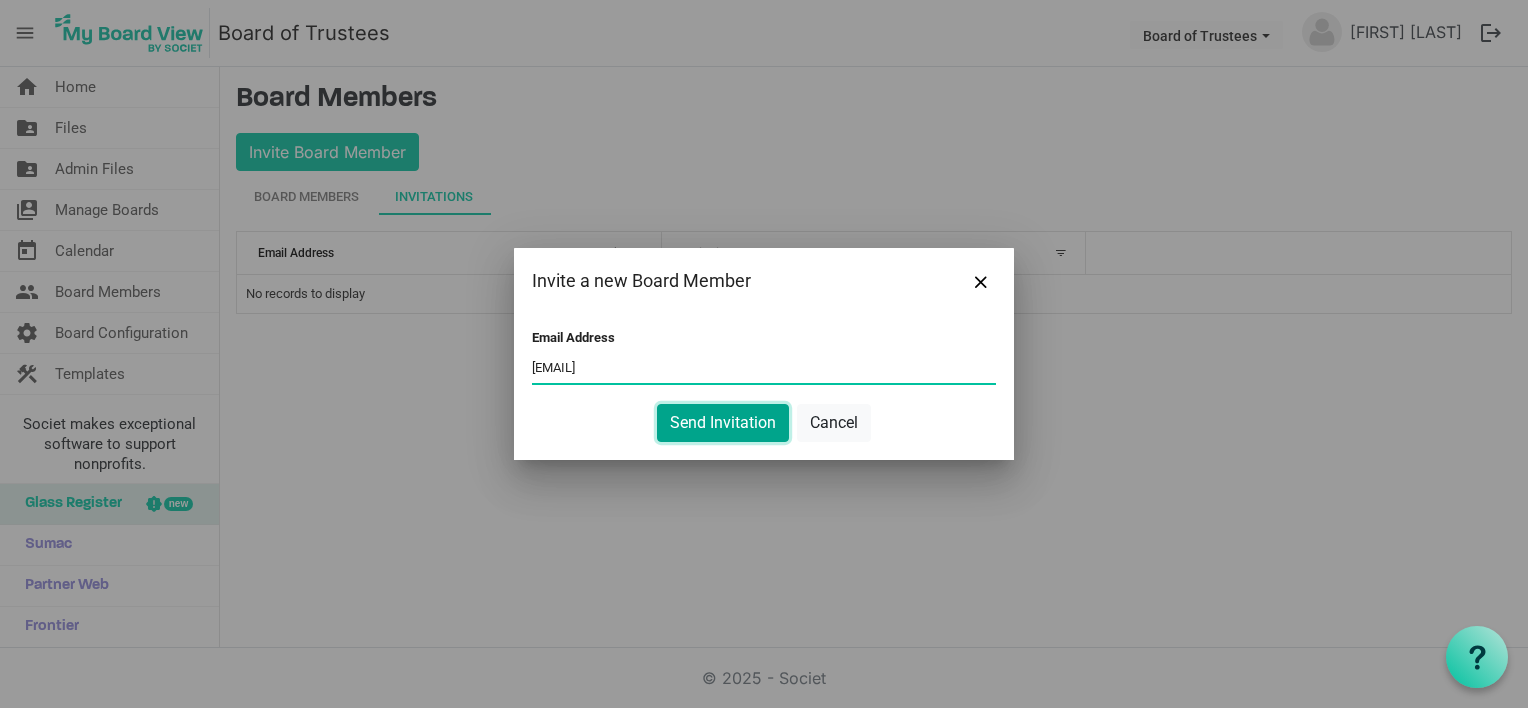 click on "Send Invitation" at bounding box center [723, 423] 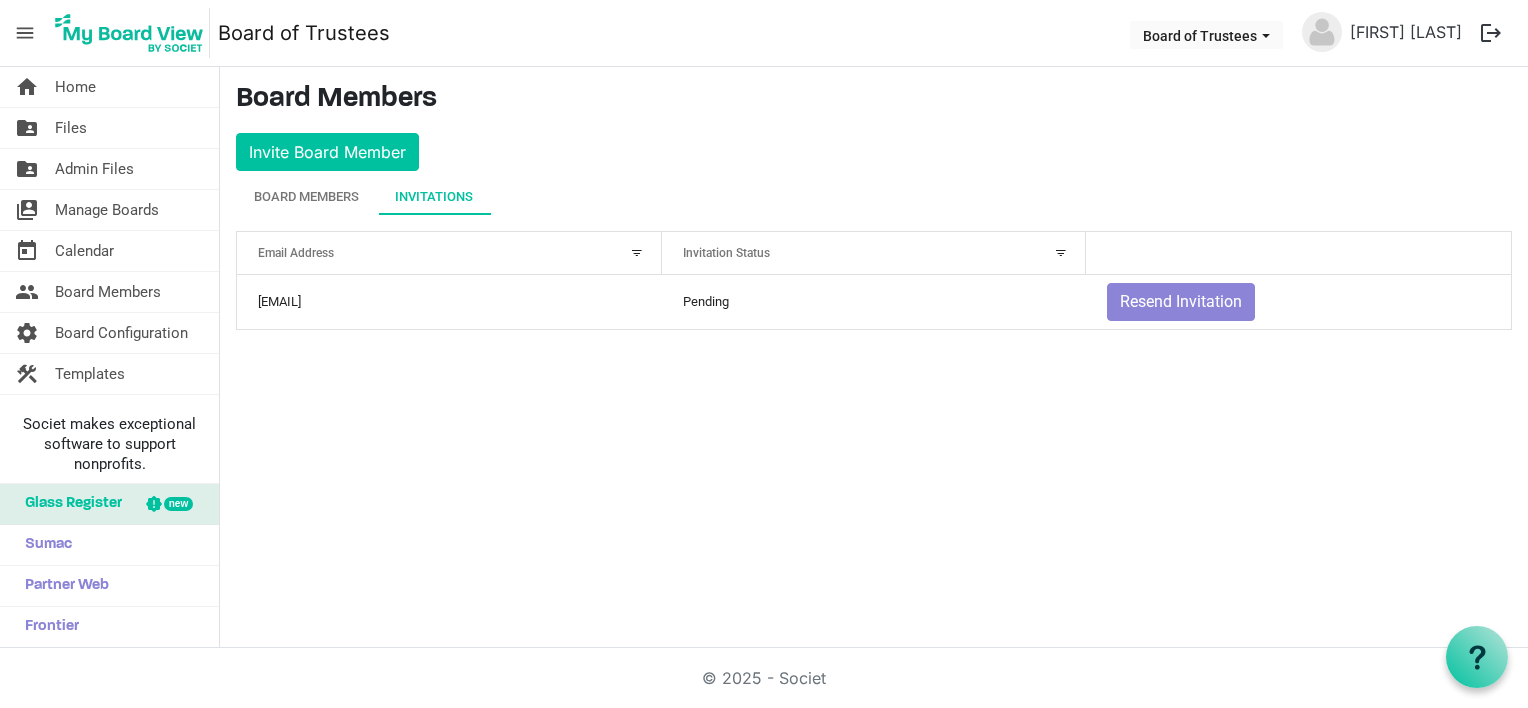 click on "home
Home
folder_shared
Files
folder_shared
Admin Files
switch_account
Manage Boards
today
Calendar
people
Board Members" at bounding box center (764, 357) 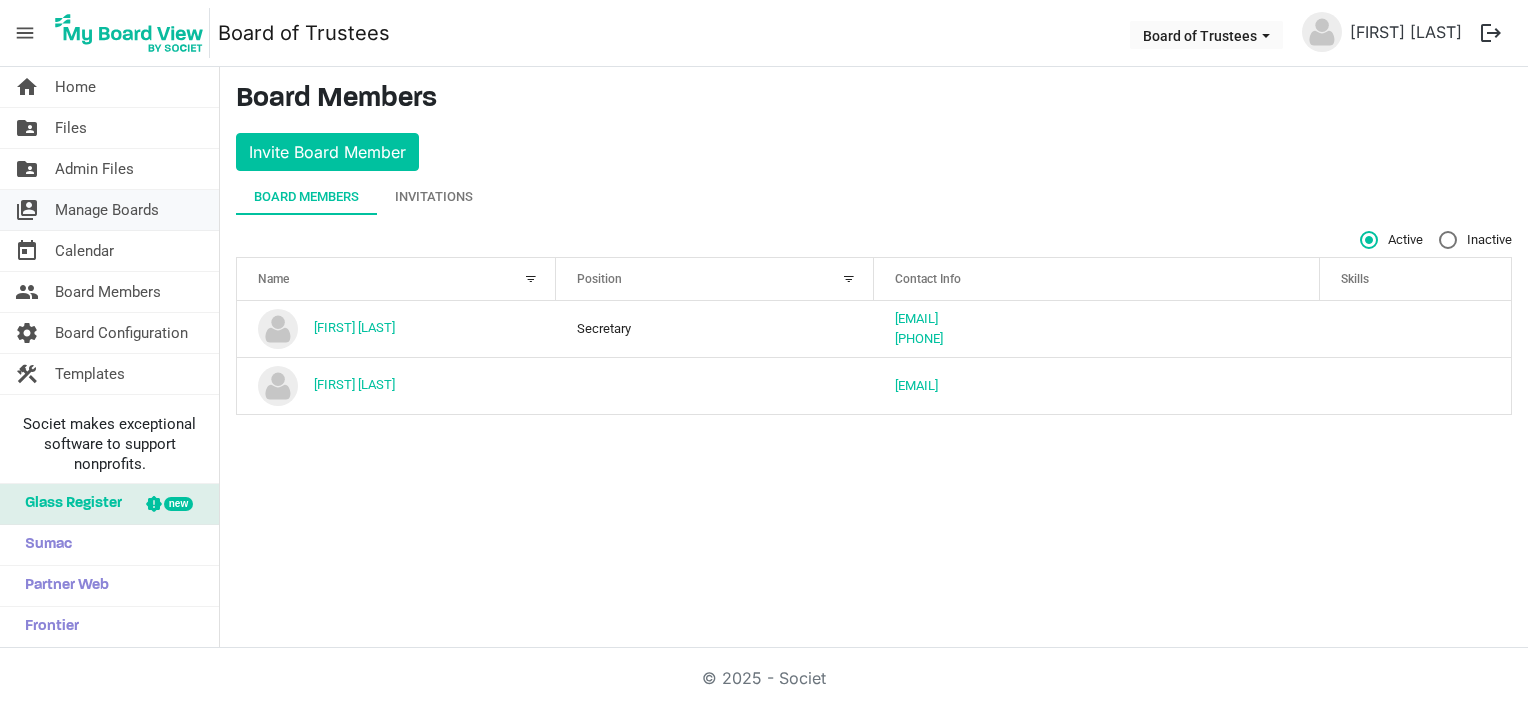 scroll, scrollTop: 0, scrollLeft: 0, axis: both 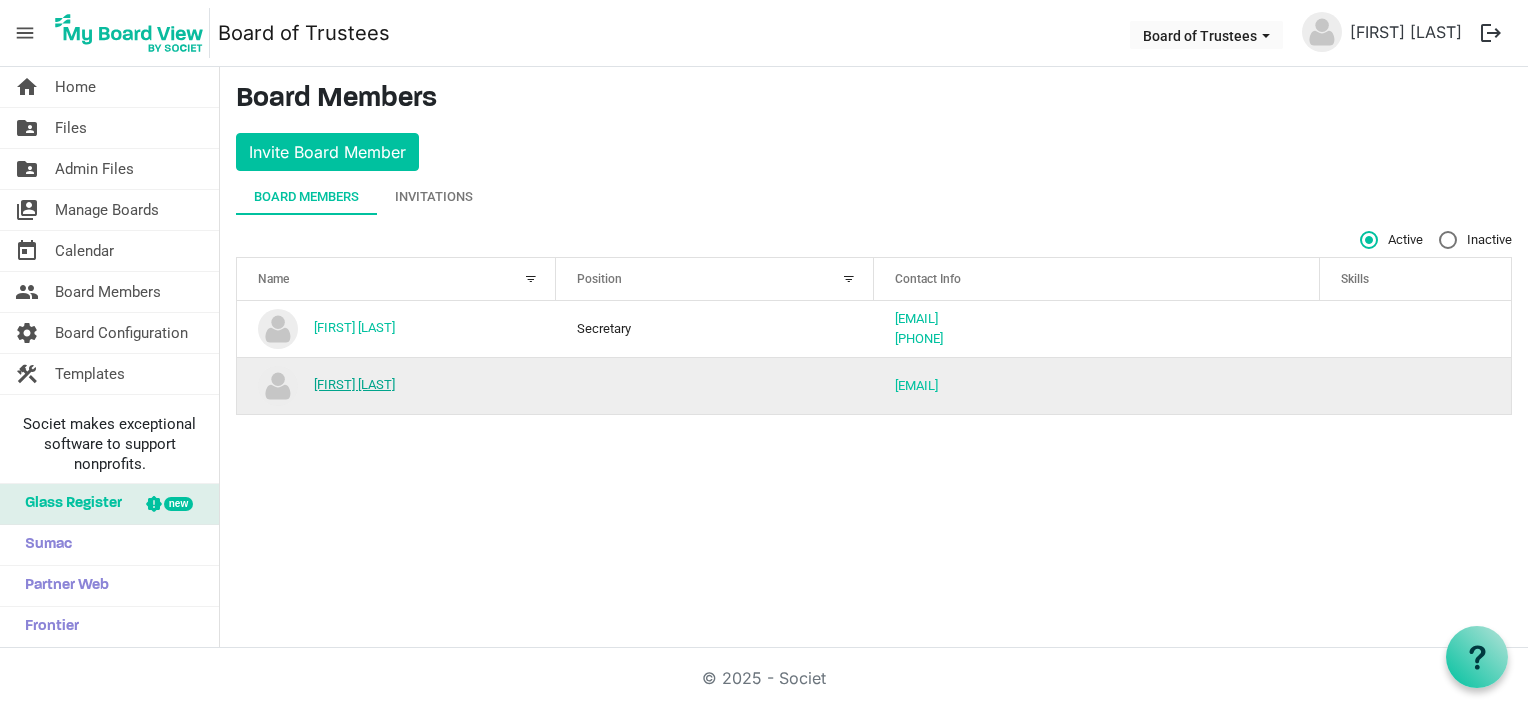 click on "[FIRST] [LAST]" at bounding box center (354, 384) 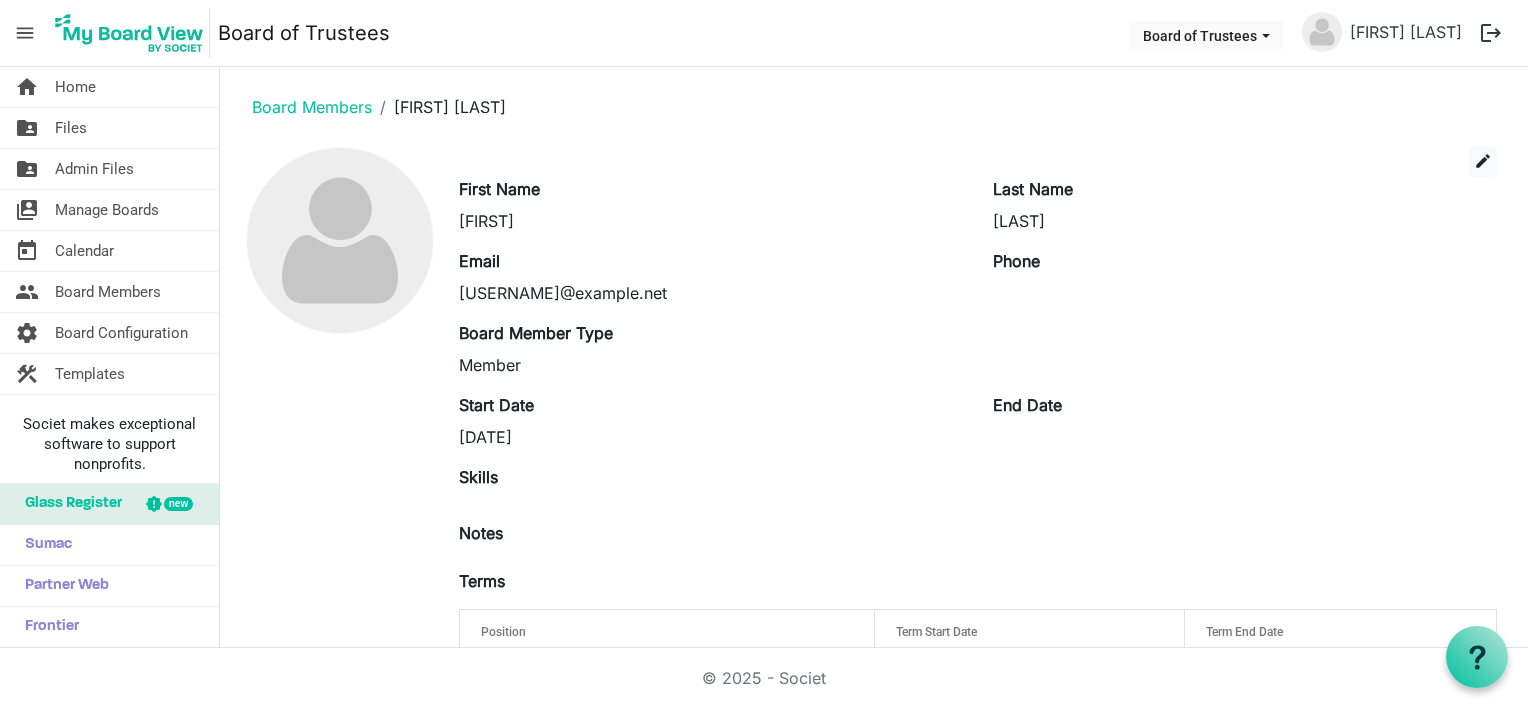 scroll, scrollTop: 0, scrollLeft: 0, axis: both 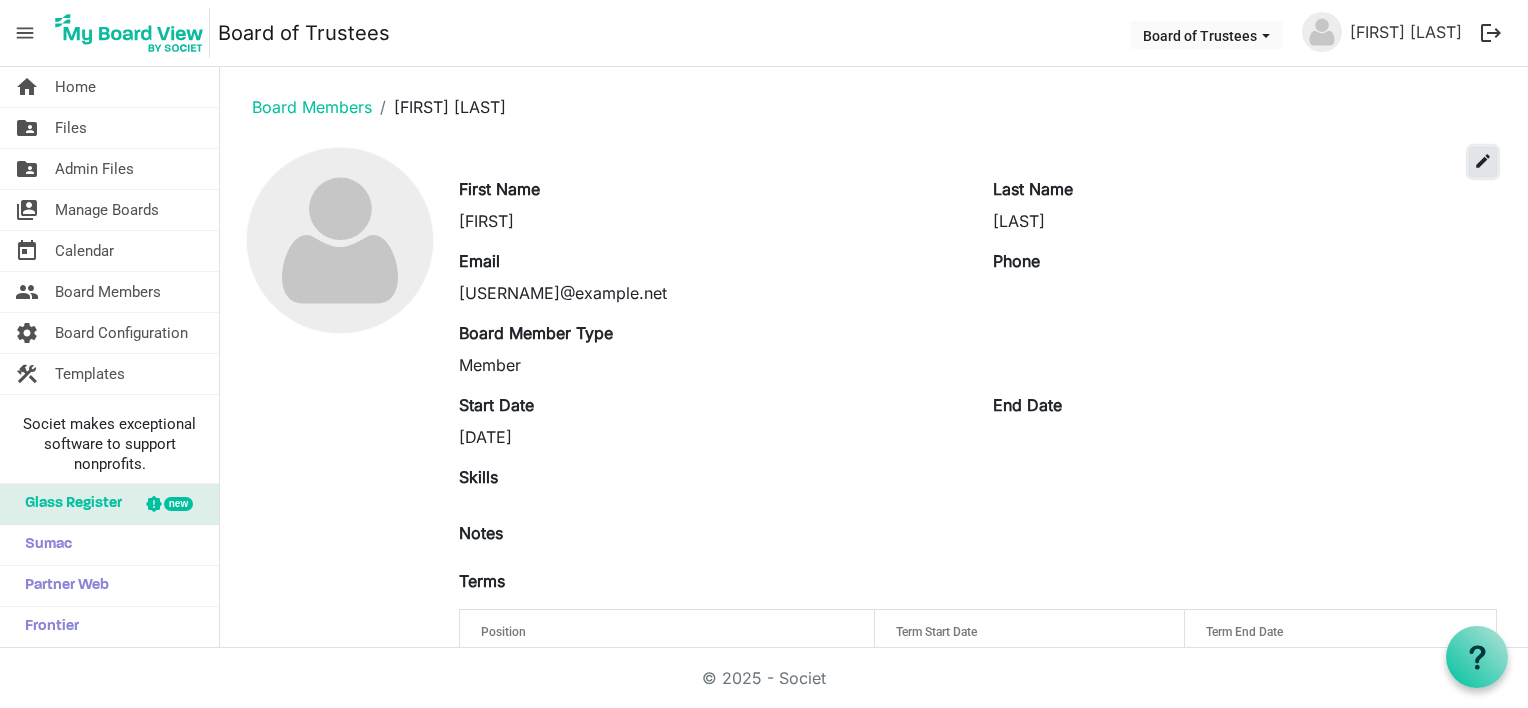 click on "edit" at bounding box center [1483, 161] 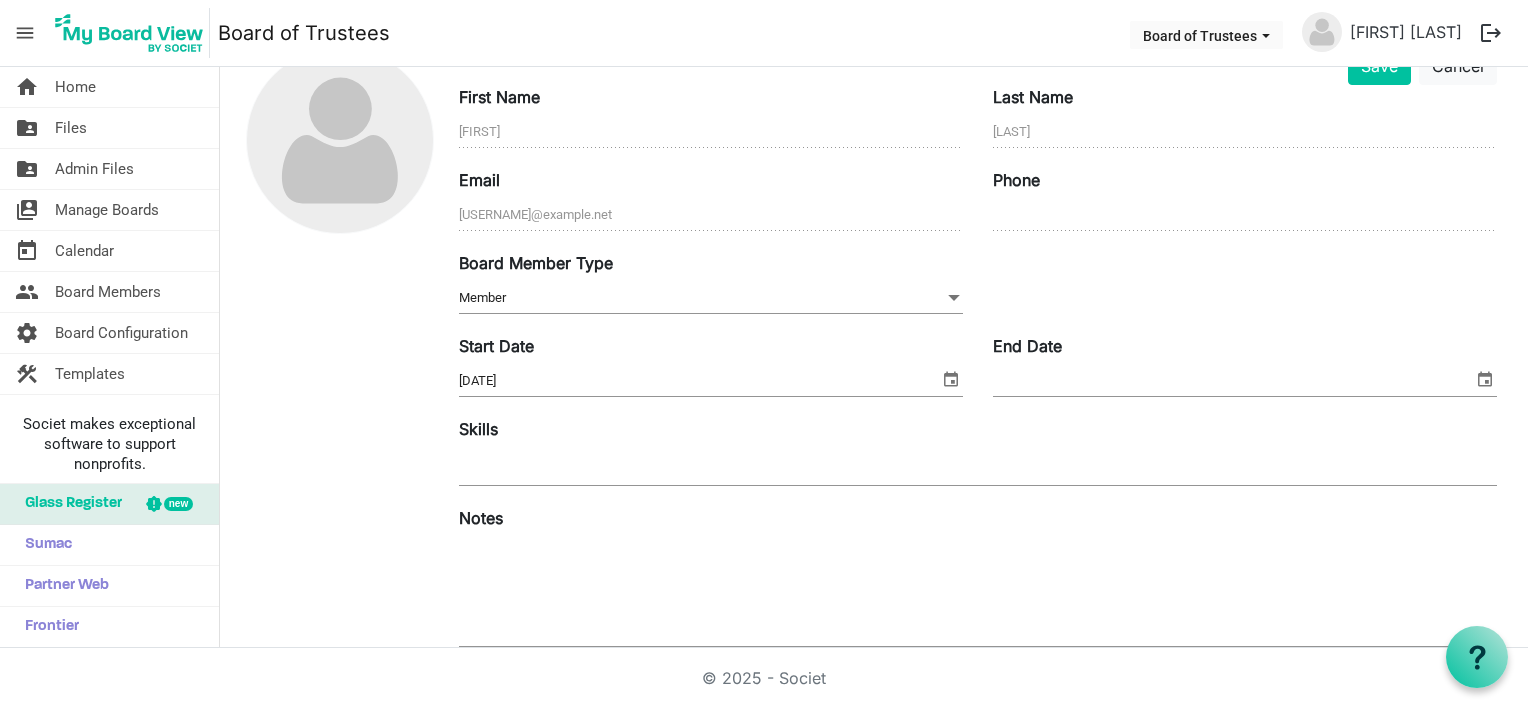 scroll, scrollTop: 200, scrollLeft: 0, axis: vertical 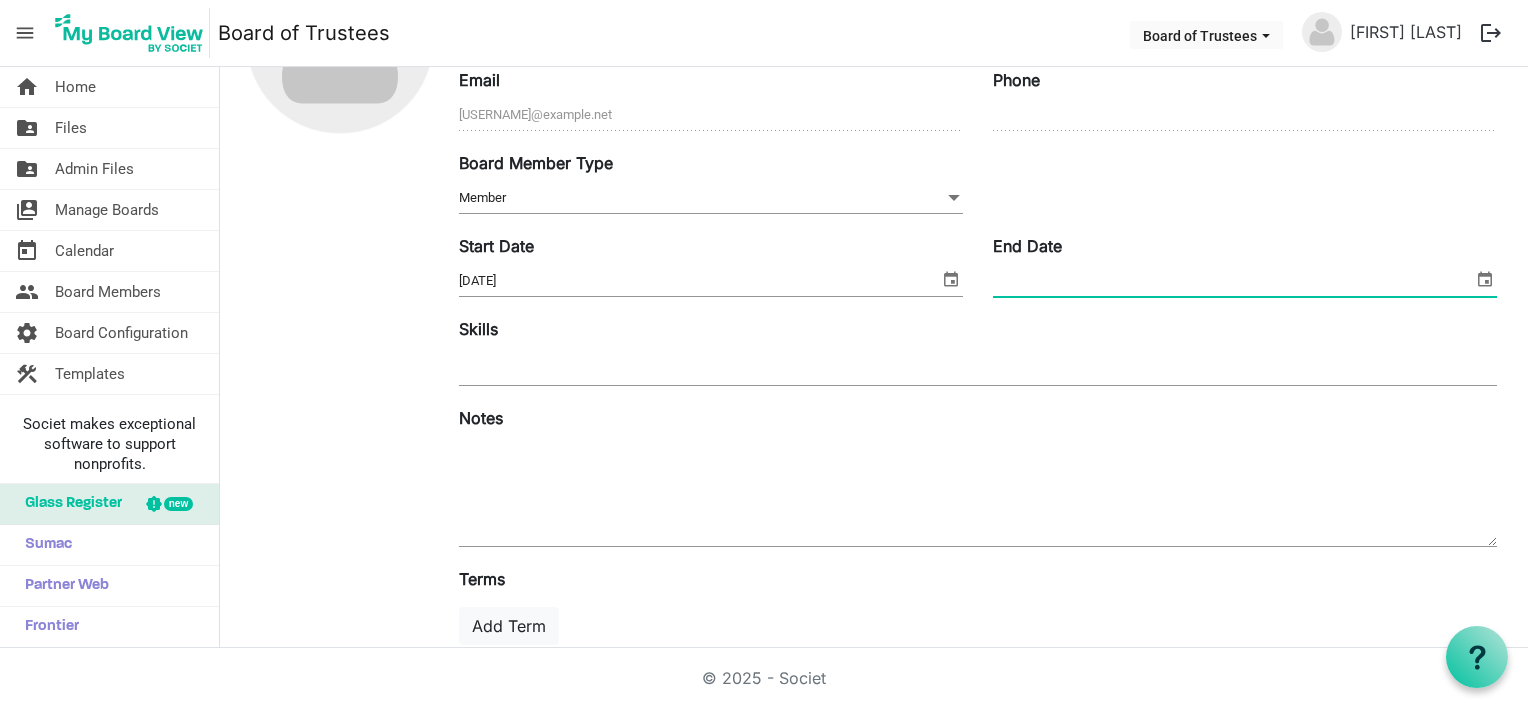 click on "End Date" at bounding box center [1233, 281] 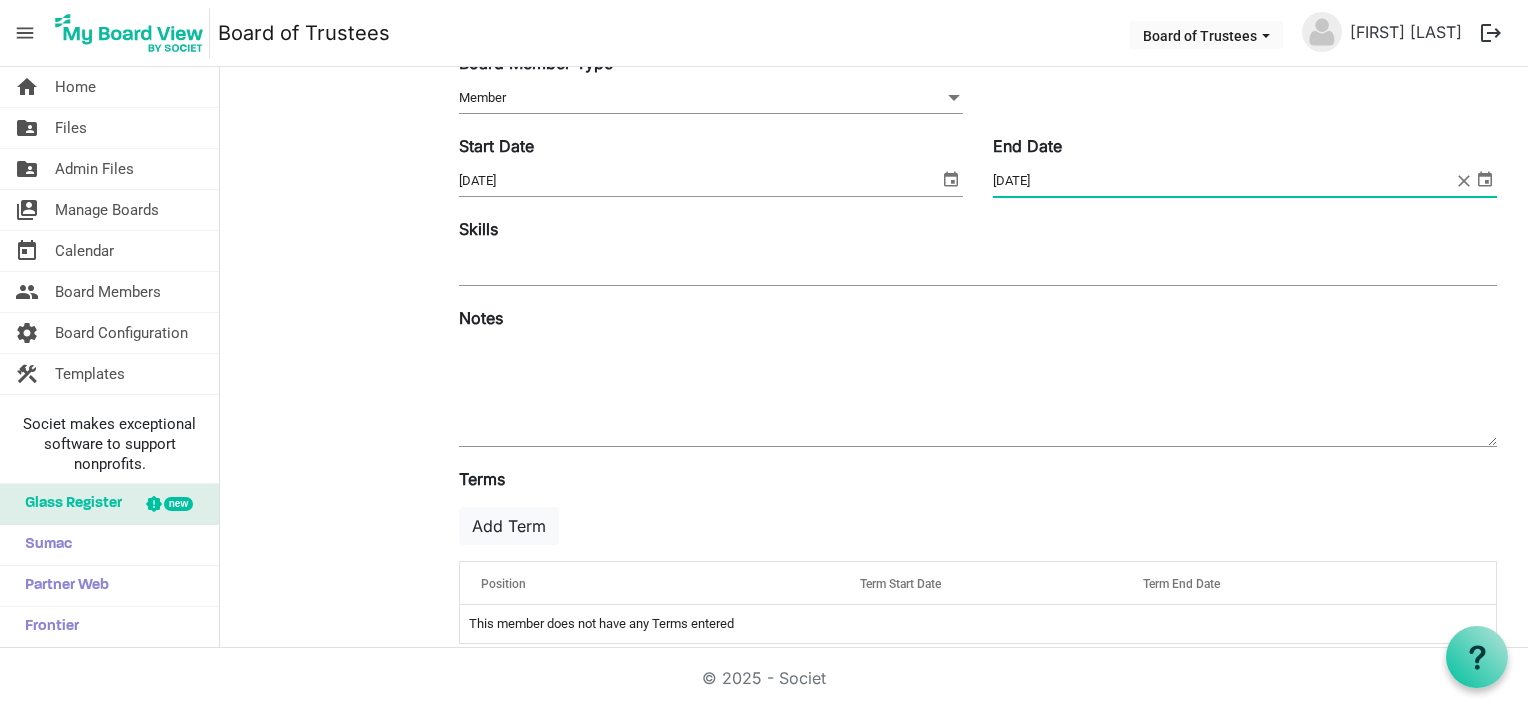scroll, scrollTop: 325, scrollLeft: 0, axis: vertical 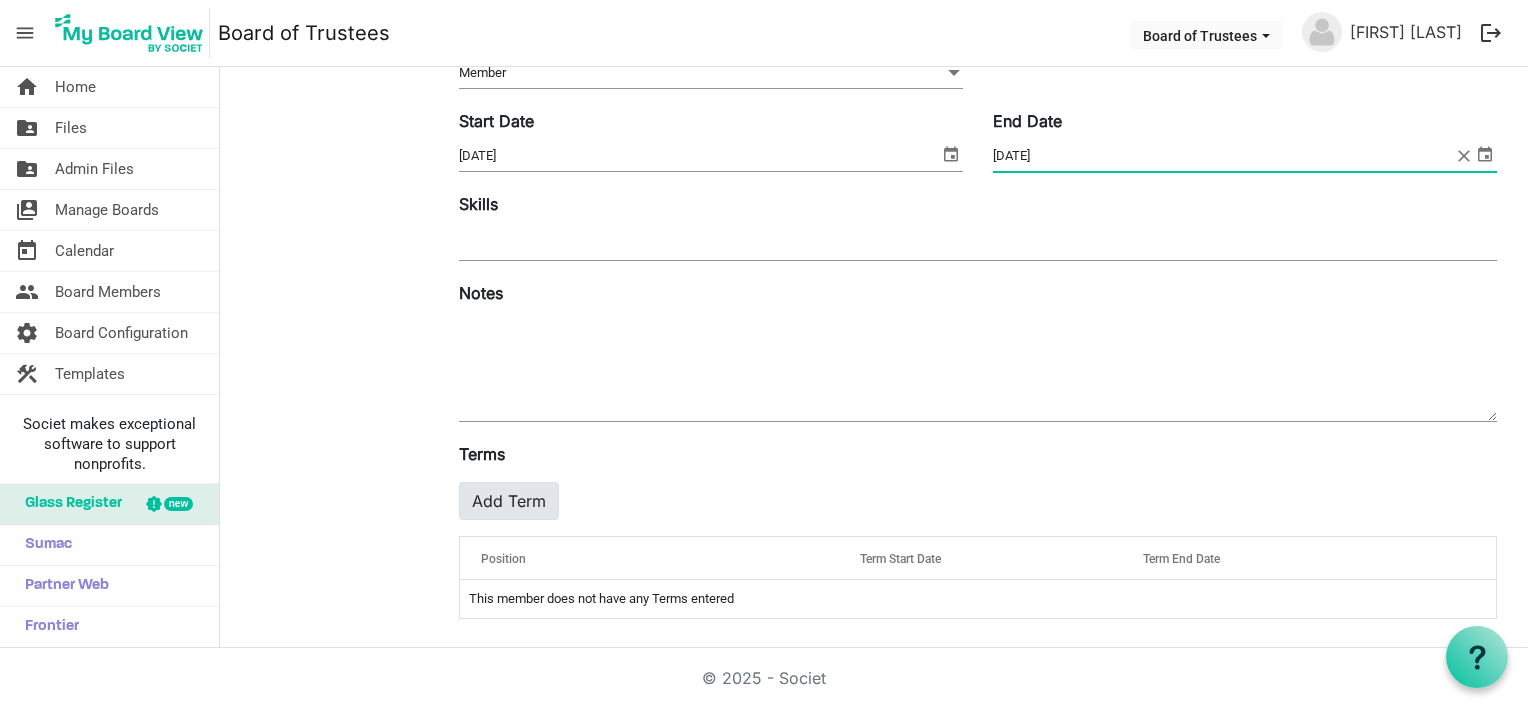 type on "8/4/2030" 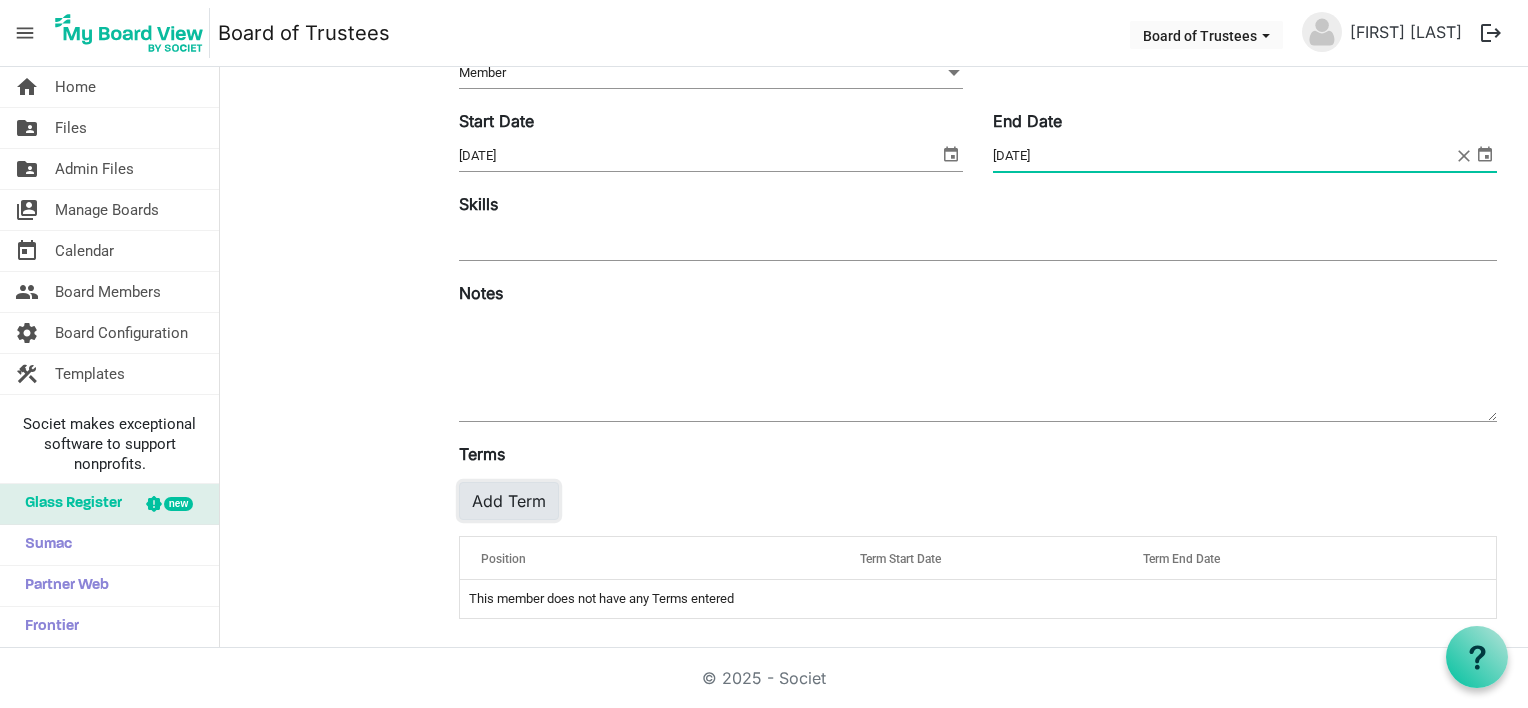 click on "Add Term" at bounding box center (509, 501) 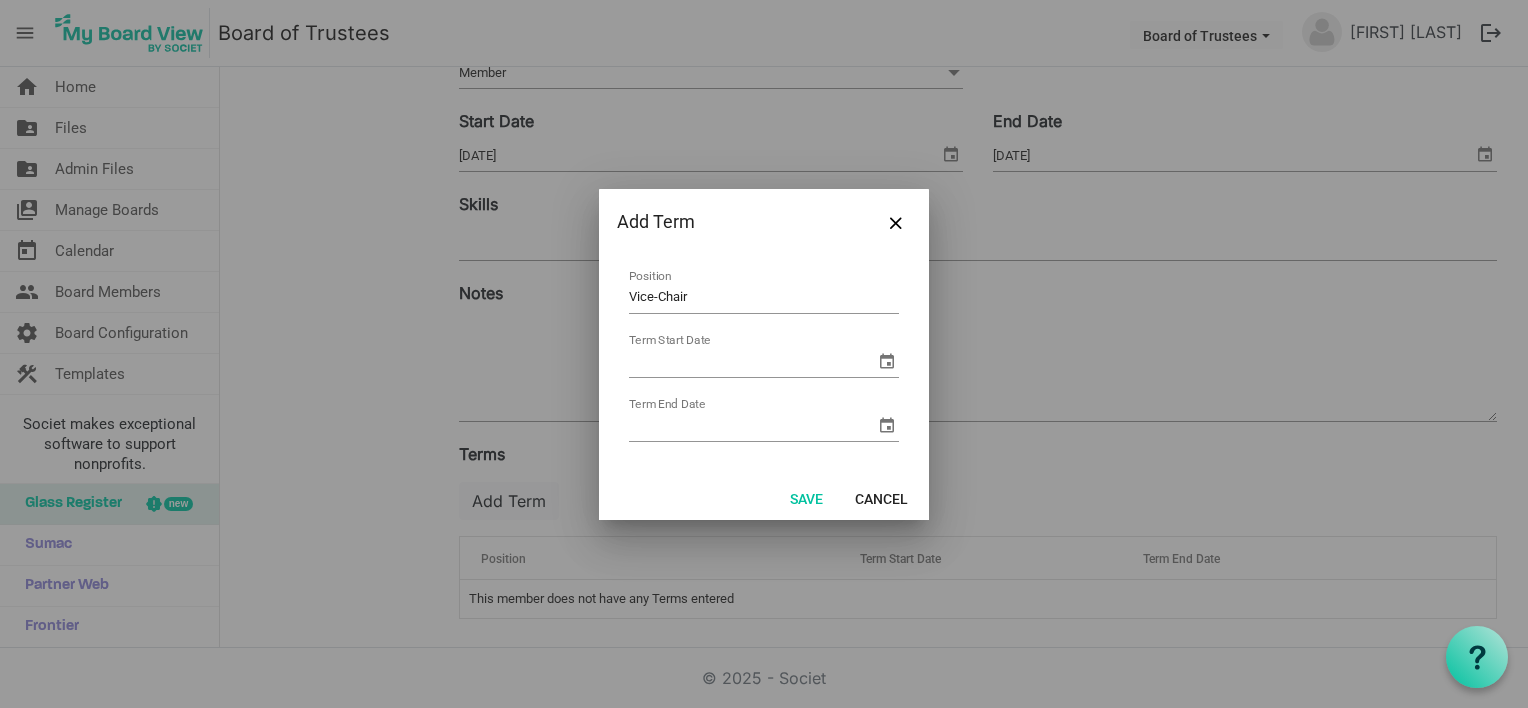 type on "Vice-Chair" 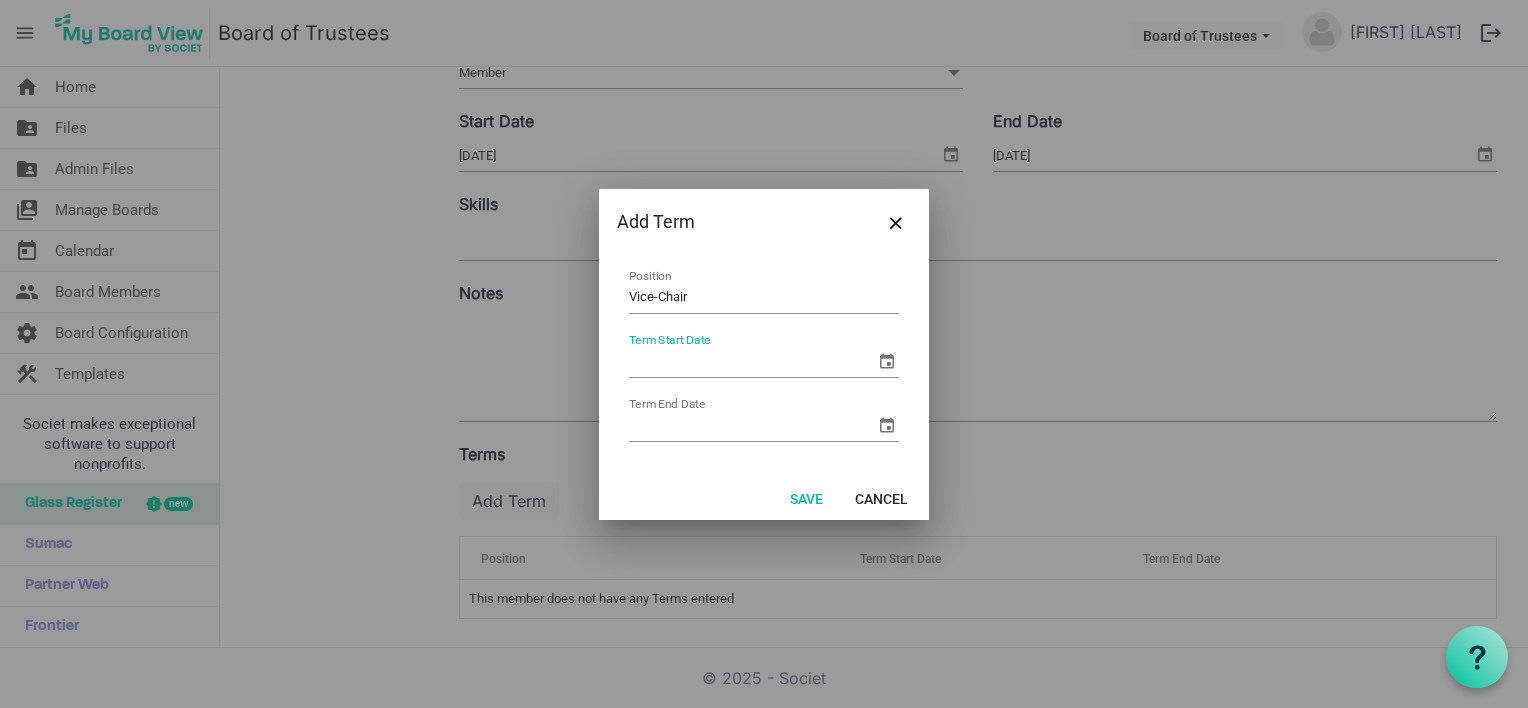 click on "Term Start Date" at bounding box center [752, 362] 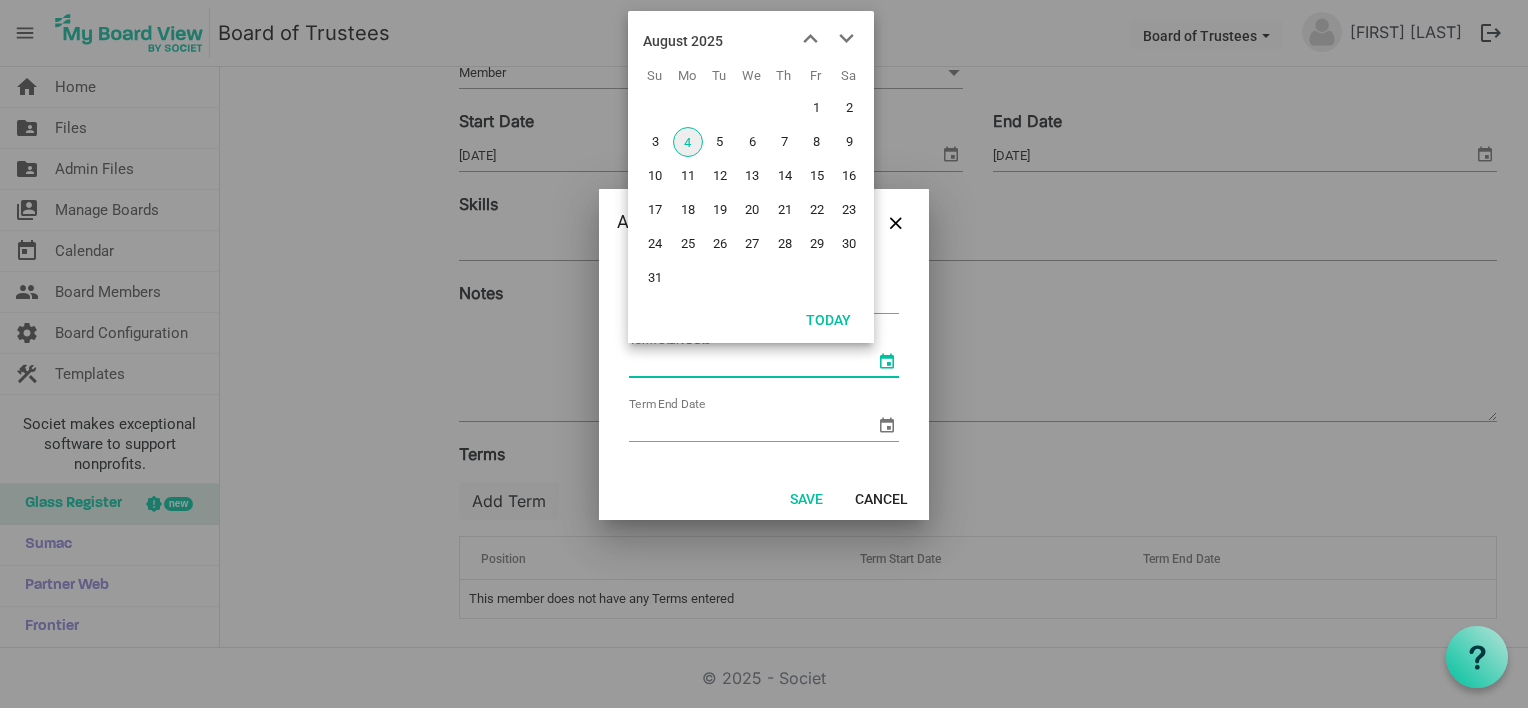 click at bounding box center [887, 361] 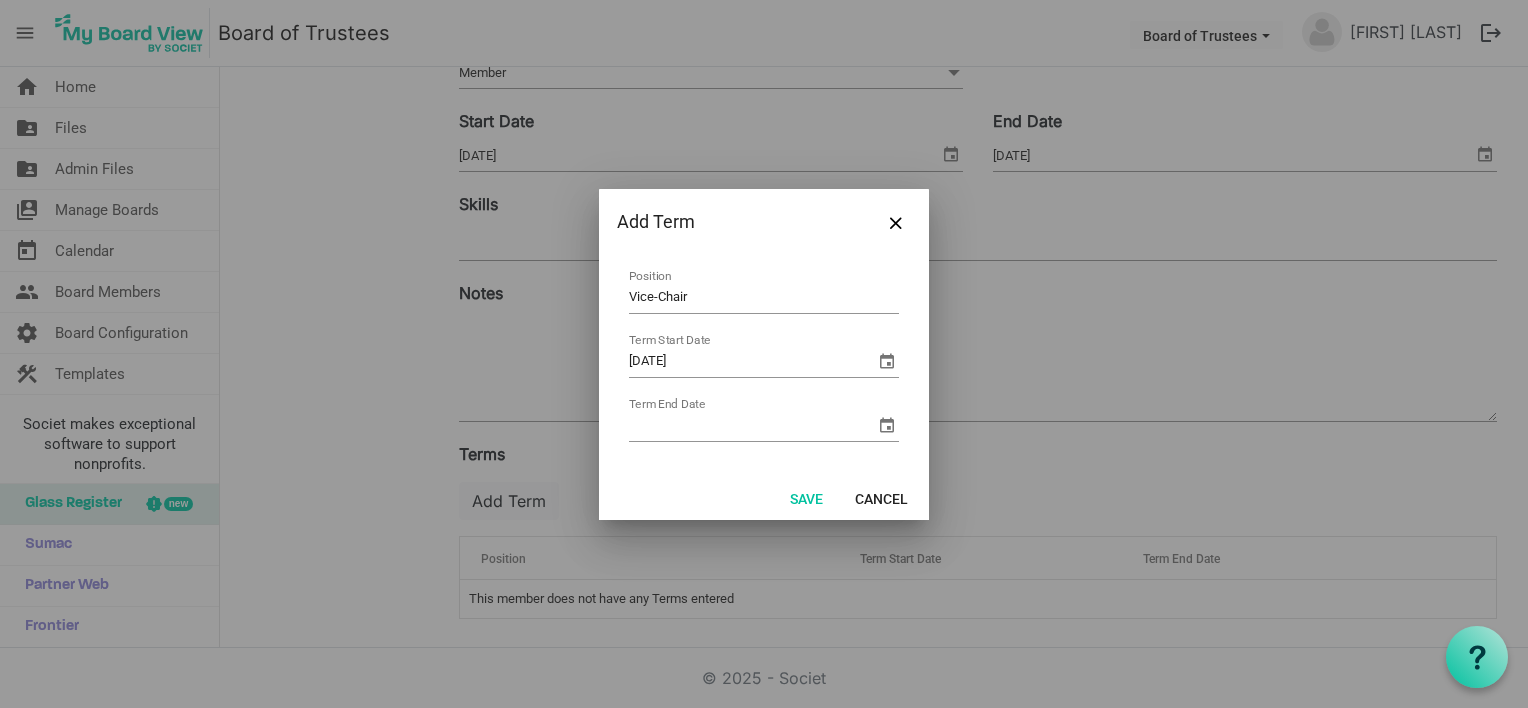 click on "Term End Date" at bounding box center (764, 420) 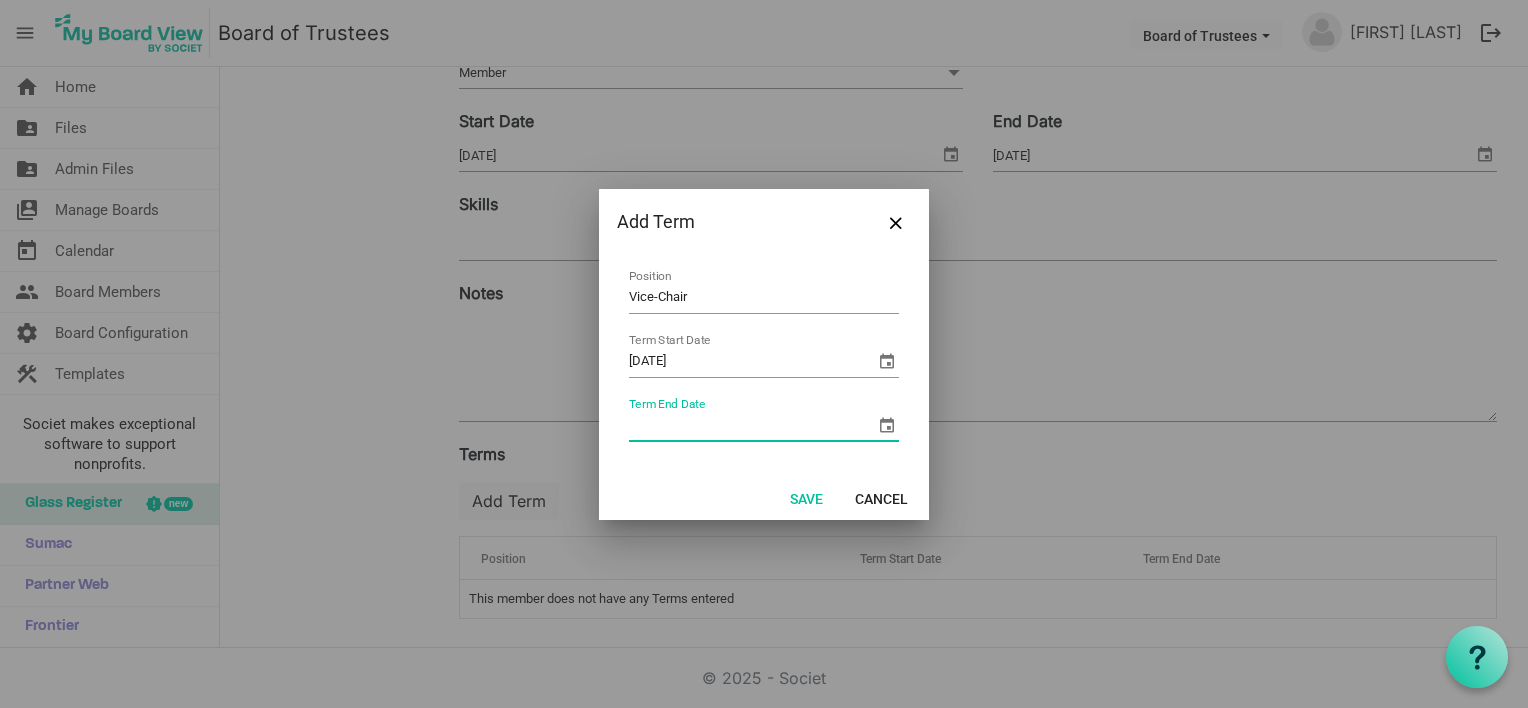 click on "Term End Date" at bounding box center (752, 426) 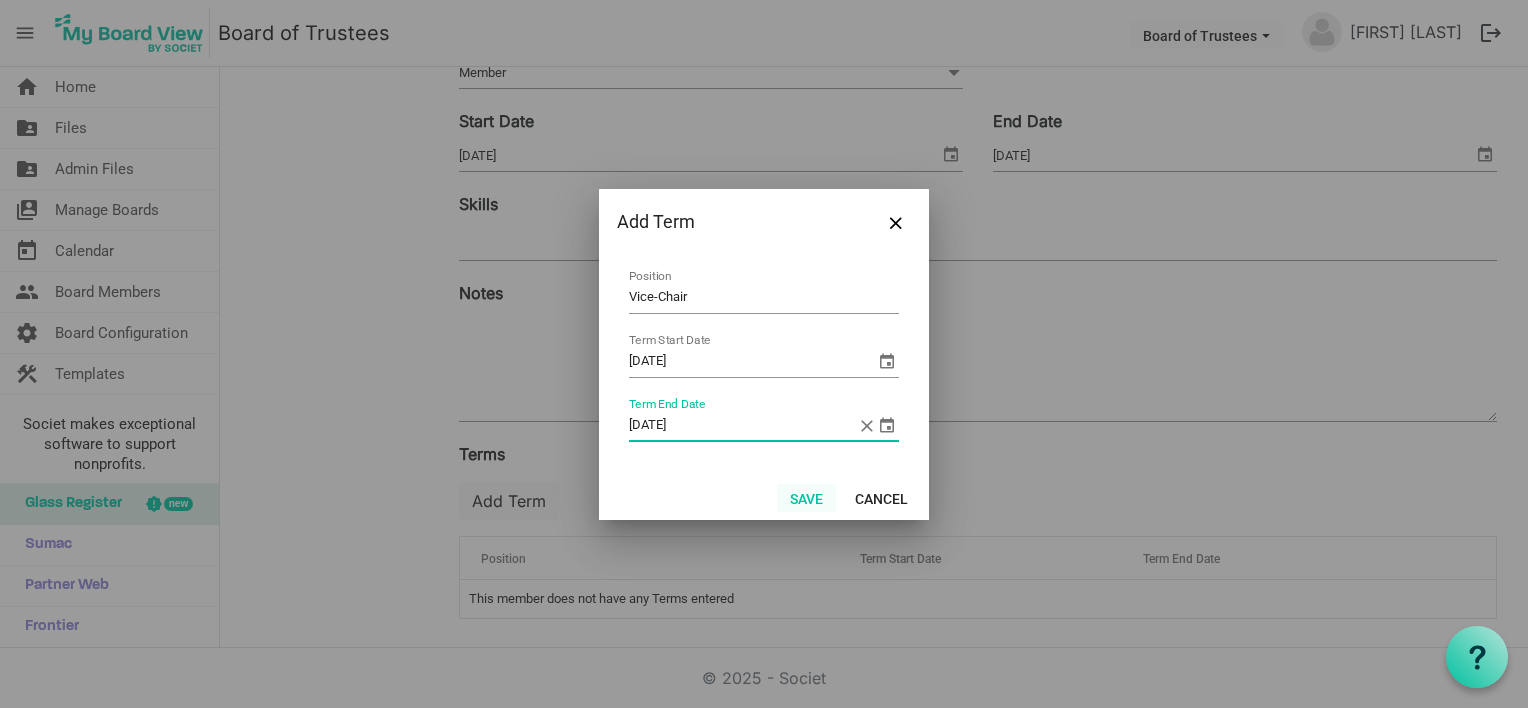 type on "8/4/2030" 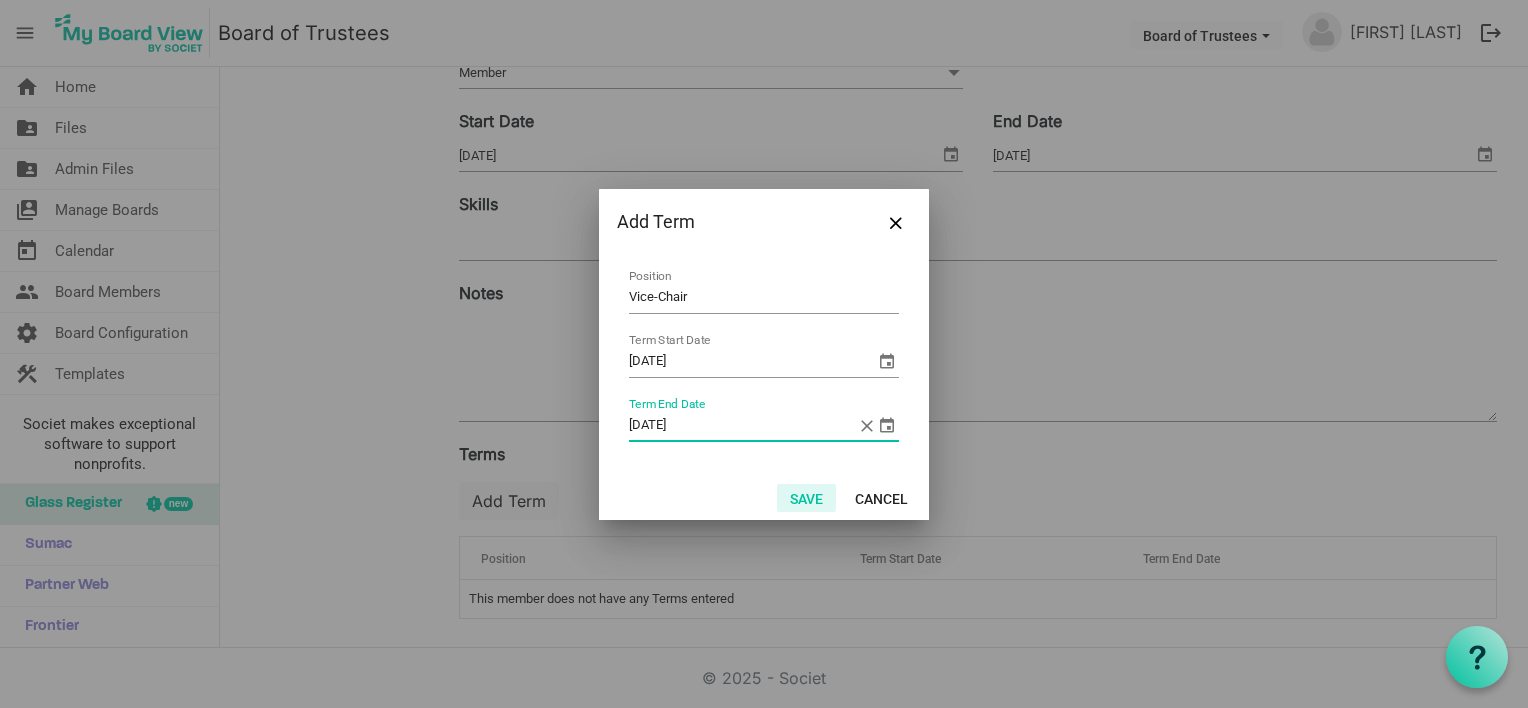 click on "Save" at bounding box center [806, 498] 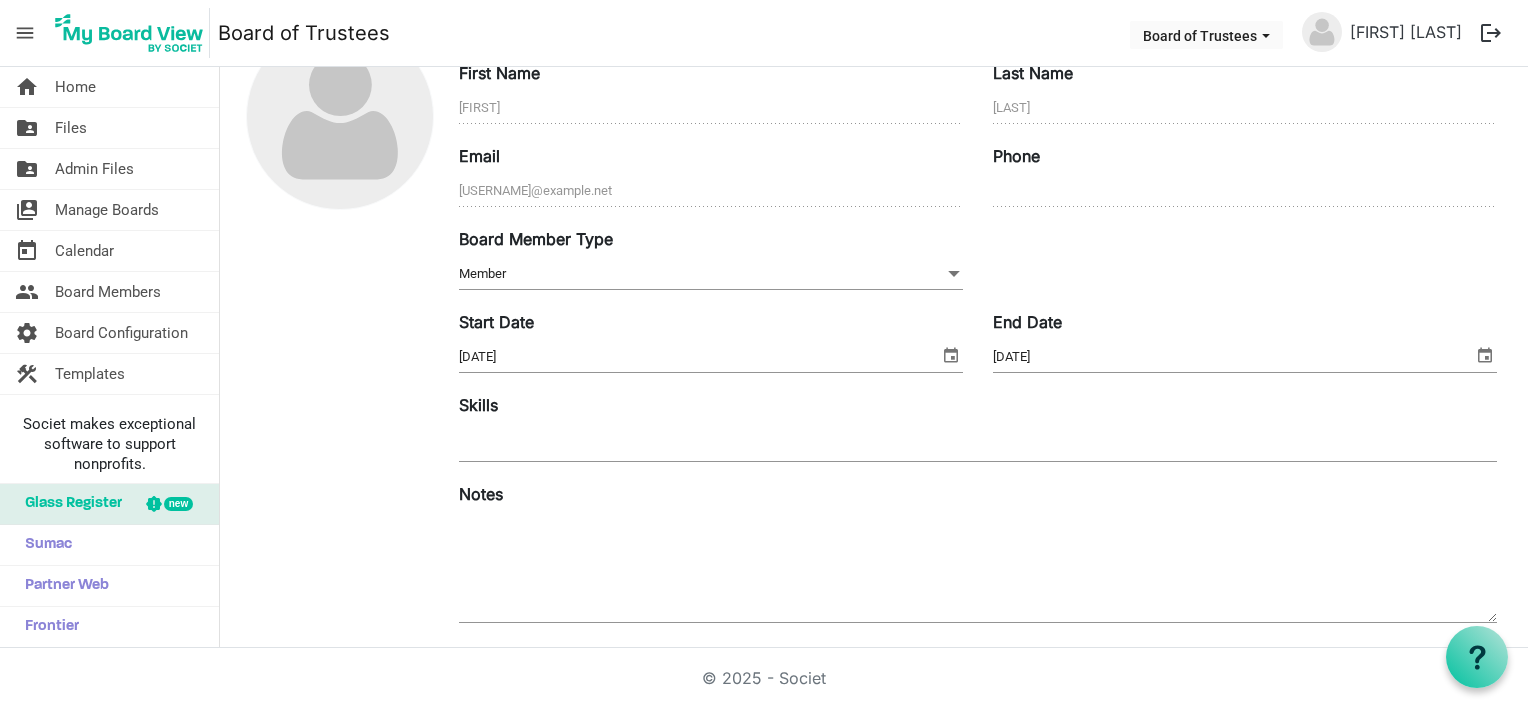 scroll, scrollTop: 0, scrollLeft: 0, axis: both 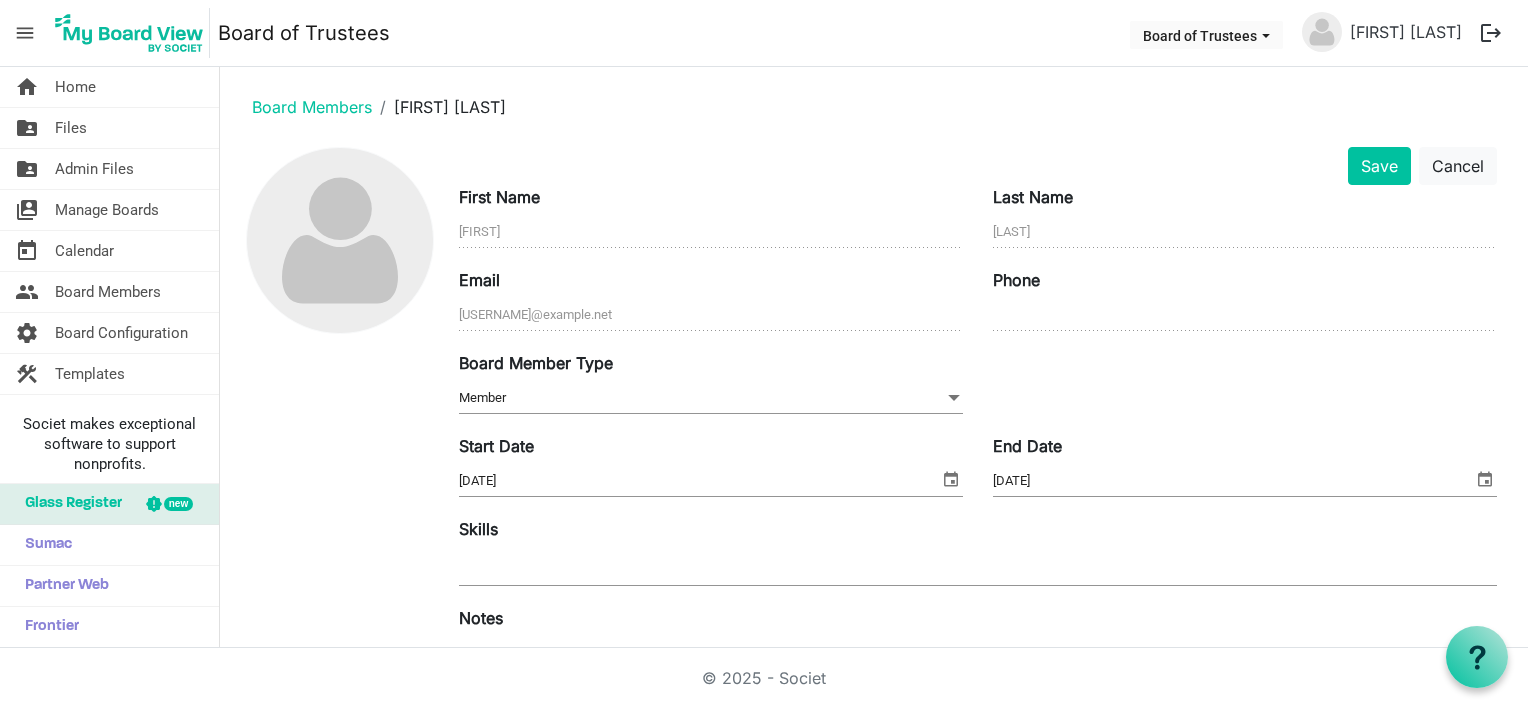 click at bounding box center [954, 398] 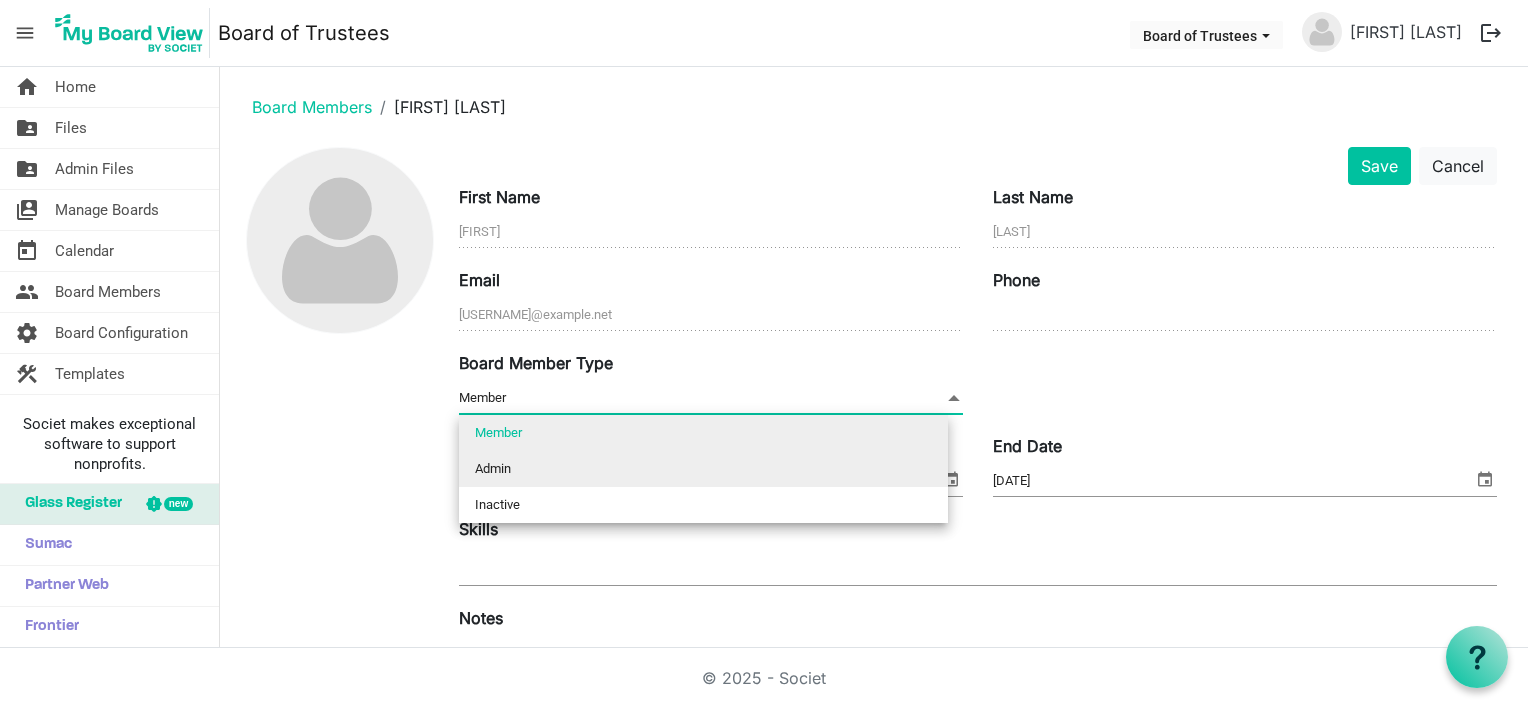 click on "Admin" at bounding box center (703, 469) 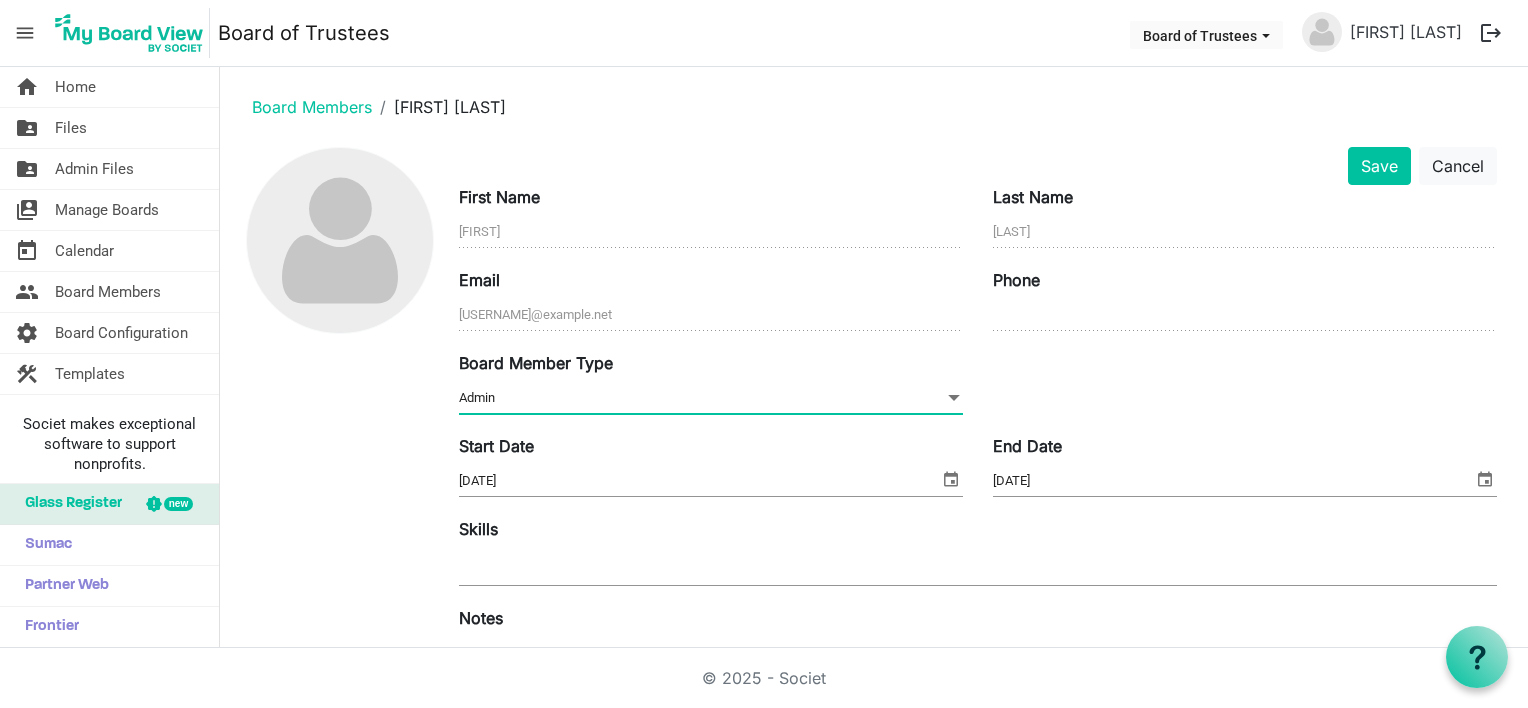 click at bounding box center (954, 398) 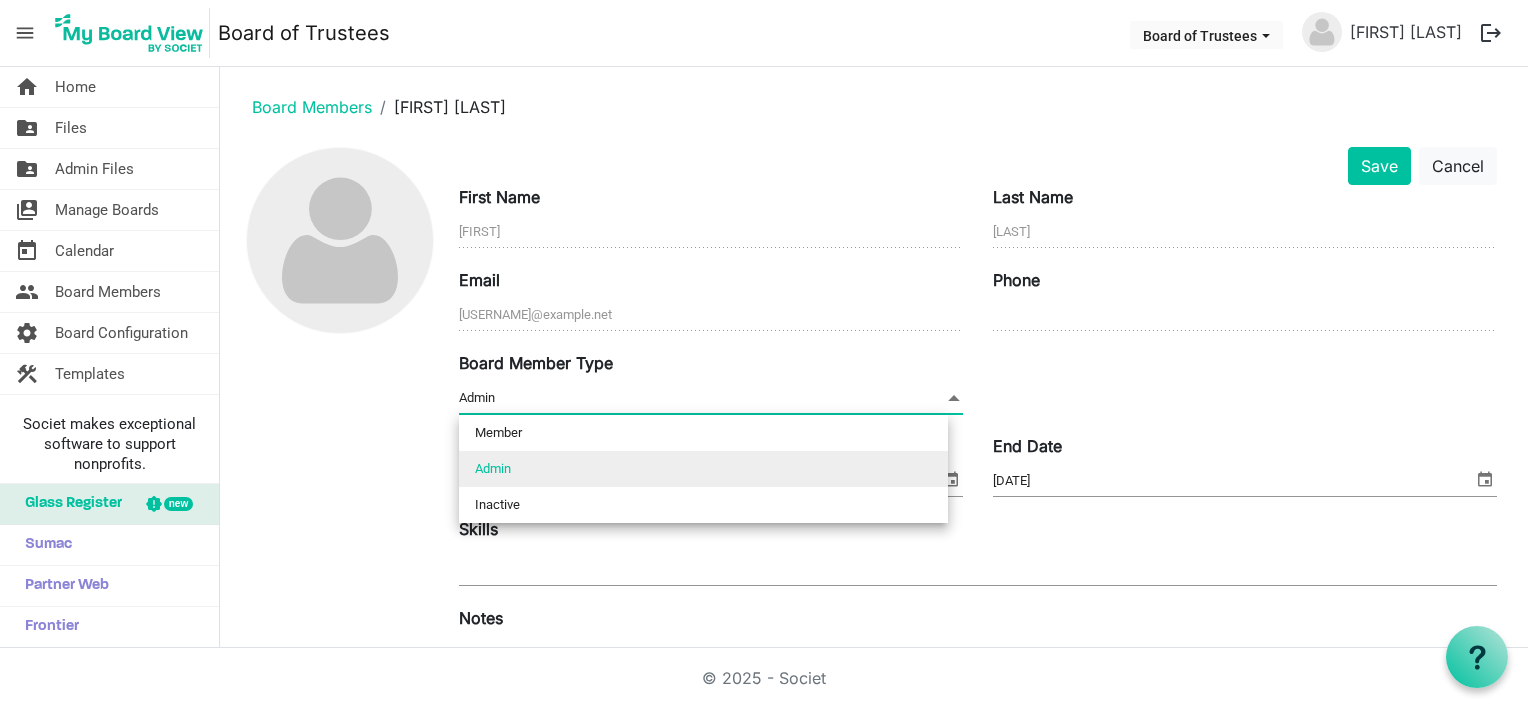 click on "Admin" at bounding box center [703, 469] 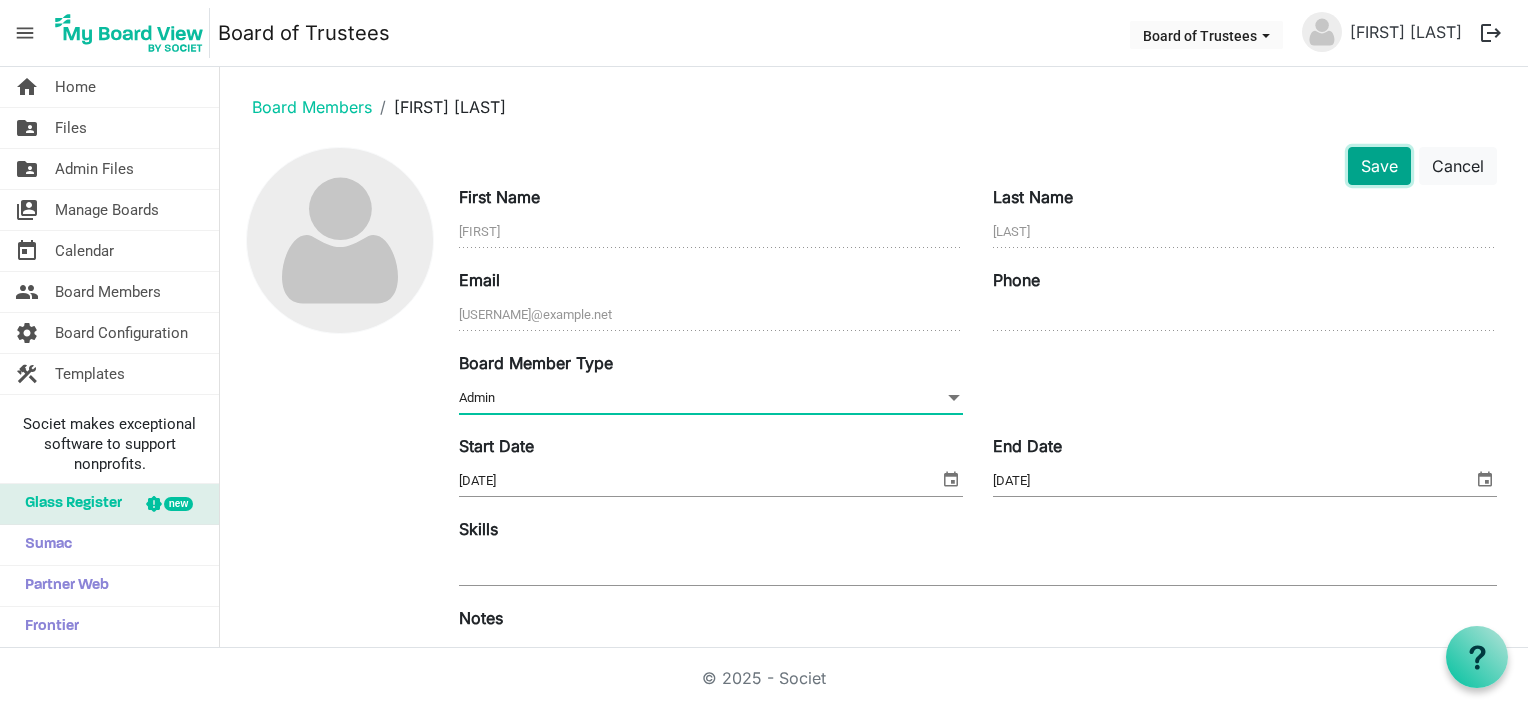 click on "Save" at bounding box center [1379, 166] 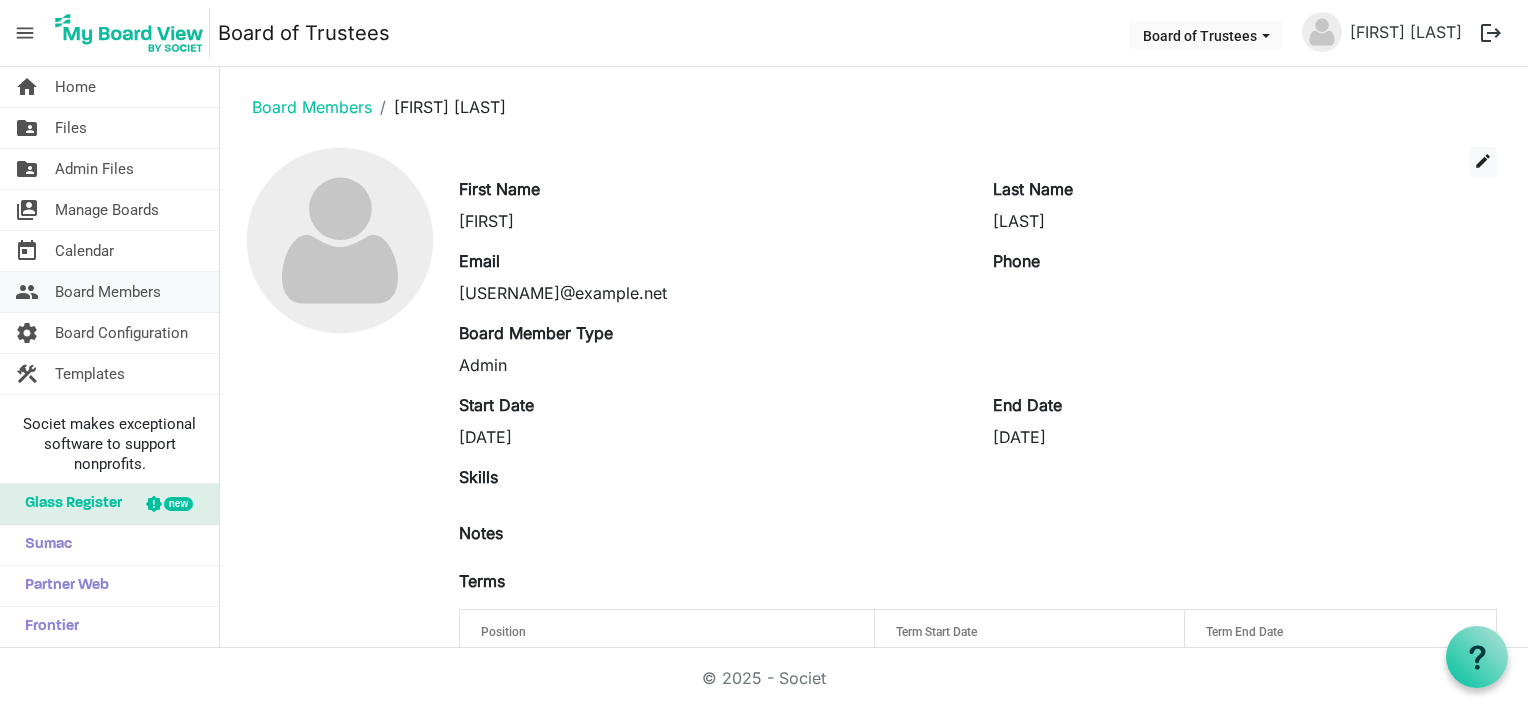 click on "Board Members" at bounding box center (108, 292) 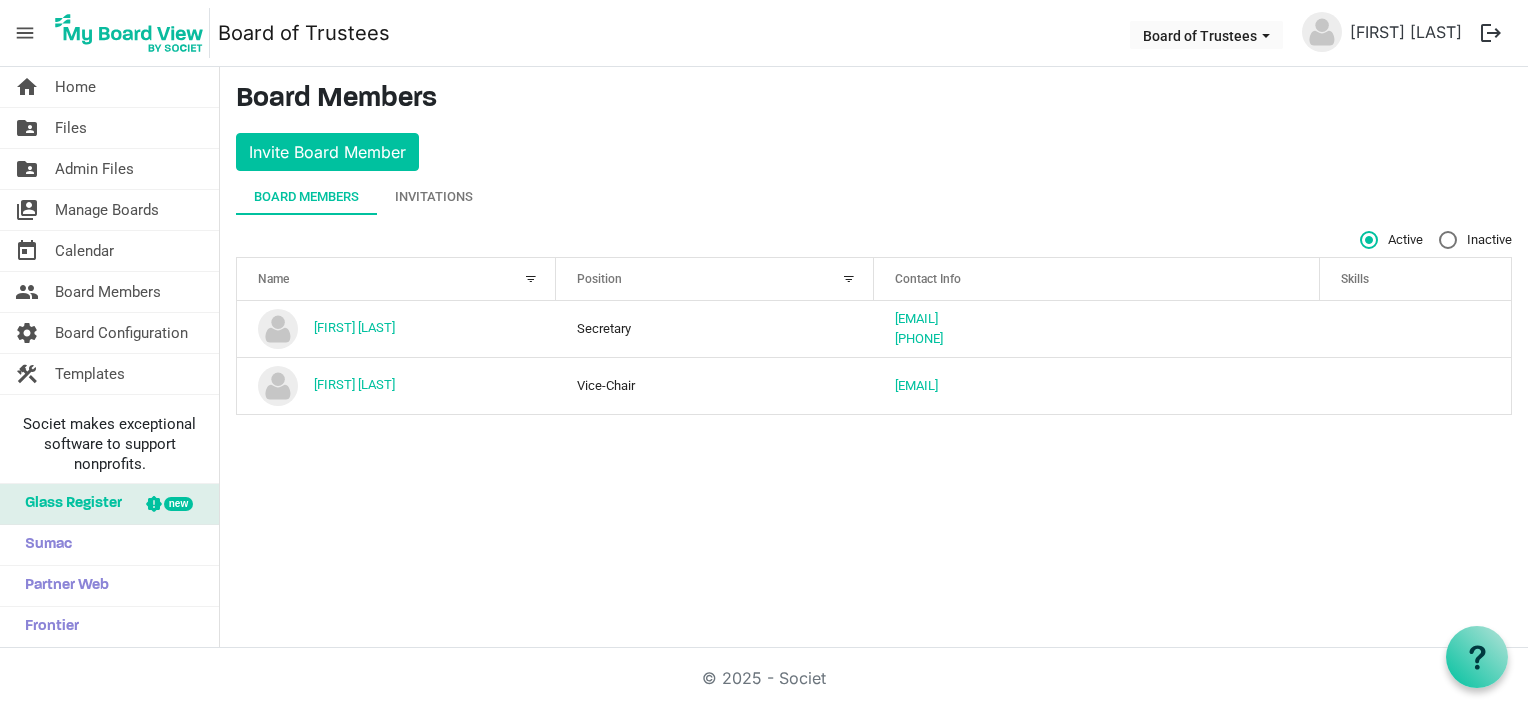 scroll, scrollTop: 0, scrollLeft: 0, axis: both 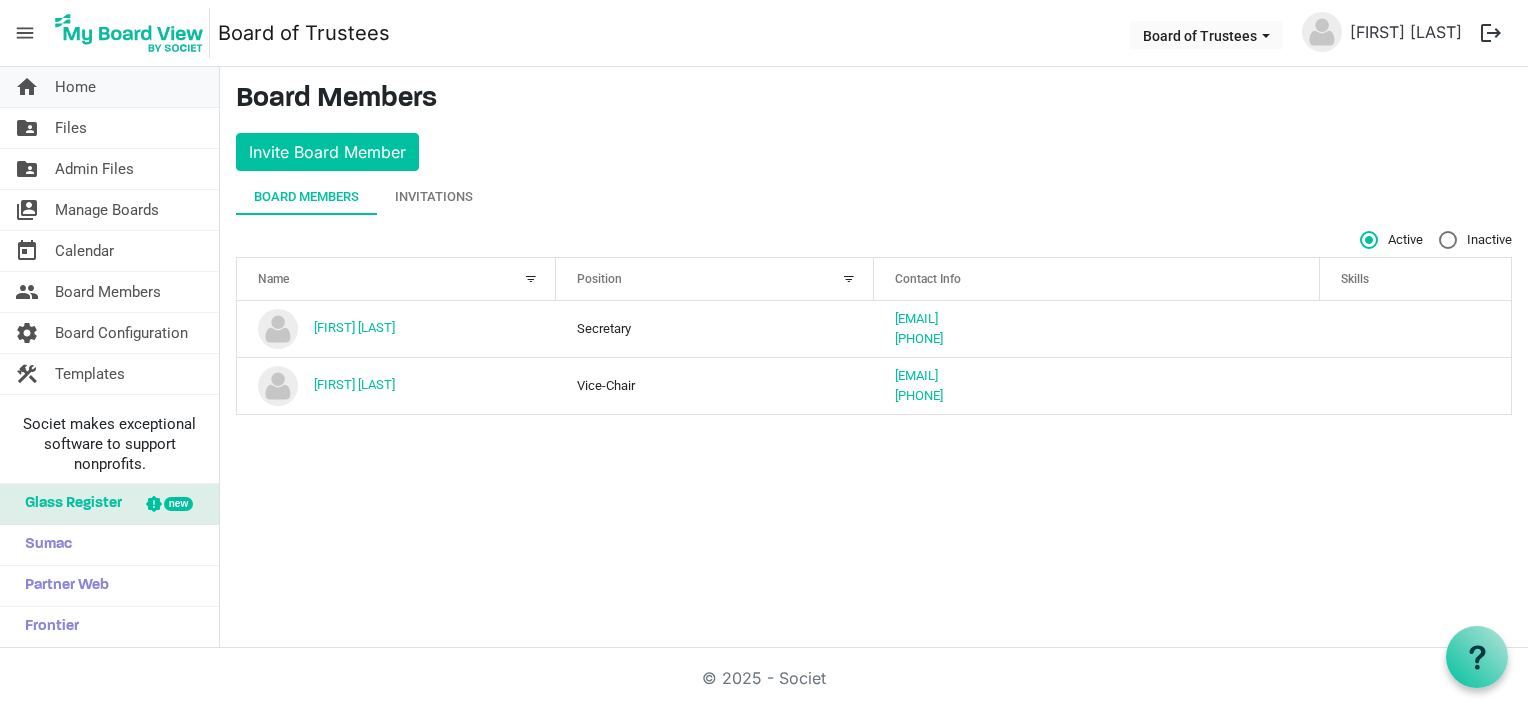 click on "Home" at bounding box center (75, 87) 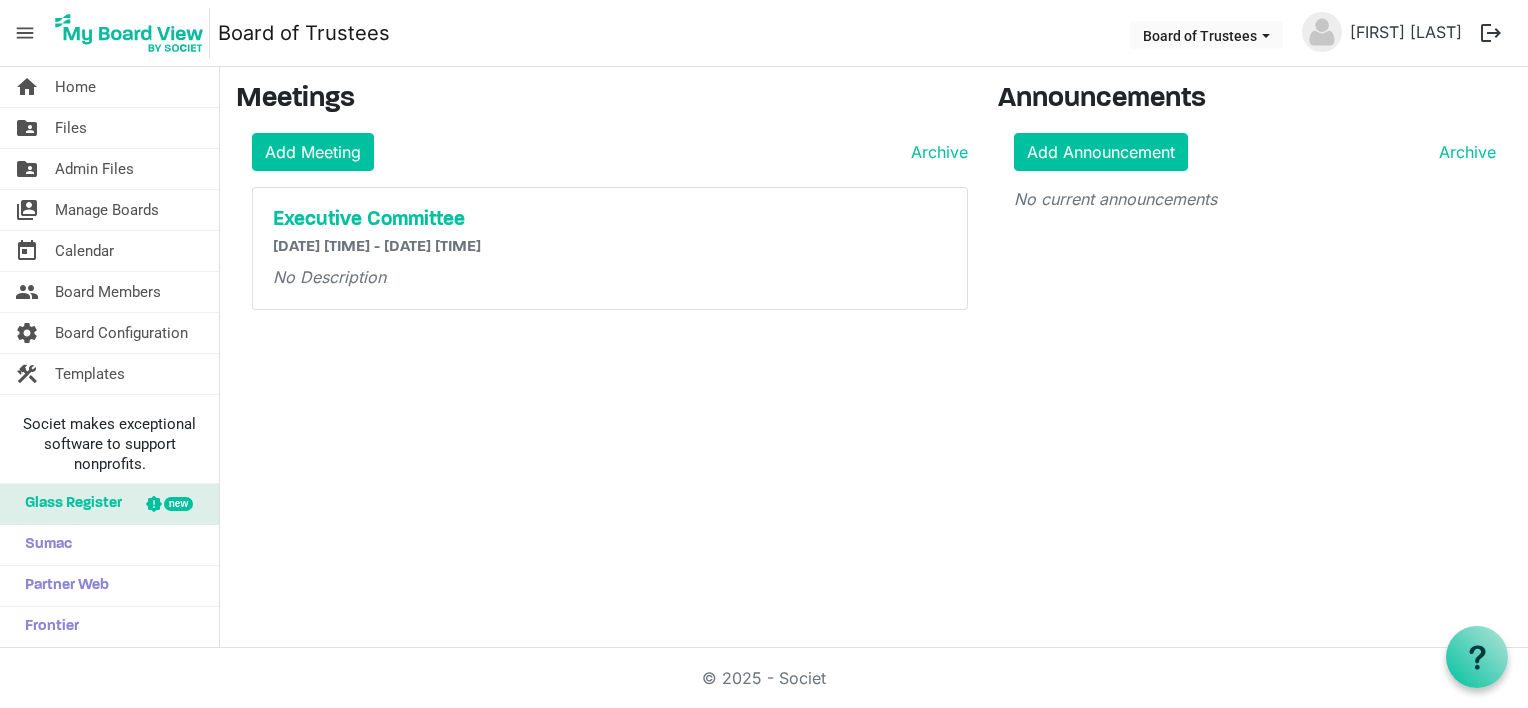 scroll, scrollTop: 0, scrollLeft: 0, axis: both 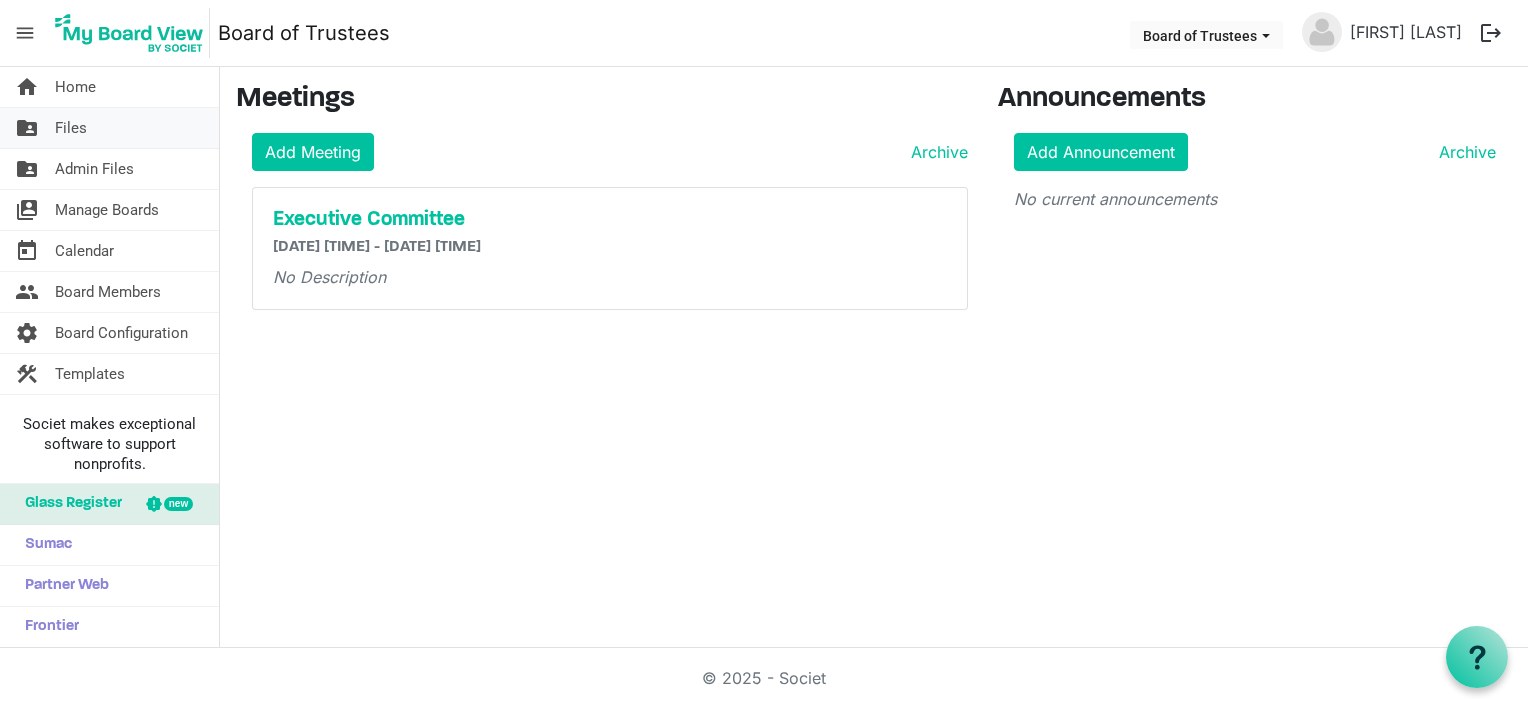 click on "Files" at bounding box center (71, 128) 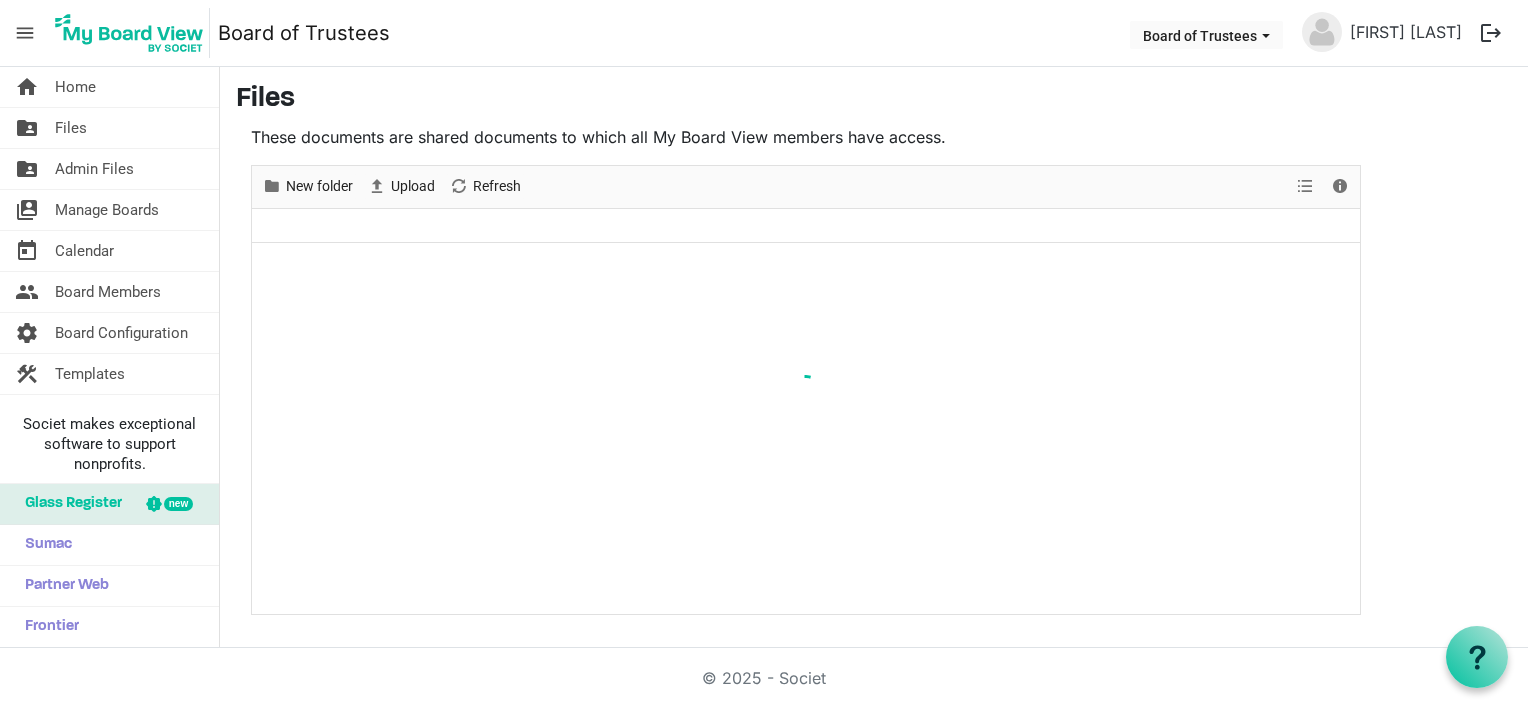 scroll, scrollTop: 0, scrollLeft: 0, axis: both 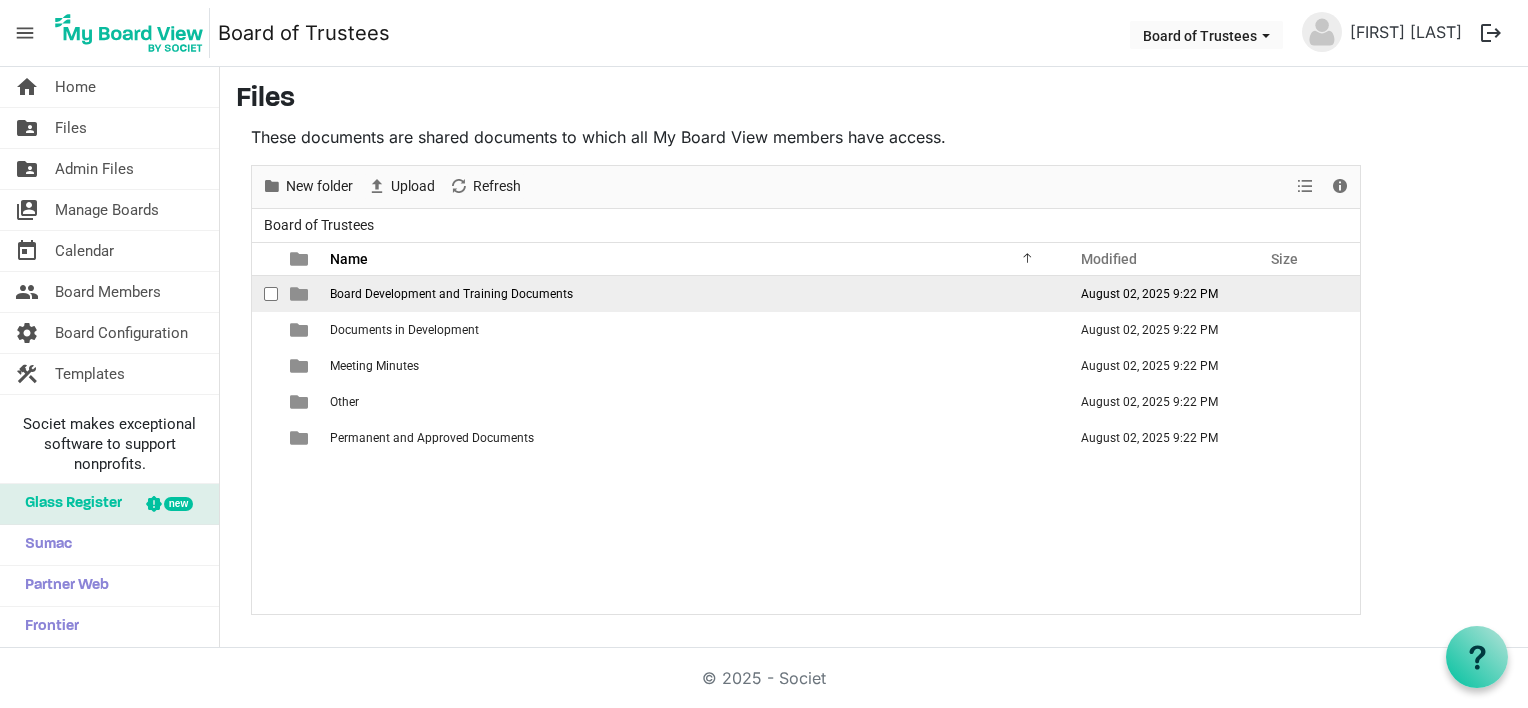 click on "Board Development and Training Documents" at bounding box center [451, 294] 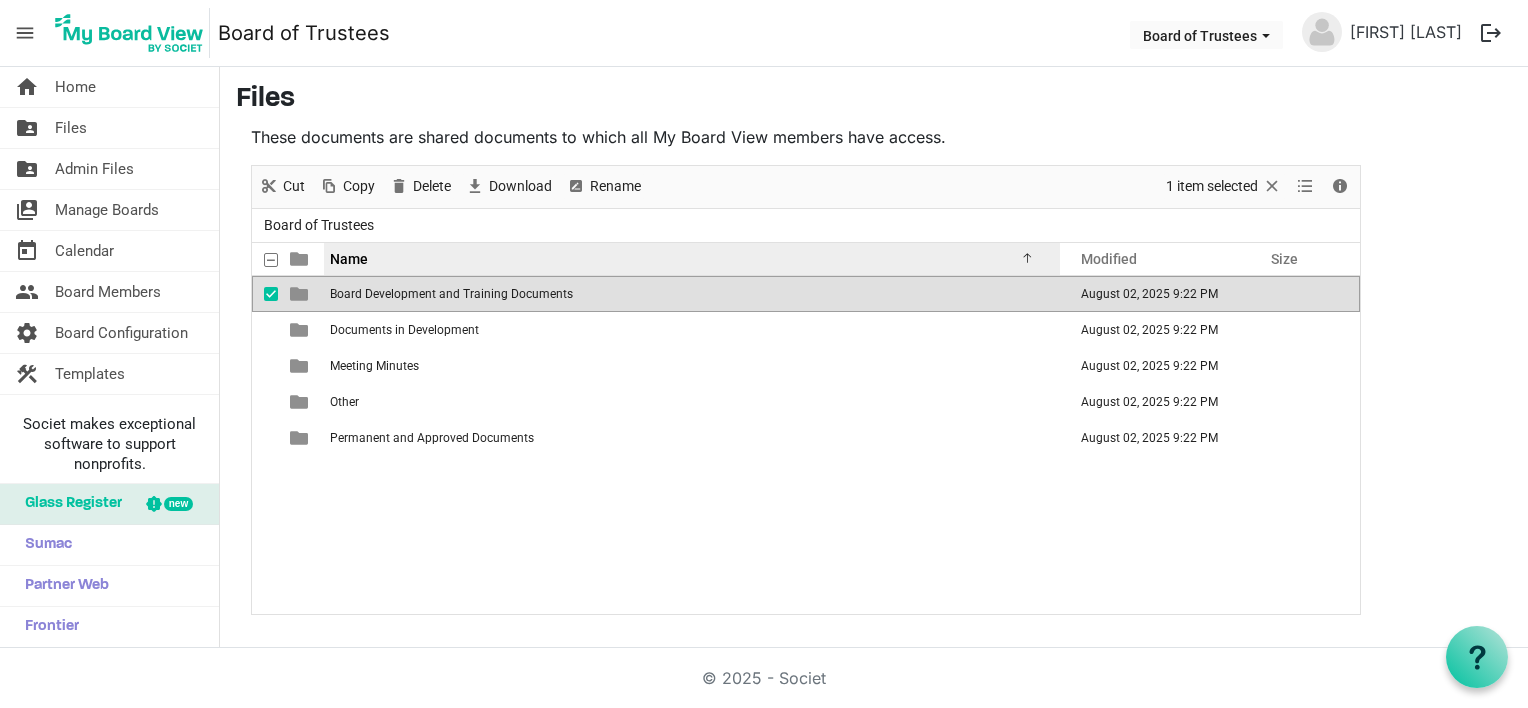 click on "Name" at bounding box center [684, 258] 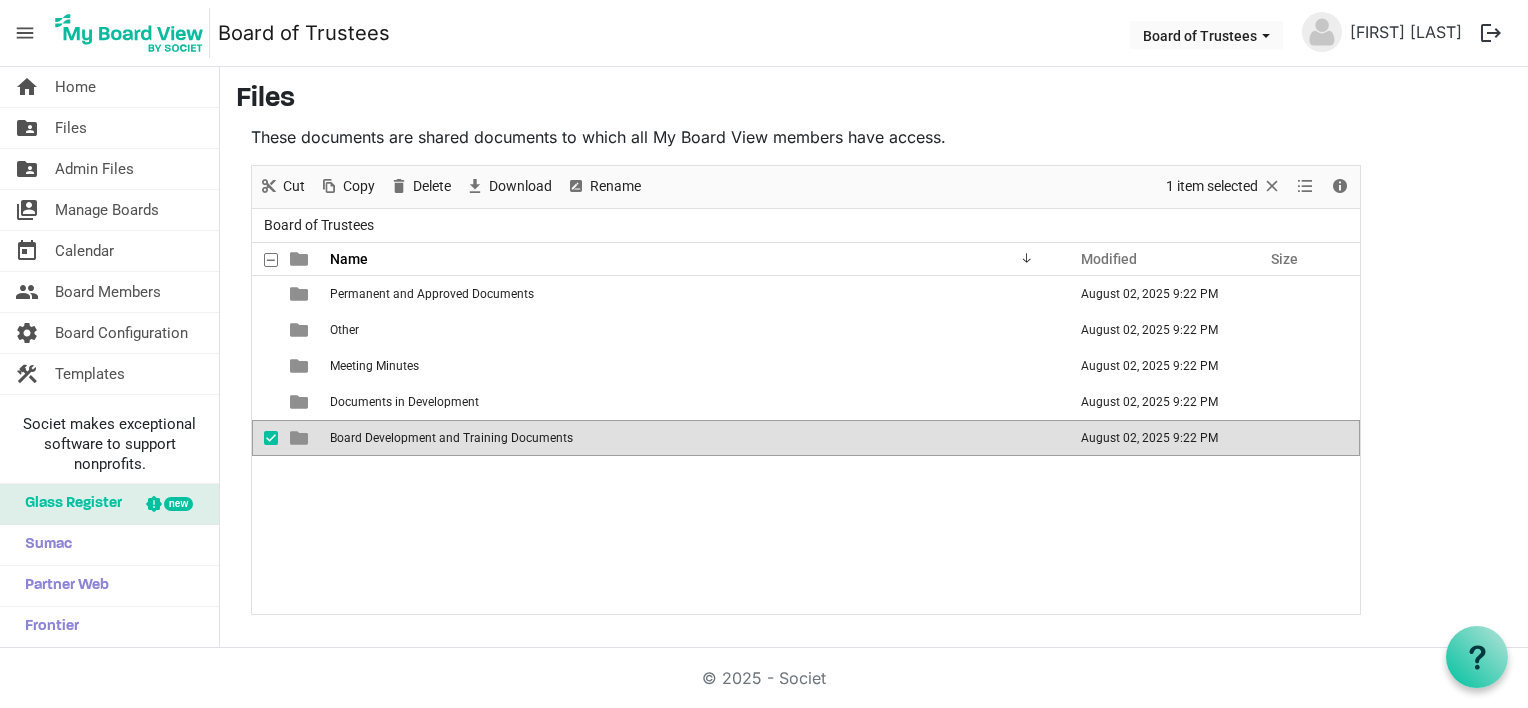 click at bounding box center (271, 438) 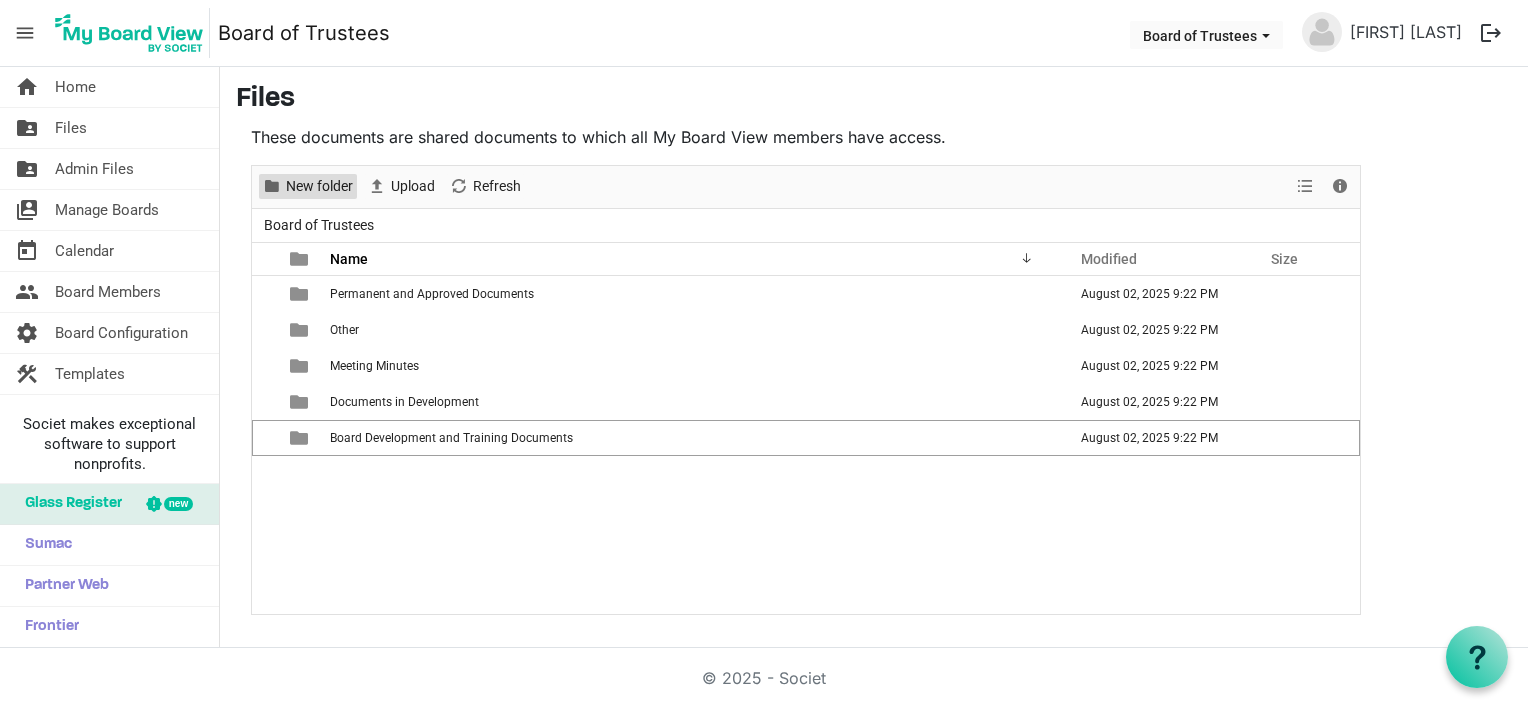 click on "New folder" at bounding box center (319, 186) 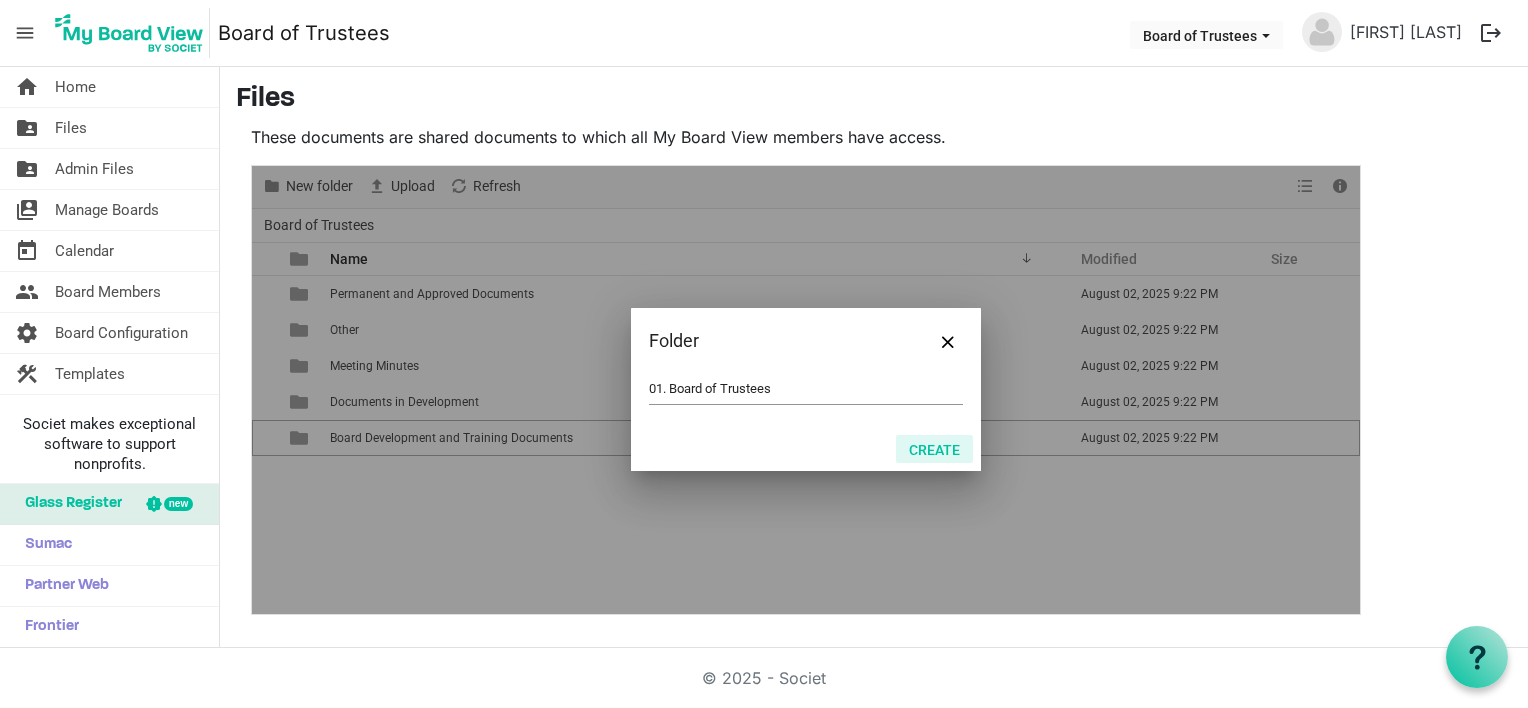 click on "Create" at bounding box center [934, 449] 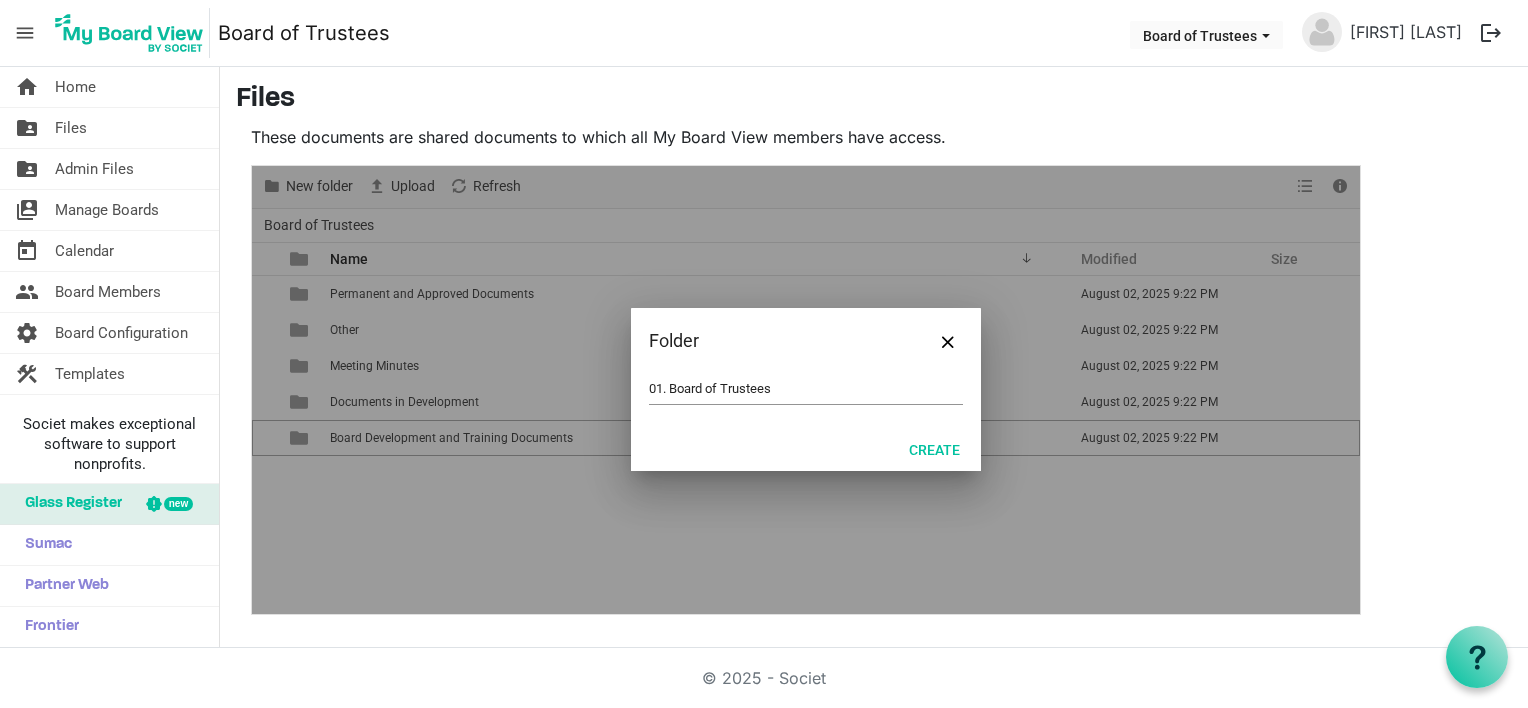 click on "01. Board of Trustees" at bounding box center [806, 389] 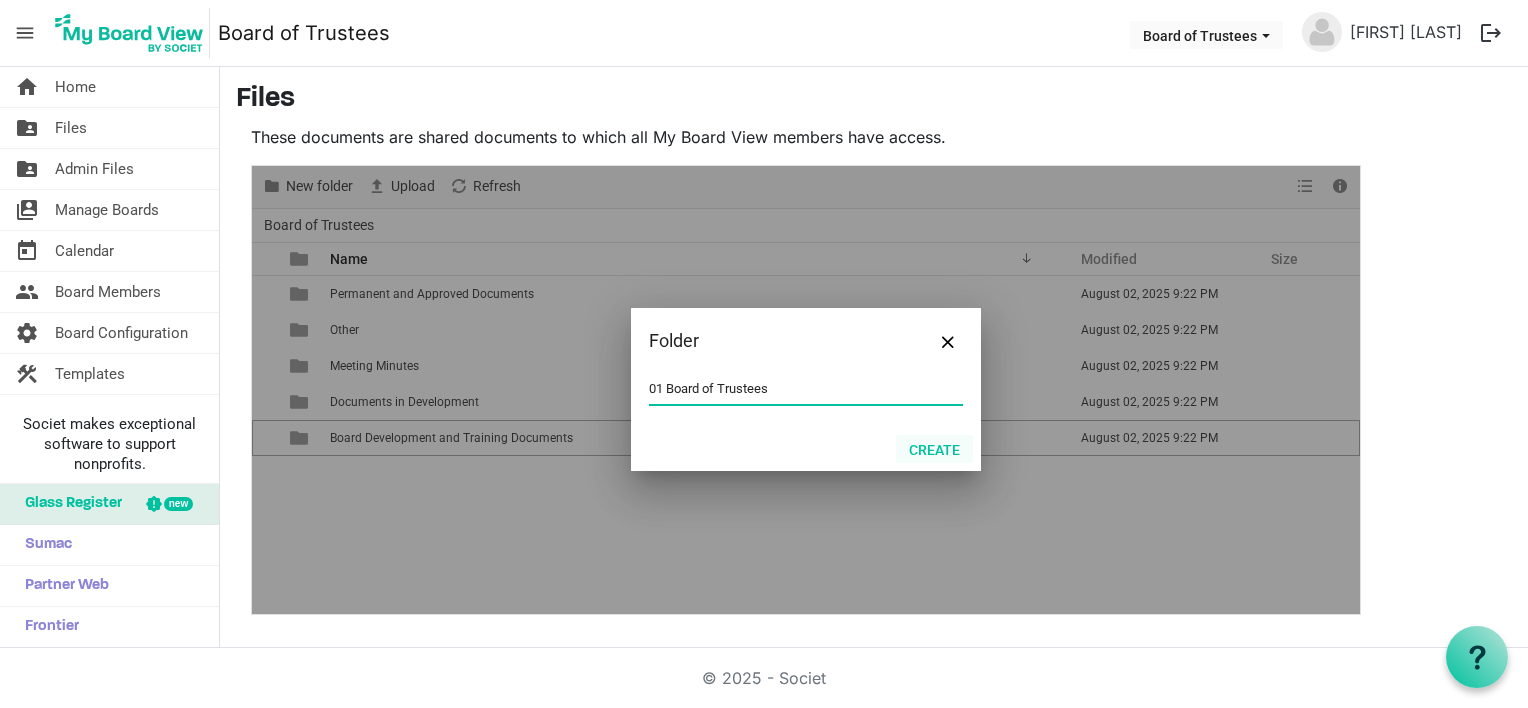 type on "01 Board of Trustees" 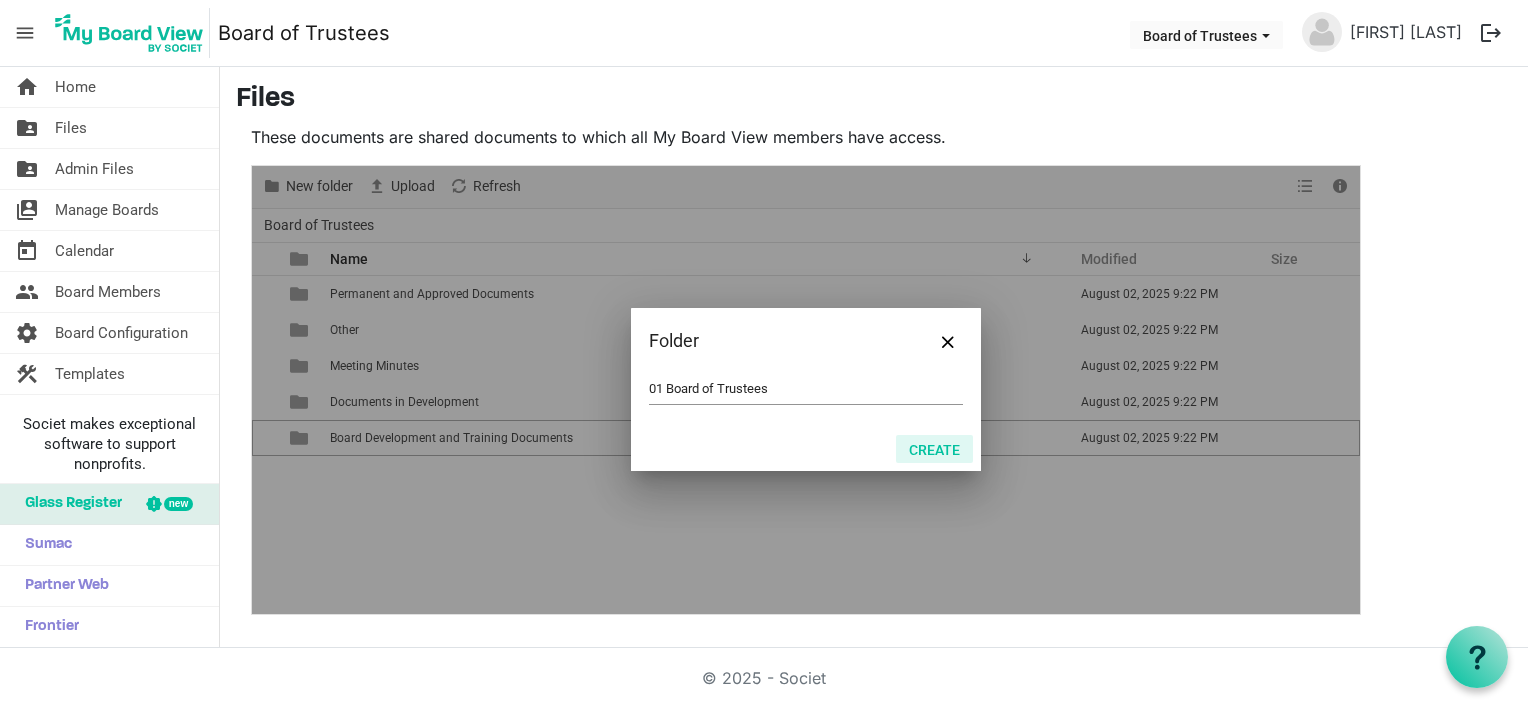 click on "Create" at bounding box center [934, 449] 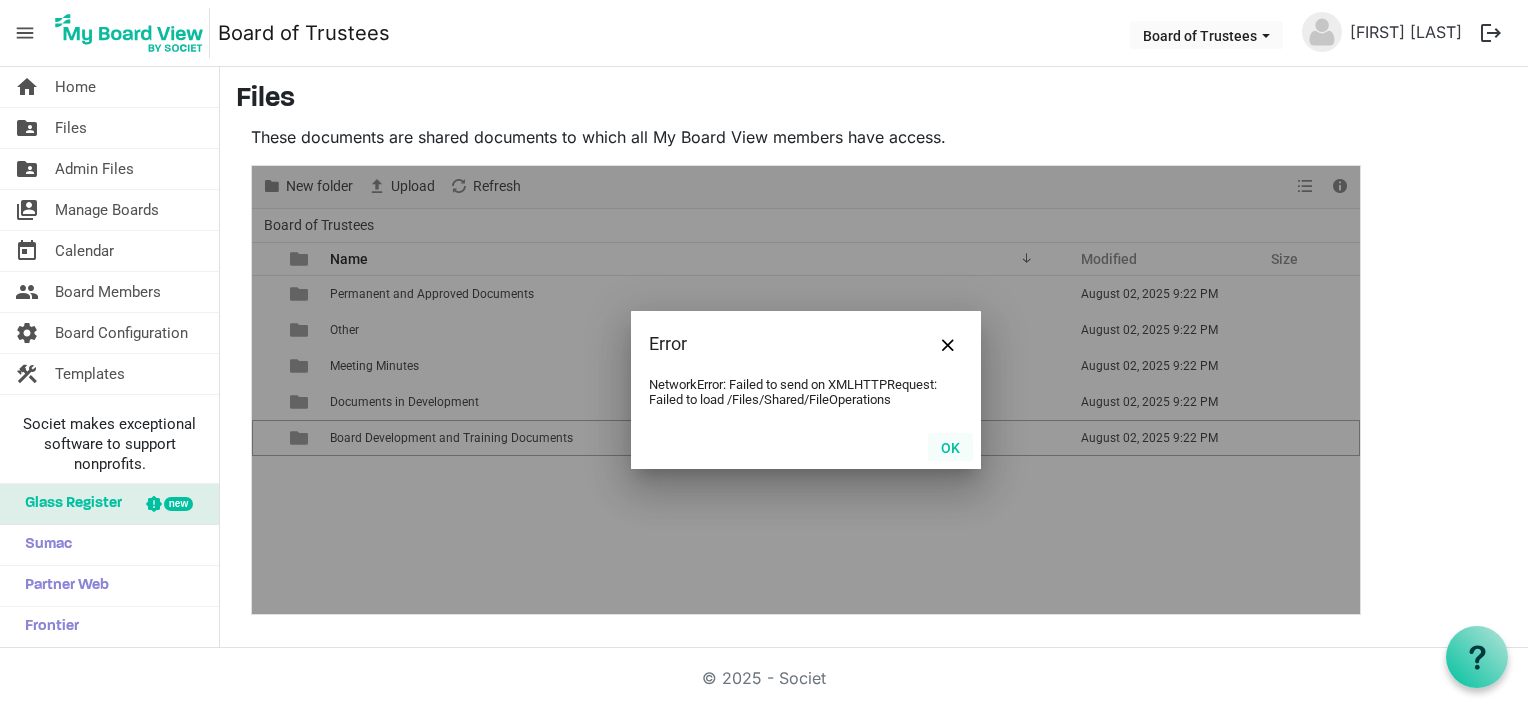 click on "OK" at bounding box center [950, 447] 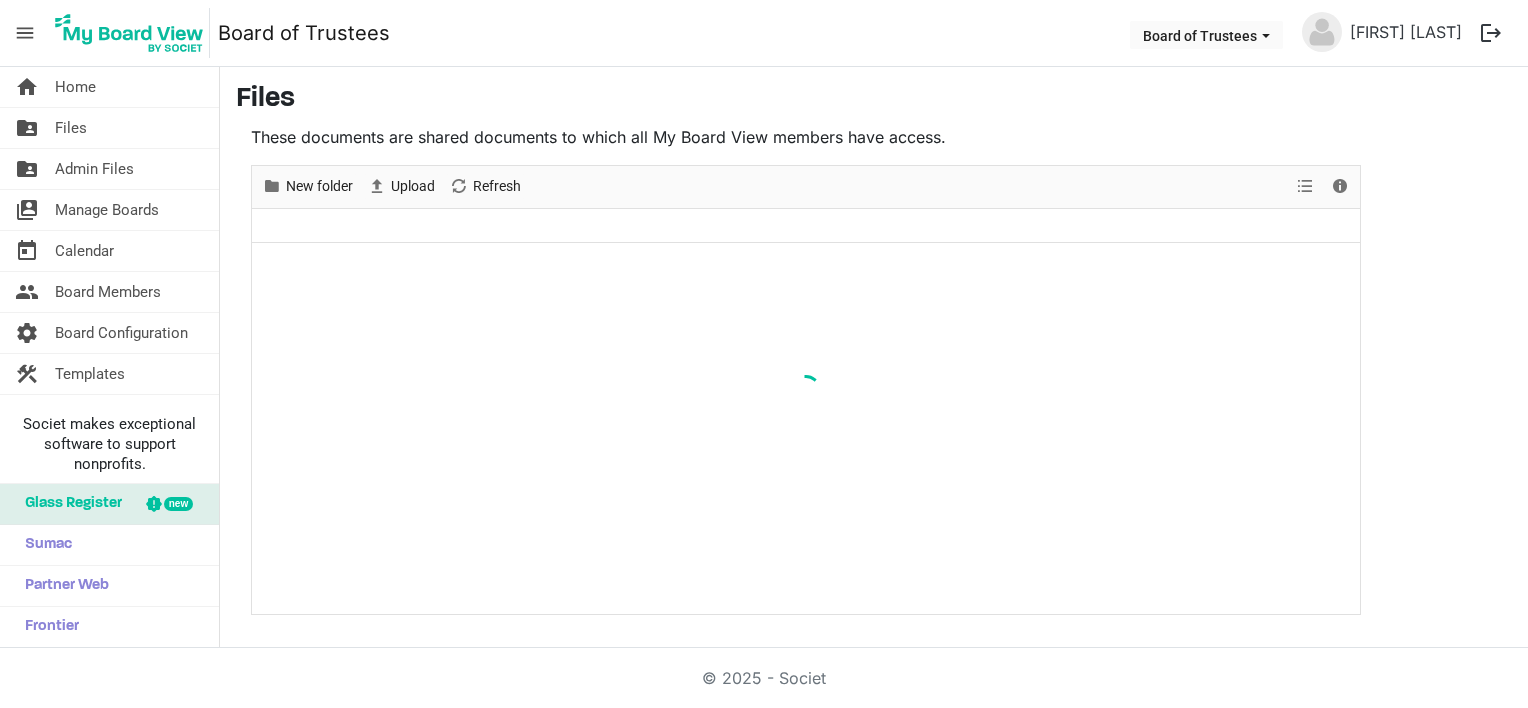 scroll, scrollTop: 0, scrollLeft: 0, axis: both 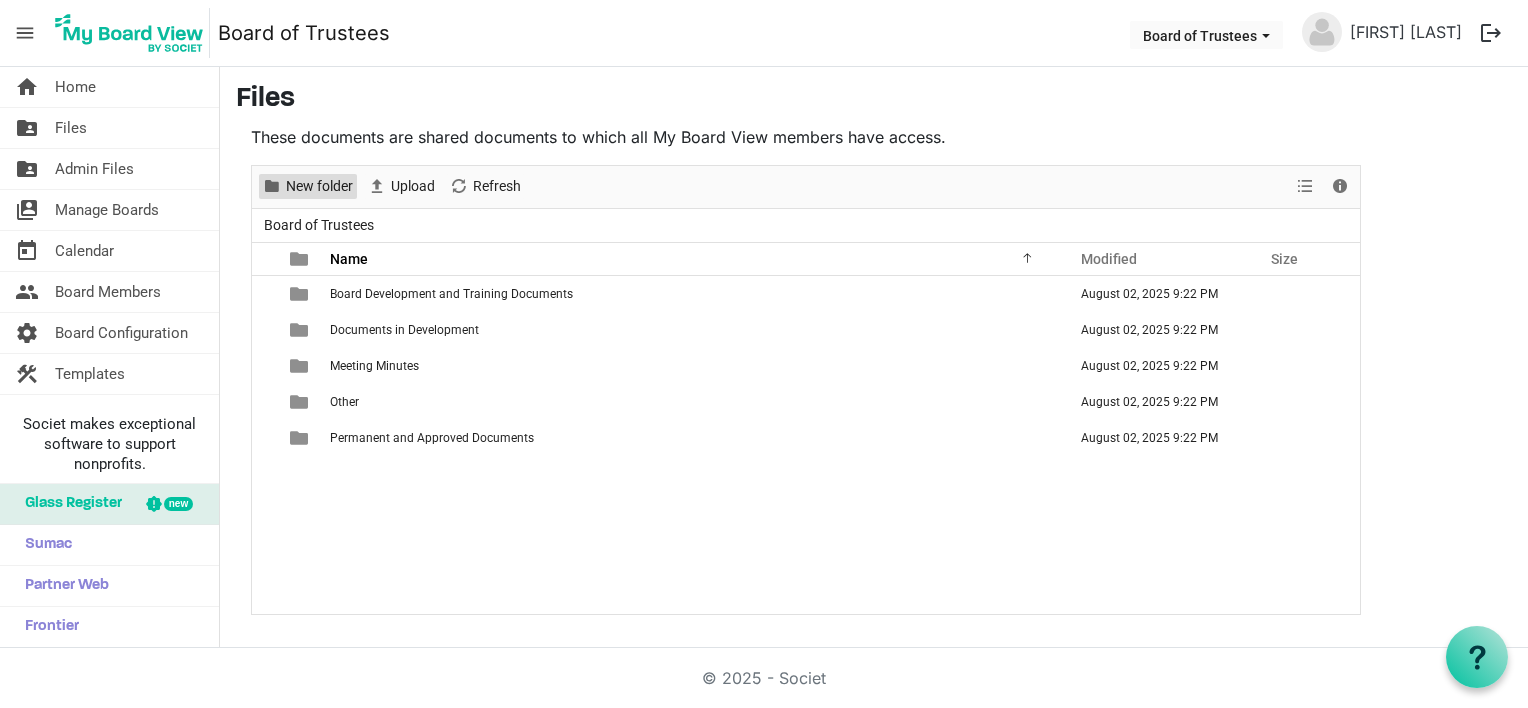 click on "New folder" at bounding box center [319, 186] 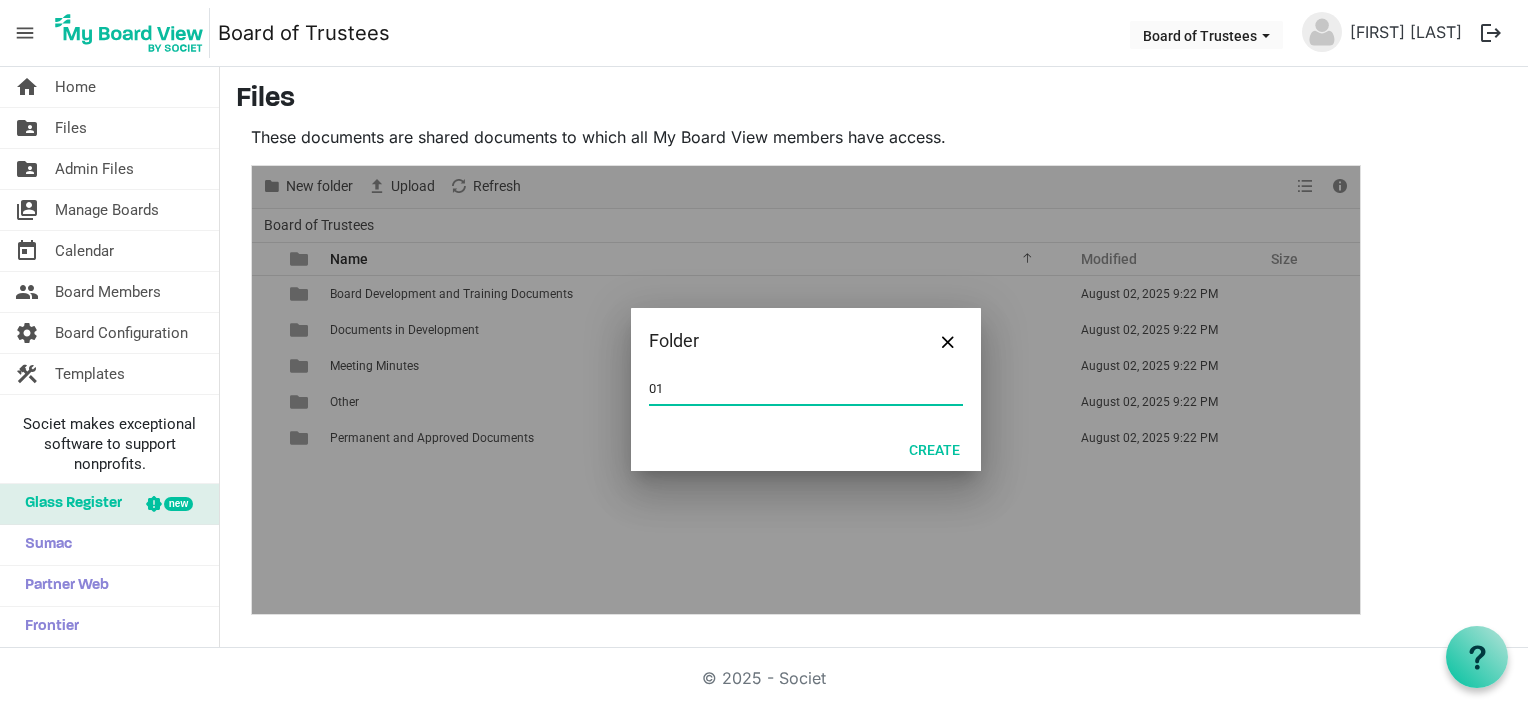 type on "01 Board of Trustees" 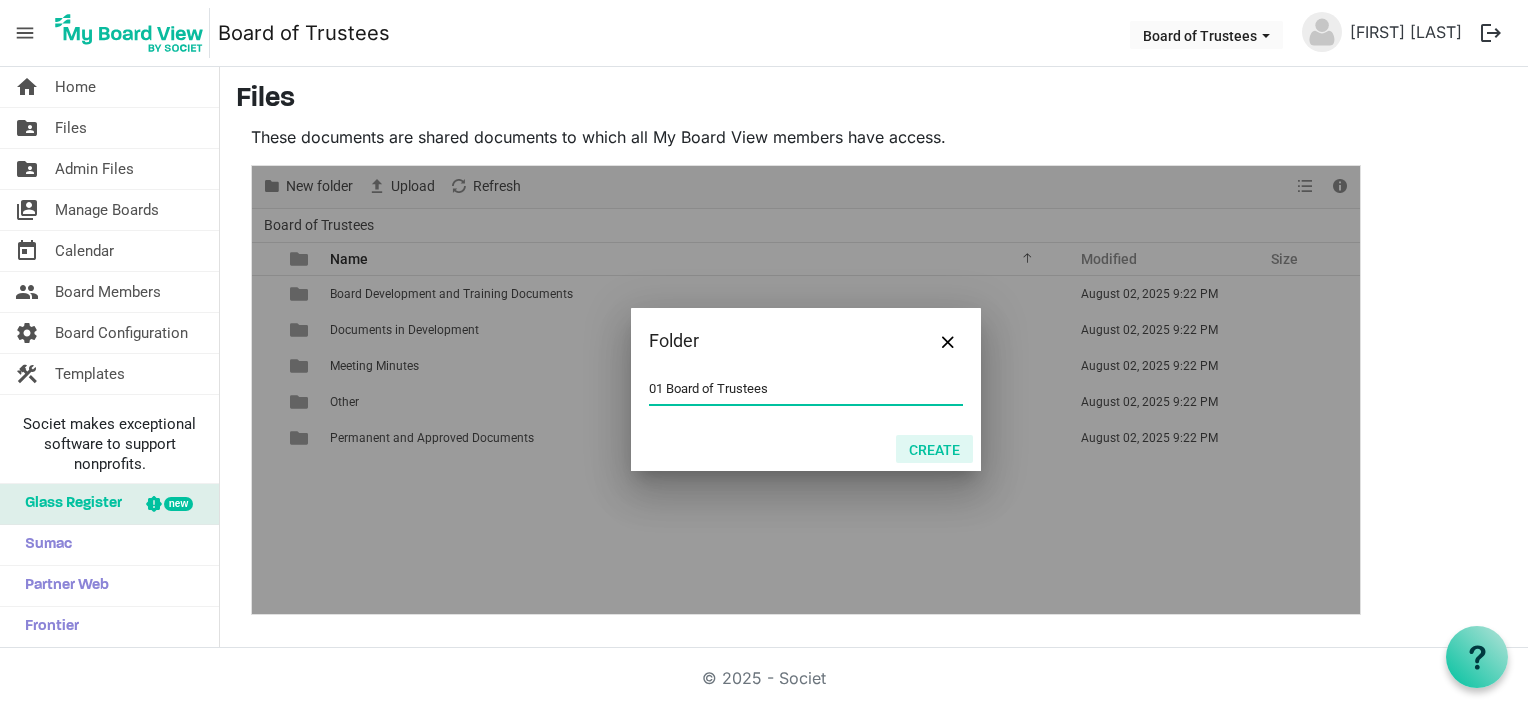 click on "Create" at bounding box center (934, 449) 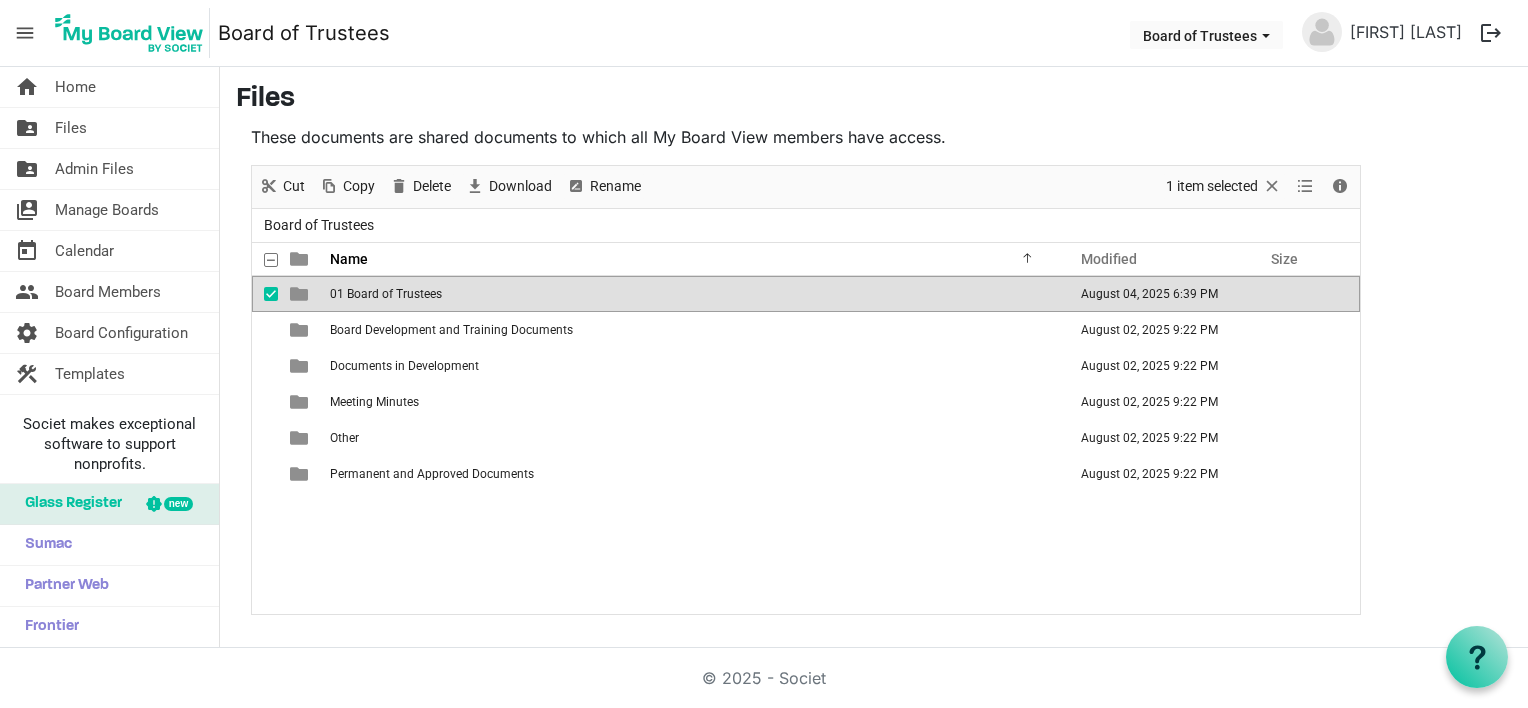 click on "01 Board of Trustees" at bounding box center (386, 294) 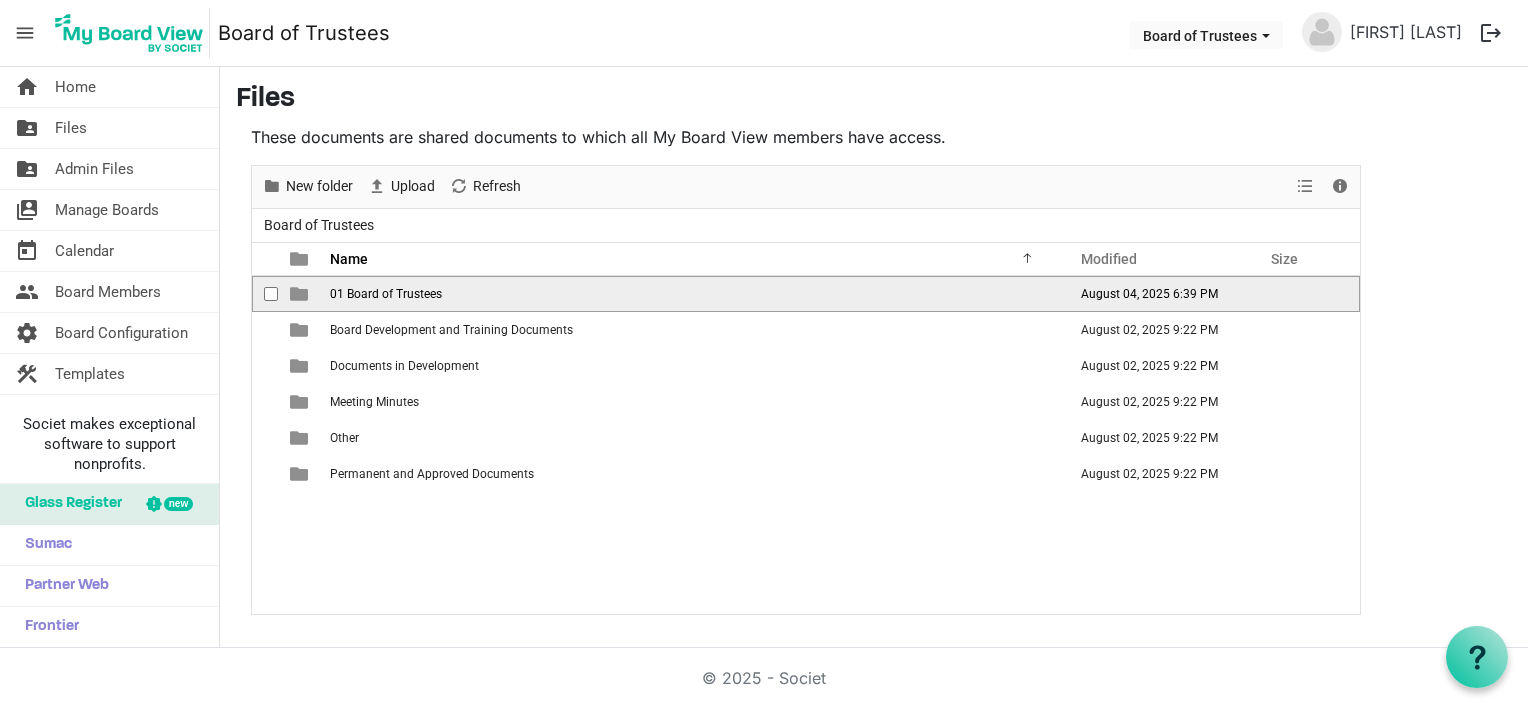 click on "01 Board of Trustees" at bounding box center (386, 294) 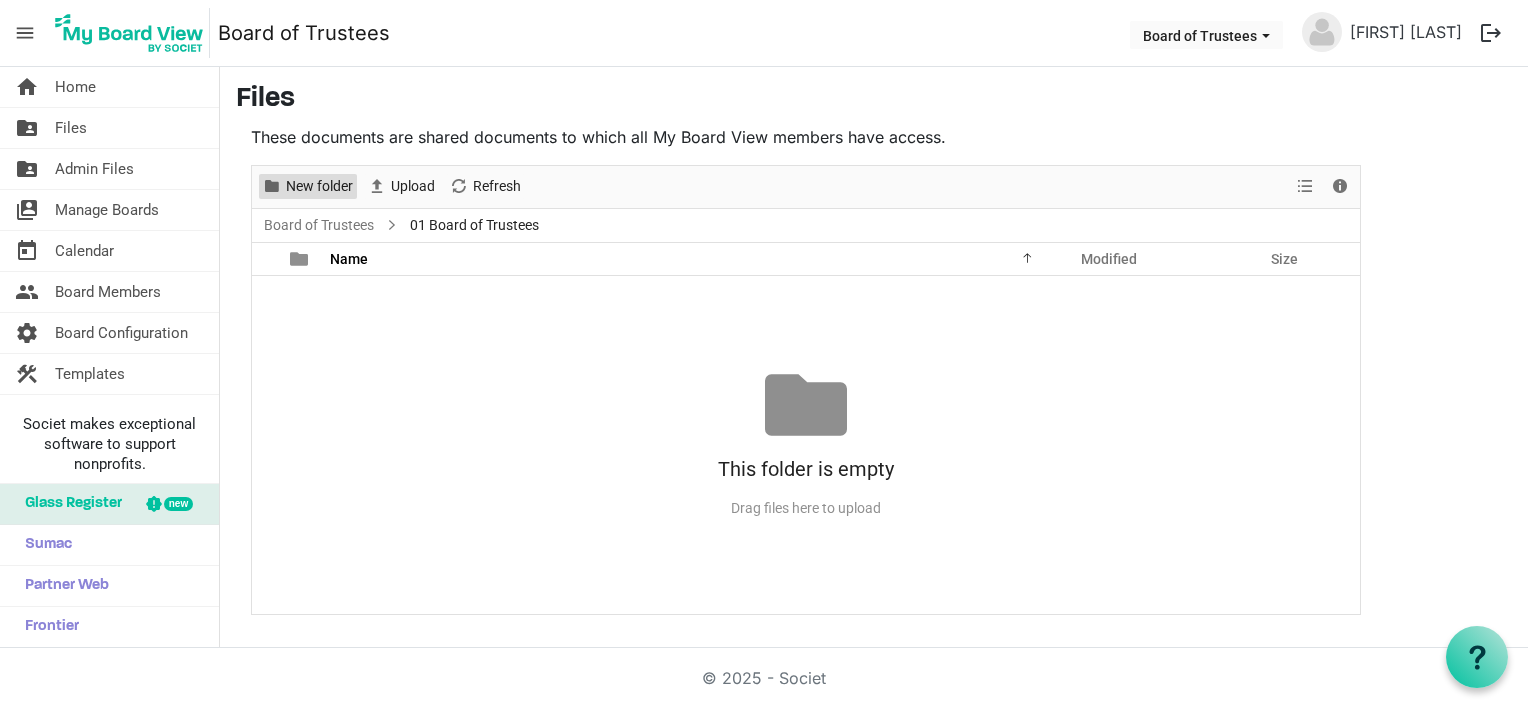 click on "New folder" at bounding box center [319, 186] 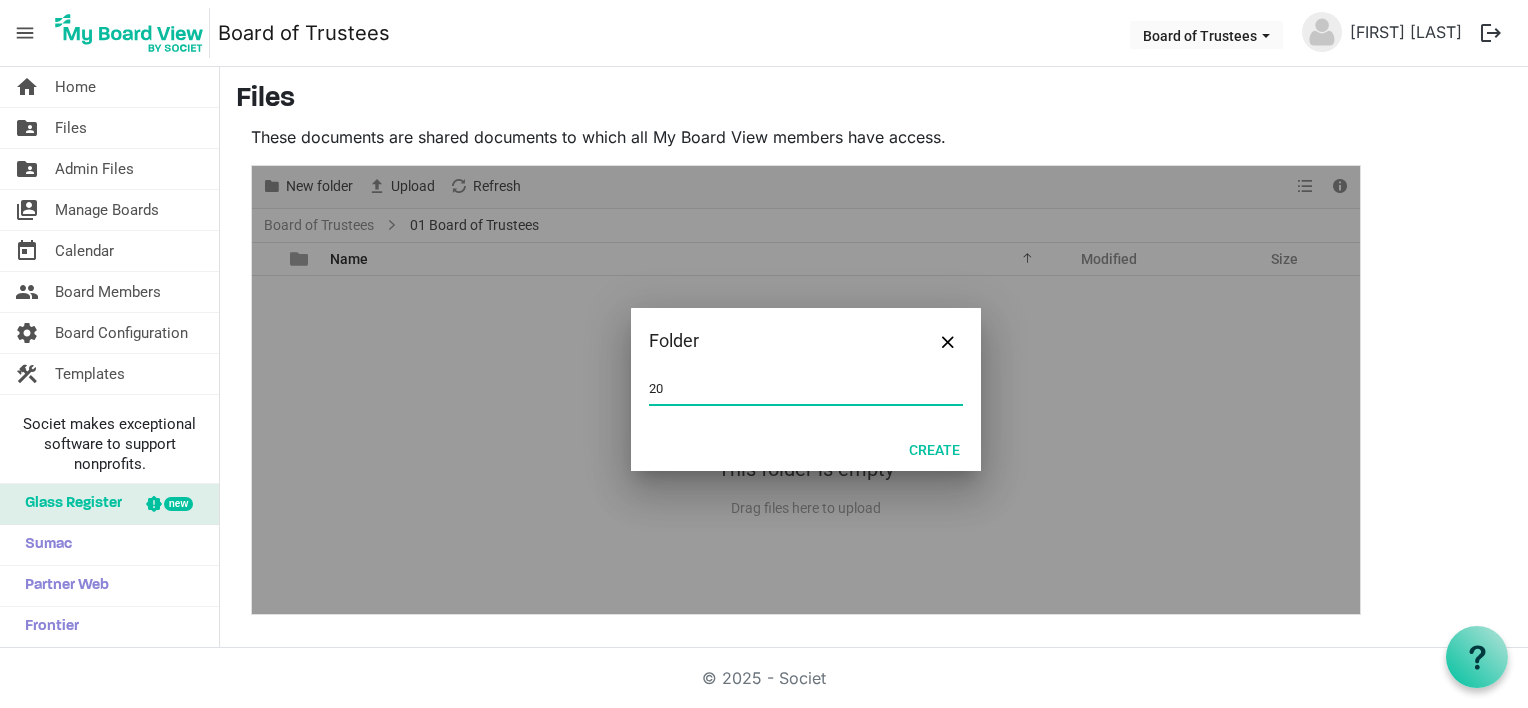 type on "2" 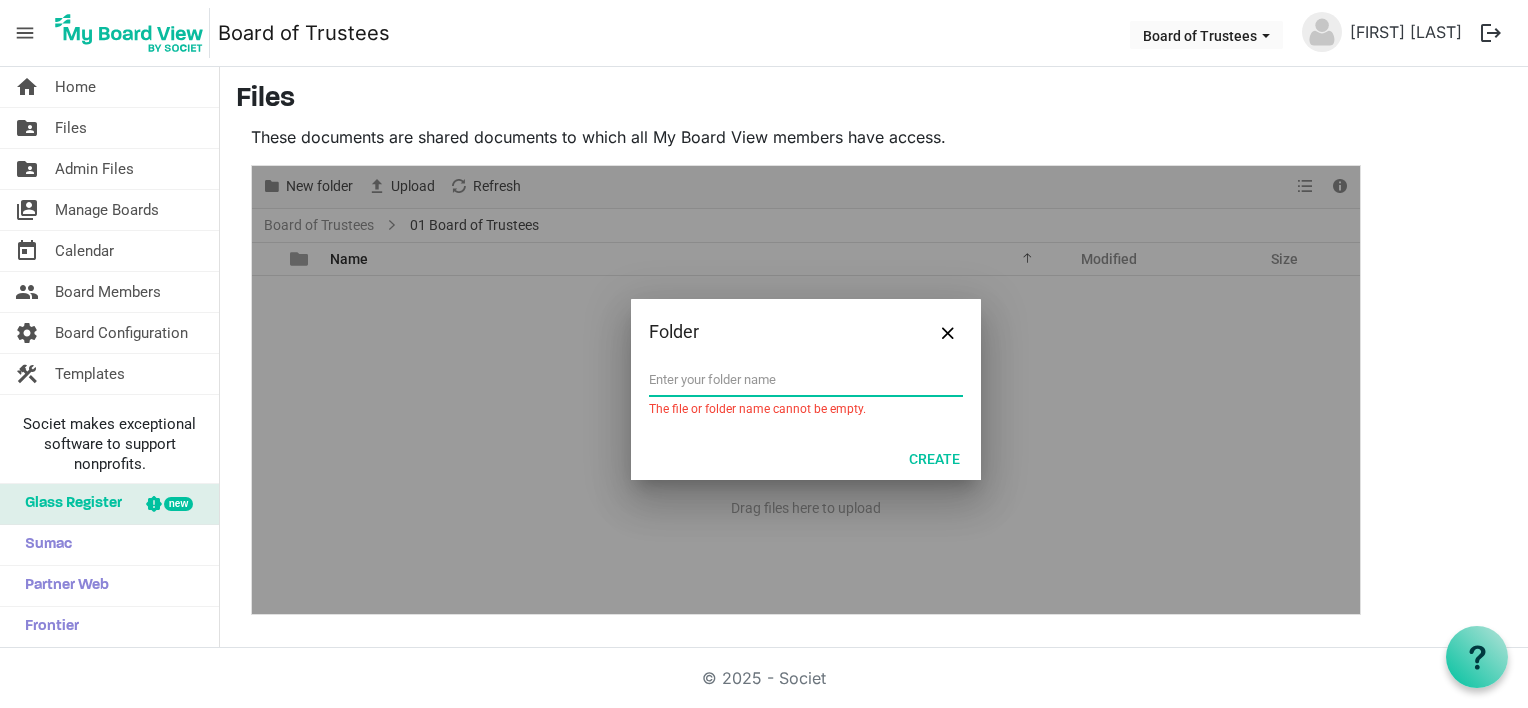 click at bounding box center [806, 380] 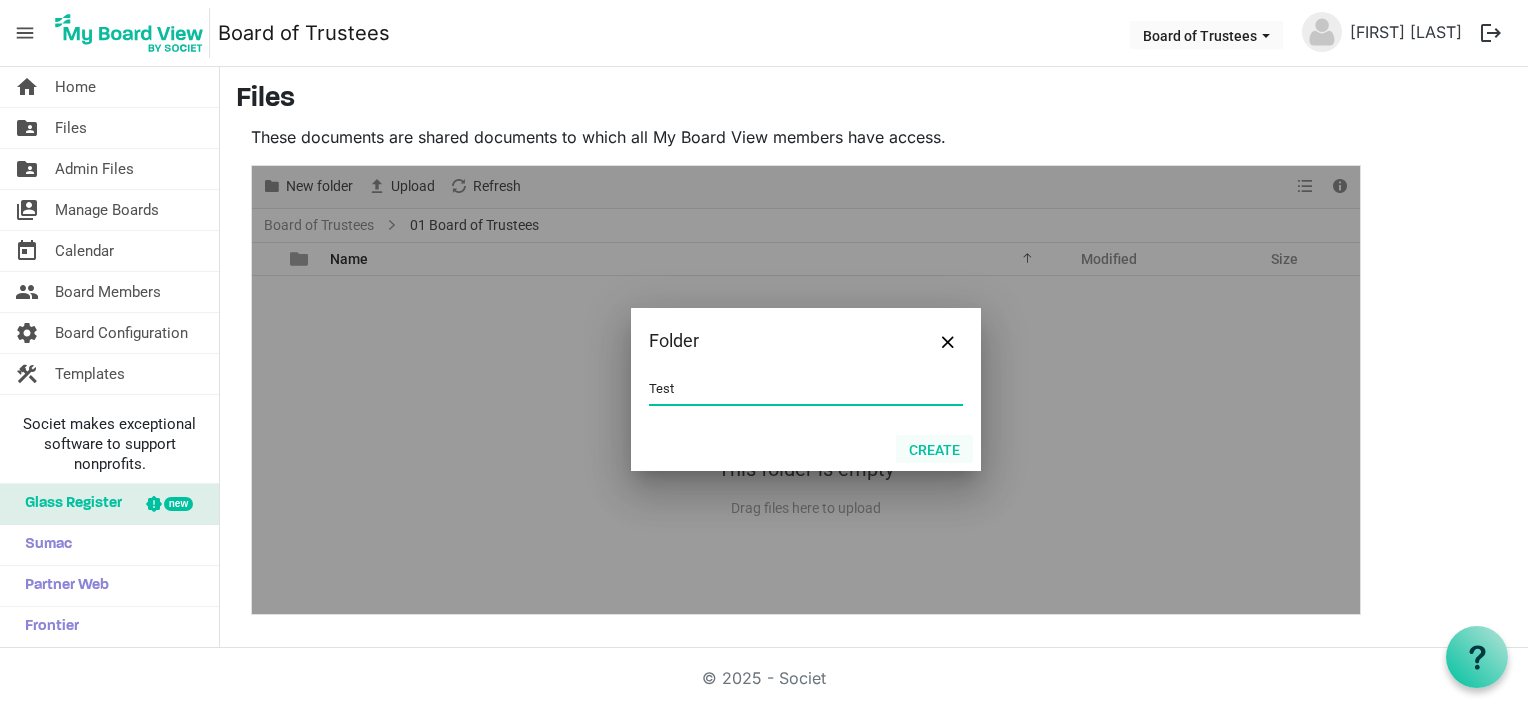type on "Test" 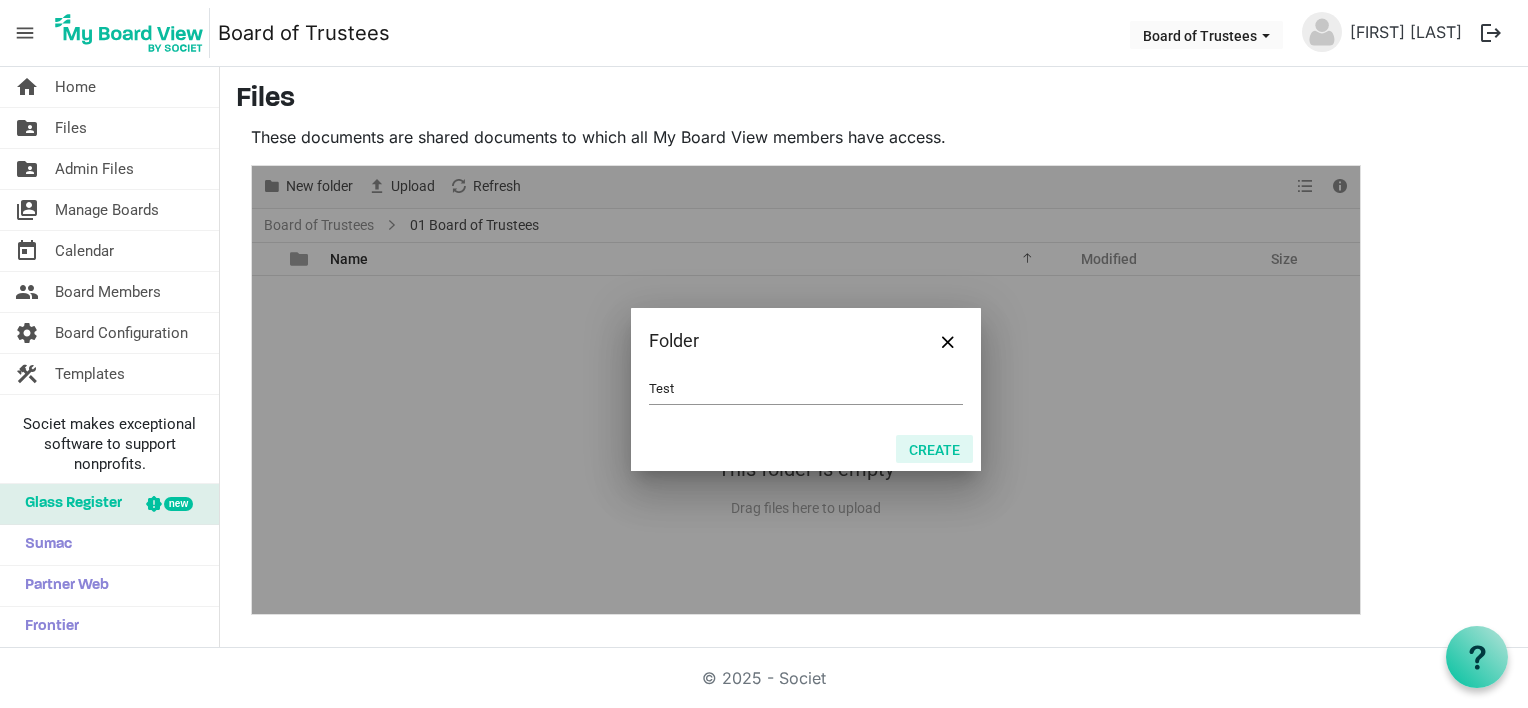 click on "Create" at bounding box center (934, 449) 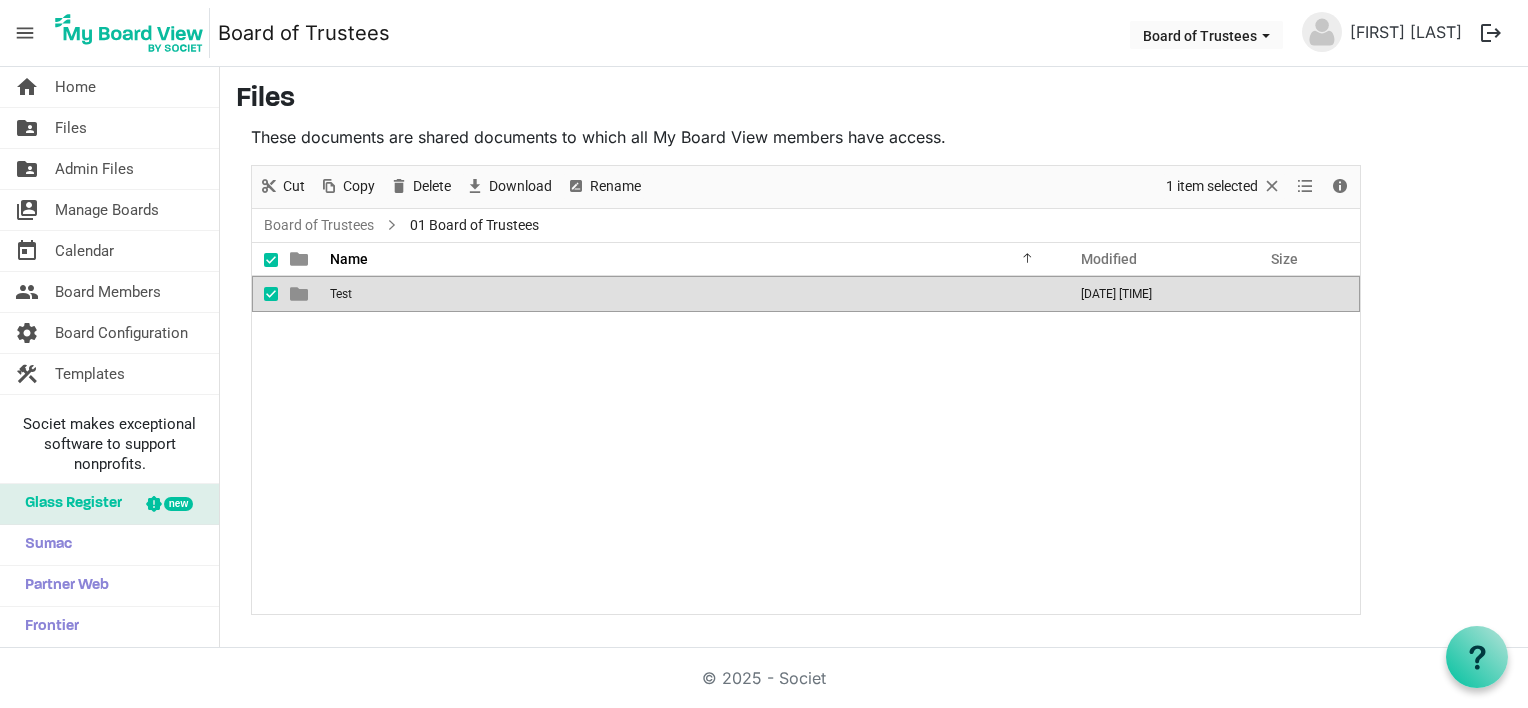 click at bounding box center (271, 294) 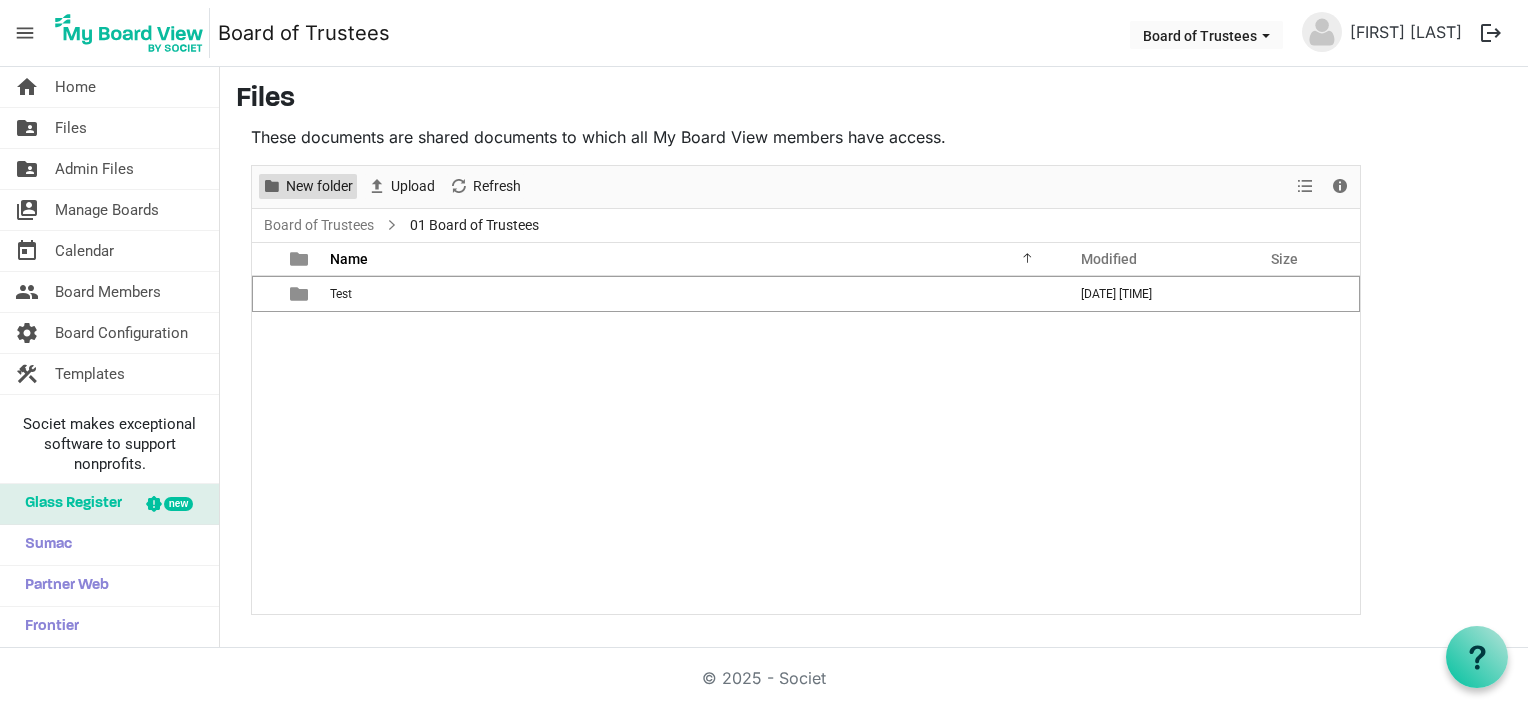 click on "New folder" at bounding box center [319, 186] 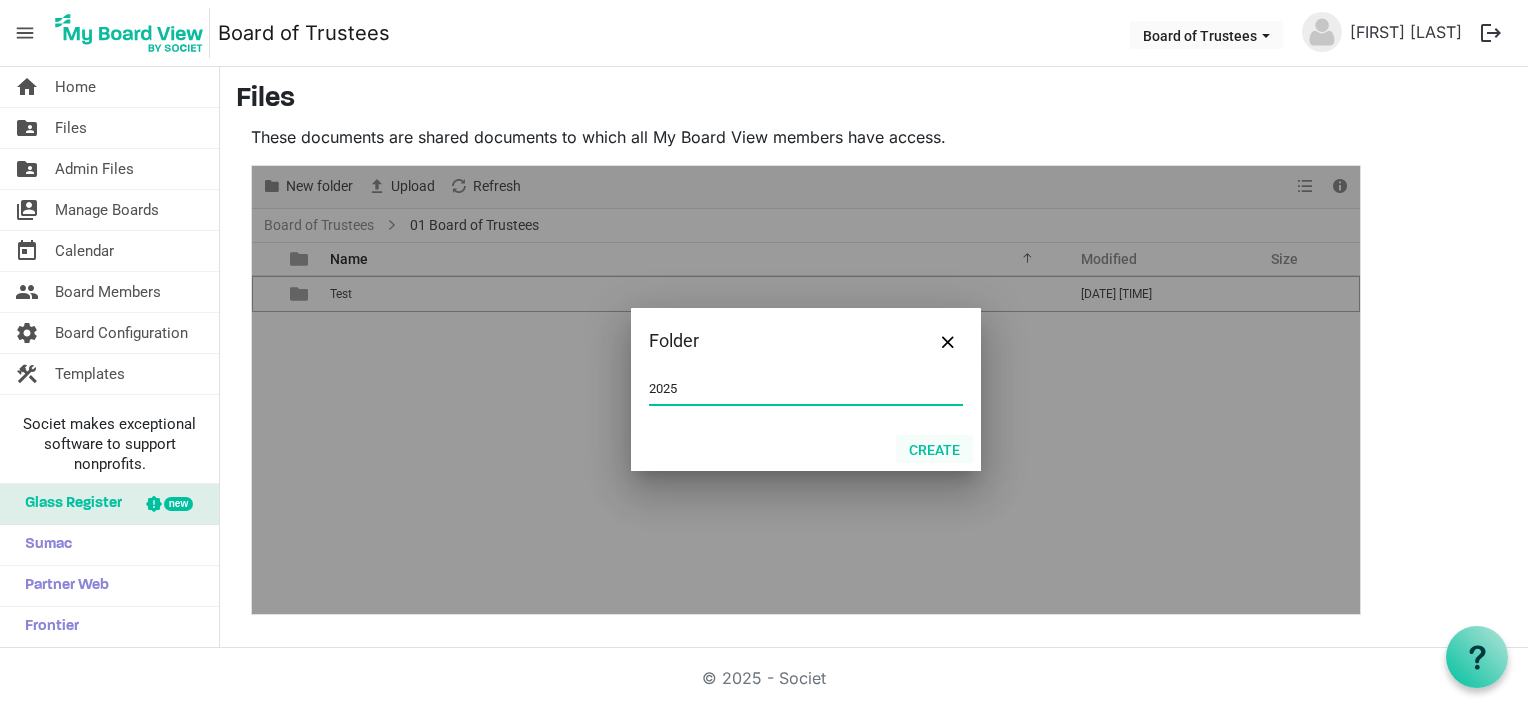 type on "2025" 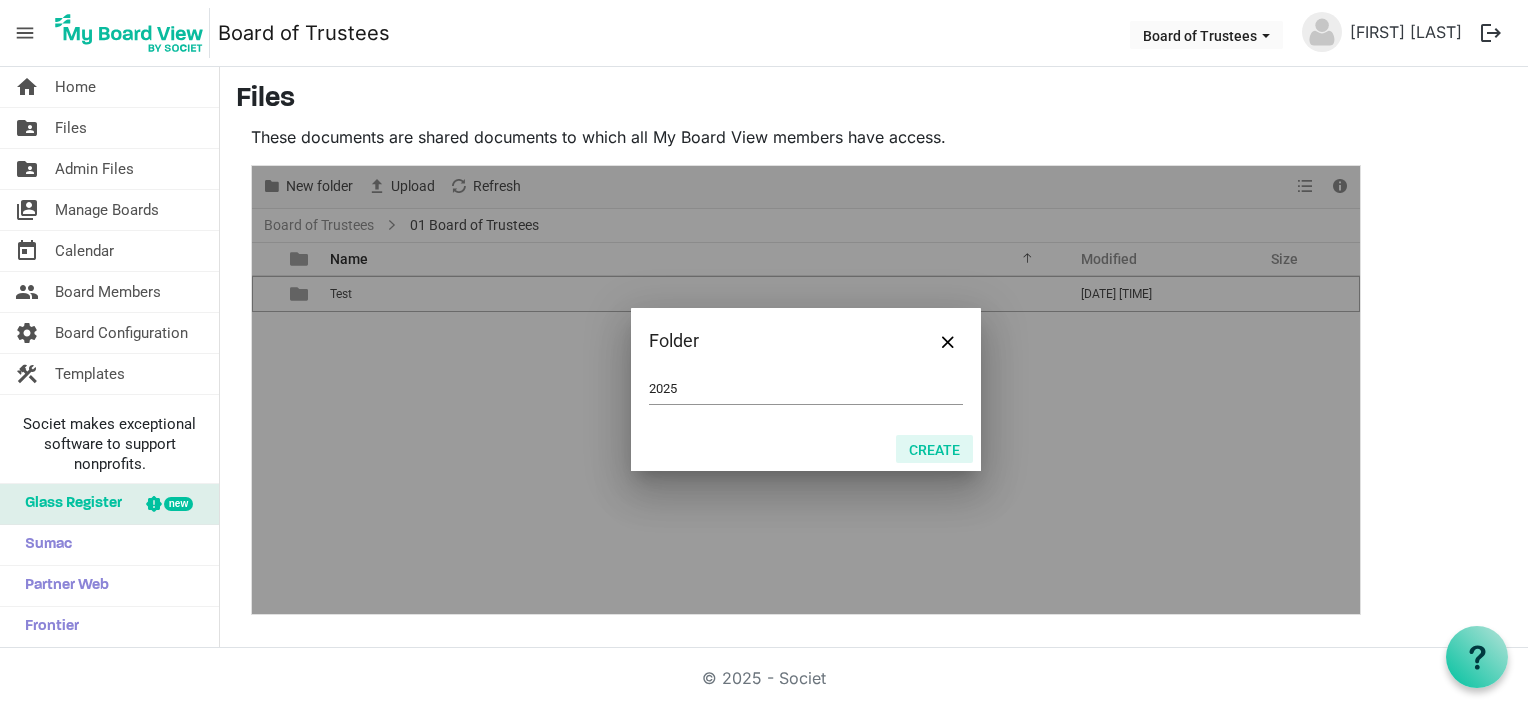 click on "Create" at bounding box center [934, 449] 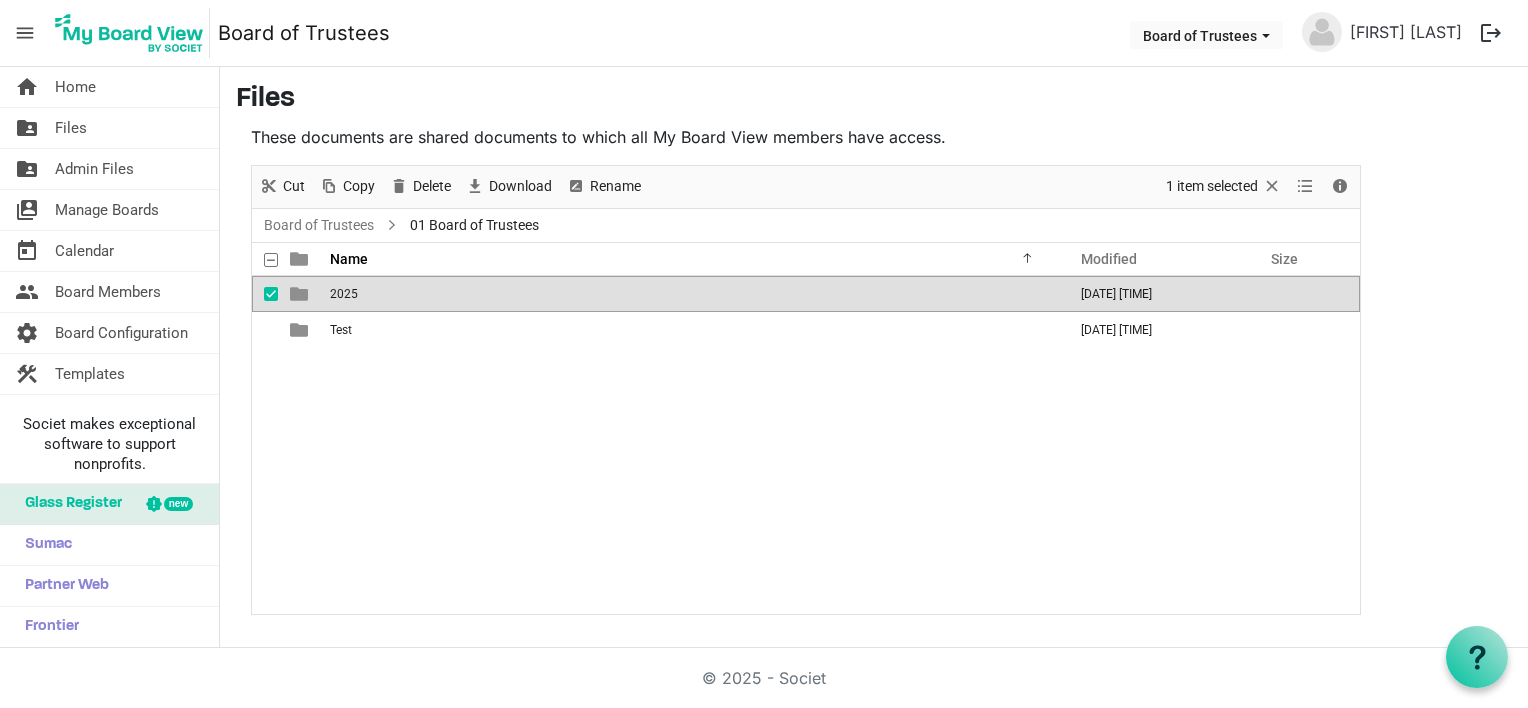 drag, startPoint x: 295, startPoint y: 326, endPoint x: 352, endPoint y: 288, distance: 68.50548 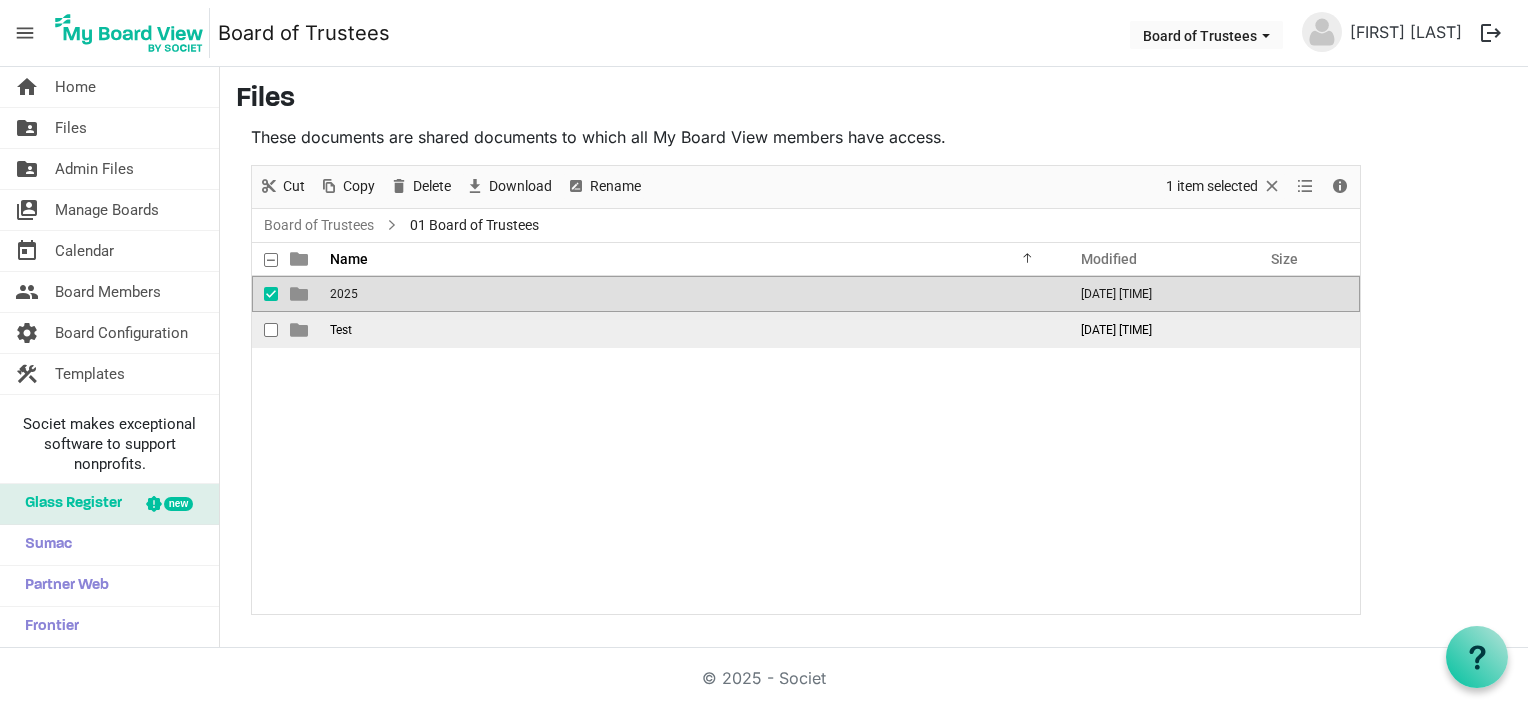 click at bounding box center [271, 330] 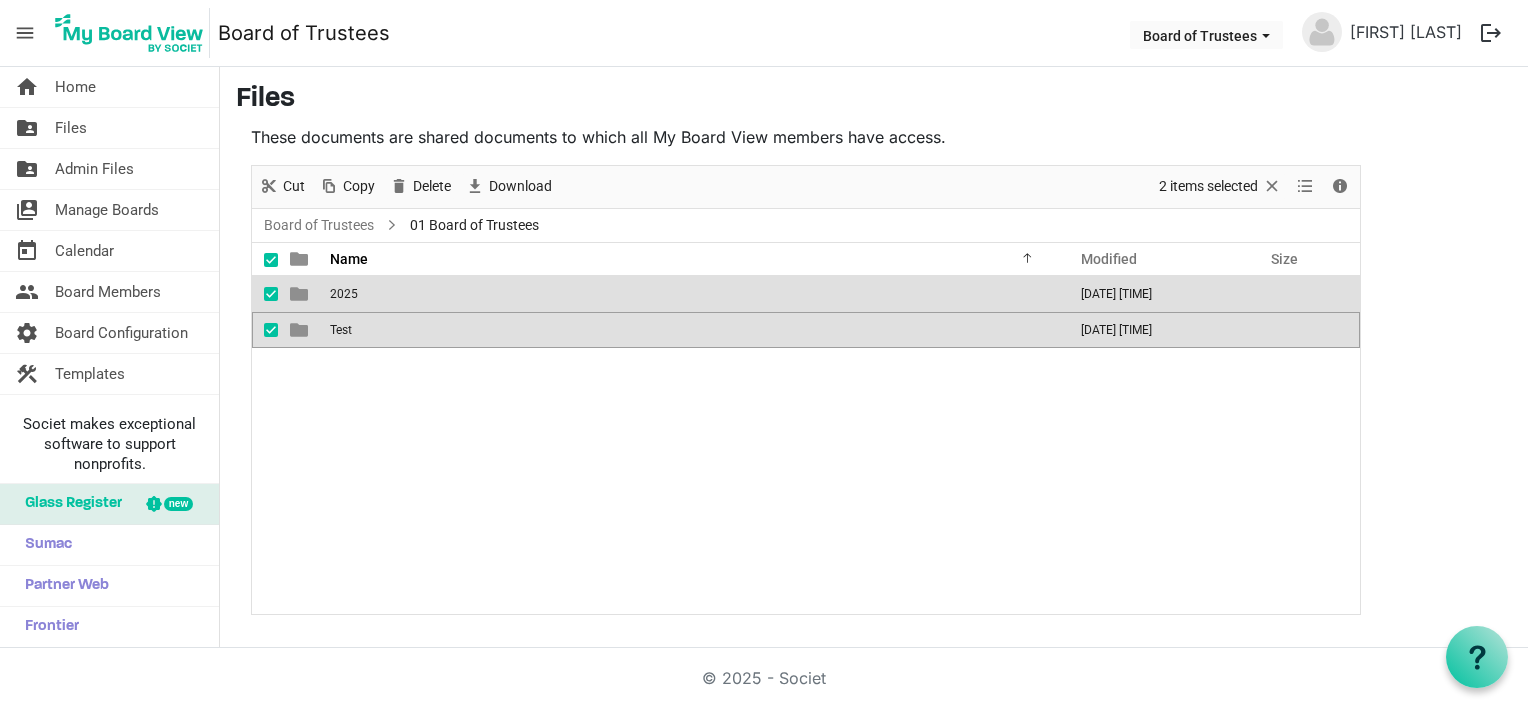 drag, startPoint x: 266, startPoint y: 327, endPoint x: 294, endPoint y: 281, distance: 53.851646 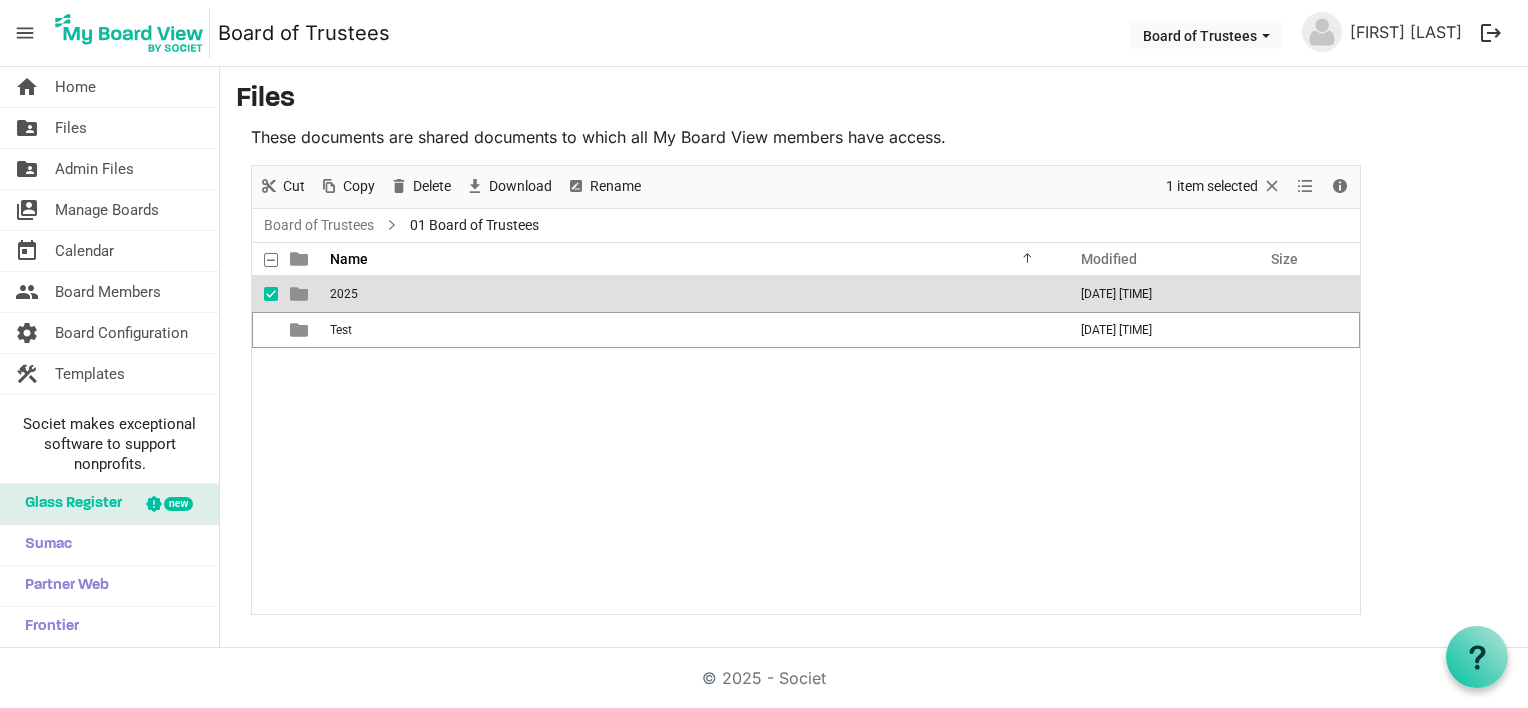 click at bounding box center (271, 294) 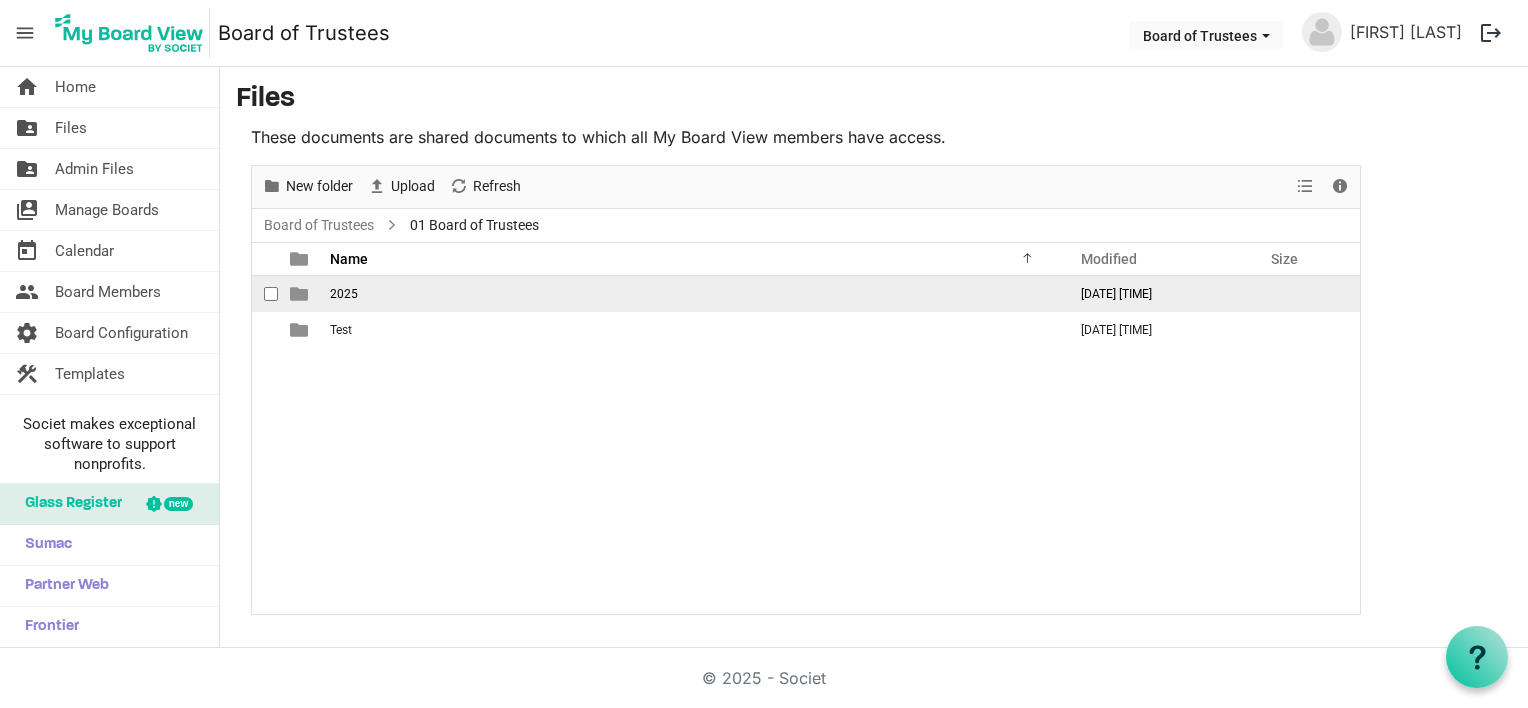 drag, startPoint x: 346, startPoint y: 328, endPoint x: 333, endPoint y: 284, distance: 45.88028 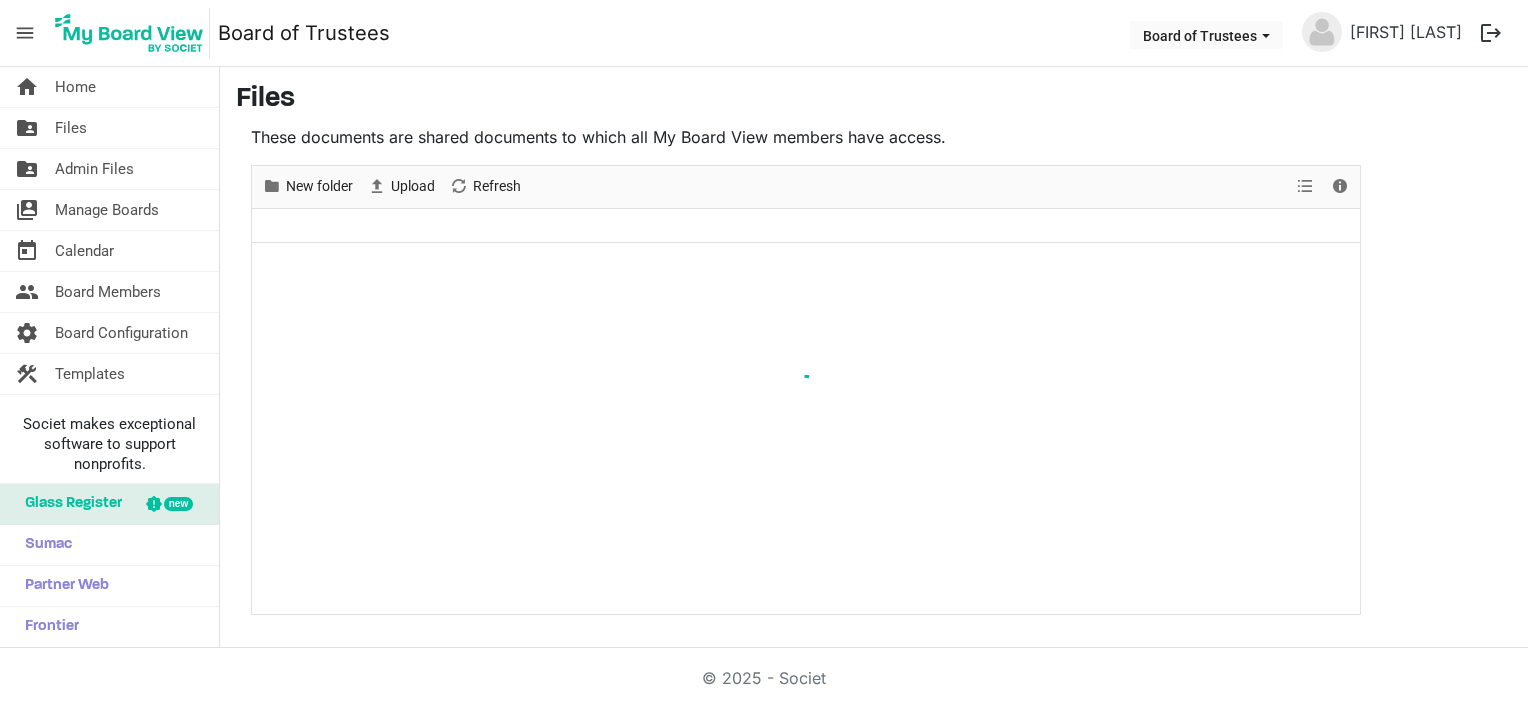 scroll, scrollTop: 0, scrollLeft: 0, axis: both 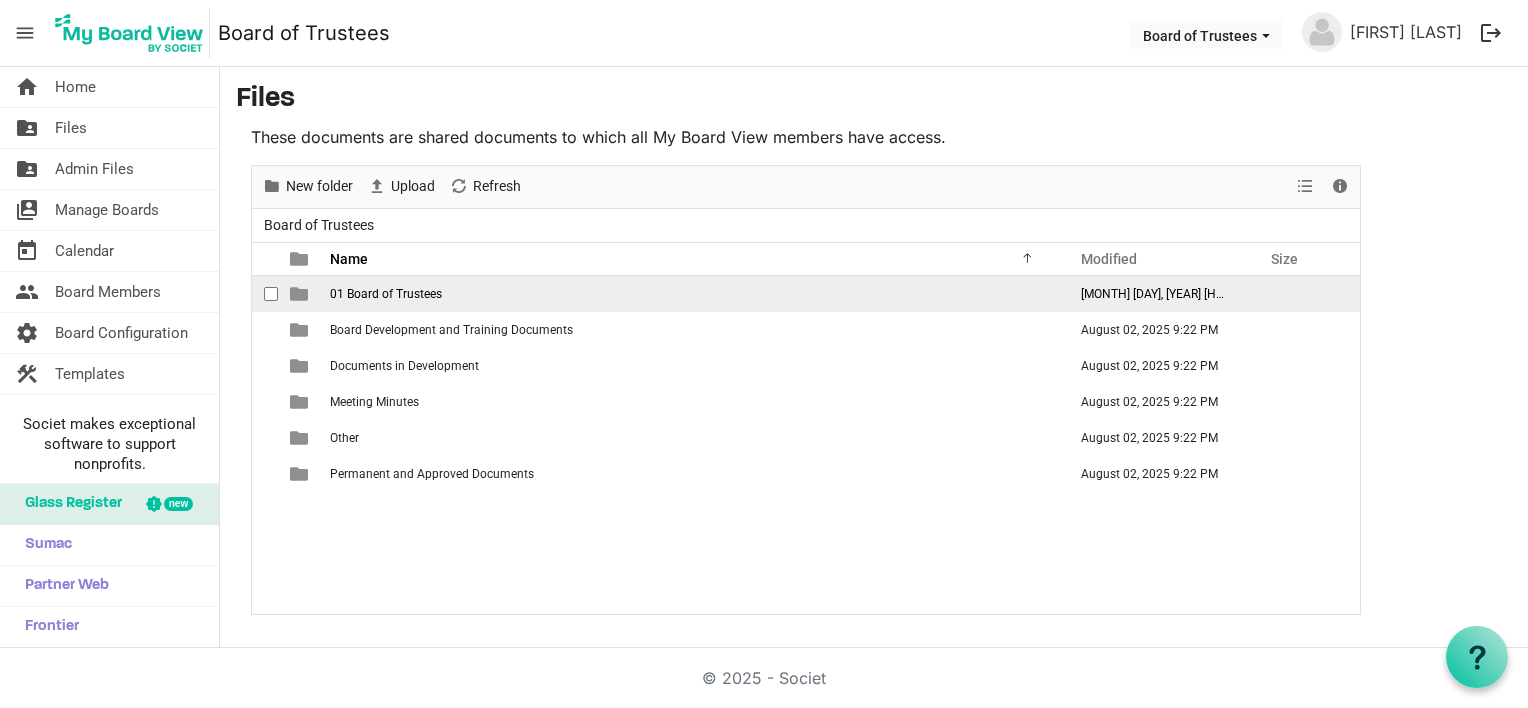 click on "01 Board of Trustees" at bounding box center (386, 294) 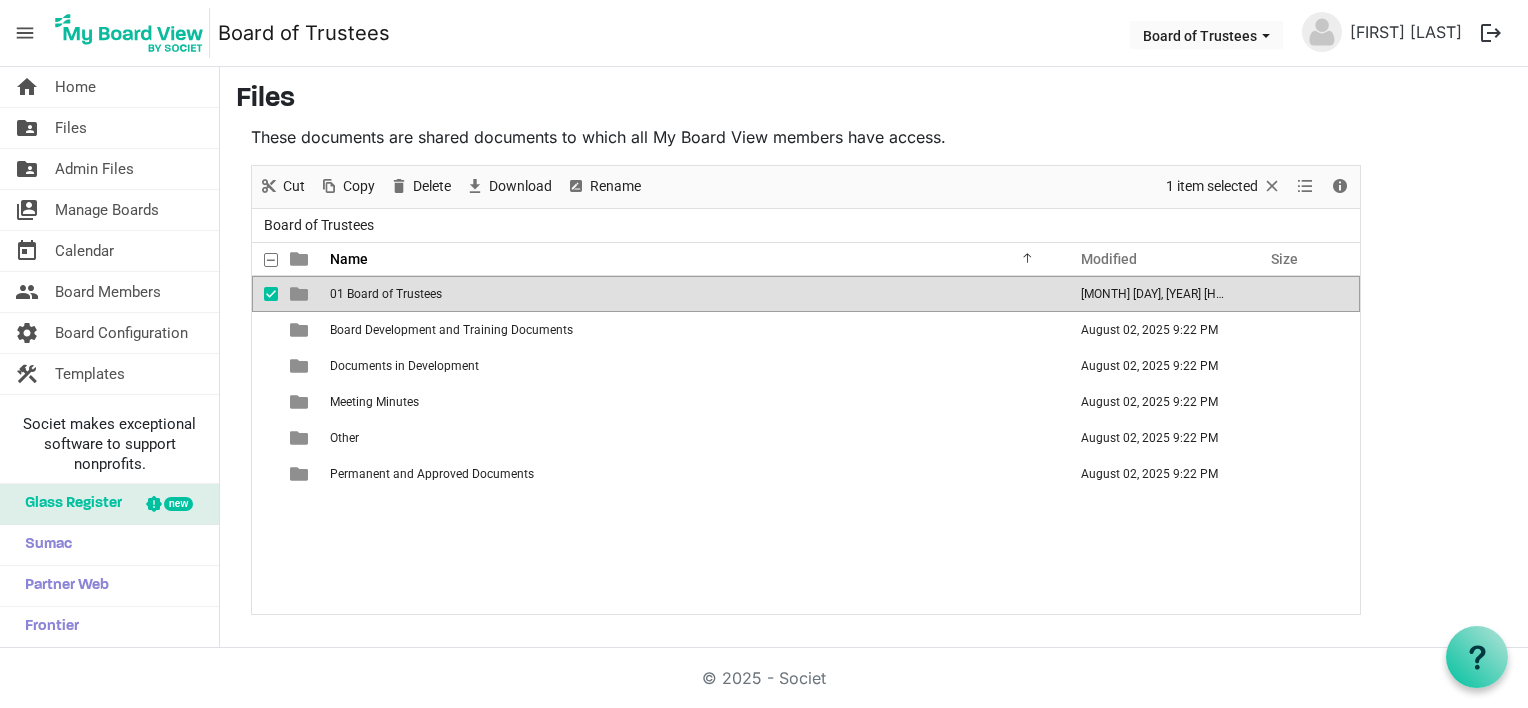 click on "01 Board of Trustees" at bounding box center [386, 294] 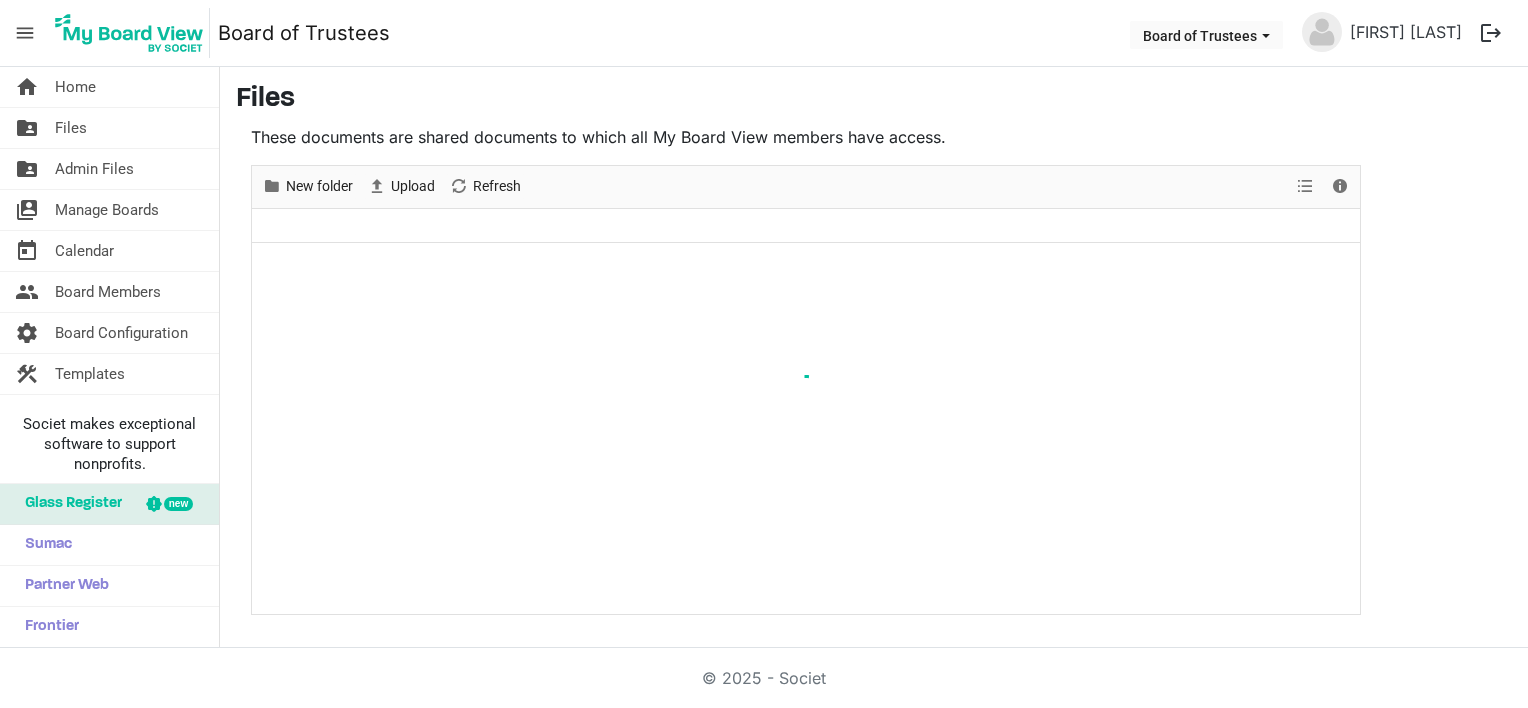 scroll, scrollTop: 0, scrollLeft: 0, axis: both 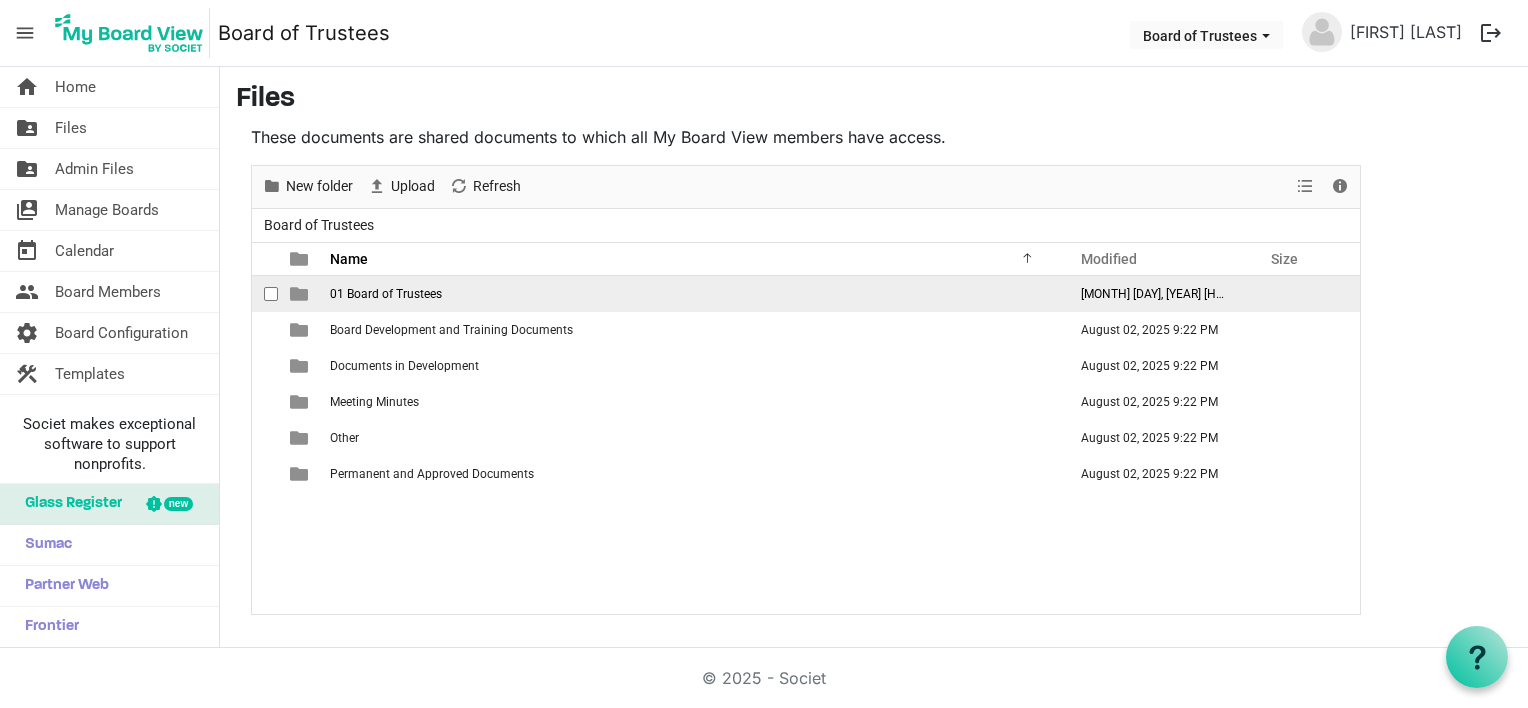 click on "01 Board of Trustees" at bounding box center [386, 294] 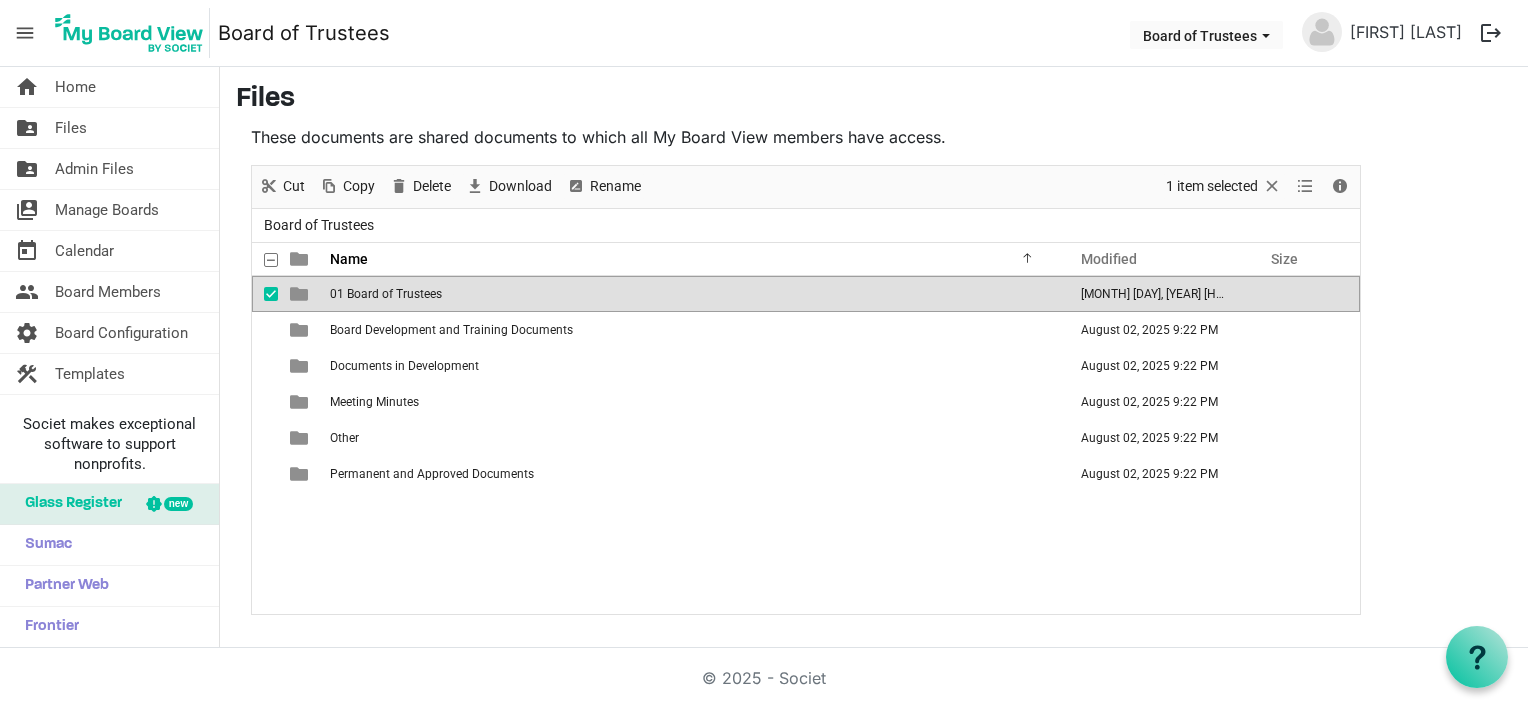 click on "01 Board of Trustees" at bounding box center (386, 294) 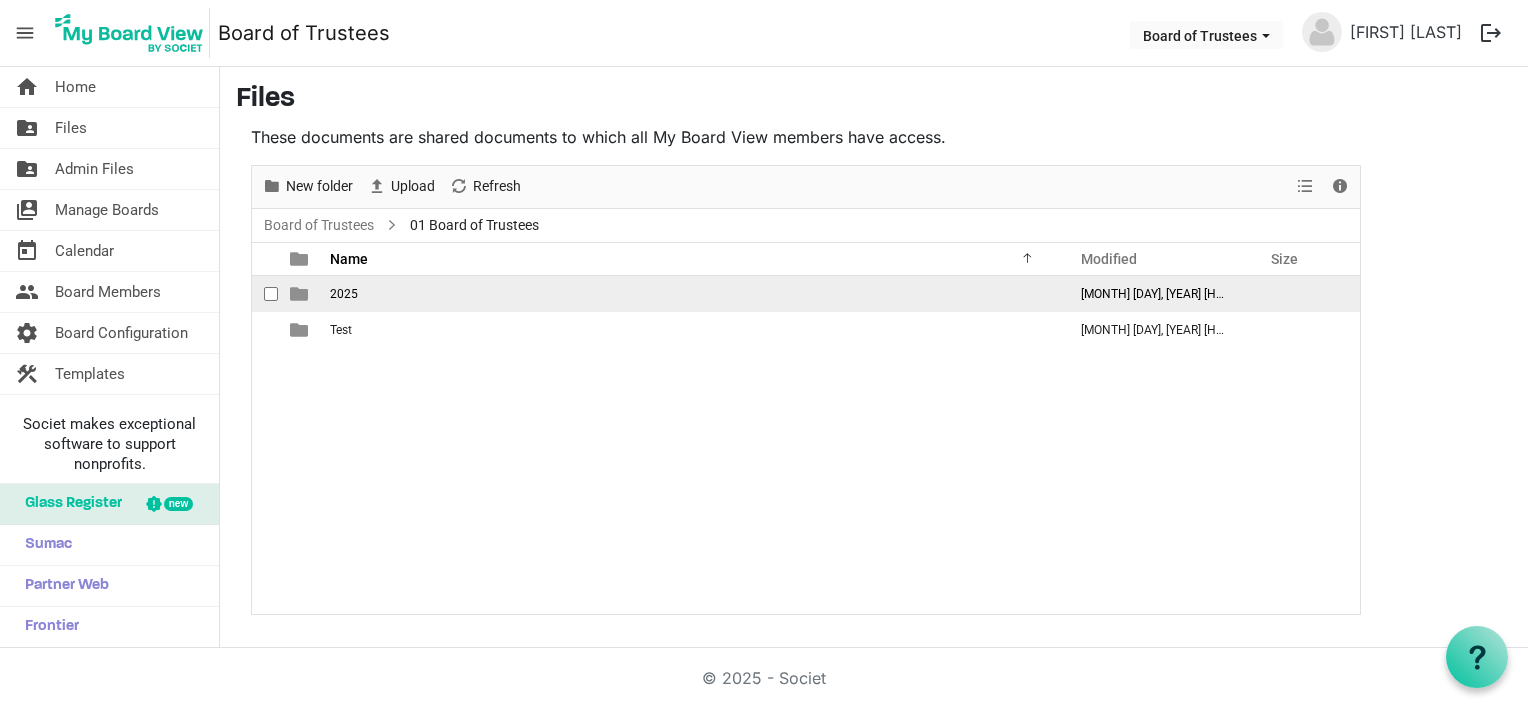 drag, startPoint x: 335, startPoint y: 329, endPoint x: 325, endPoint y: 280, distance: 50.01 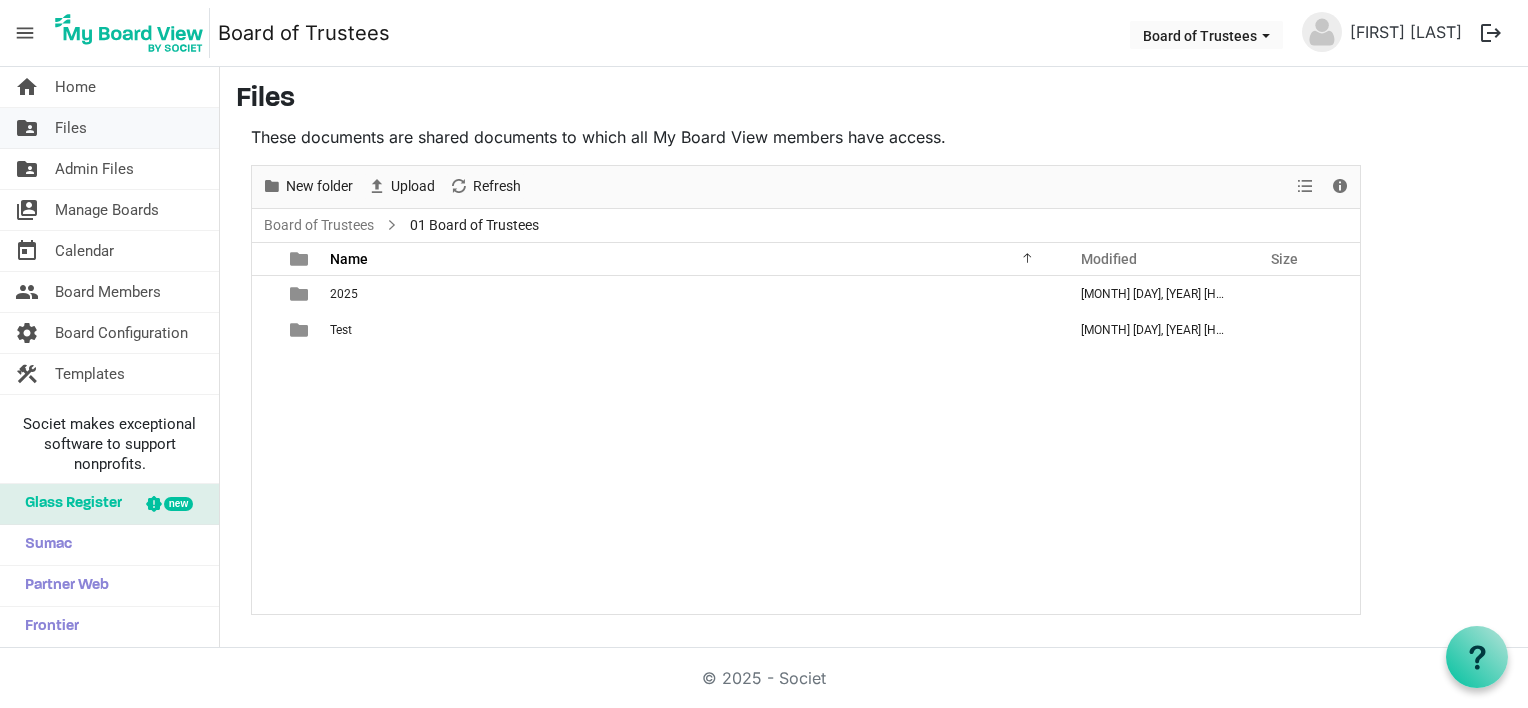 click on "Files" at bounding box center [71, 128] 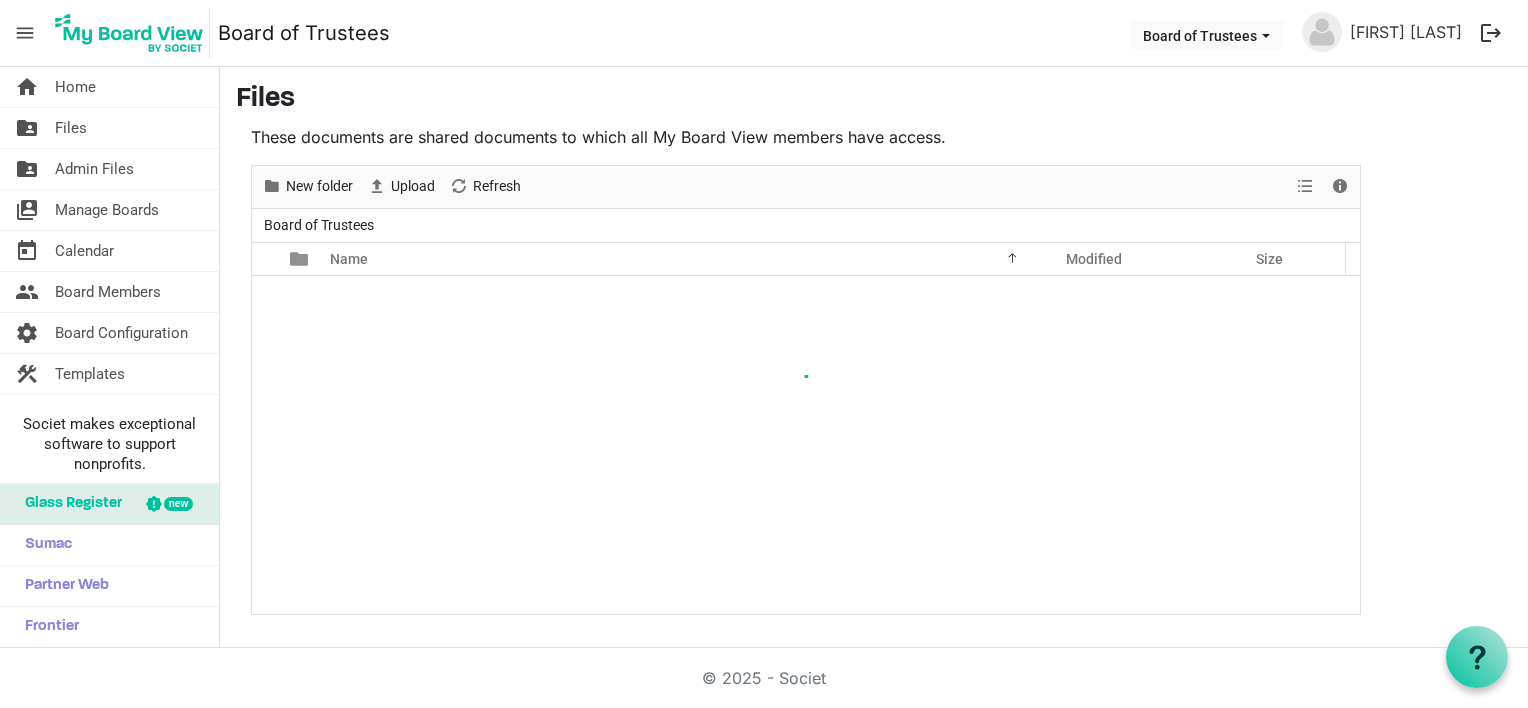 scroll, scrollTop: 0, scrollLeft: 0, axis: both 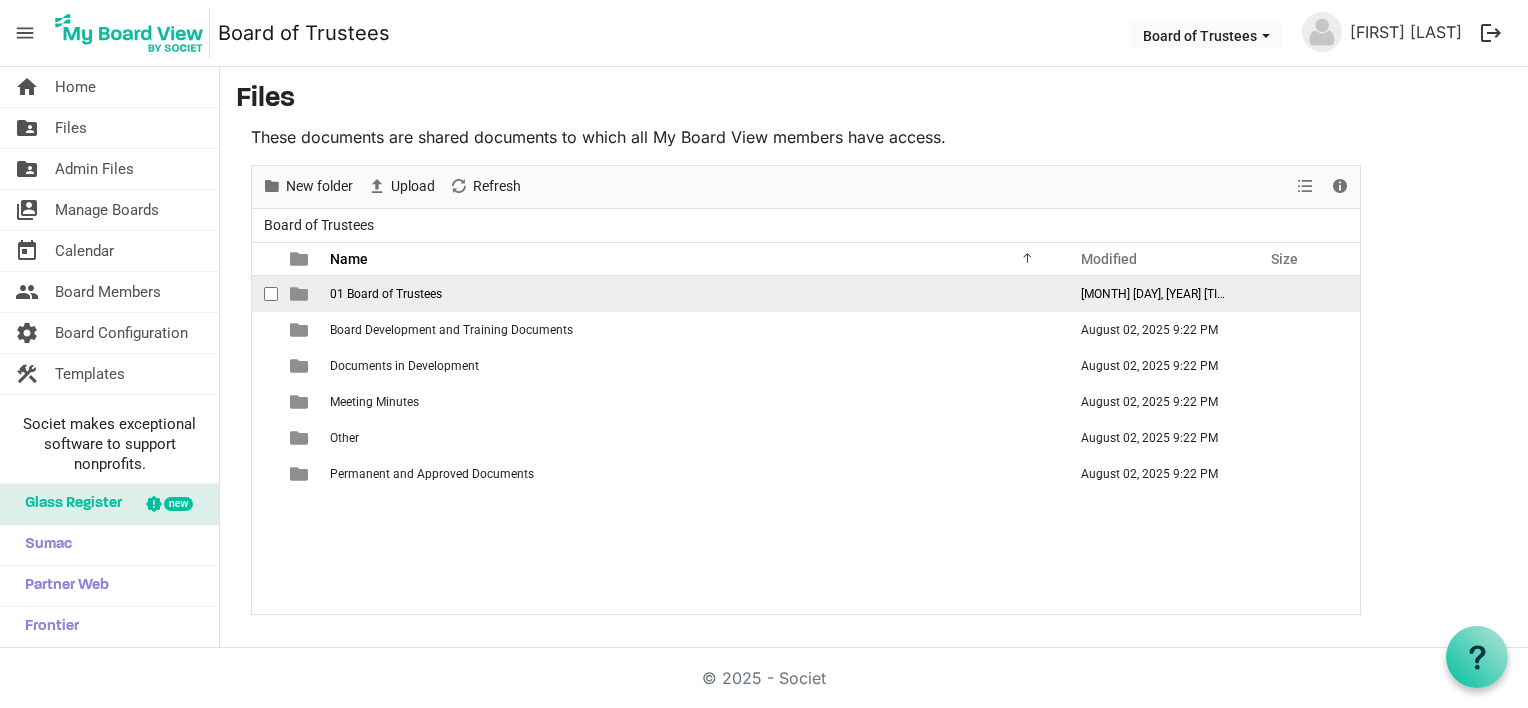 click on "01 Board of Trustees" at bounding box center [386, 294] 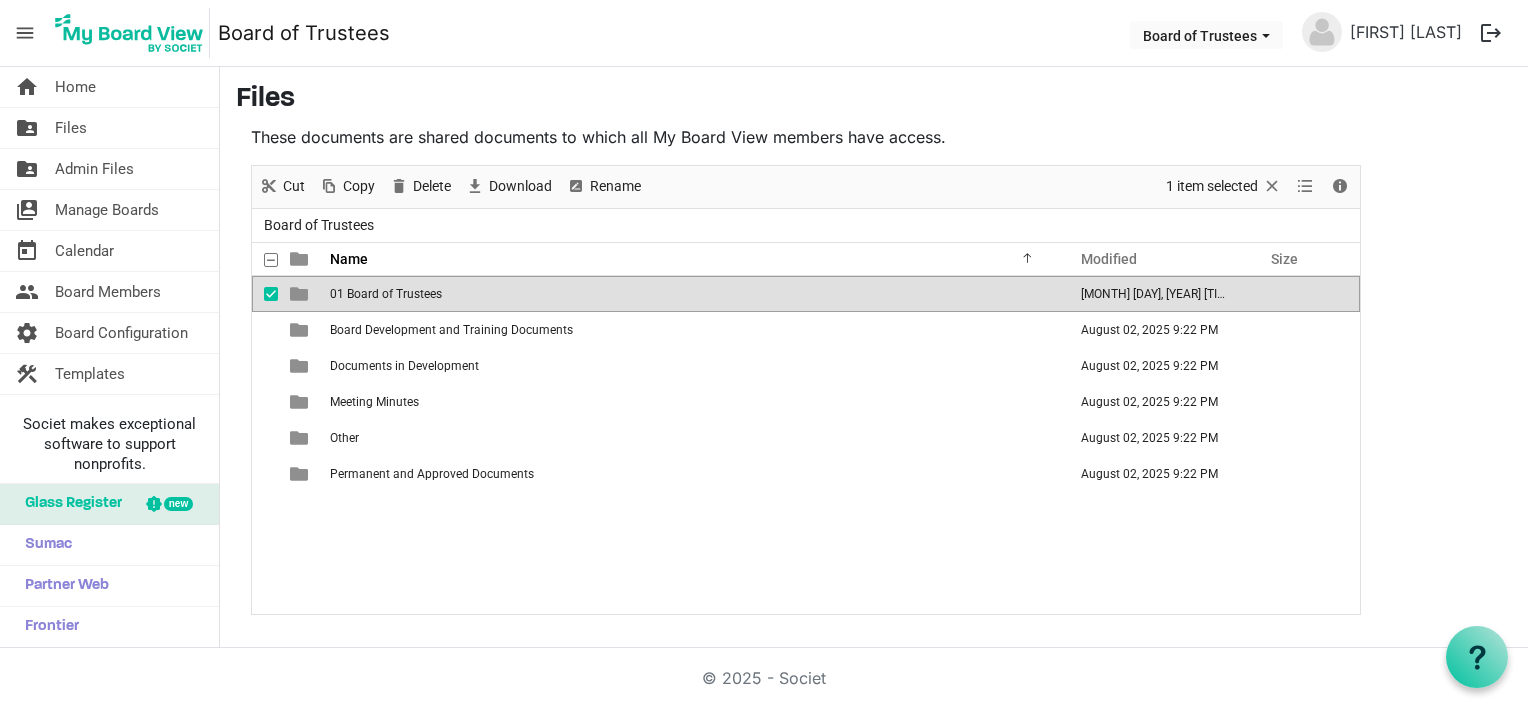 click on "01 Board of Trustees" at bounding box center [386, 294] 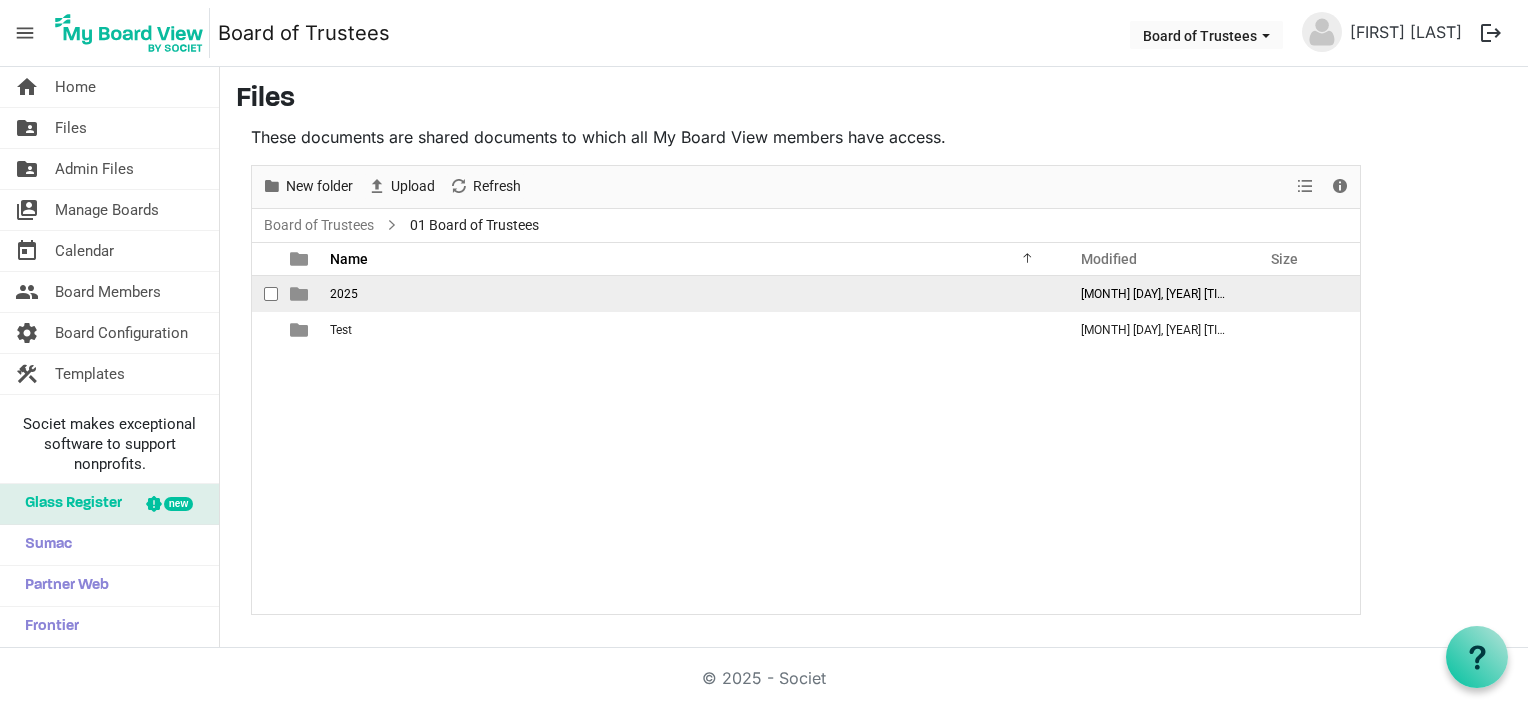 drag, startPoint x: 341, startPoint y: 327, endPoint x: 340, endPoint y: 293, distance: 34.0147 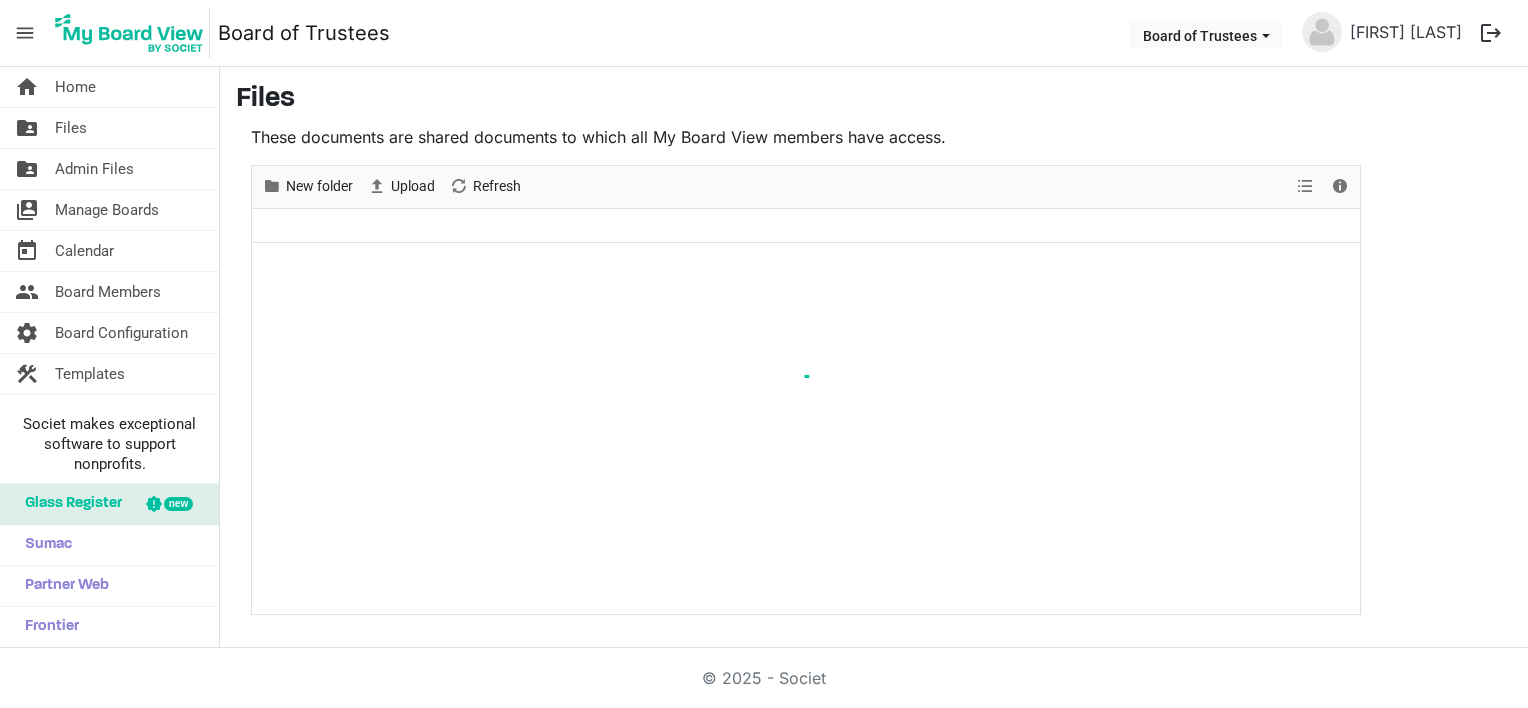 scroll, scrollTop: 0, scrollLeft: 0, axis: both 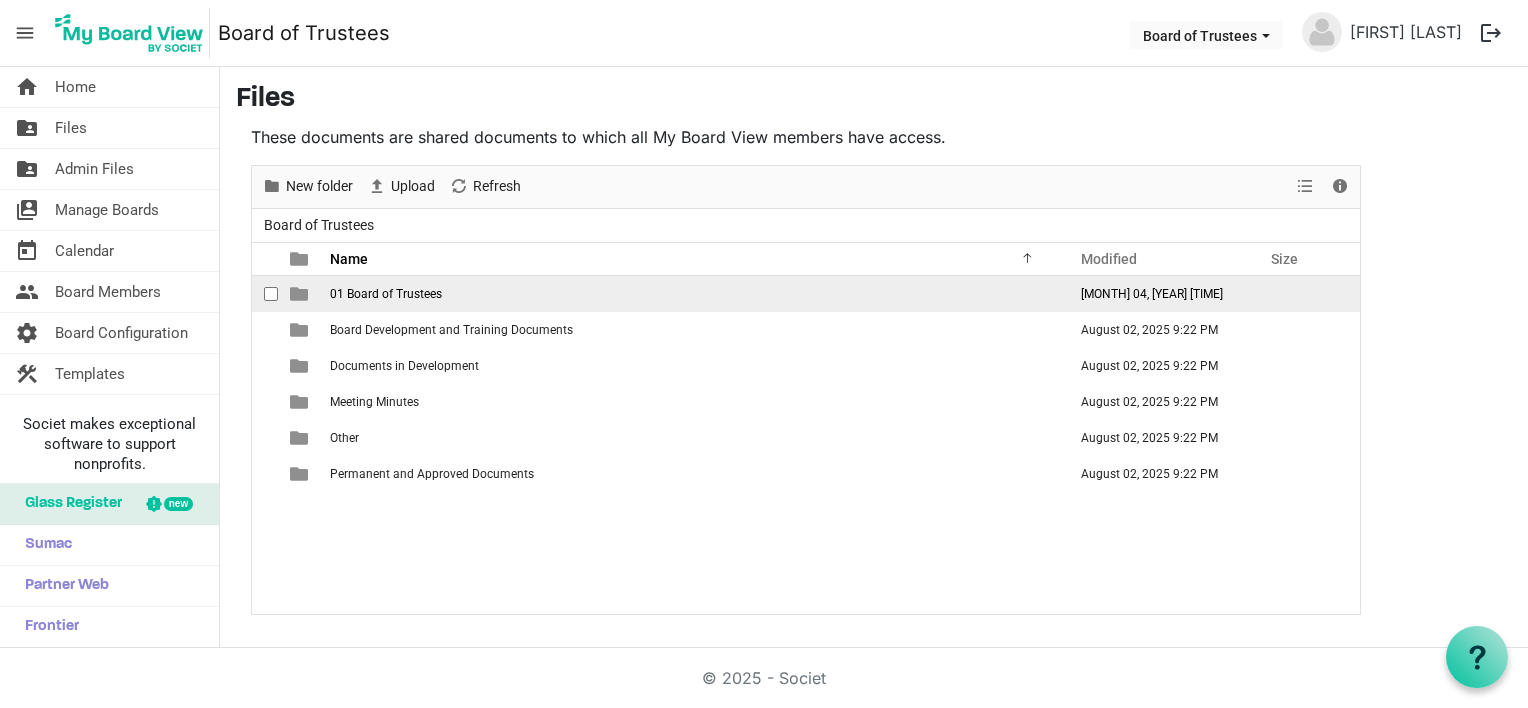 click on "01 Board of Trustees" at bounding box center (386, 294) 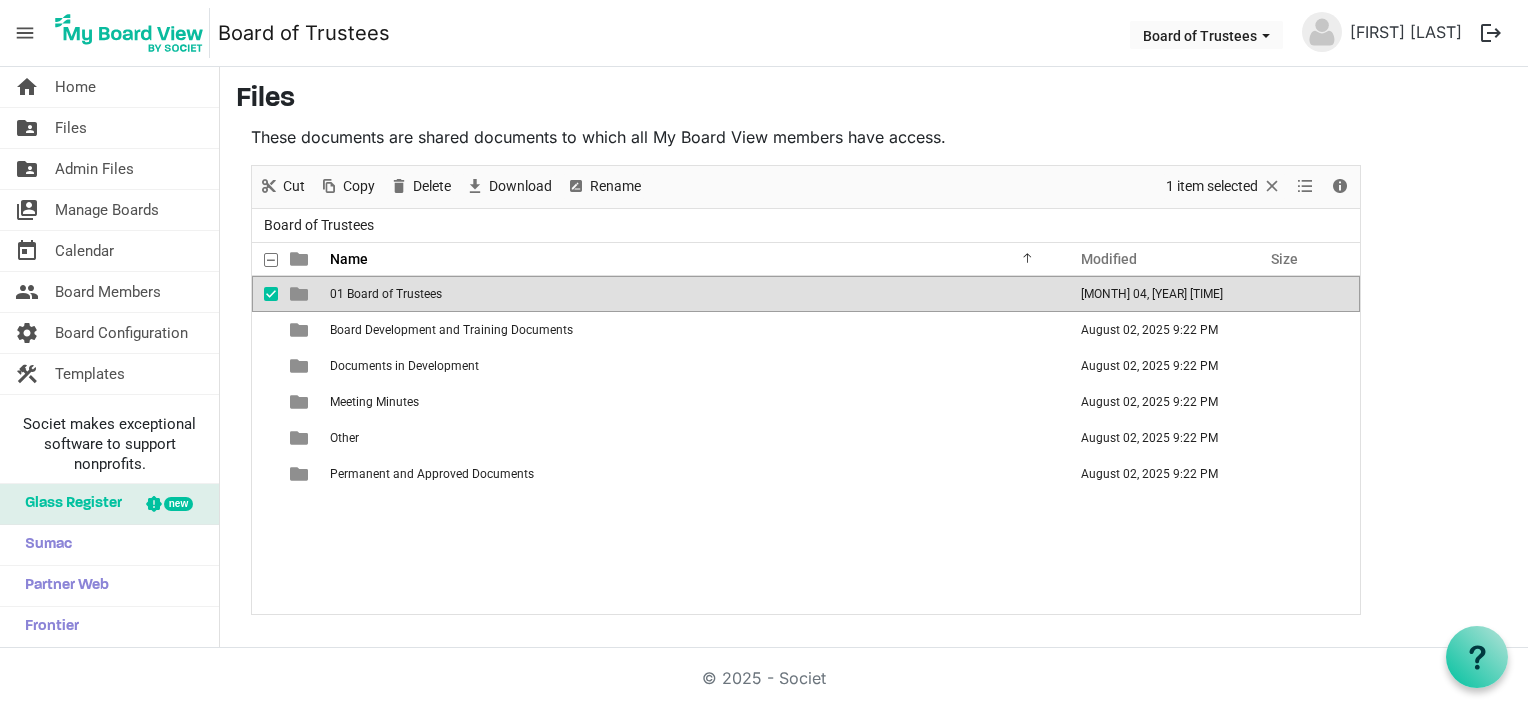 click on "01 Board of Trustees" at bounding box center (386, 294) 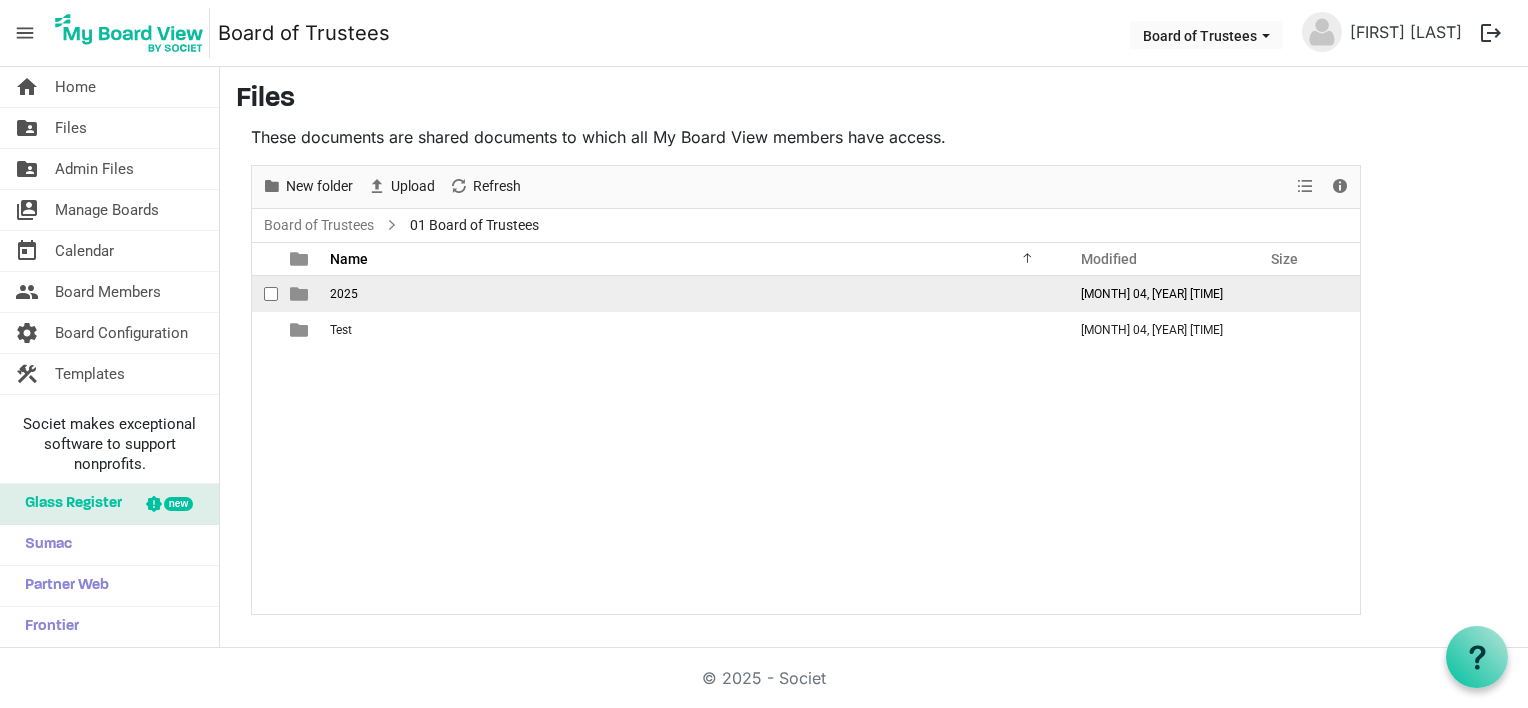 drag, startPoint x: 333, startPoint y: 328, endPoint x: 344, endPoint y: 291, distance: 38.600517 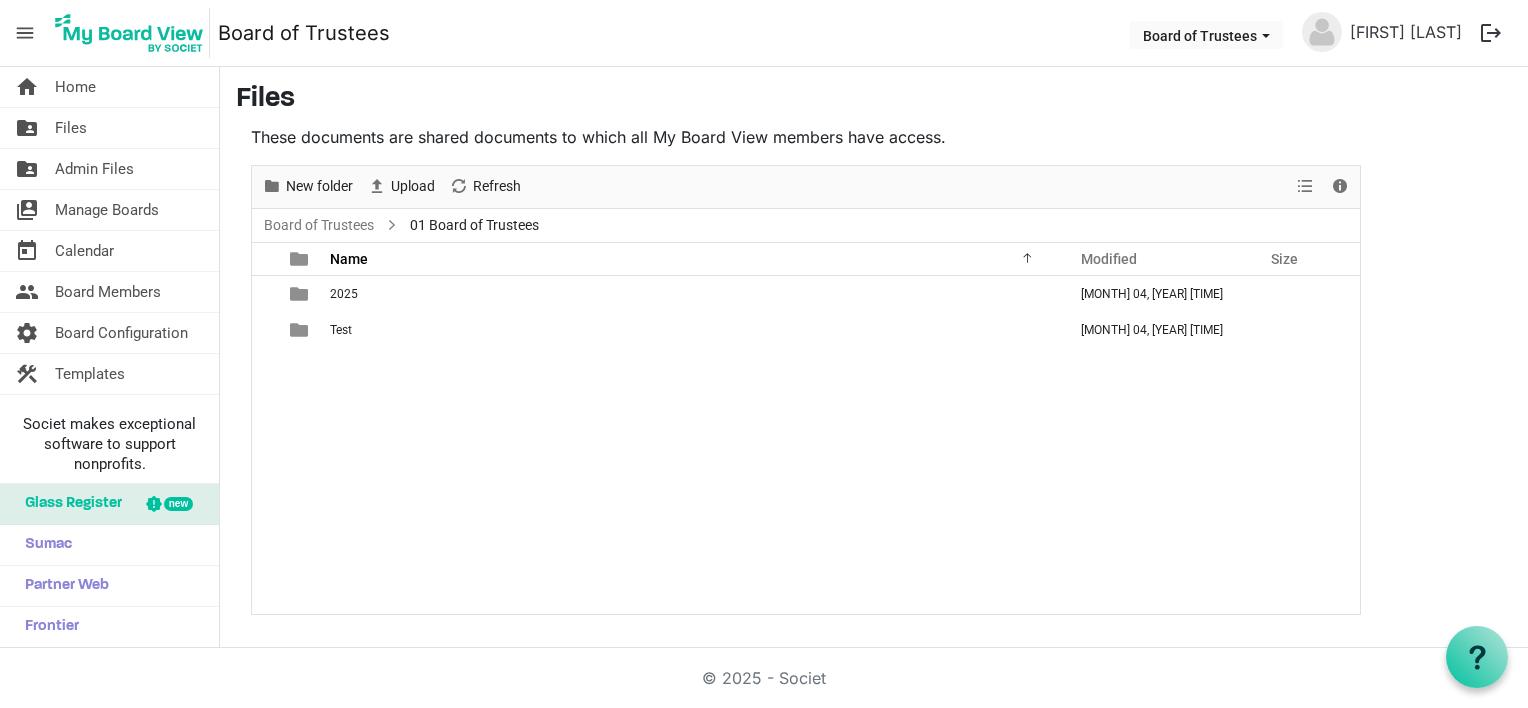 click on "2025 August 04, 2025 6:40 PM   Test August 04, 2025 6:40 PM" at bounding box center [806, 445] 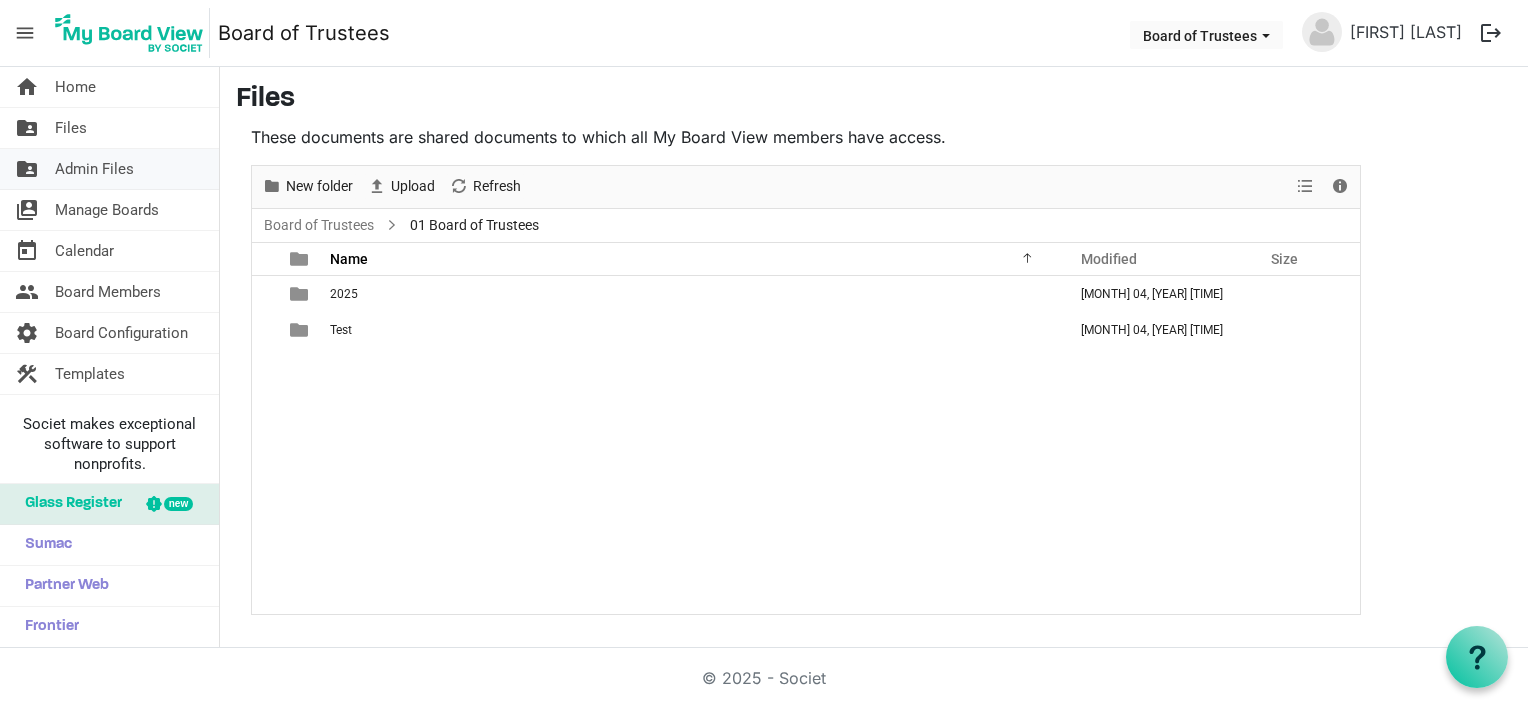 click on "Admin Files" at bounding box center [94, 169] 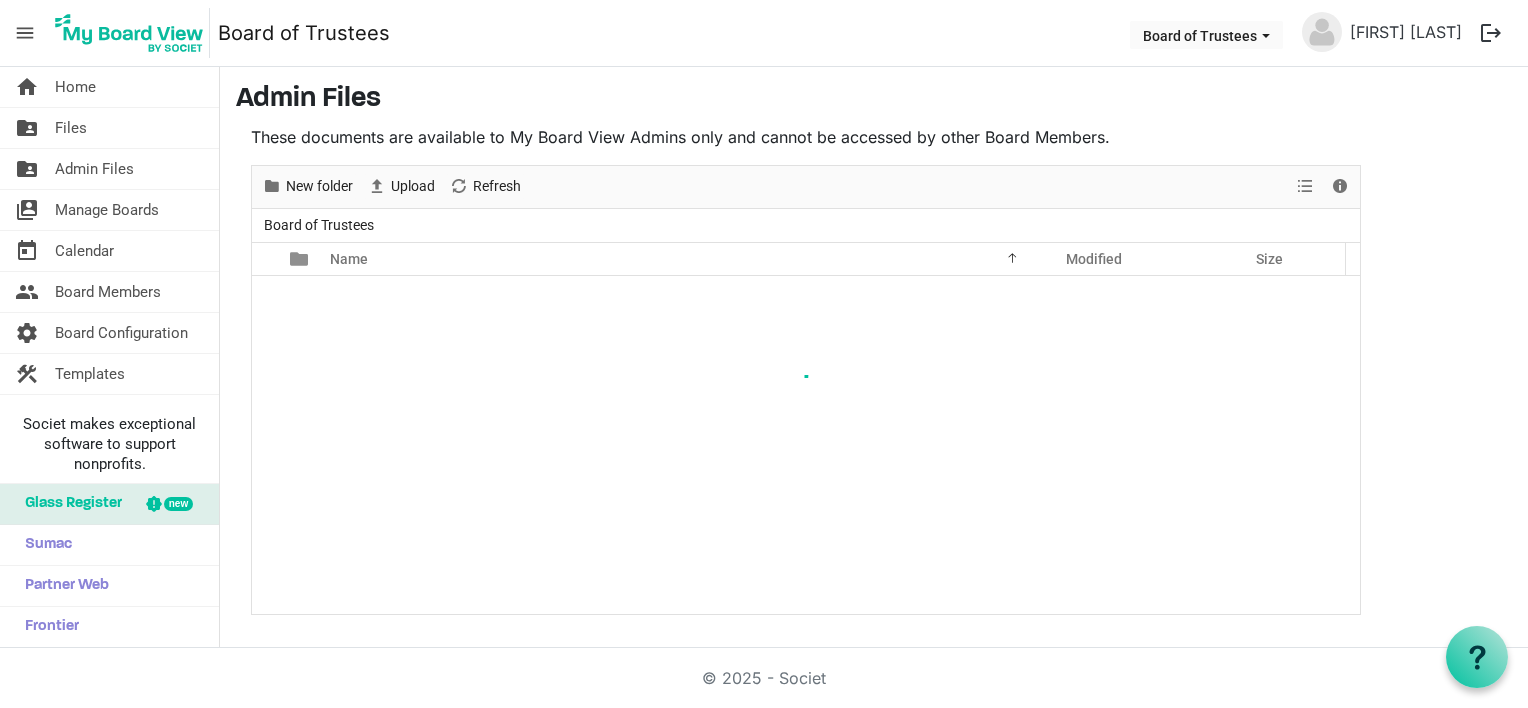 scroll, scrollTop: 0, scrollLeft: 0, axis: both 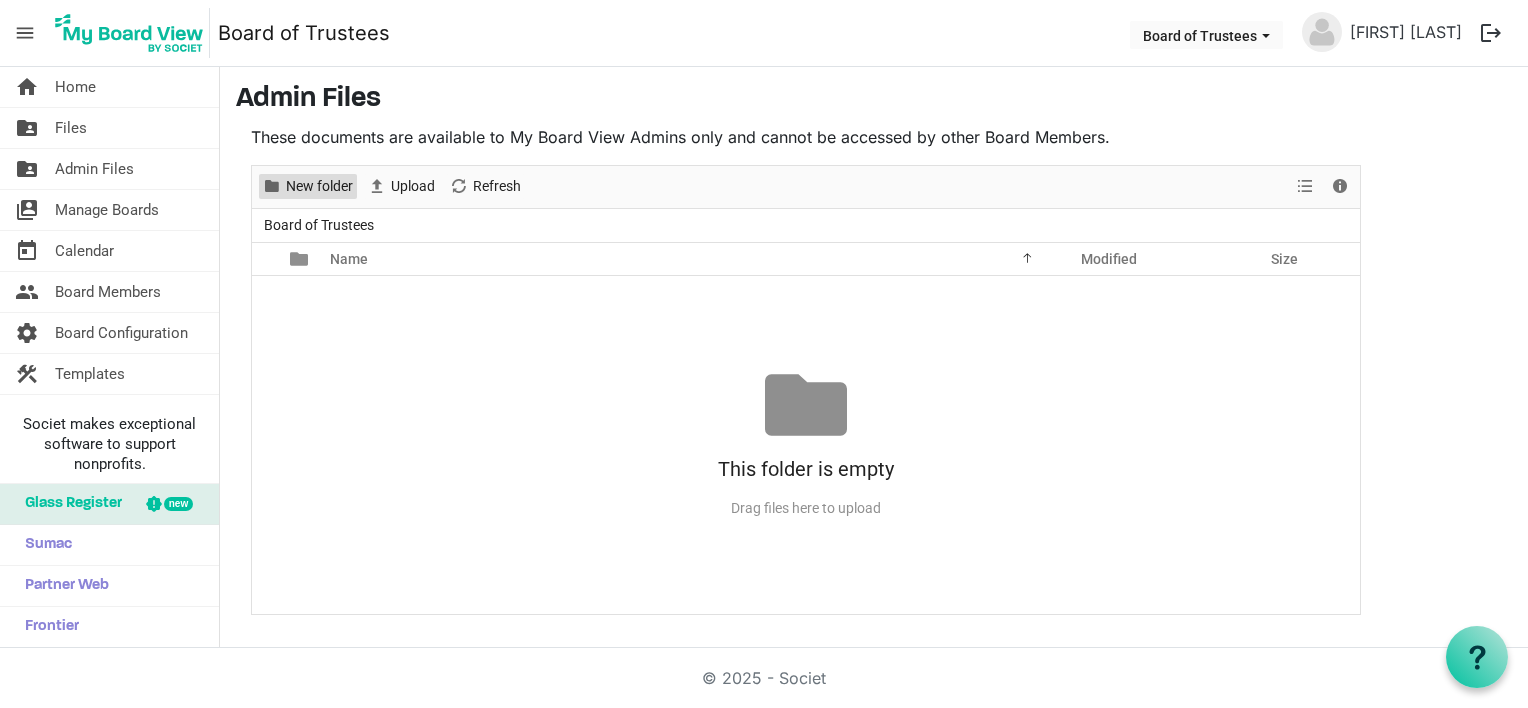 click on "New folder" at bounding box center [307, 187] 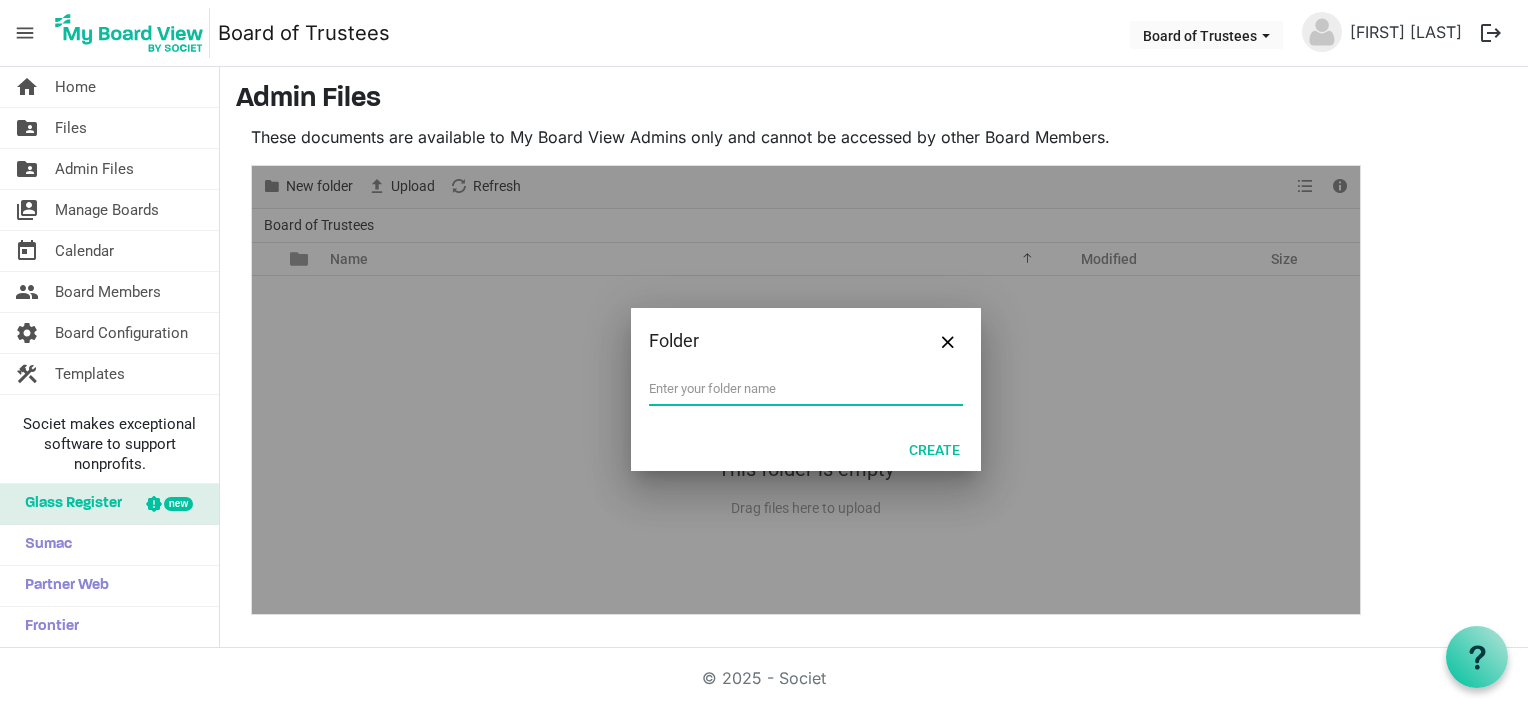 click at bounding box center (806, 390) 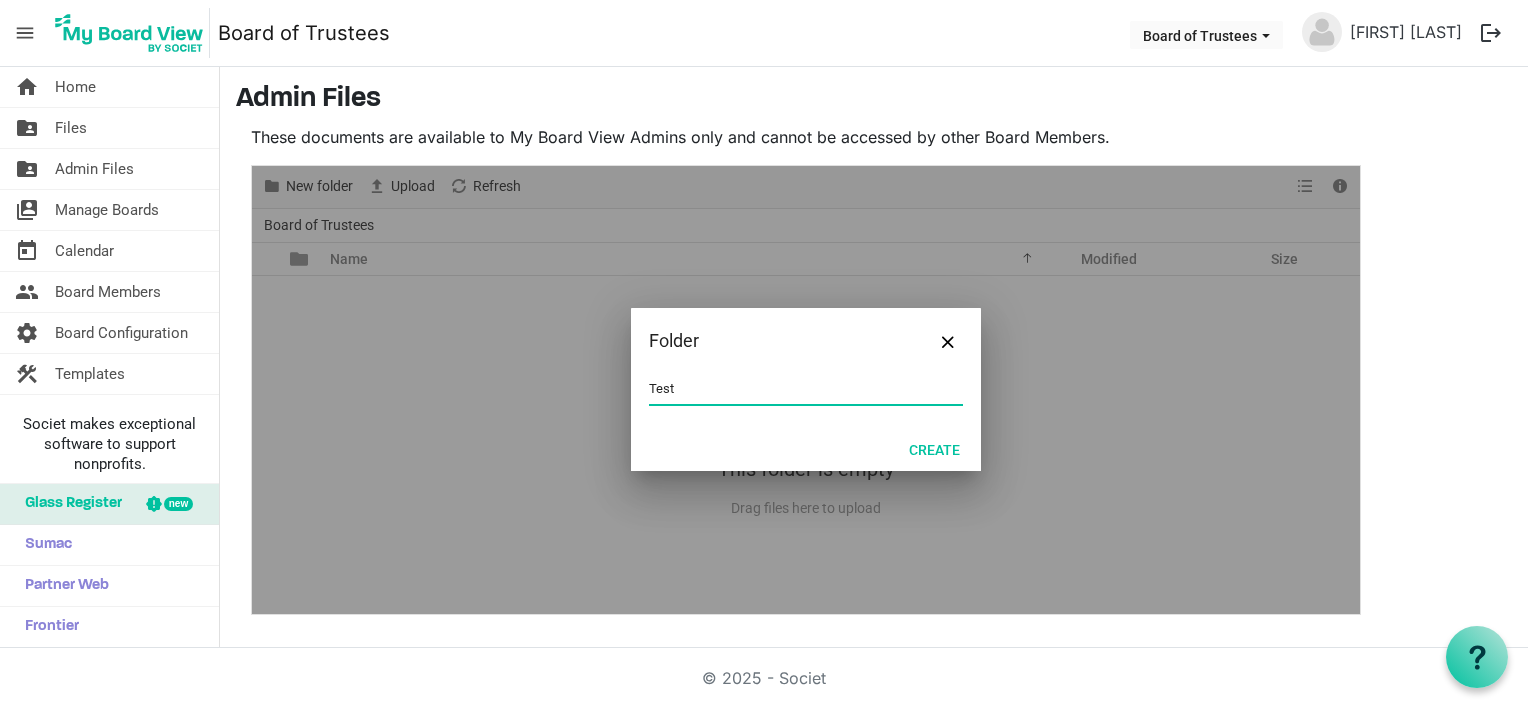 type on "Test" 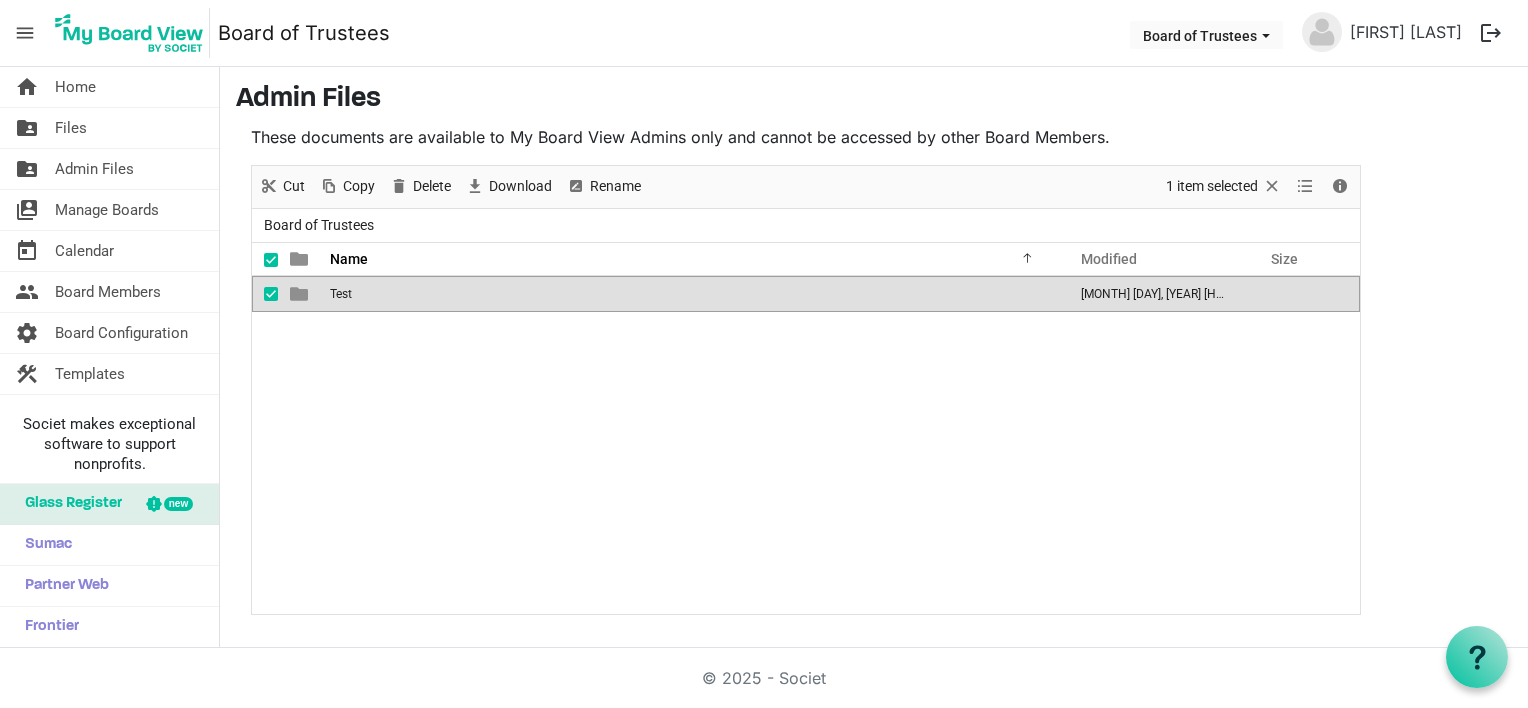 click on "Test August 04, 2025 6:46 PM" at bounding box center [806, 445] 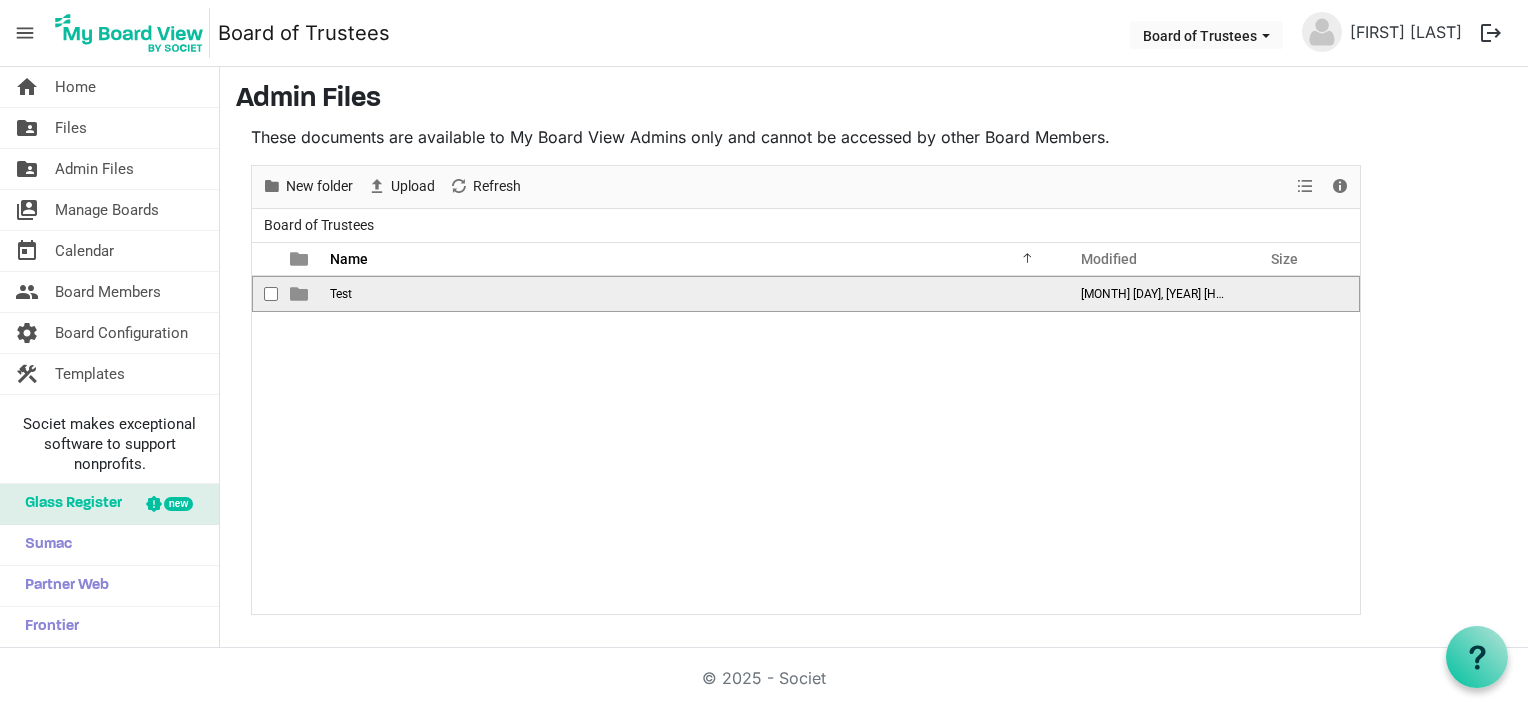 click at bounding box center (271, 294) 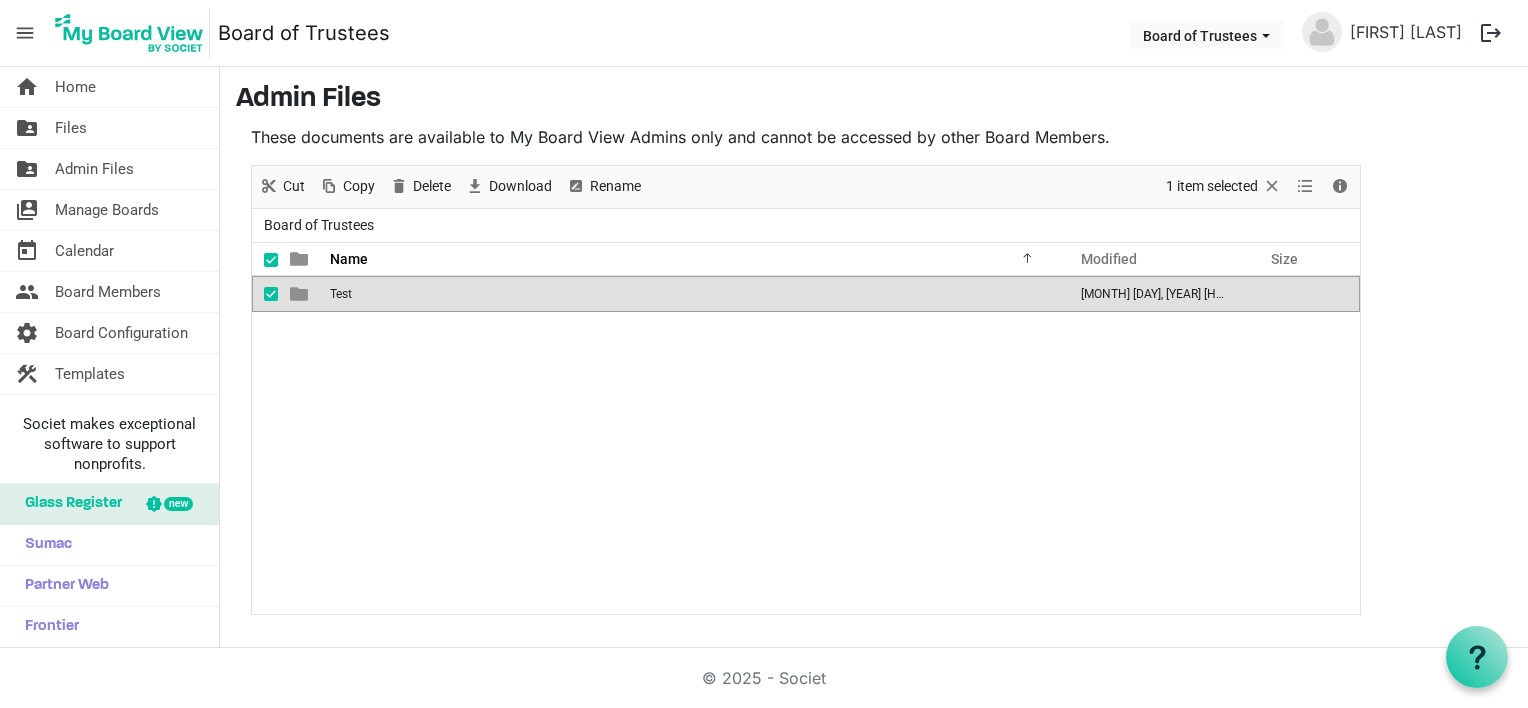 click at bounding box center (271, 294) 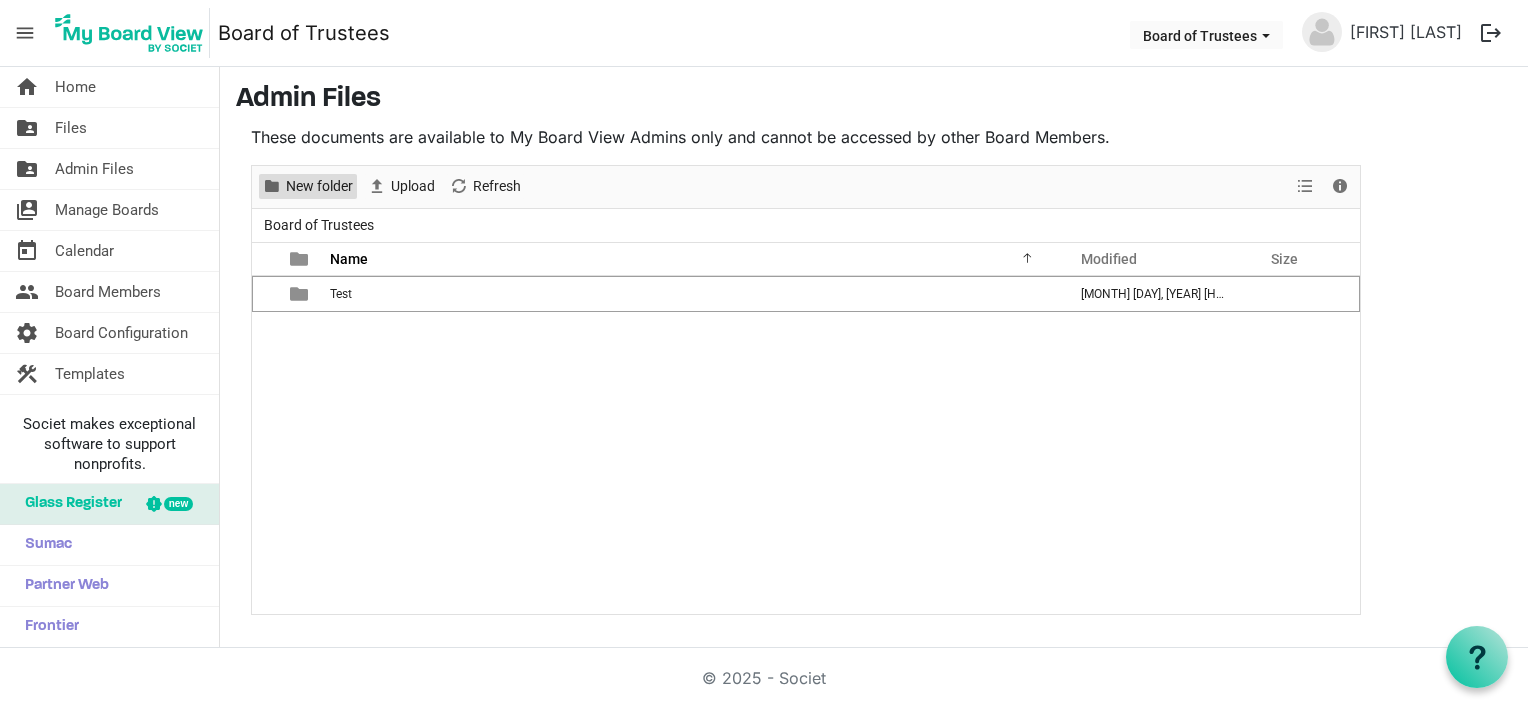 click on "New folder" at bounding box center (319, 186) 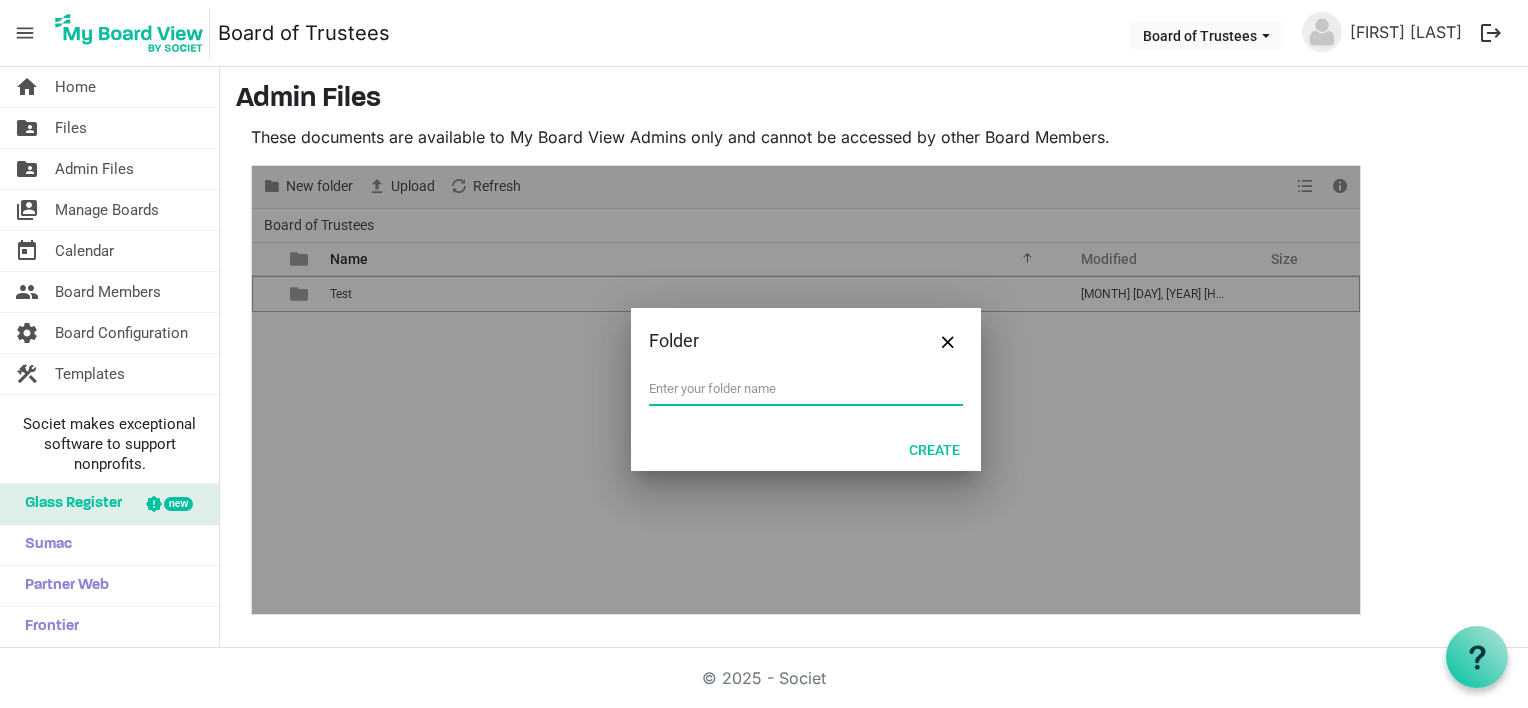 click at bounding box center [806, 389] 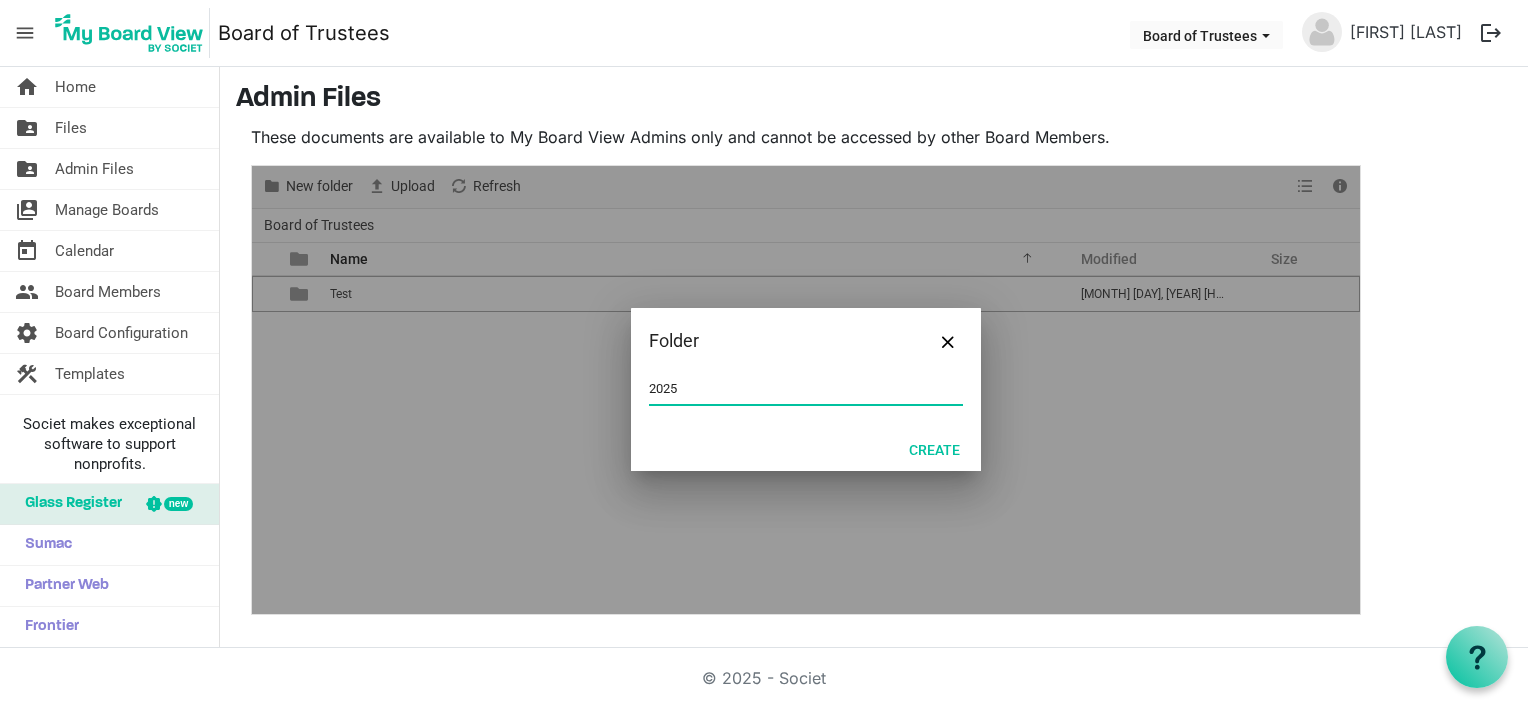 type on "2025" 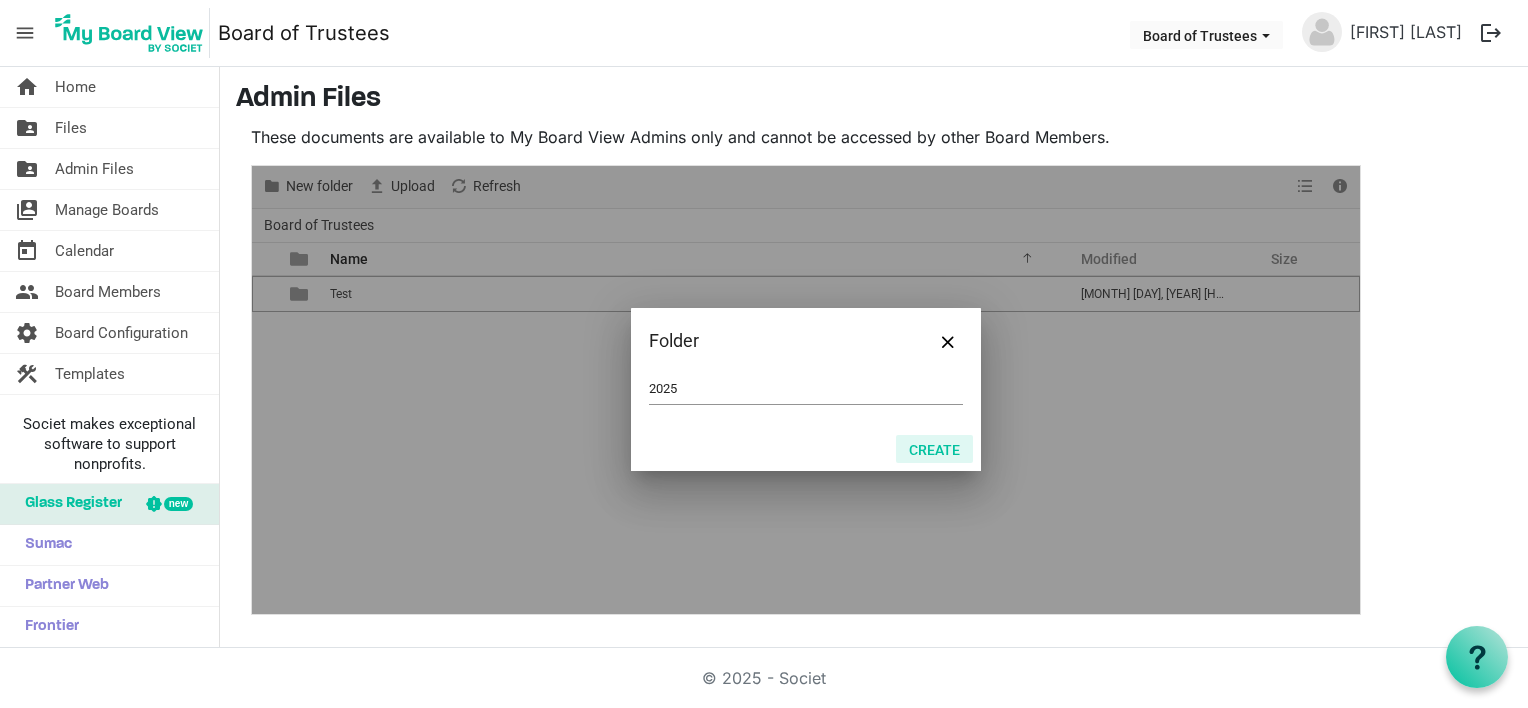 click on "Create" at bounding box center [934, 449] 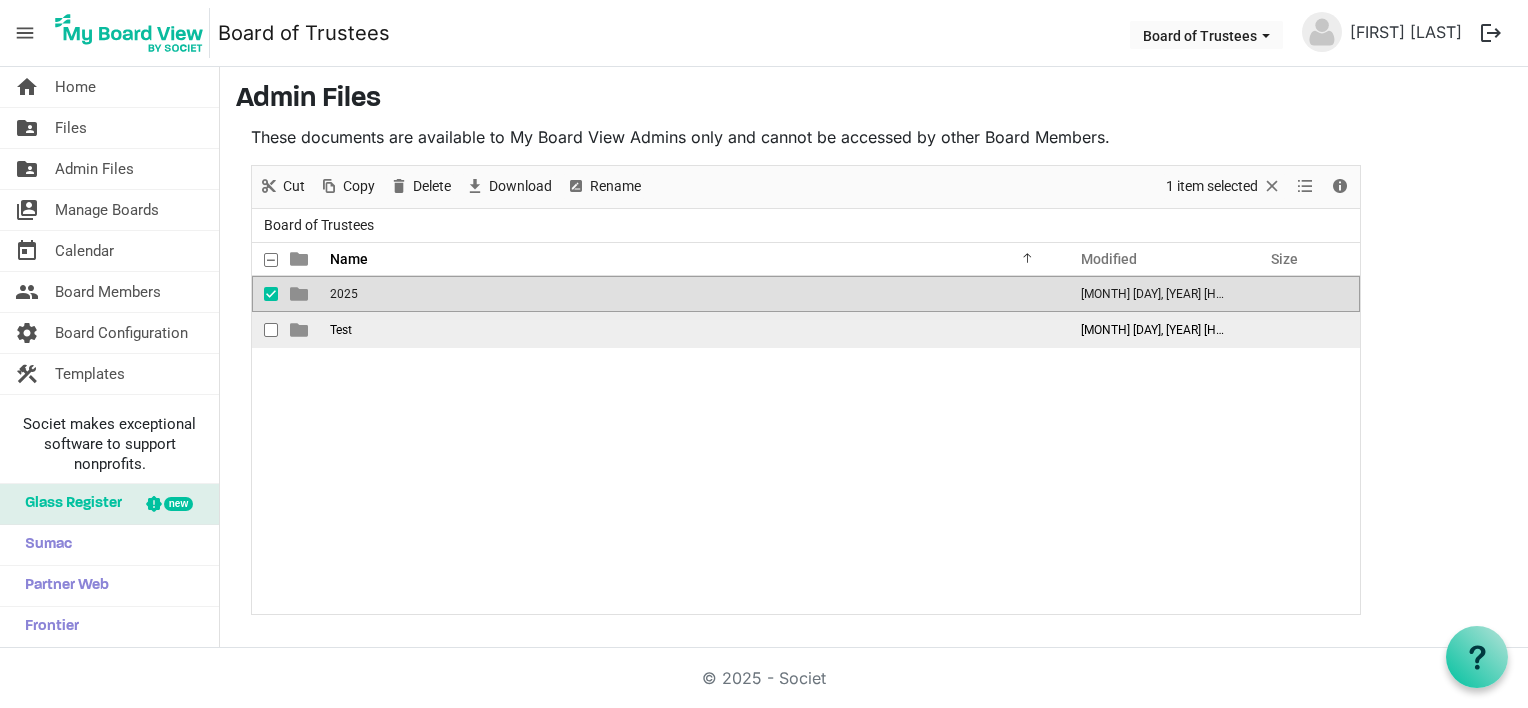 click on "Test" at bounding box center [341, 330] 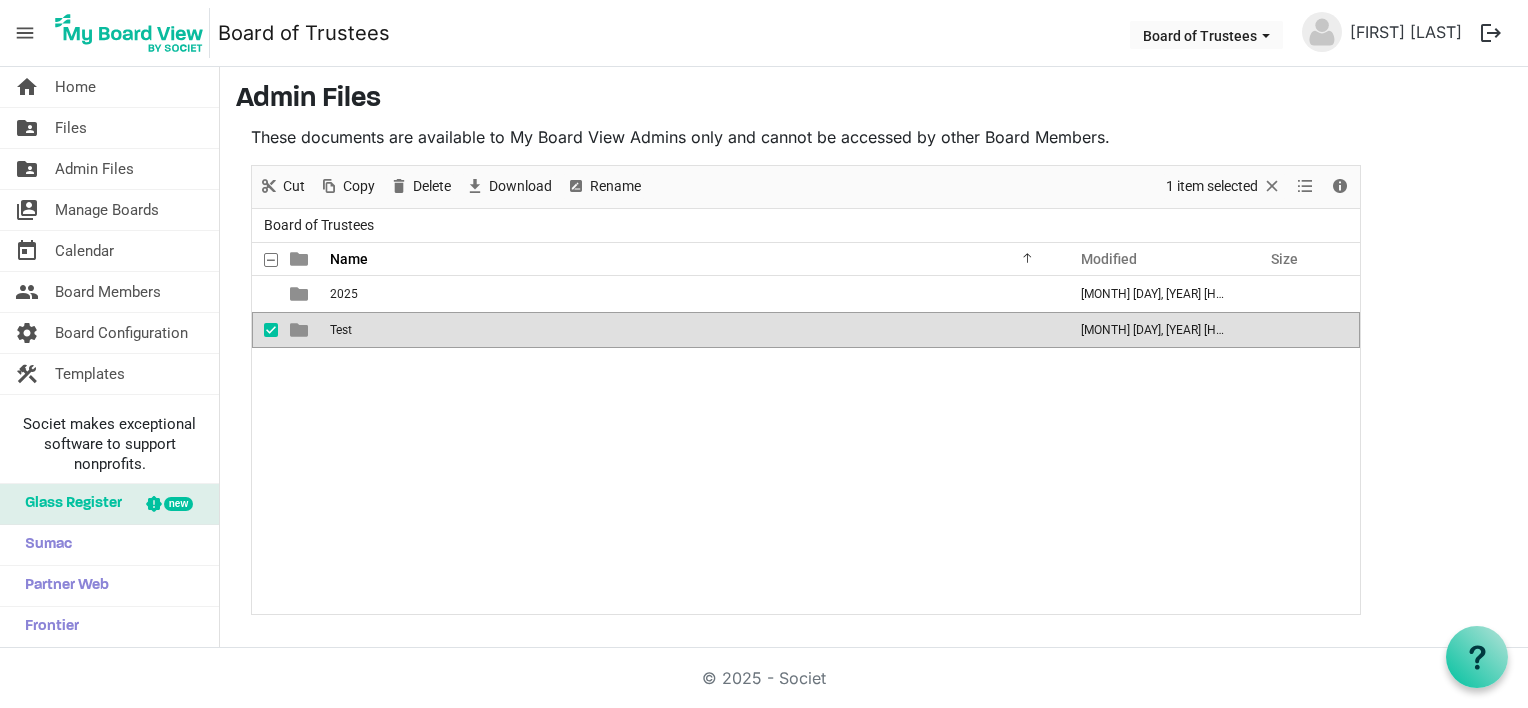 click at bounding box center [271, 330] 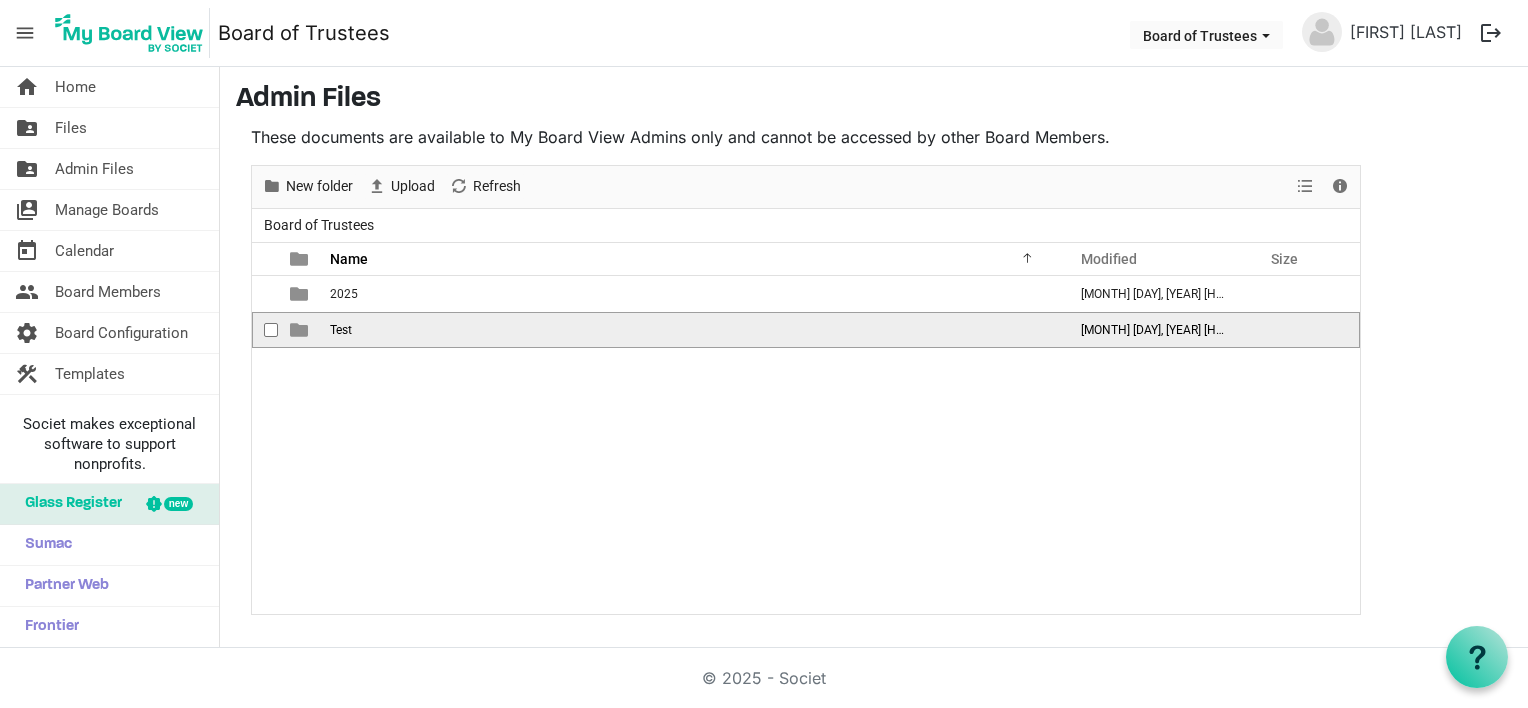 drag, startPoint x: 354, startPoint y: 328, endPoint x: 332, endPoint y: 330, distance: 22.090721 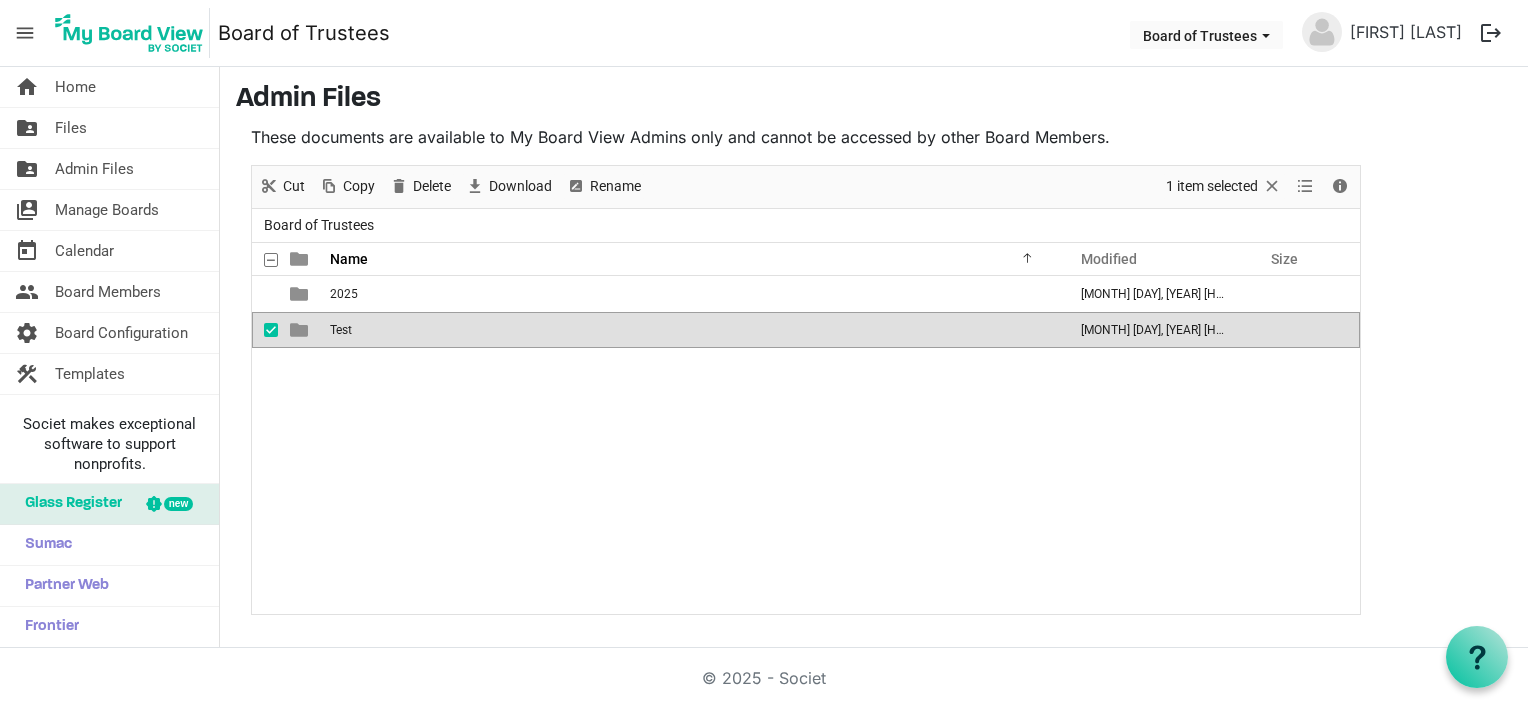drag, startPoint x: 332, startPoint y: 322, endPoint x: 410, endPoint y: 332, distance: 78.63841 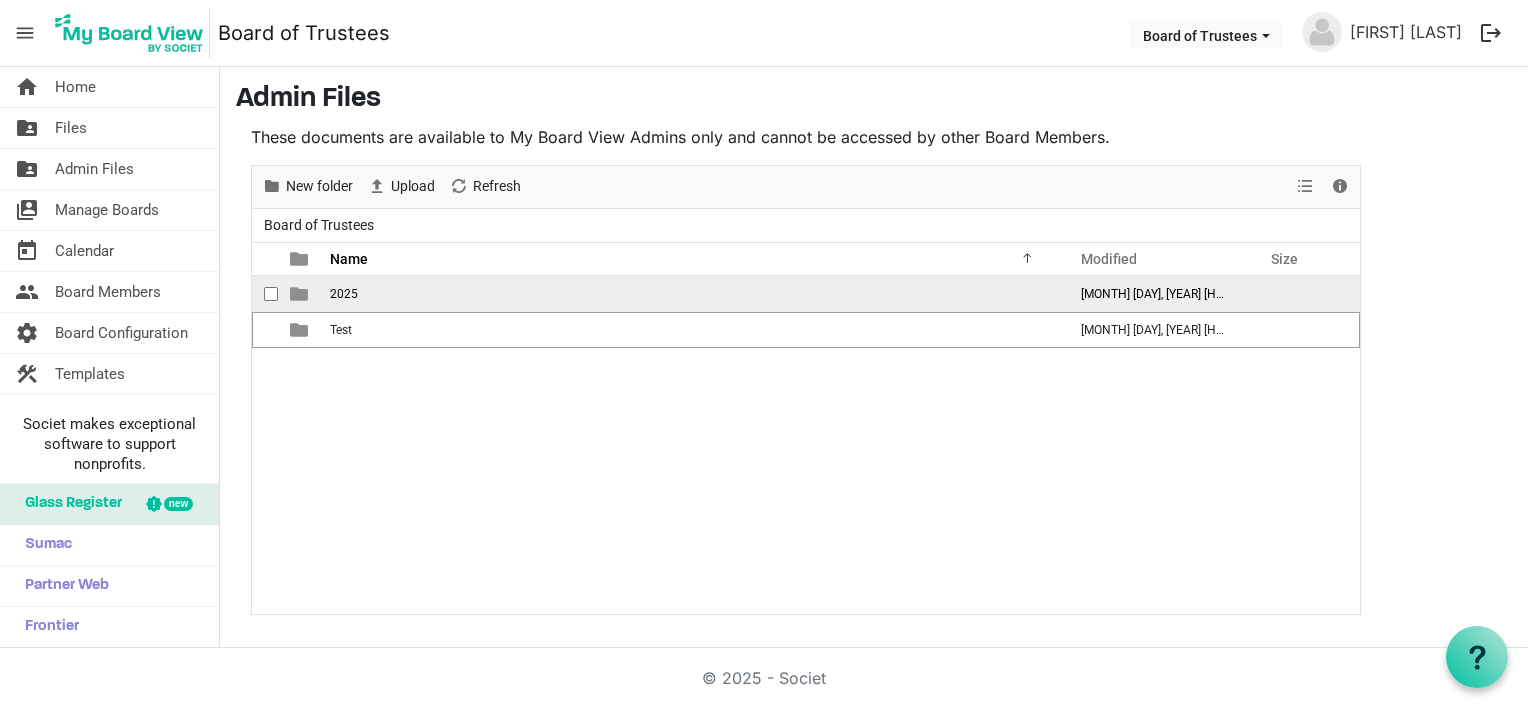 drag, startPoint x: 356, startPoint y: 326, endPoint x: 410, endPoint y: 309, distance: 56.61272 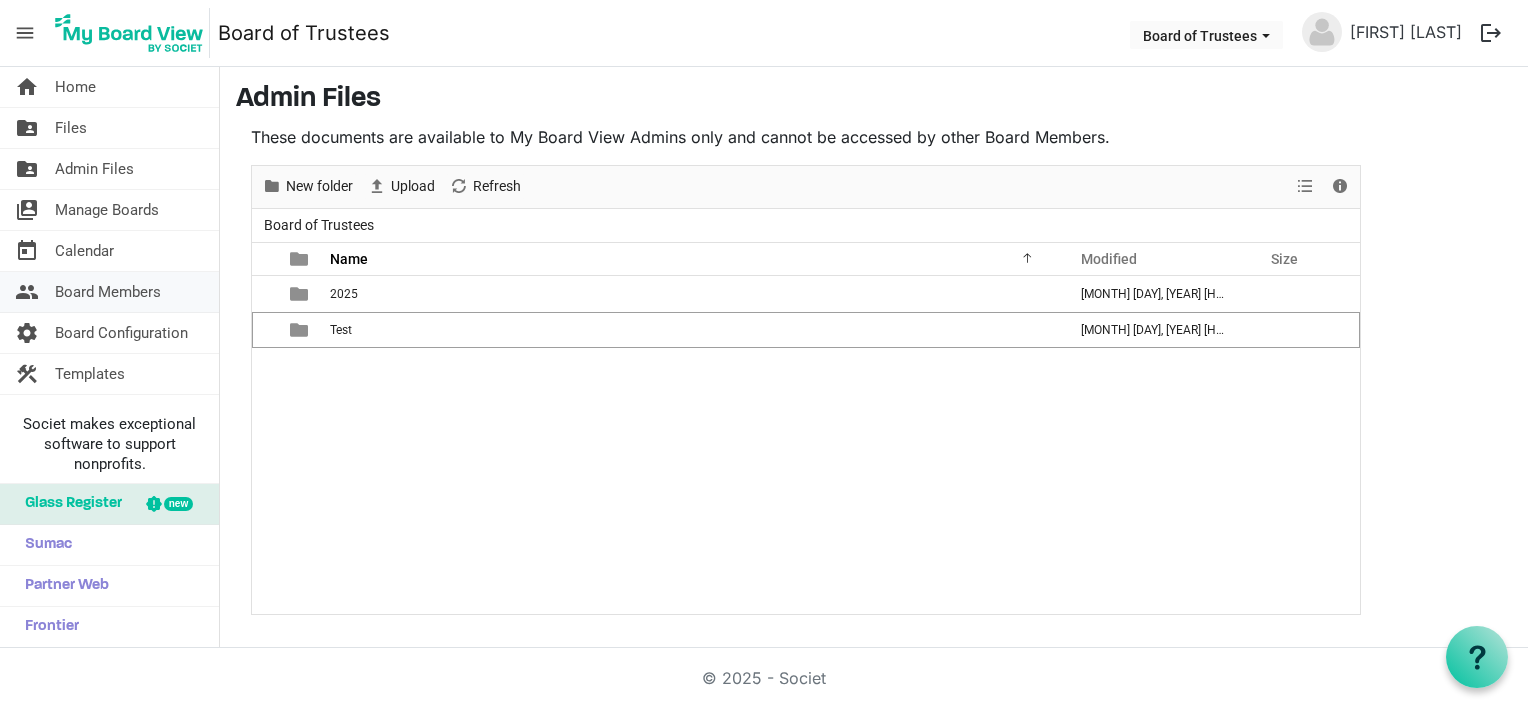 click on "Board Members" at bounding box center [108, 292] 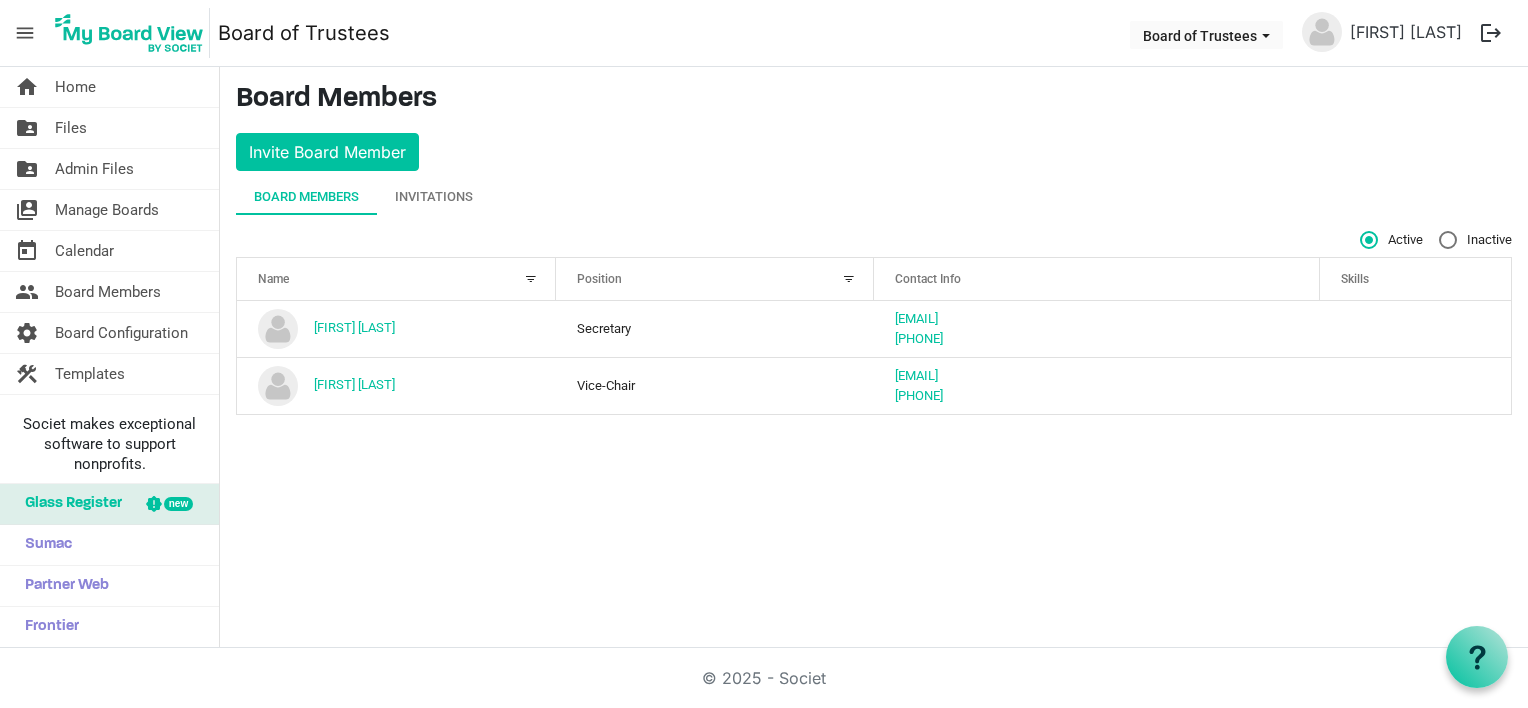 scroll, scrollTop: 0, scrollLeft: 0, axis: both 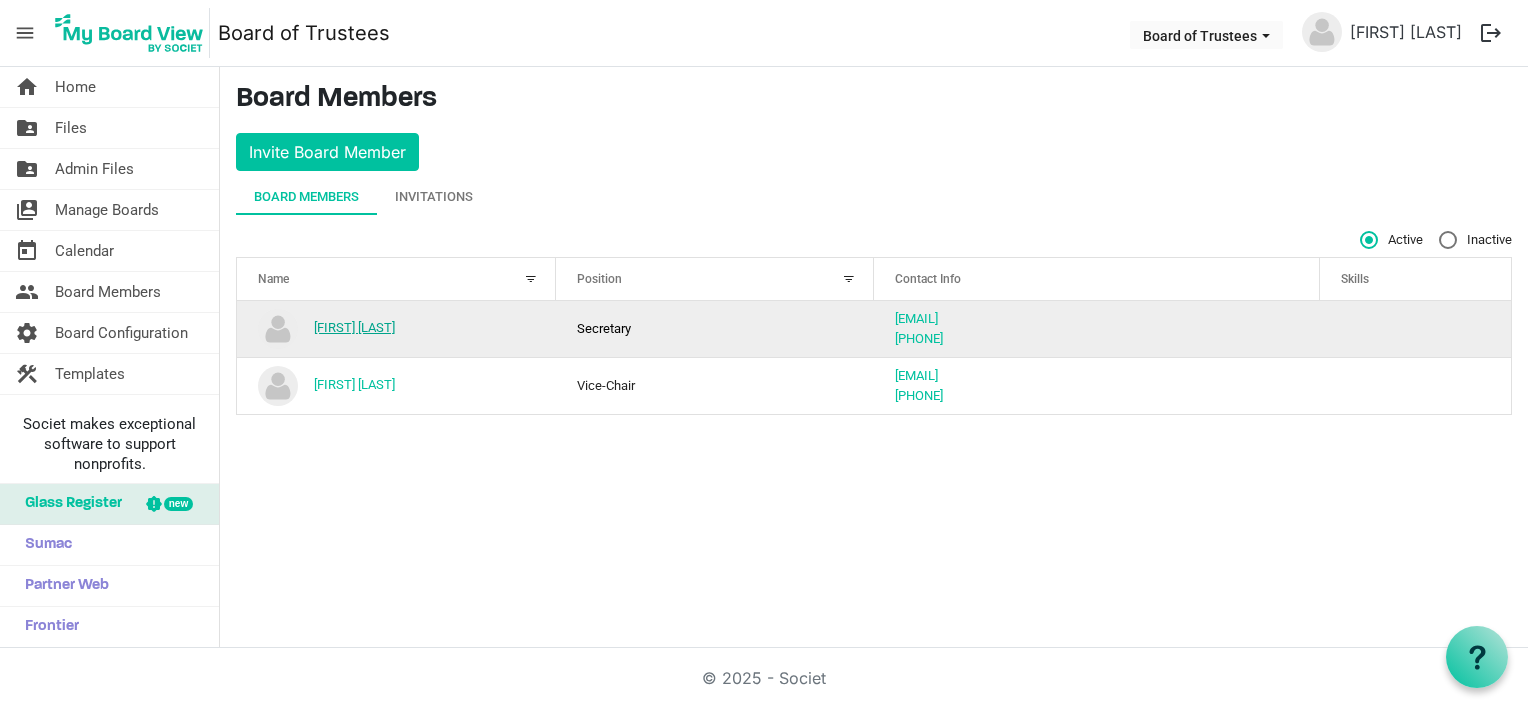 click on "[FIRST] [LAST]" at bounding box center (354, 327) 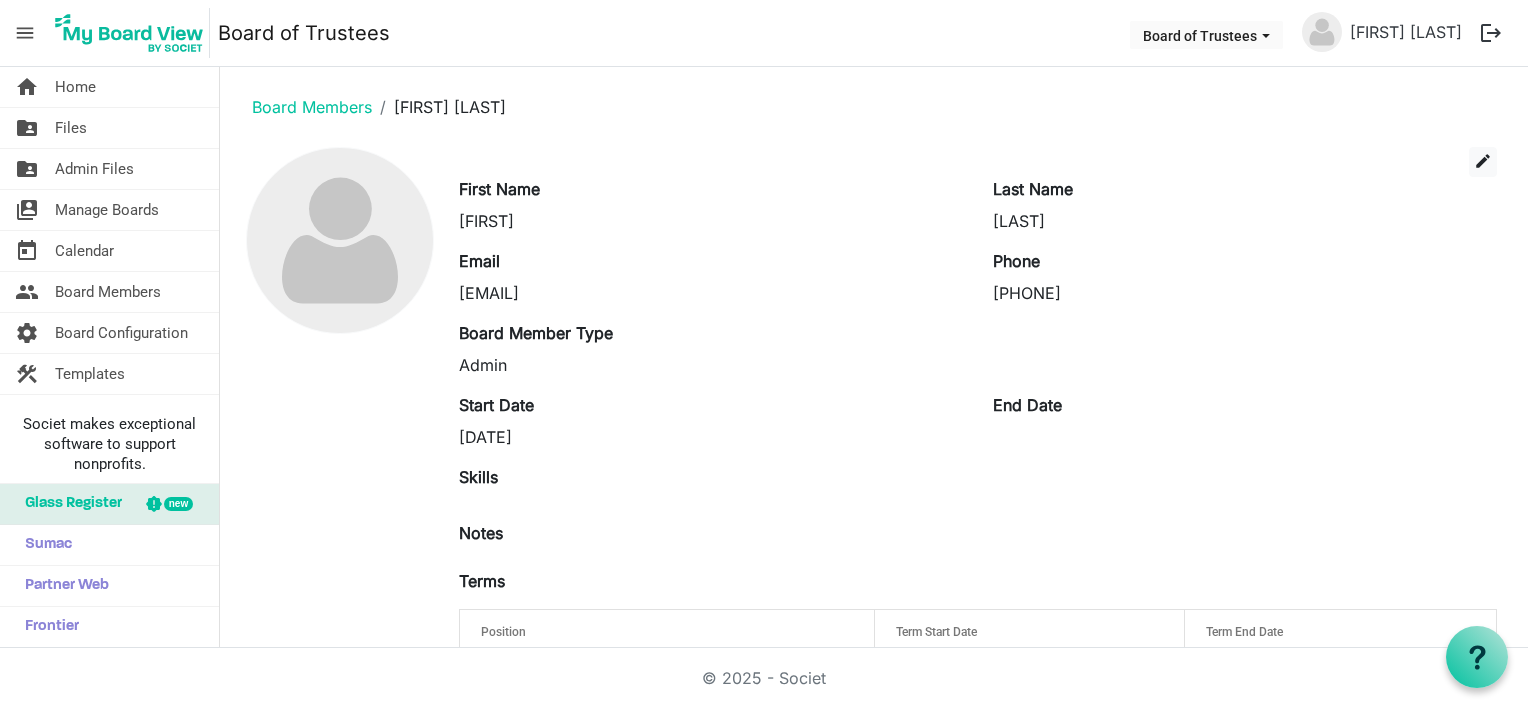 scroll, scrollTop: 0, scrollLeft: 0, axis: both 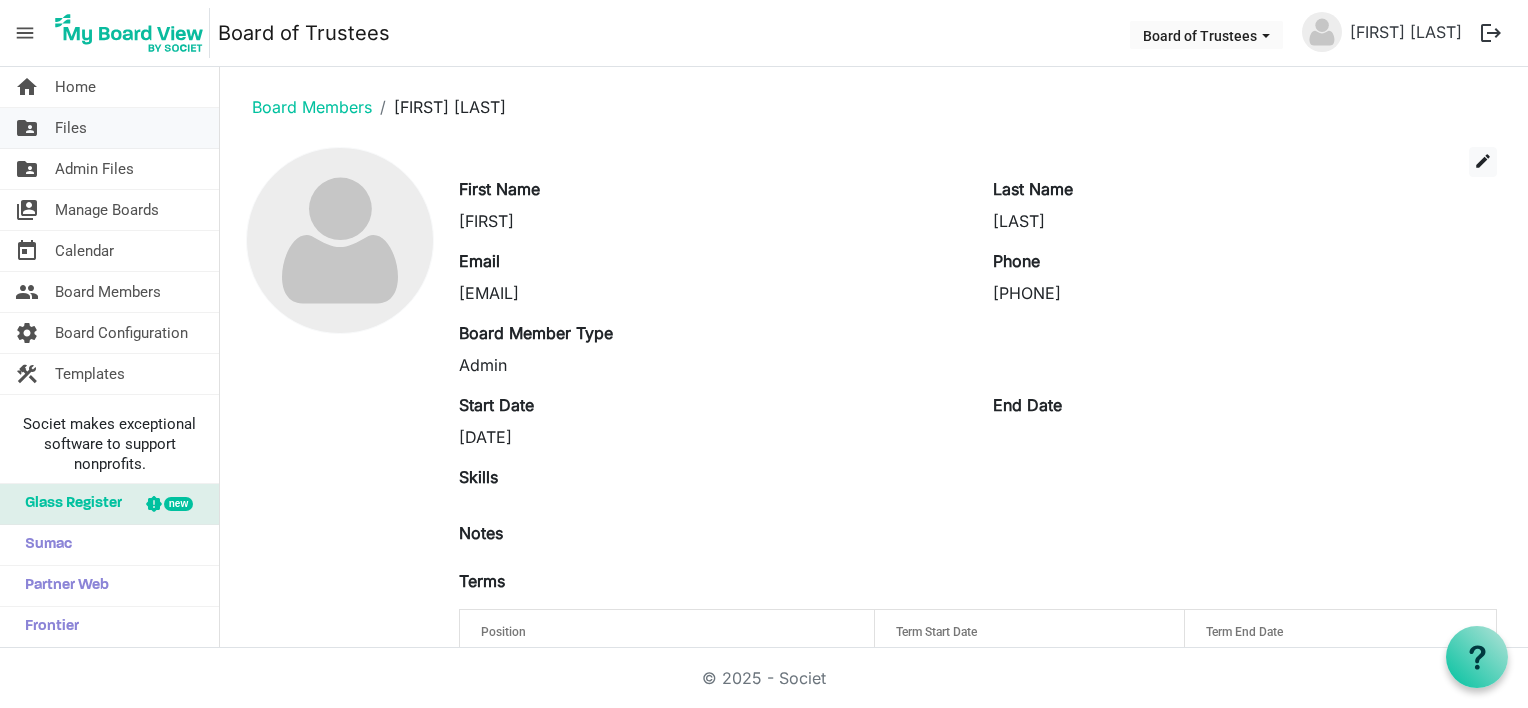 click on "Files" at bounding box center (71, 128) 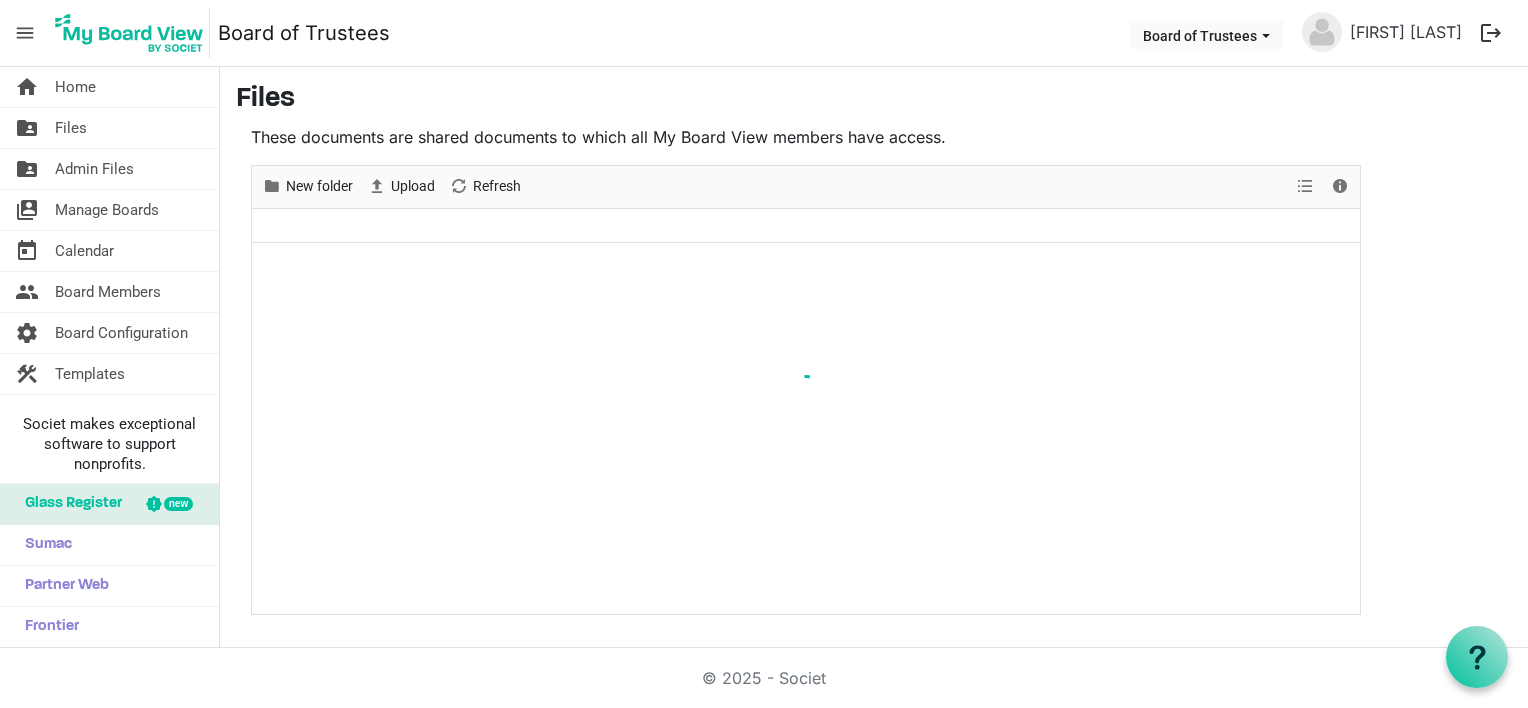 scroll, scrollTop: 0, scrollLeft: 0, axis: both 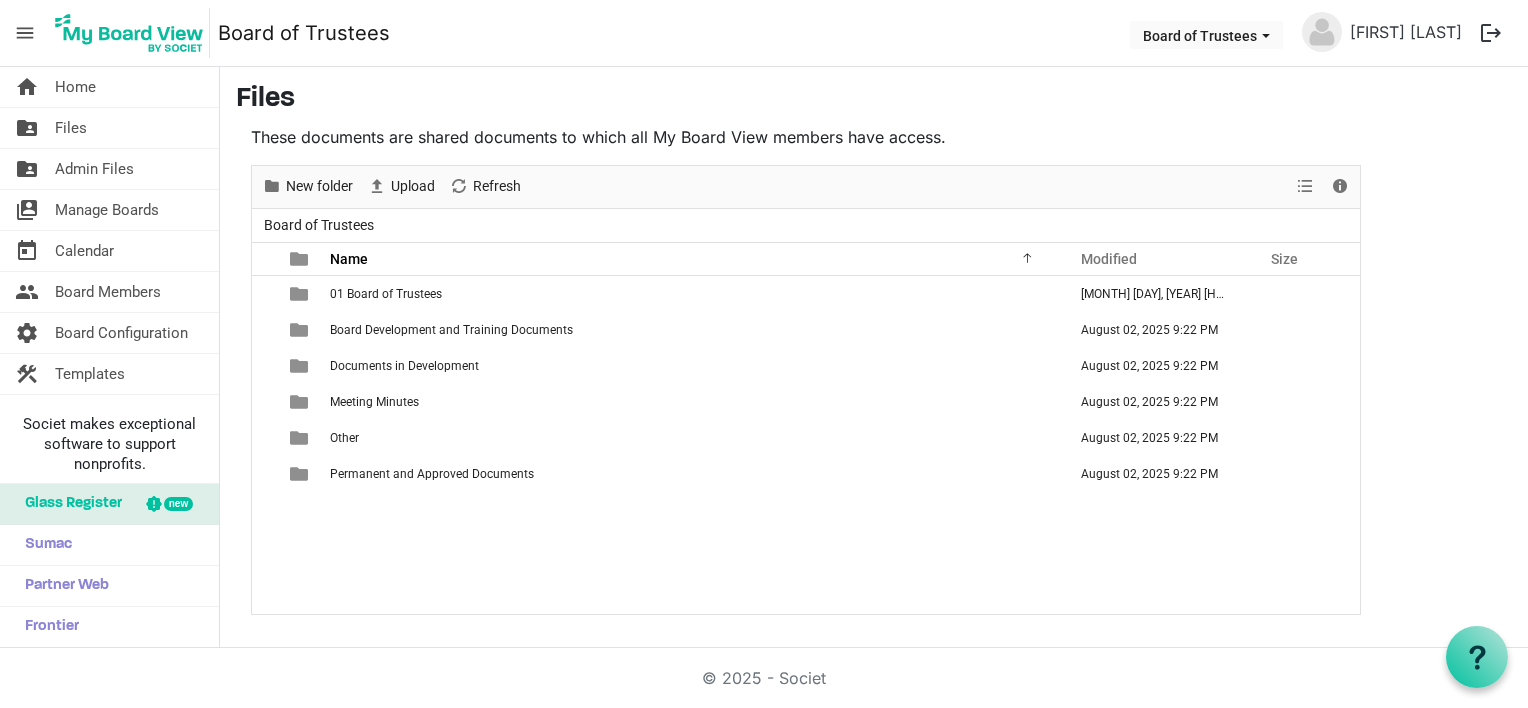 click on "[NUMBER] [GENERAL] [MONTH] [DAY], [YEAR] [HOUR]:[MINUTE] [AM/PM]   [GENERAL] [GENERAL] [GENERAL] [MONTH] [DAY], [YEAR] [HOUR]:[MINUTE] [AM/PM]   [GENERAL] [GENERAL] [MONTH] [DAY], [YEAR] [HOUR]:[MINUTE] [AM/PM]   [GENERAL] [MONTH] [DAY], [YEAR] [HOUR]:[MINUTE] [AM/PM]   [GENERAL] [MONTH] [DAY], [YEAR] [HOUR]:[MINUTE] [AM/PM]" at bounding box center [806, 445] 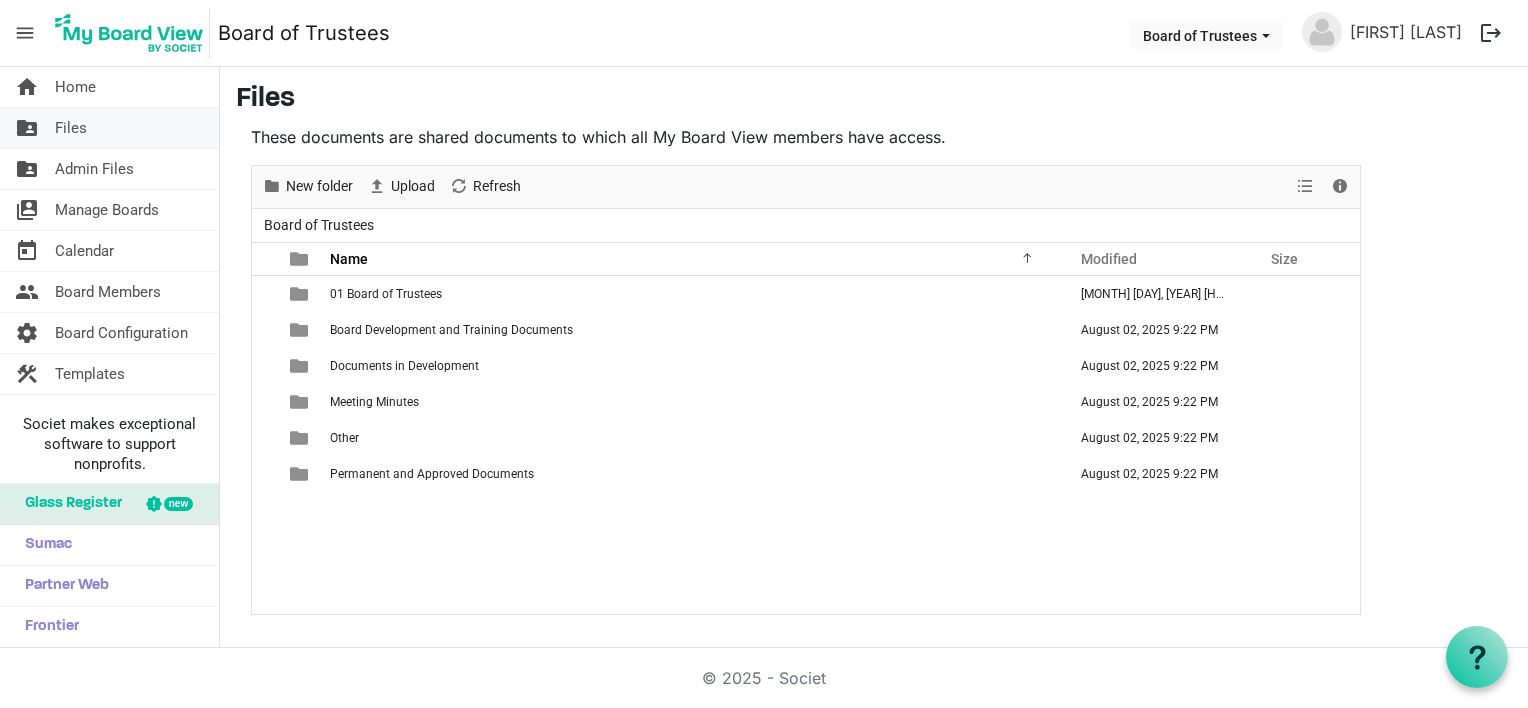 click on "folder_shared
Files" at bounding box center [109, 128] 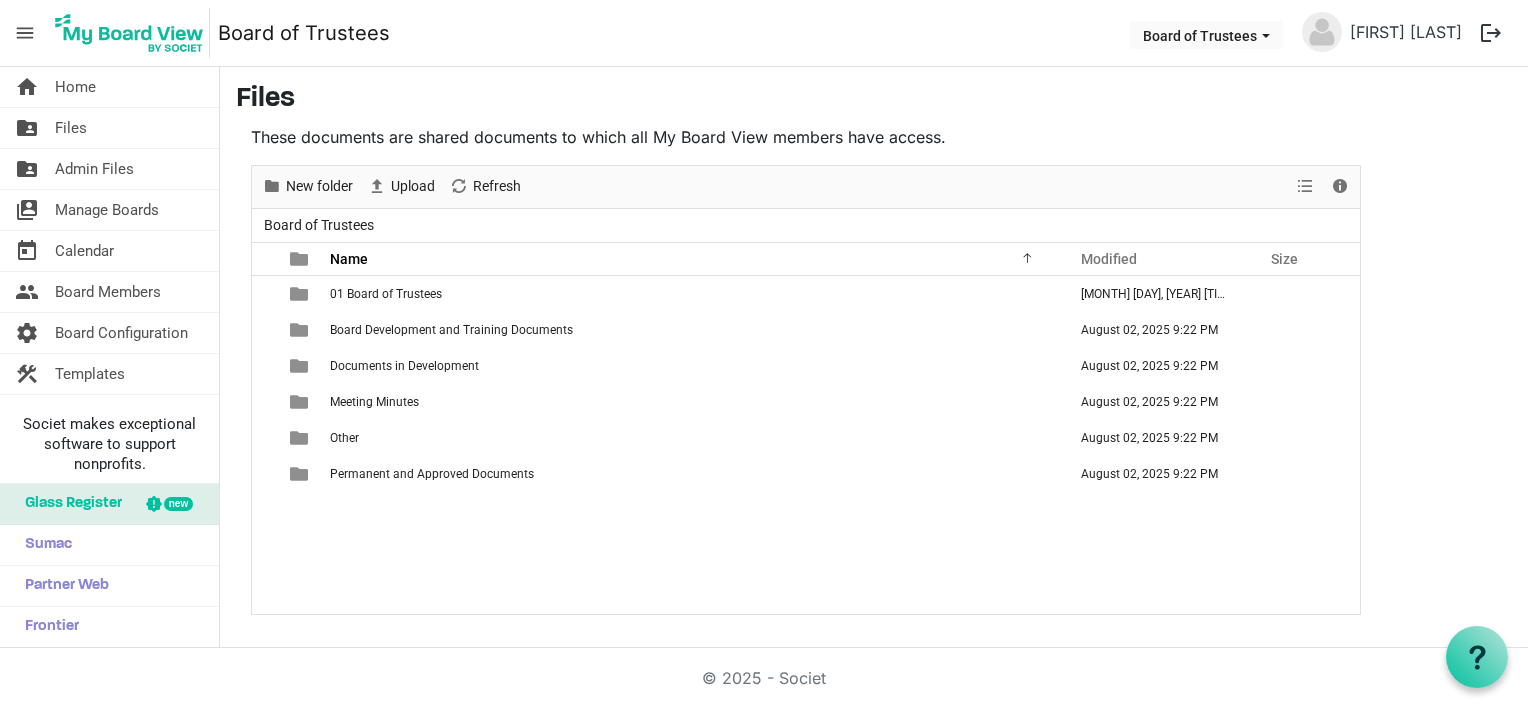 scroll, scrollTop: 0, scrollLeft: 0, axis: both 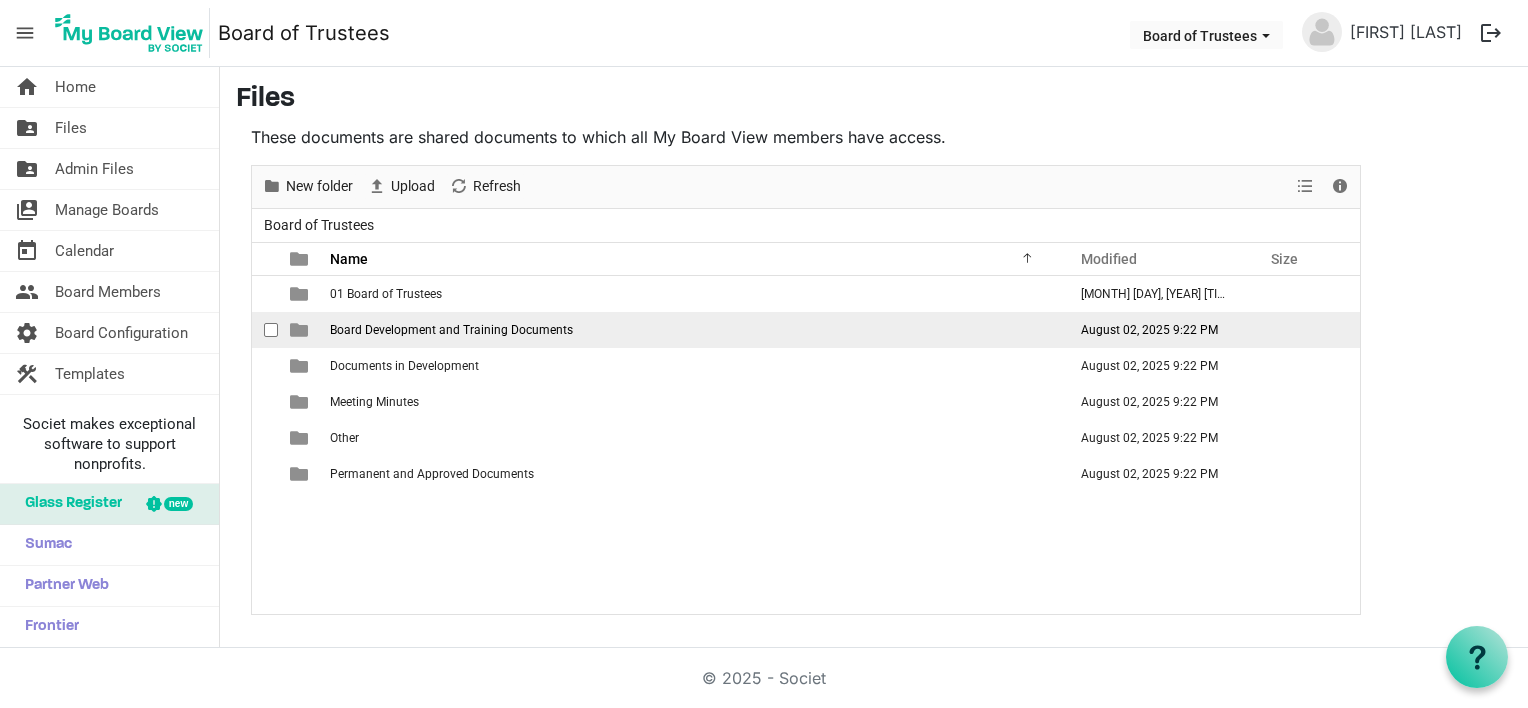 click on "Board Development and Training Documents" at bounding box center (451, 330) 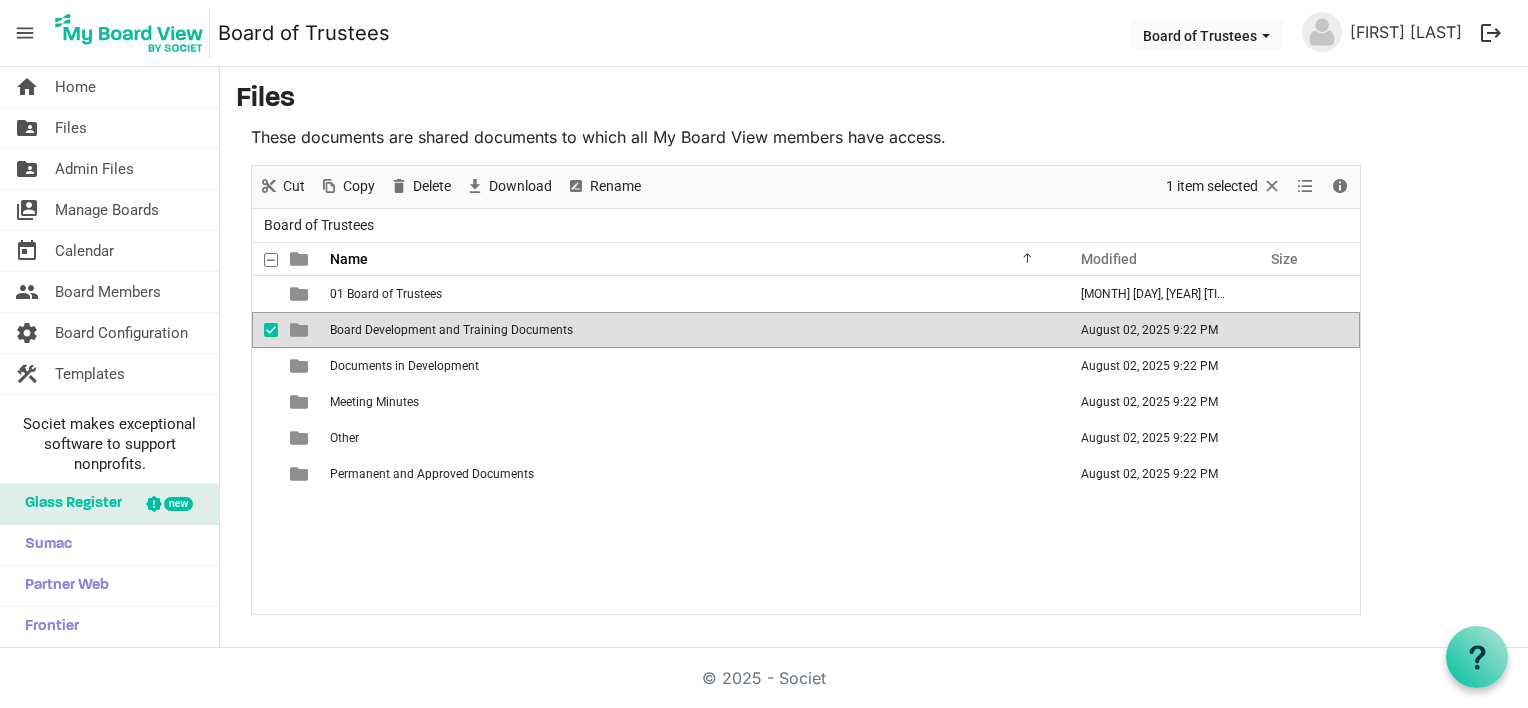 drag, startPoint x: 375, startPoint y: 328, endPoint x: 431, endPoint y: 315, distance: 57.48913 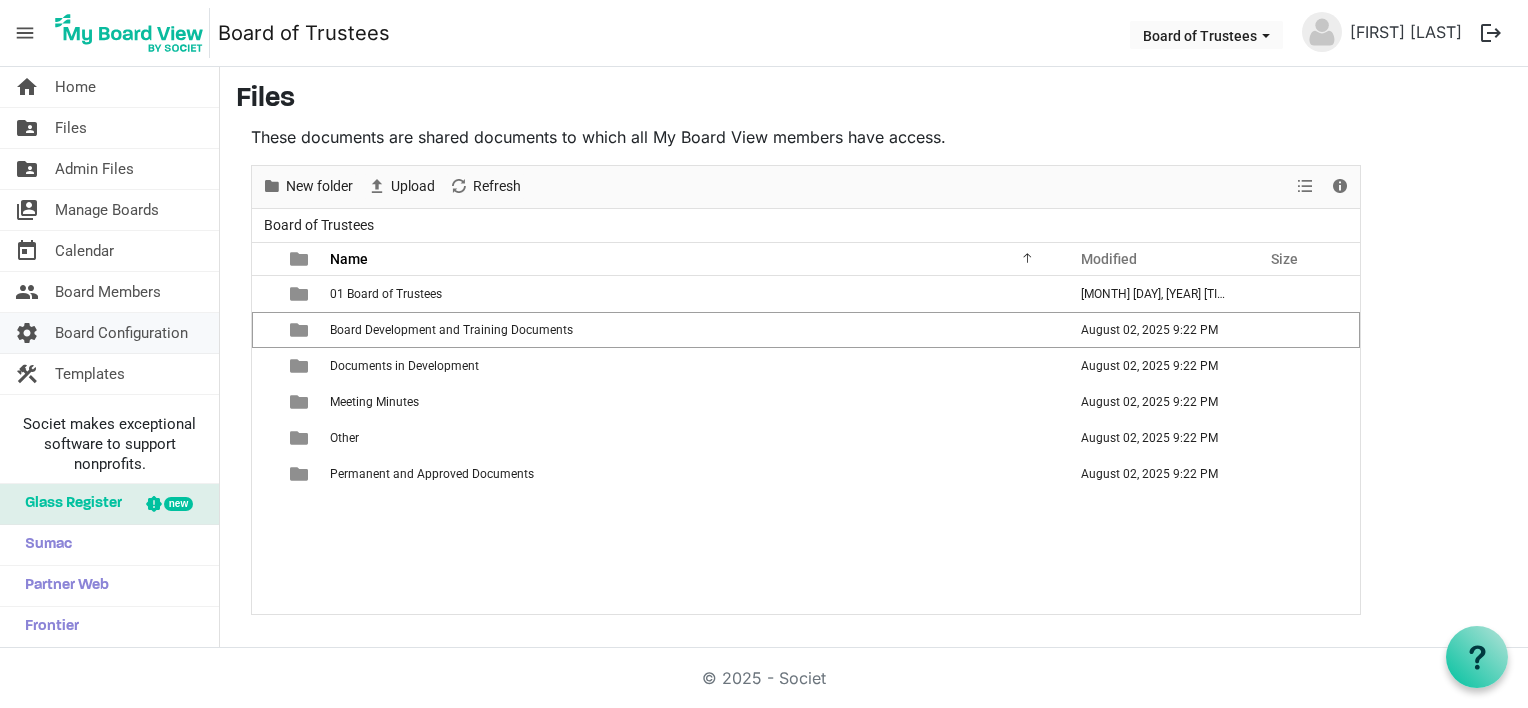click on "Board Configuration" at bounding box center (121, 333) 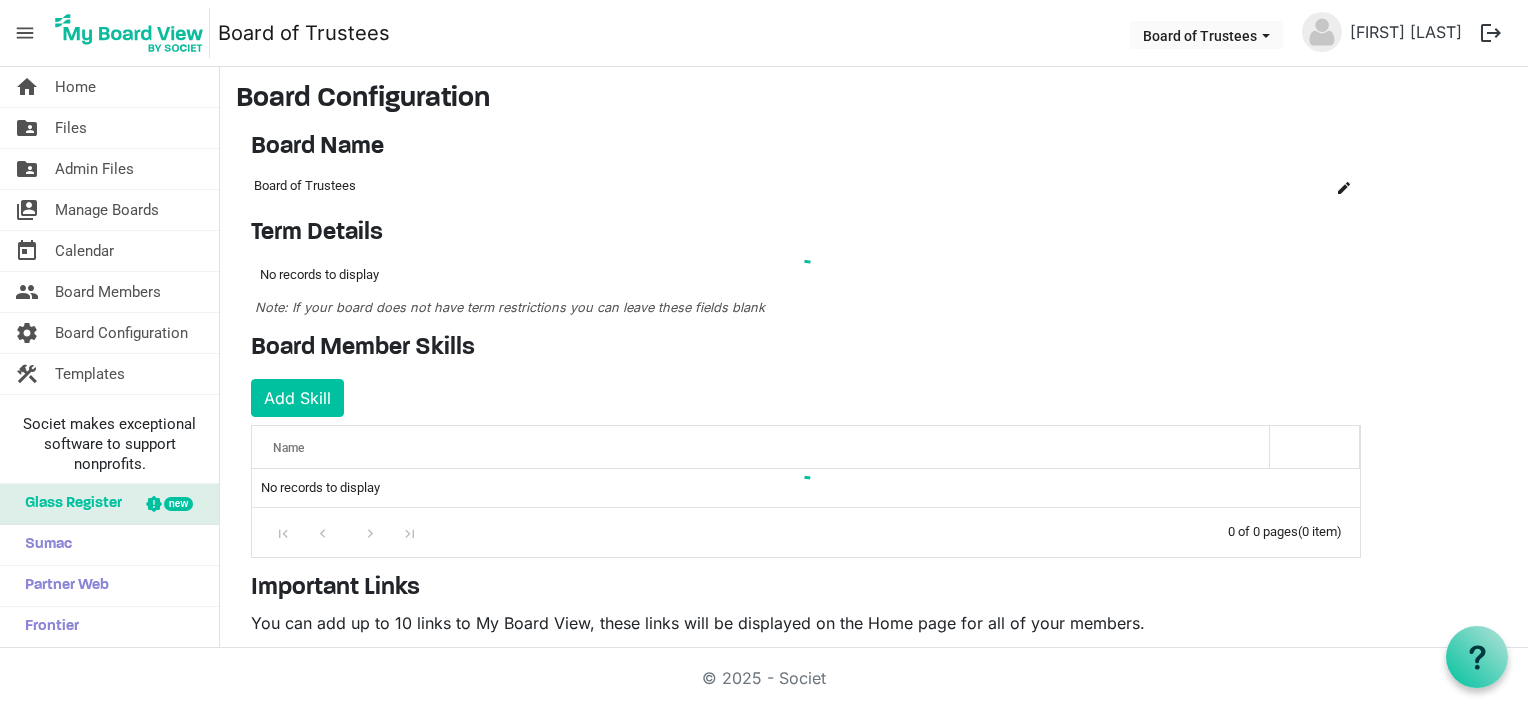 scroll, scrollTop: 0, scrollLeft: 0, axis: both 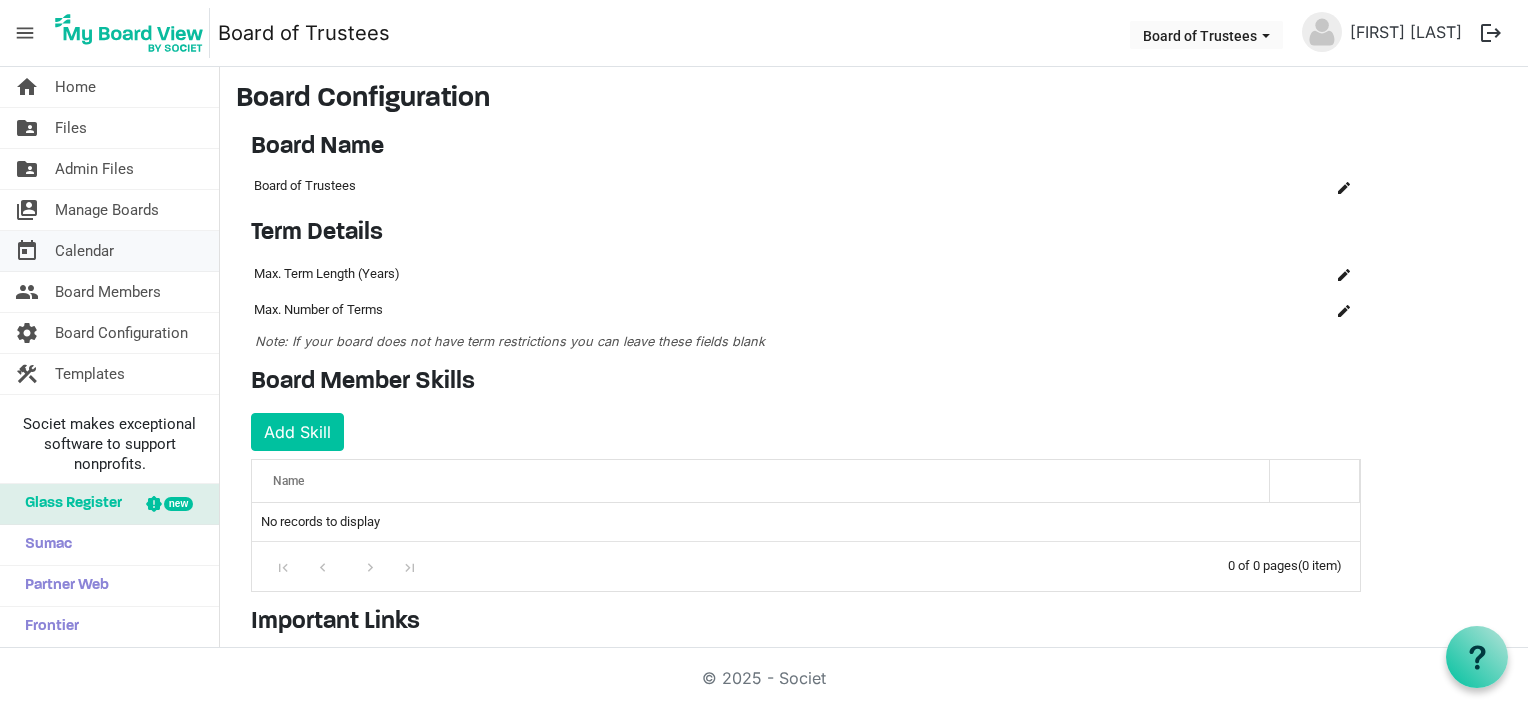 click on "Calendar" at bounding box center (84, 251) 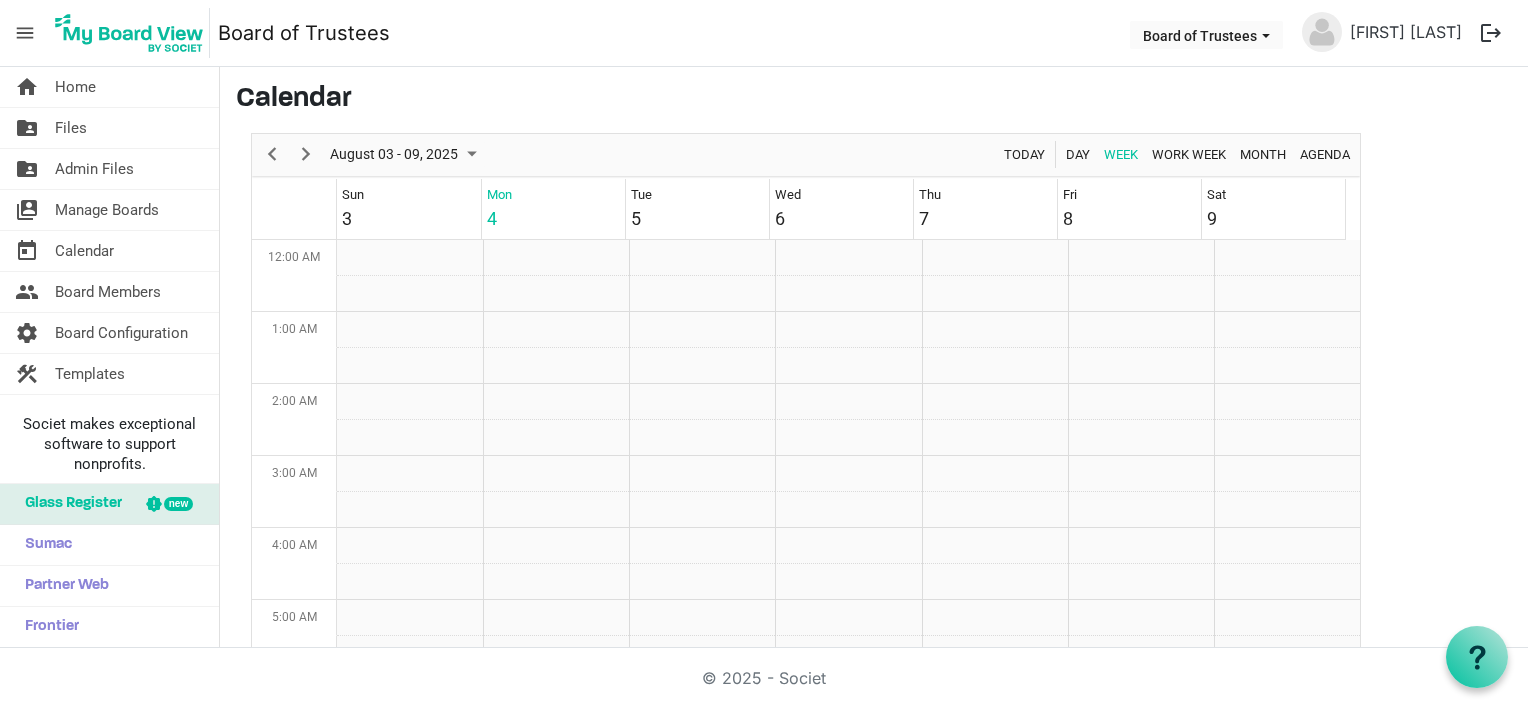 scroll, scrollTop: 0, scrollLeft: 0, axis: both 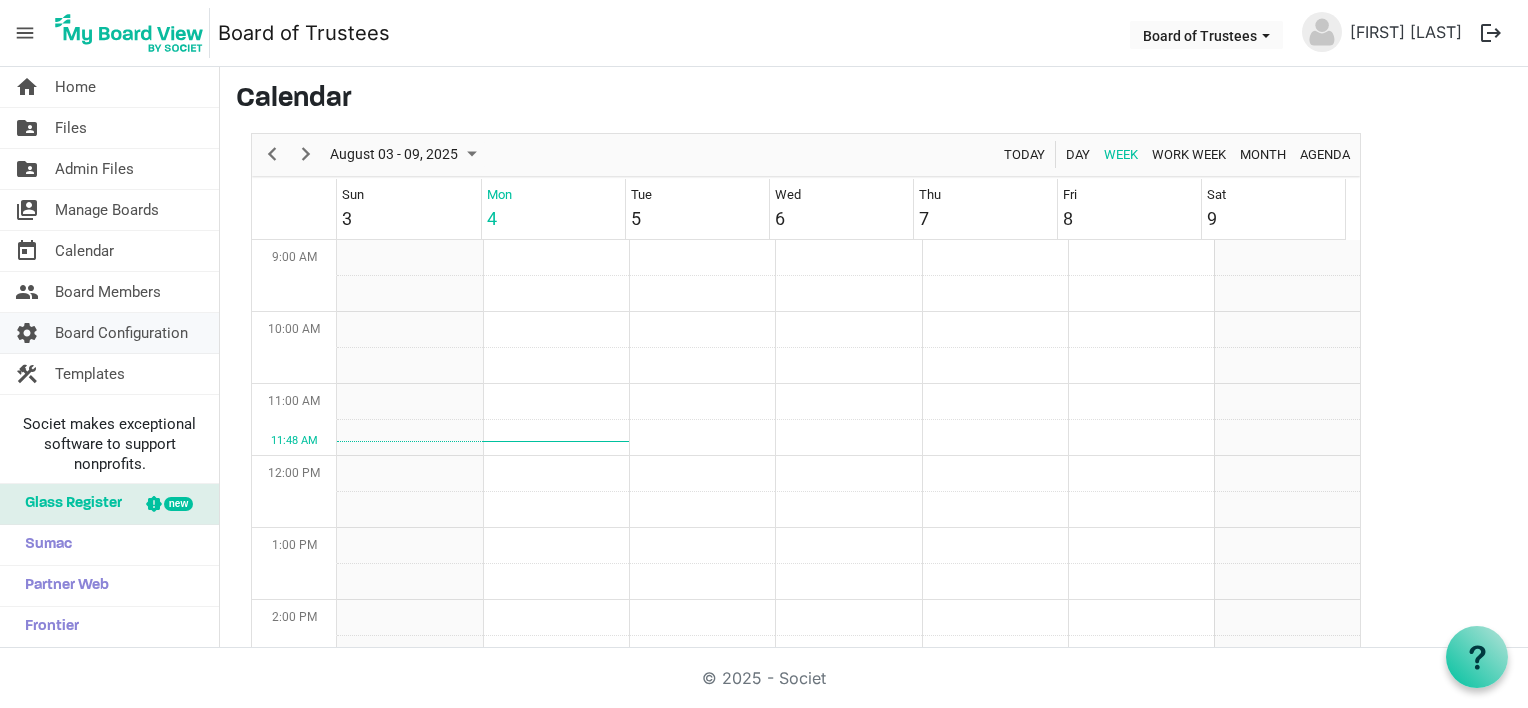 click on "Board Configuration" at bounding box center (121, 333) 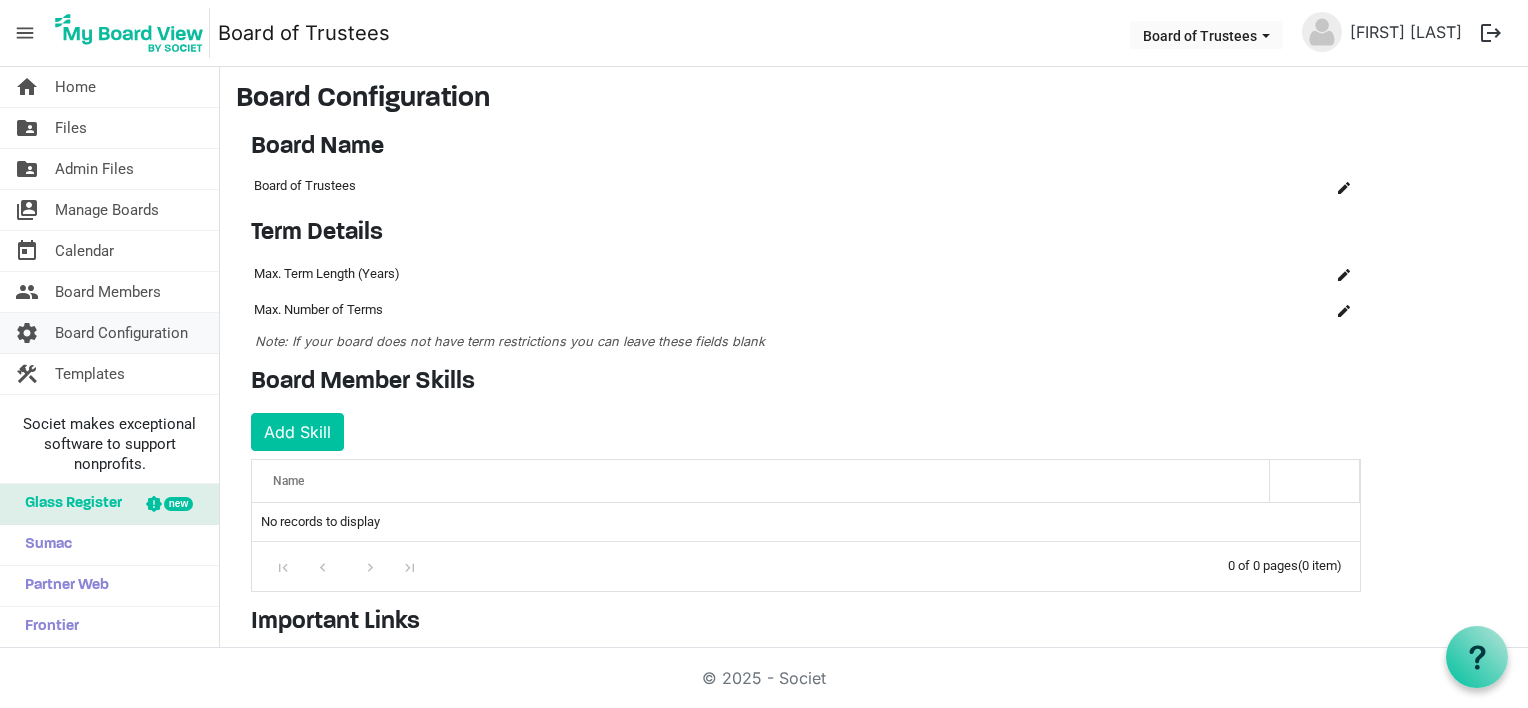 scroll, scrollTop: 0, scrollLeft: 0, axis: both 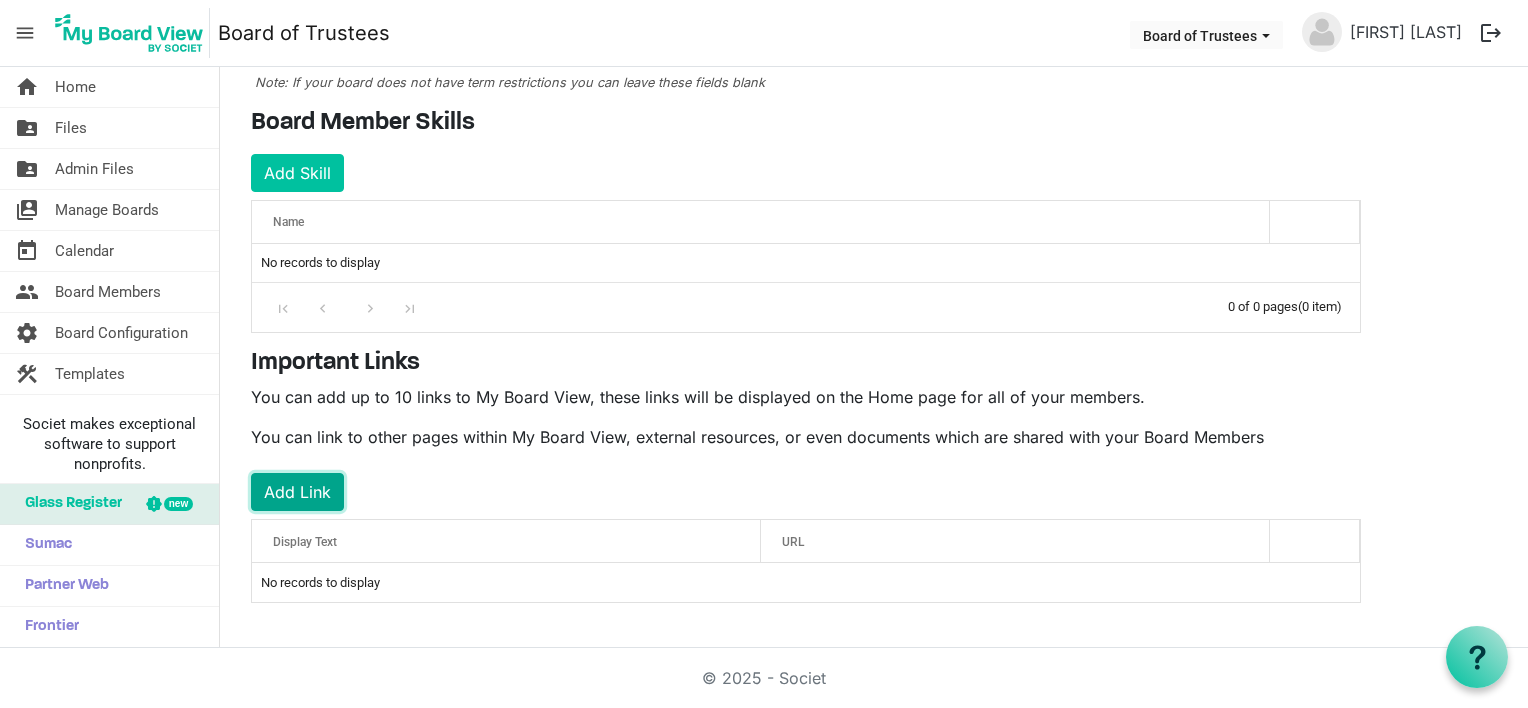 click on "Add Link" at bounding box center [297, 492] 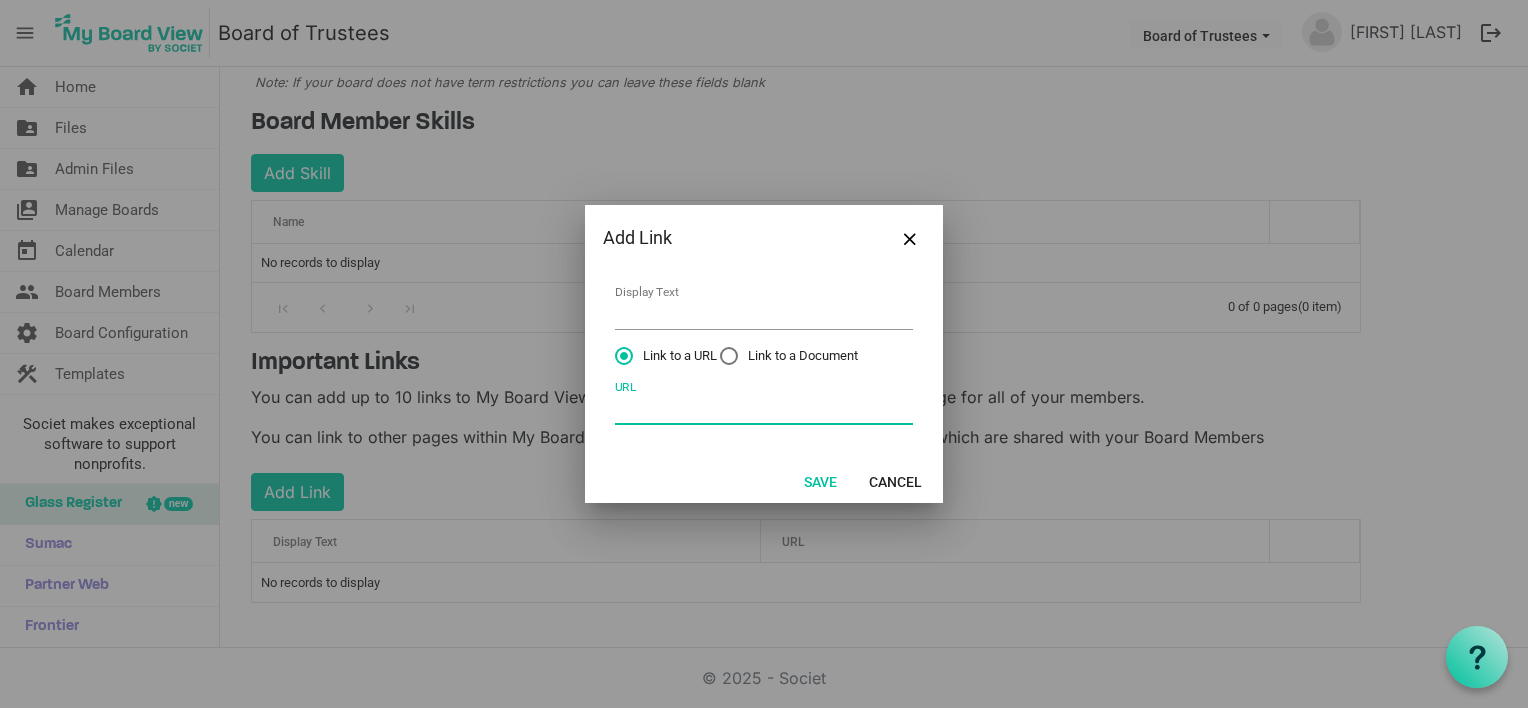 click on "URL" at bounding box center [764, 409] 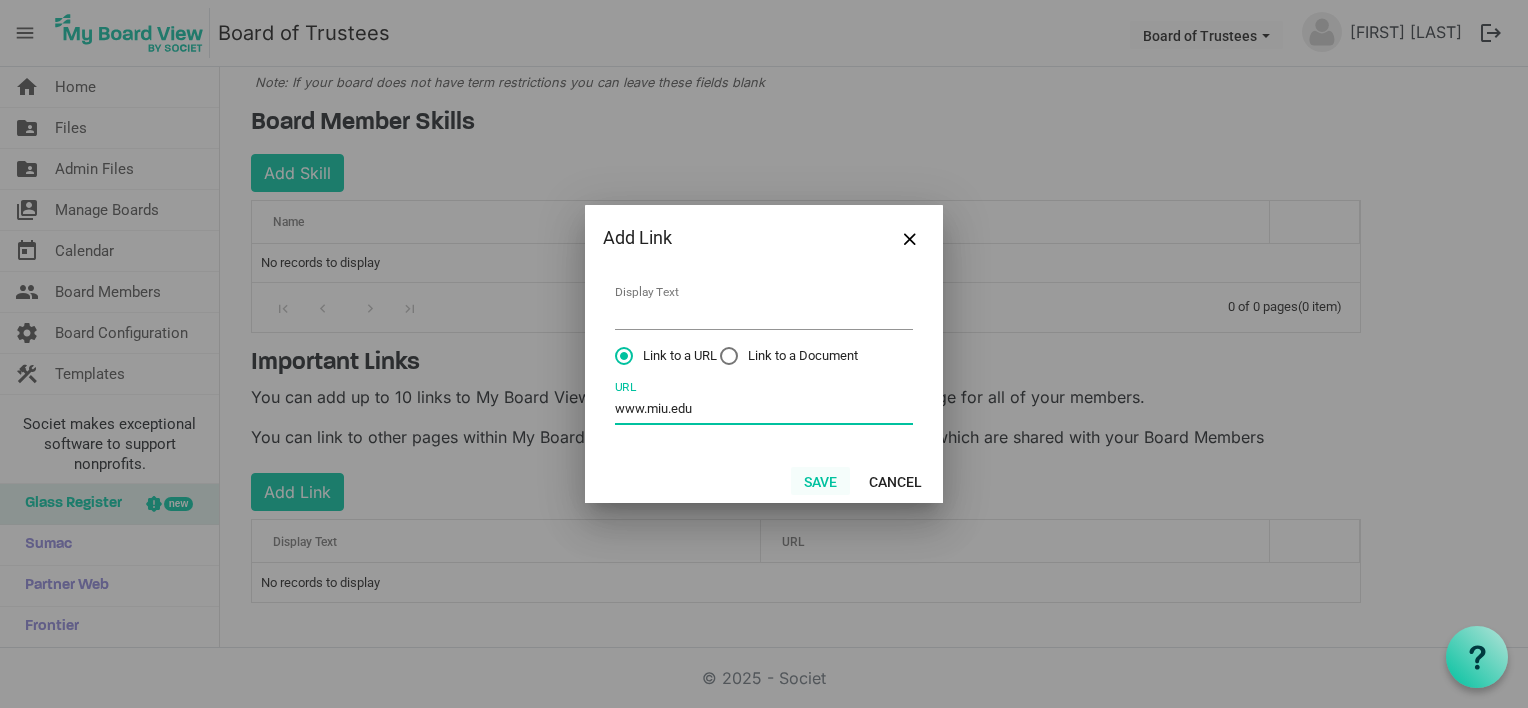 type on "www.miu.edu" 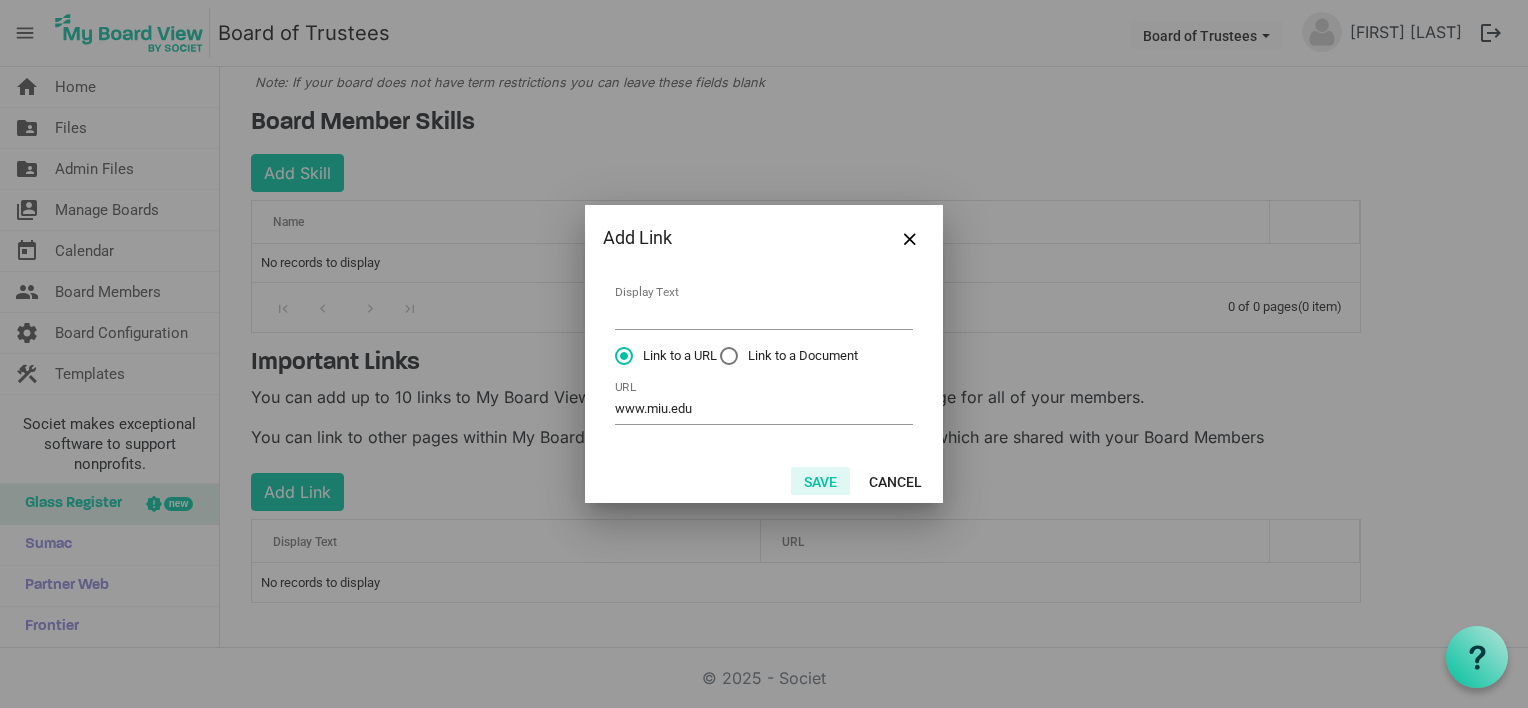 click on "Save" at bounding box center [820, 481] 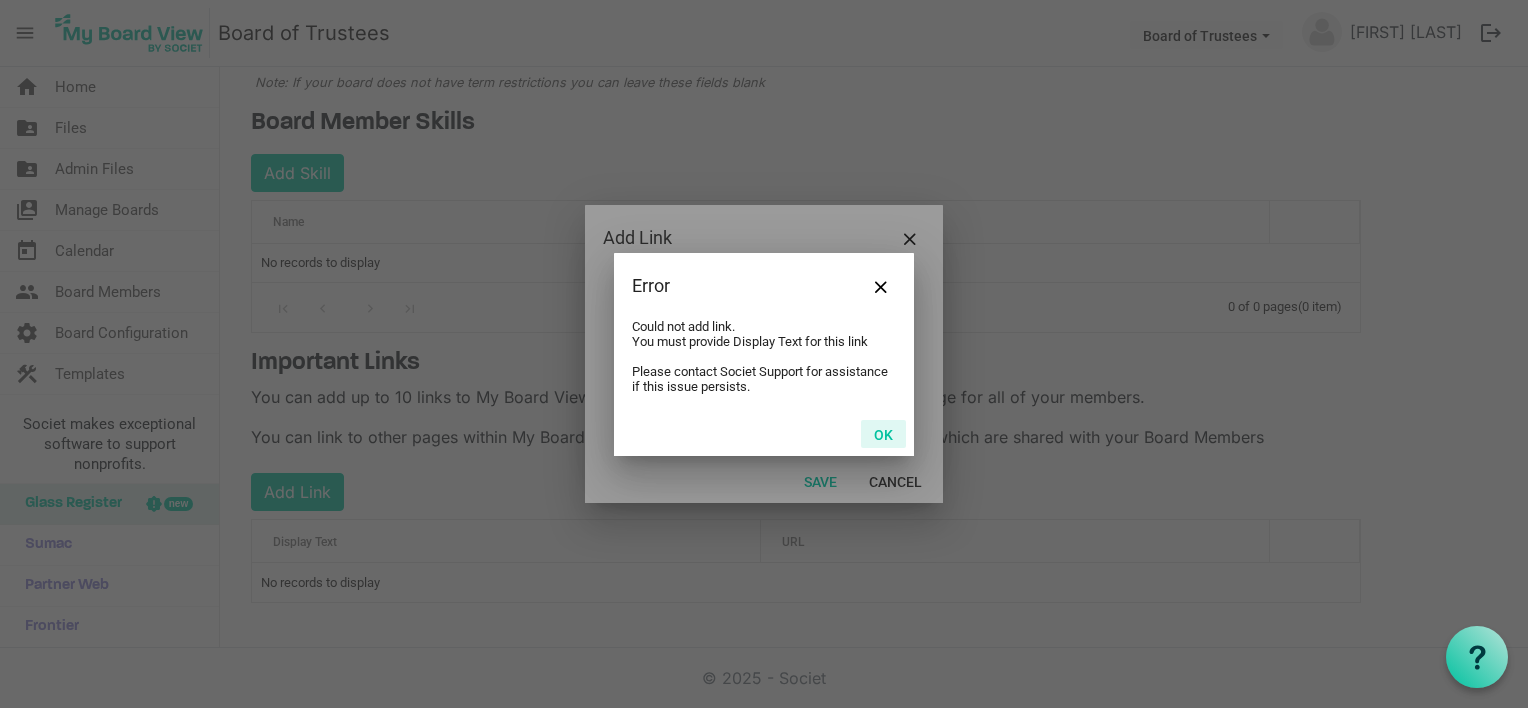 click on "OK" at bounding box center (883, 434) 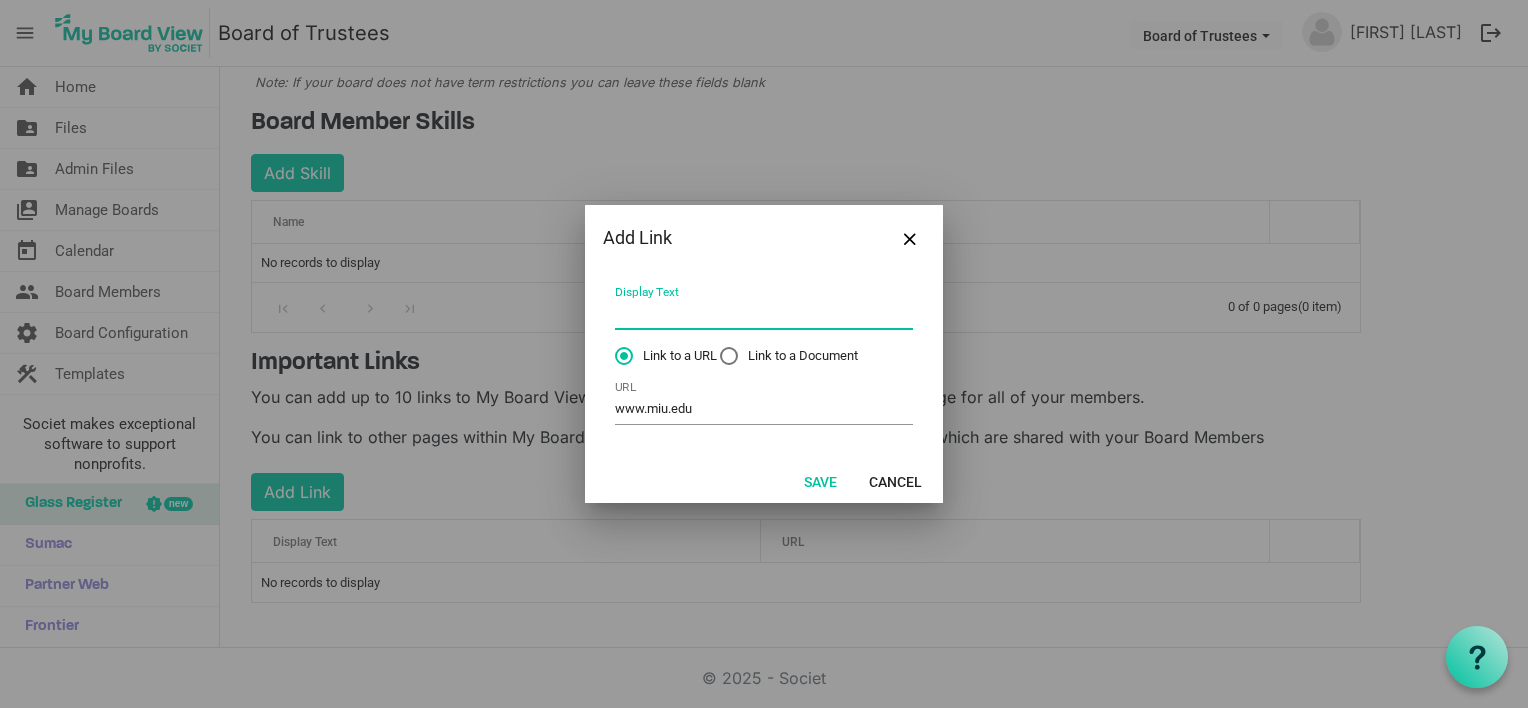 click on "Display Text" at bounding box center (764, 314) 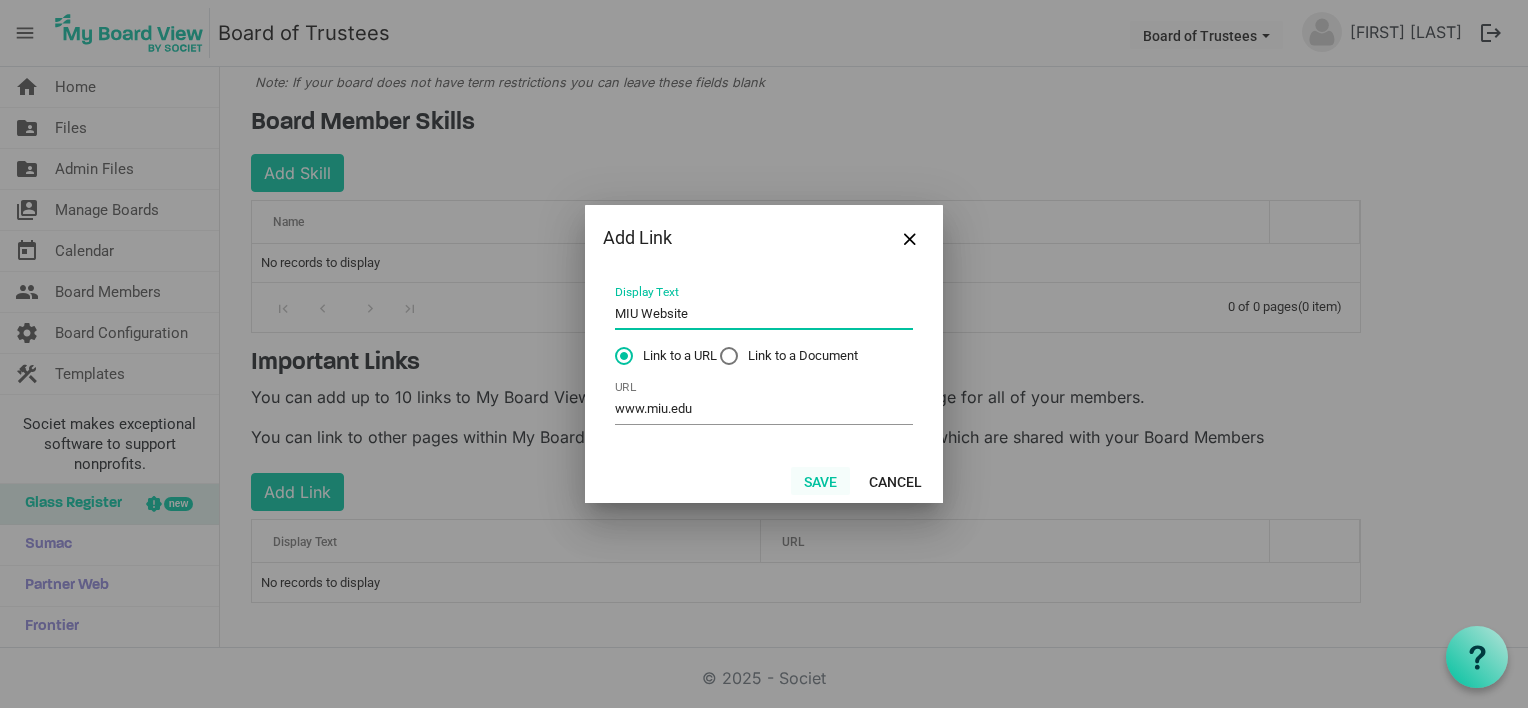 type on "MIU Website" 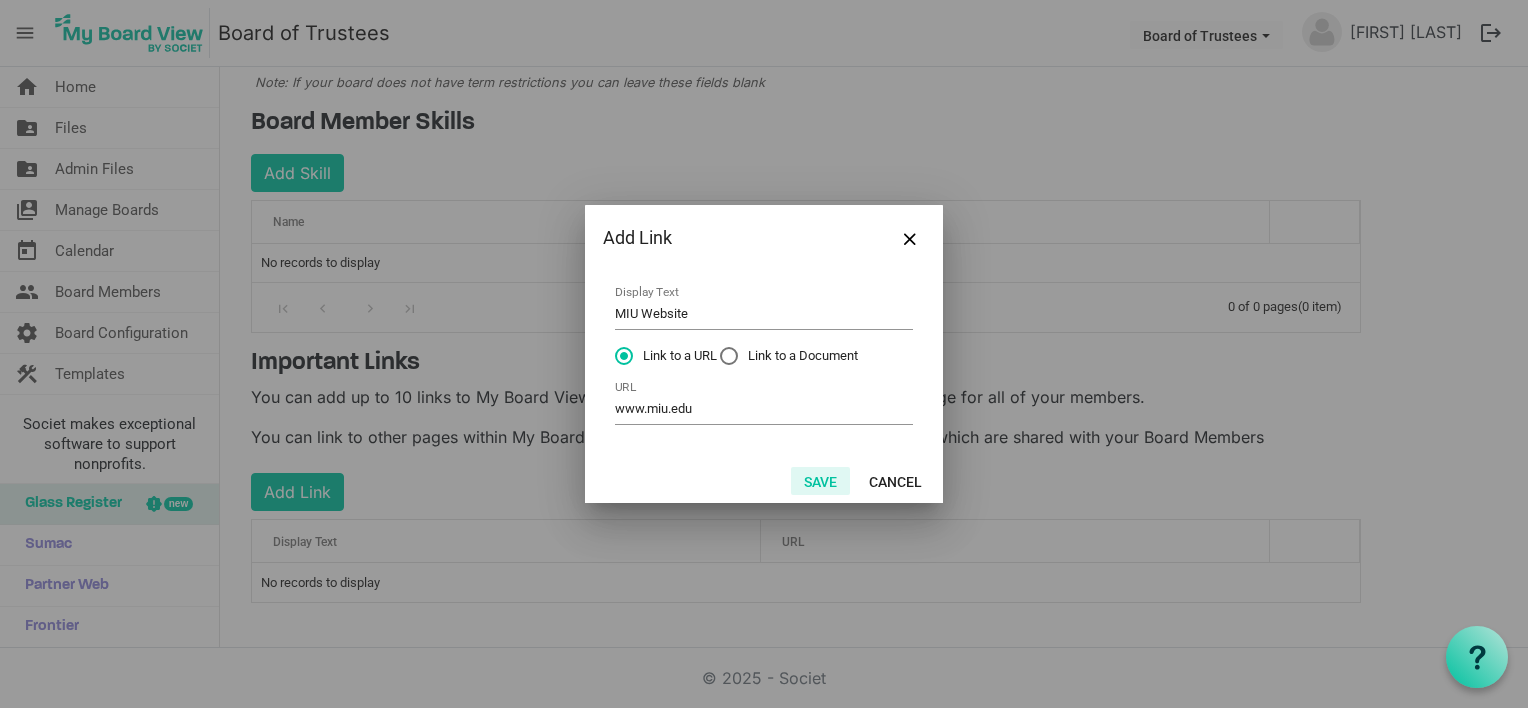 click on "Save" at bounding box center [820, 481] 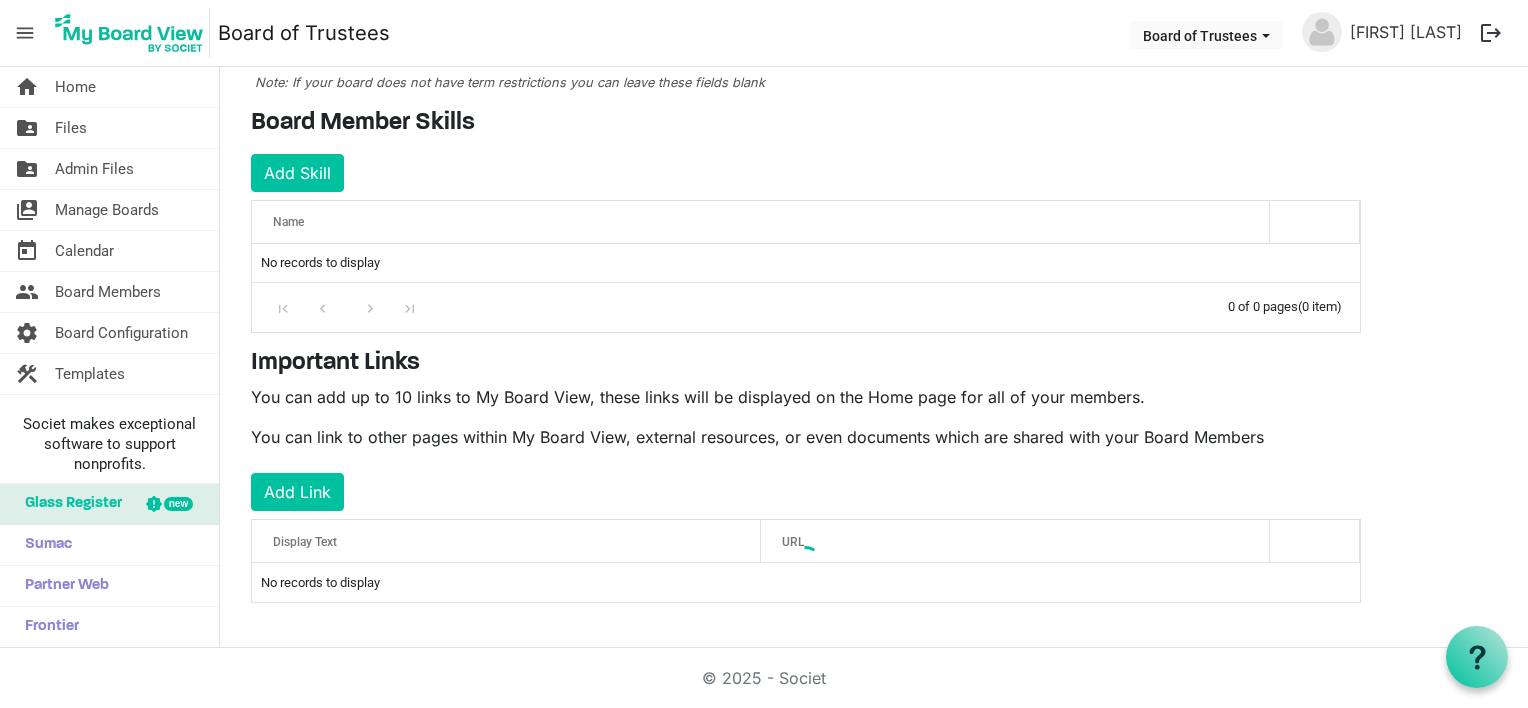 scroll, scrollTop: 257, scrollLeft: 0, axis: vertical 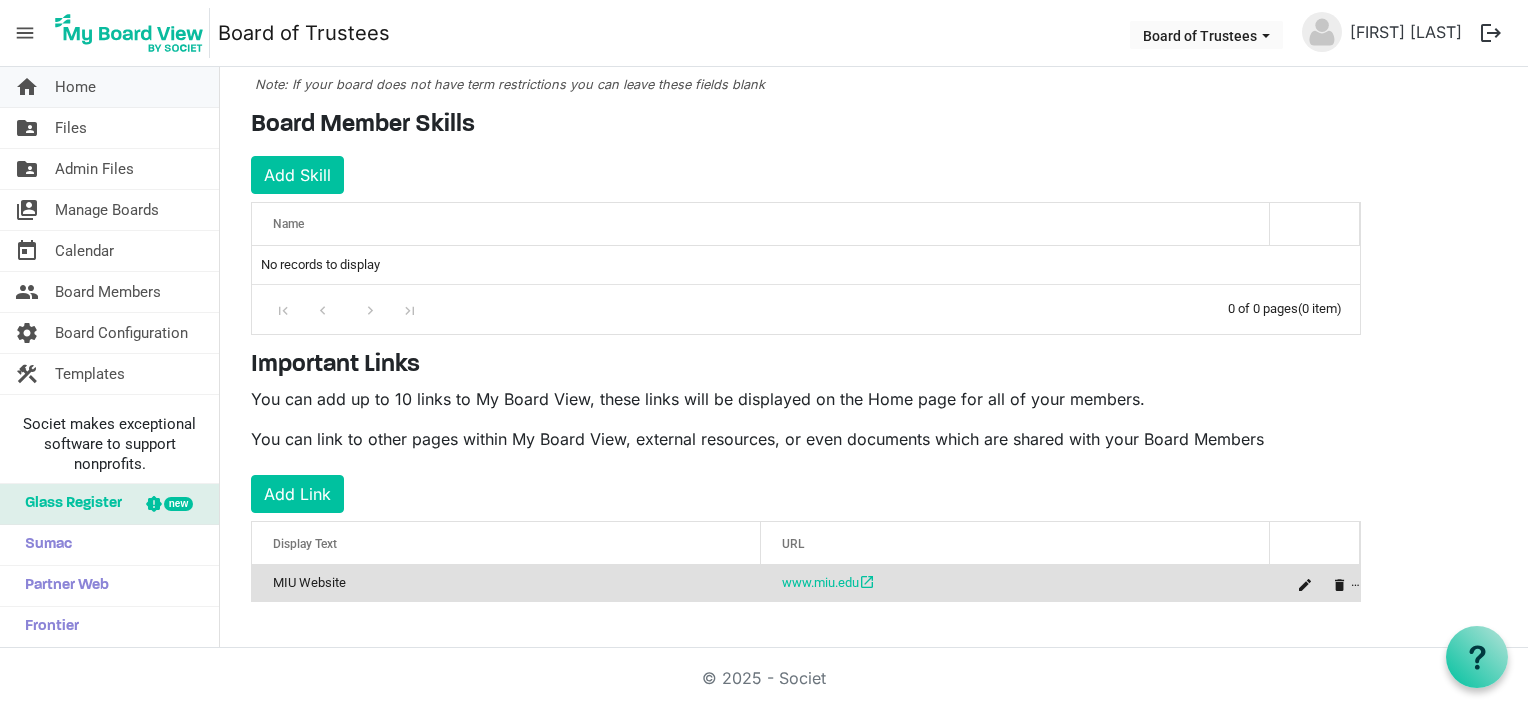 click on "Home" at bounding box center (75, 87) 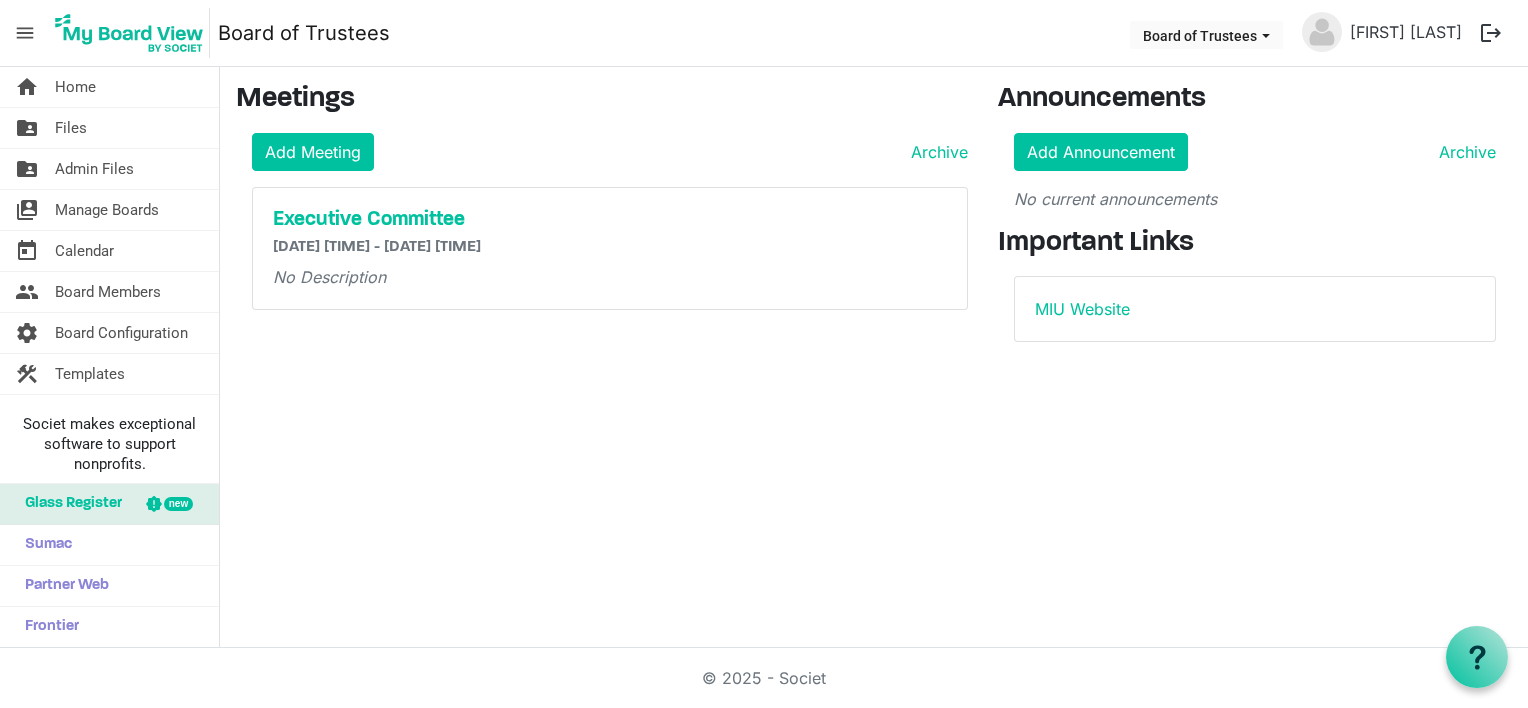 scroll, scrollTop: 0, scrollLeft: 0, axis: both 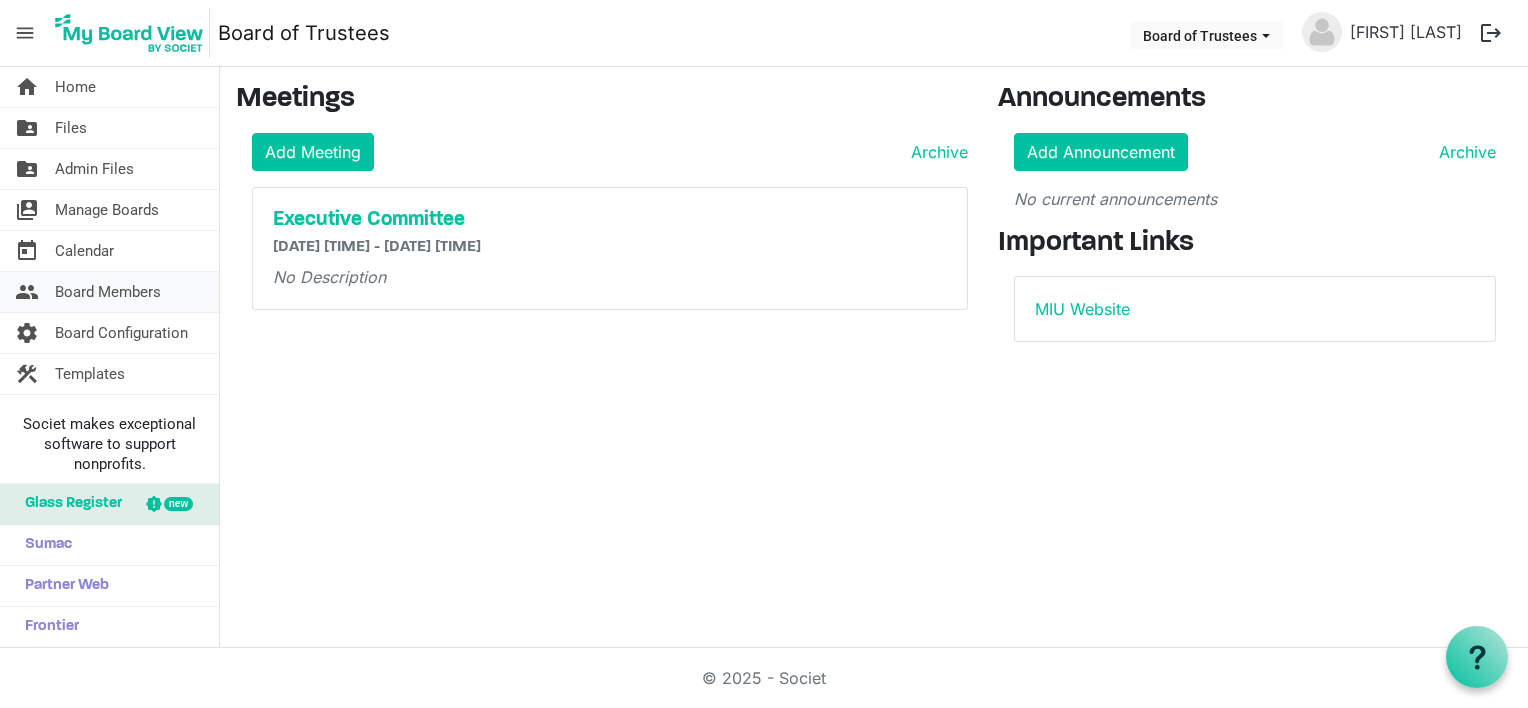click on "Board Members" at bounding box center (108, 292) 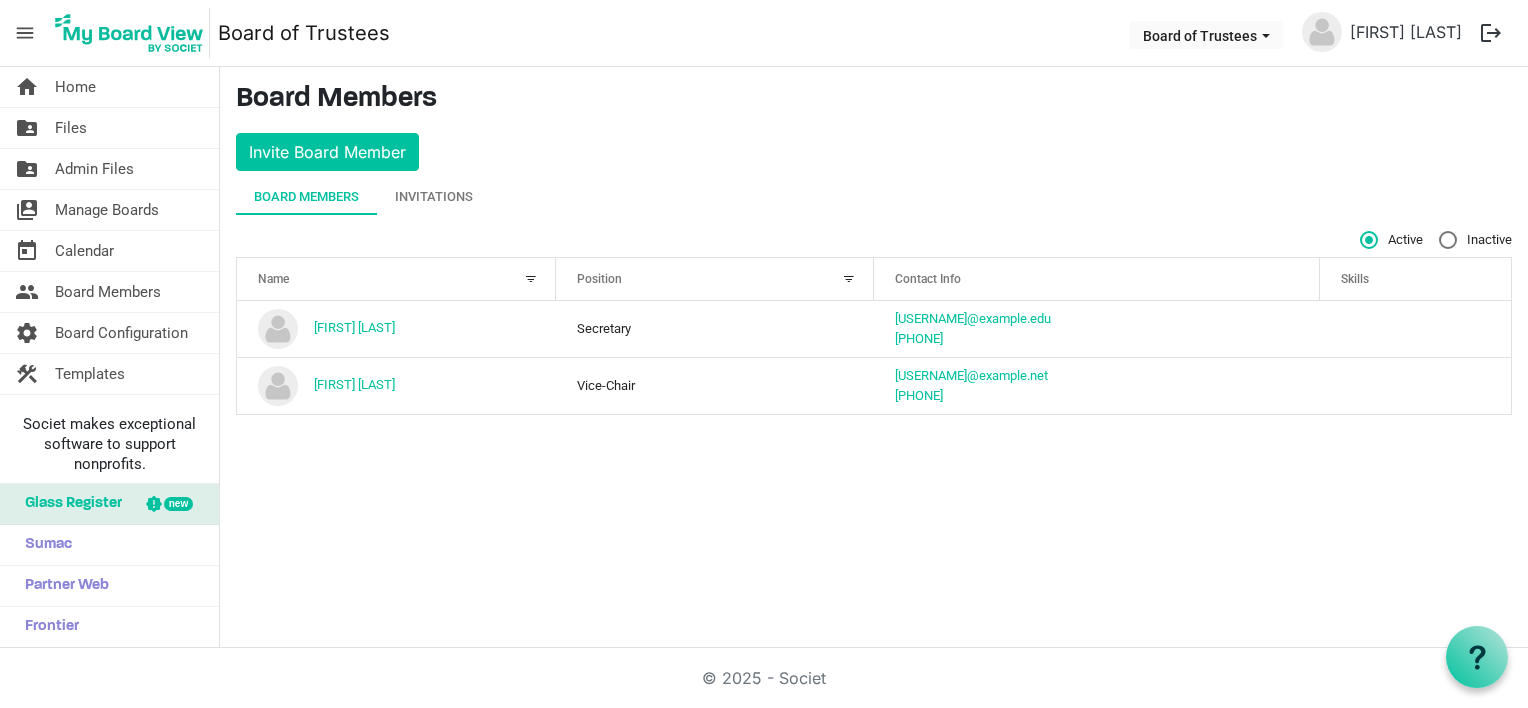 scroll, scrollTop: 0, scrollLeft: 0, axis: both 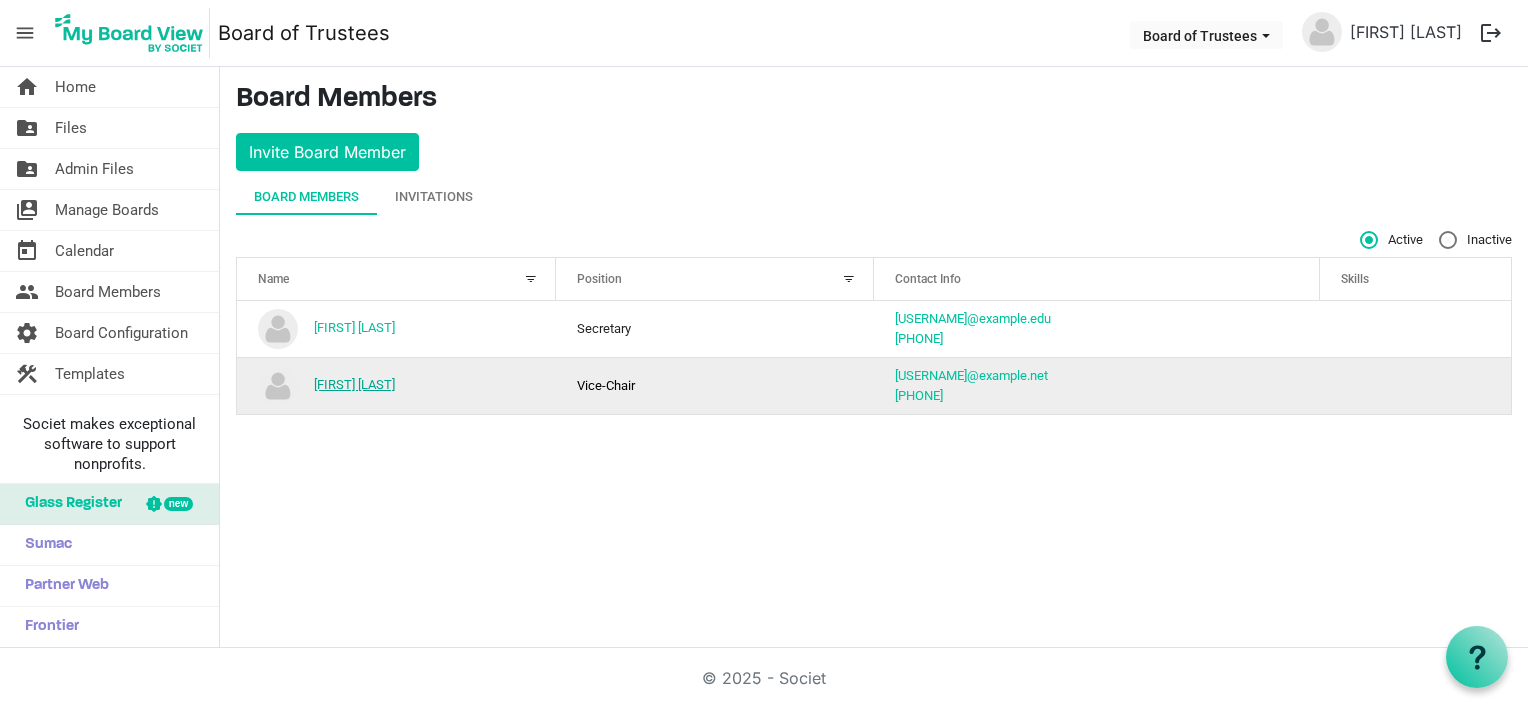 click on "[FIRST] [LAST]" at bounding box center (354, 384) 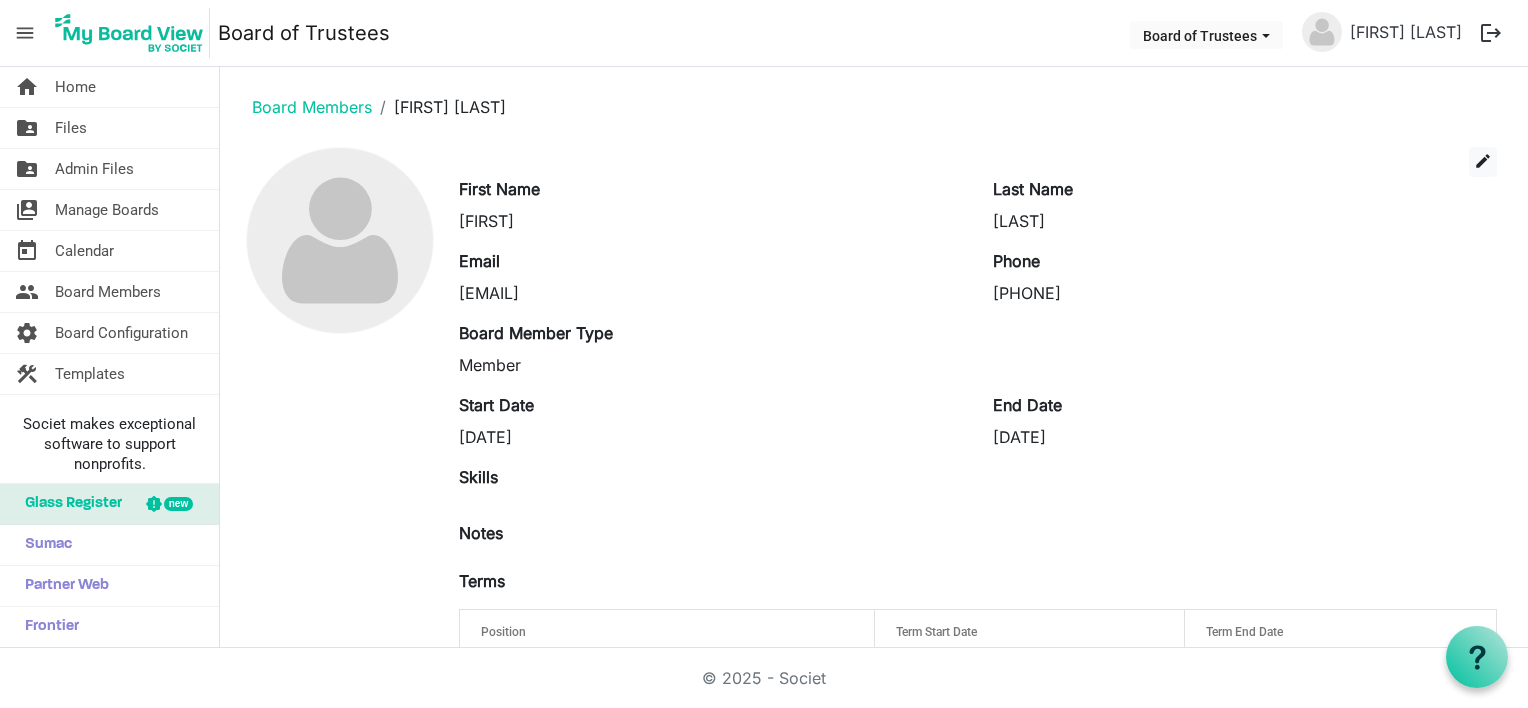 scroll, scrollTop: 0, scrollLeft: 0, axis: both 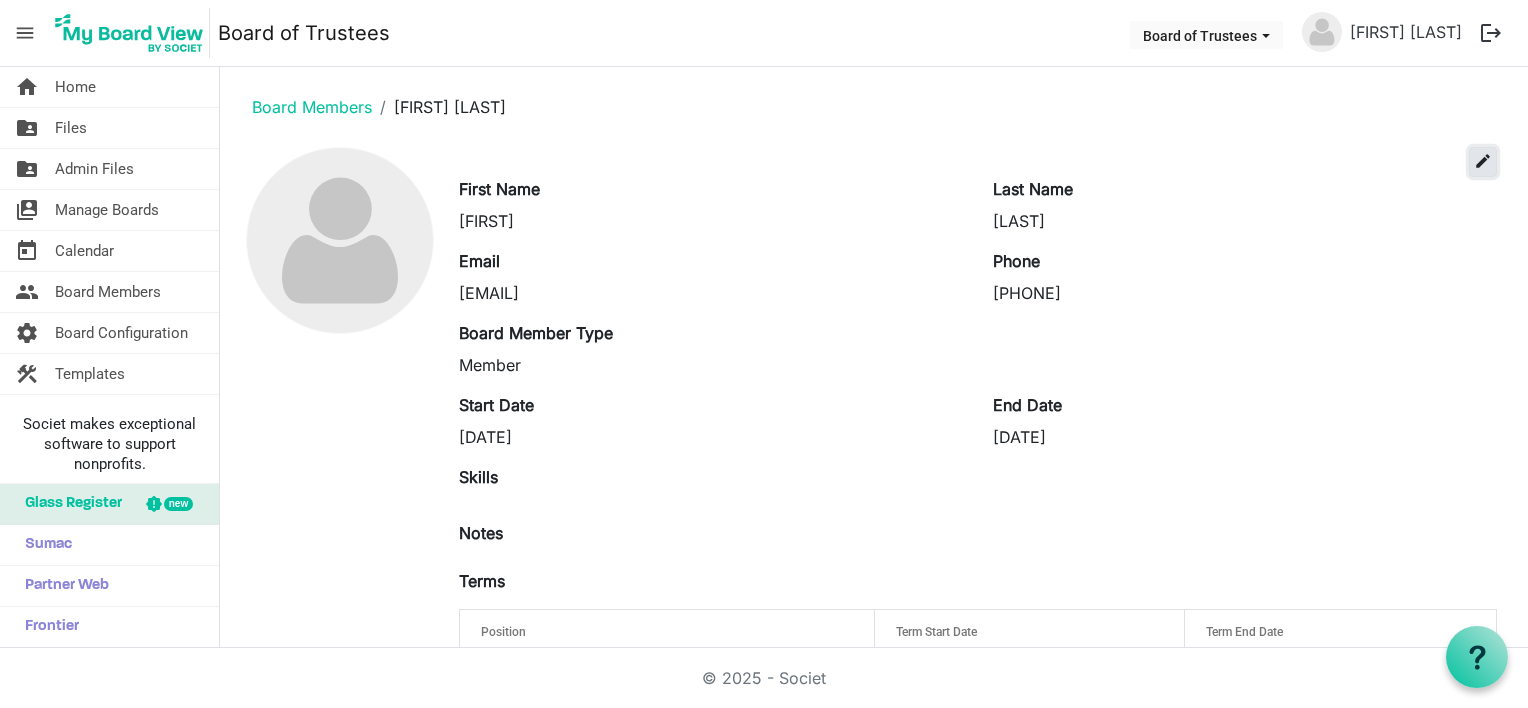 click on "edit" at bounding box center (1483, 161) 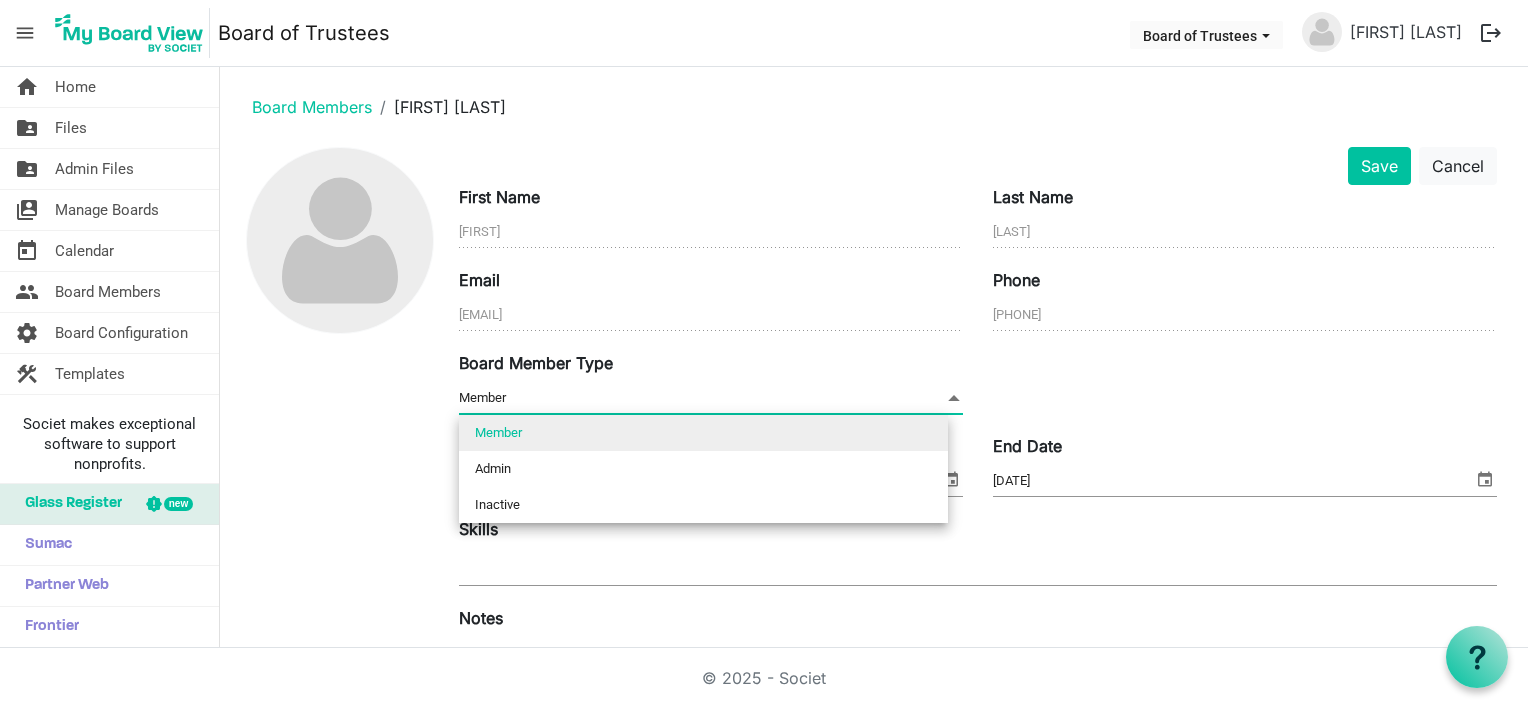 click at bounding box center [954, 398] 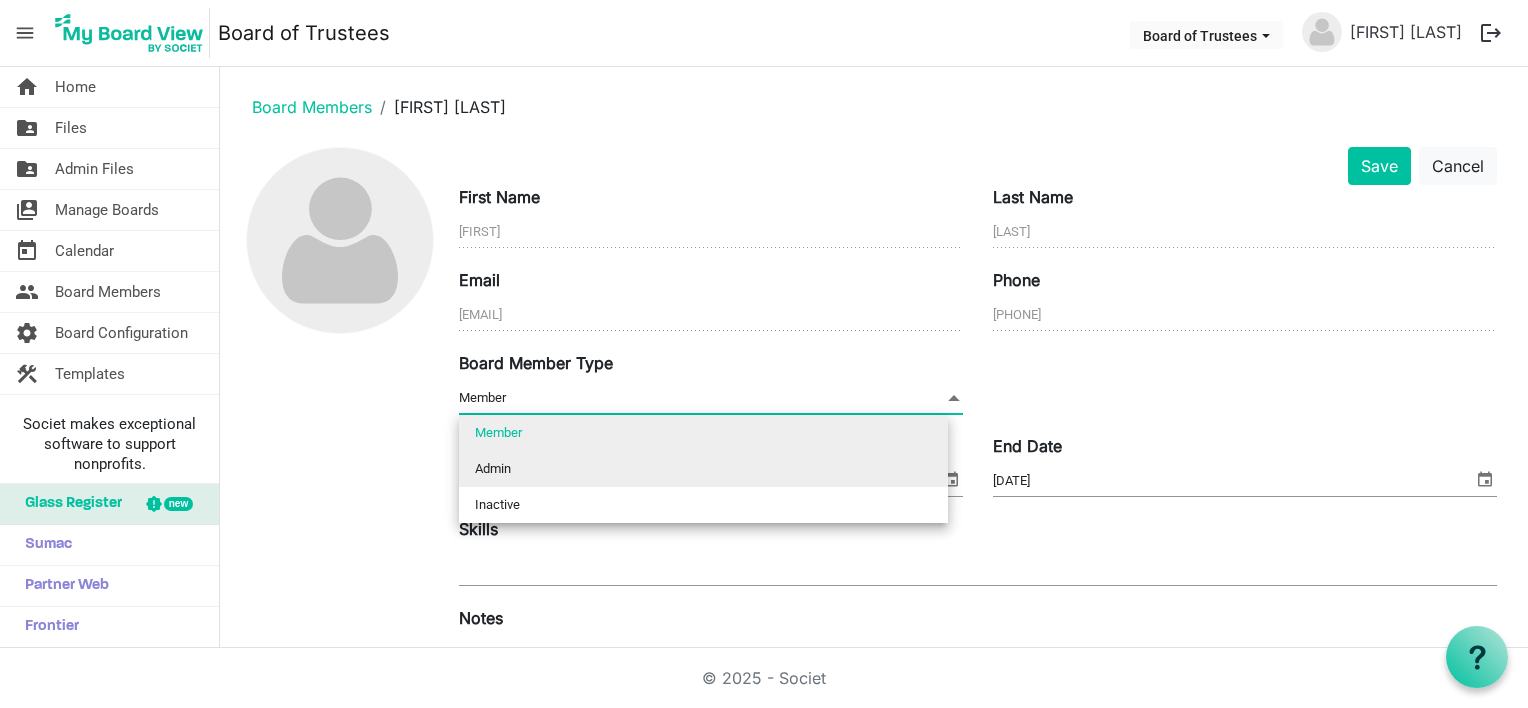 click on "Admin" at bounding box center (703, 469) 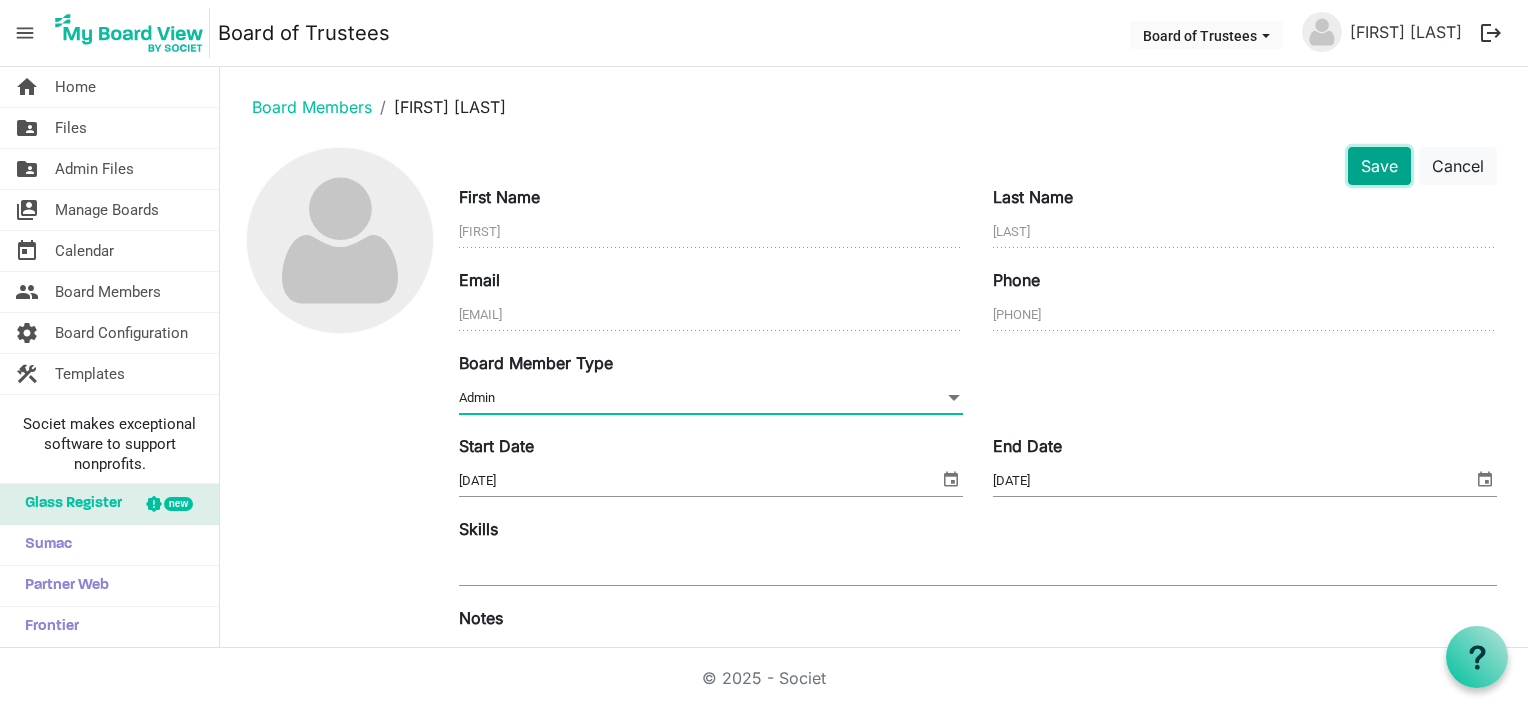 click on "Save" at bounding box center [1379, 166] 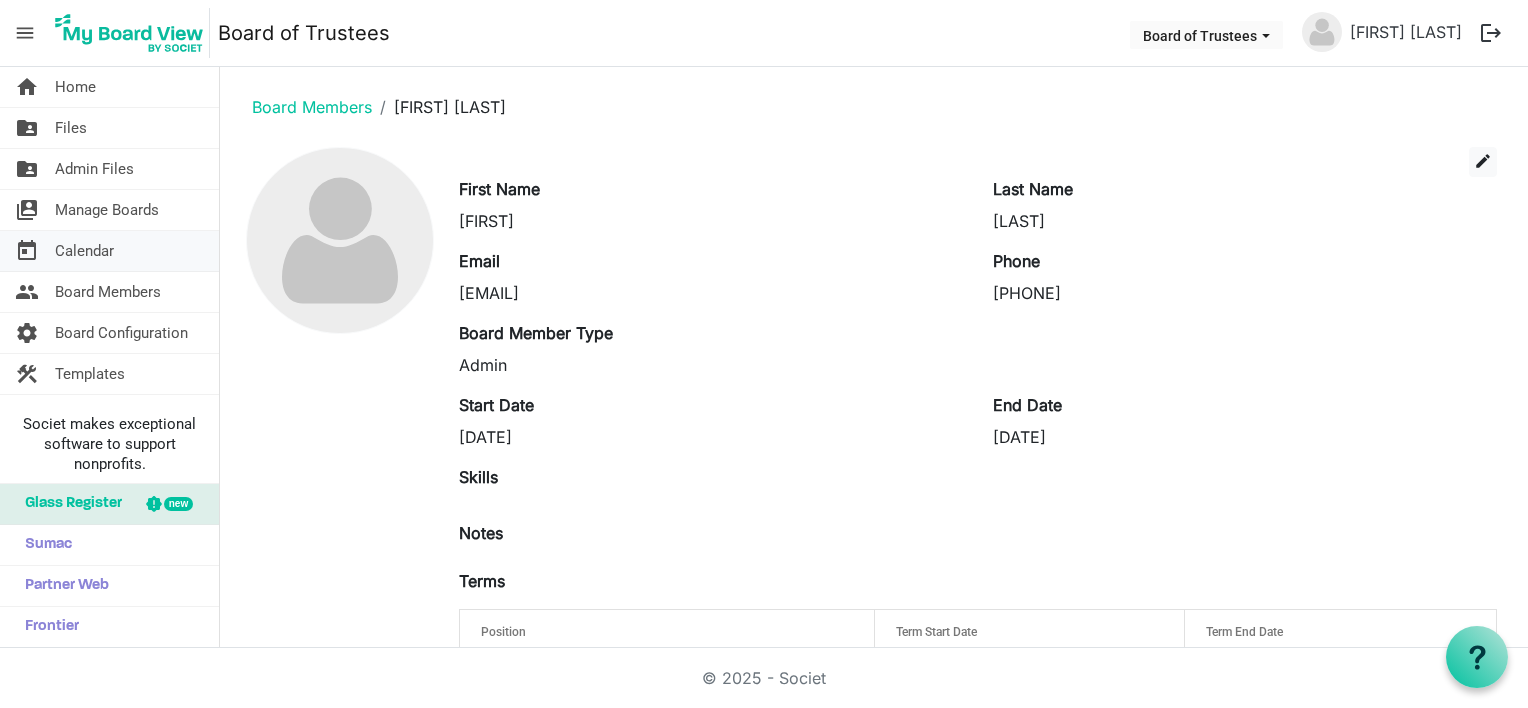 click on "Calendar" at bounding box center (84, 251) 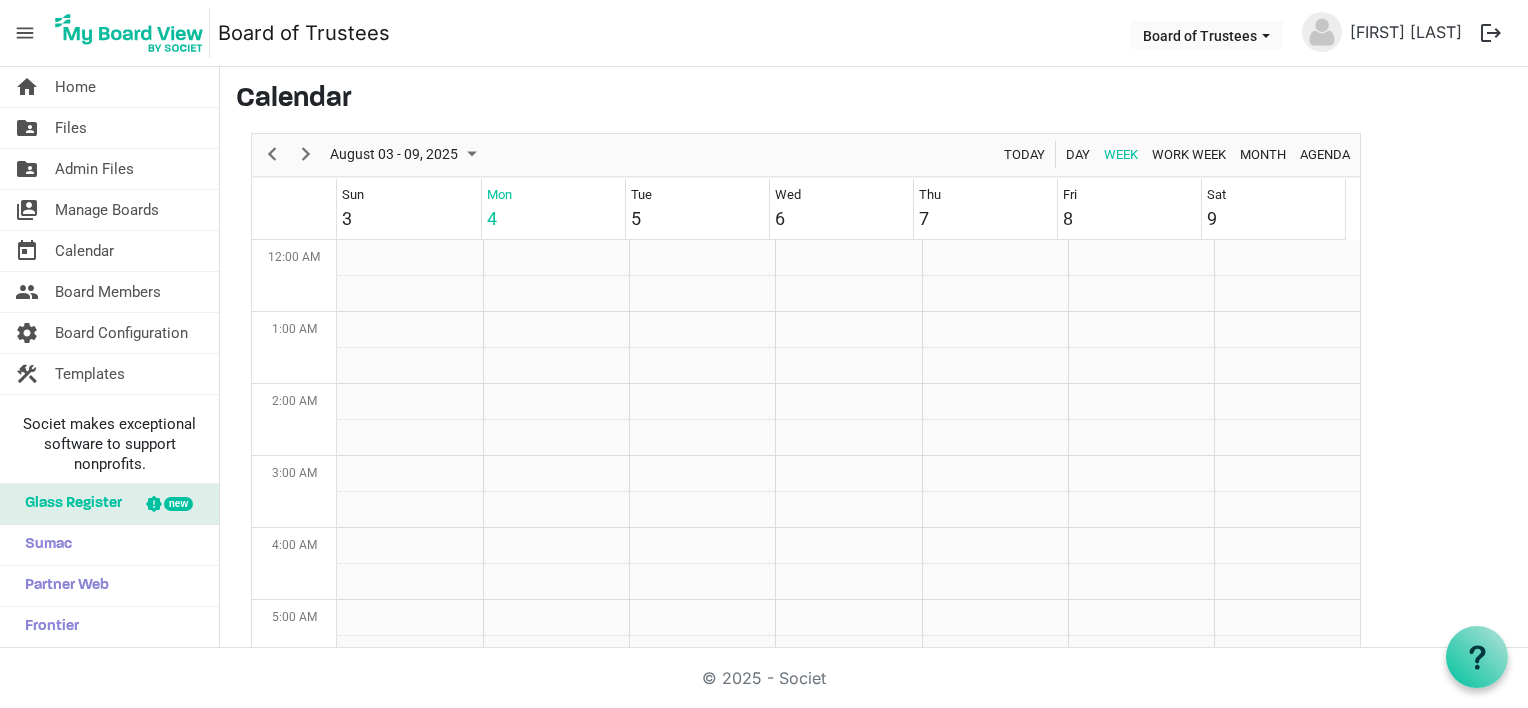 scroll, scrollTop: 0, scrollLeft: 0, axis: both 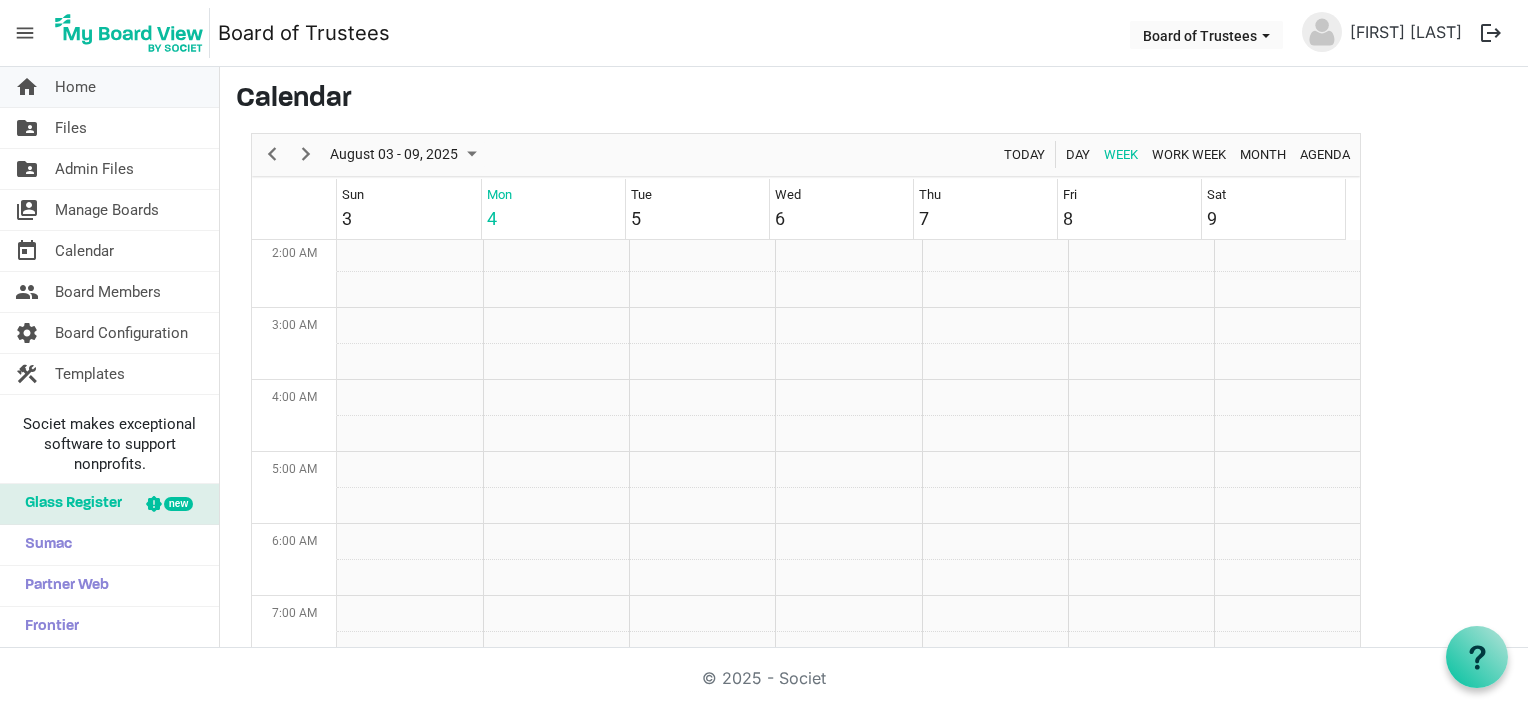 click on "Home" at bounding box center (75, 87) 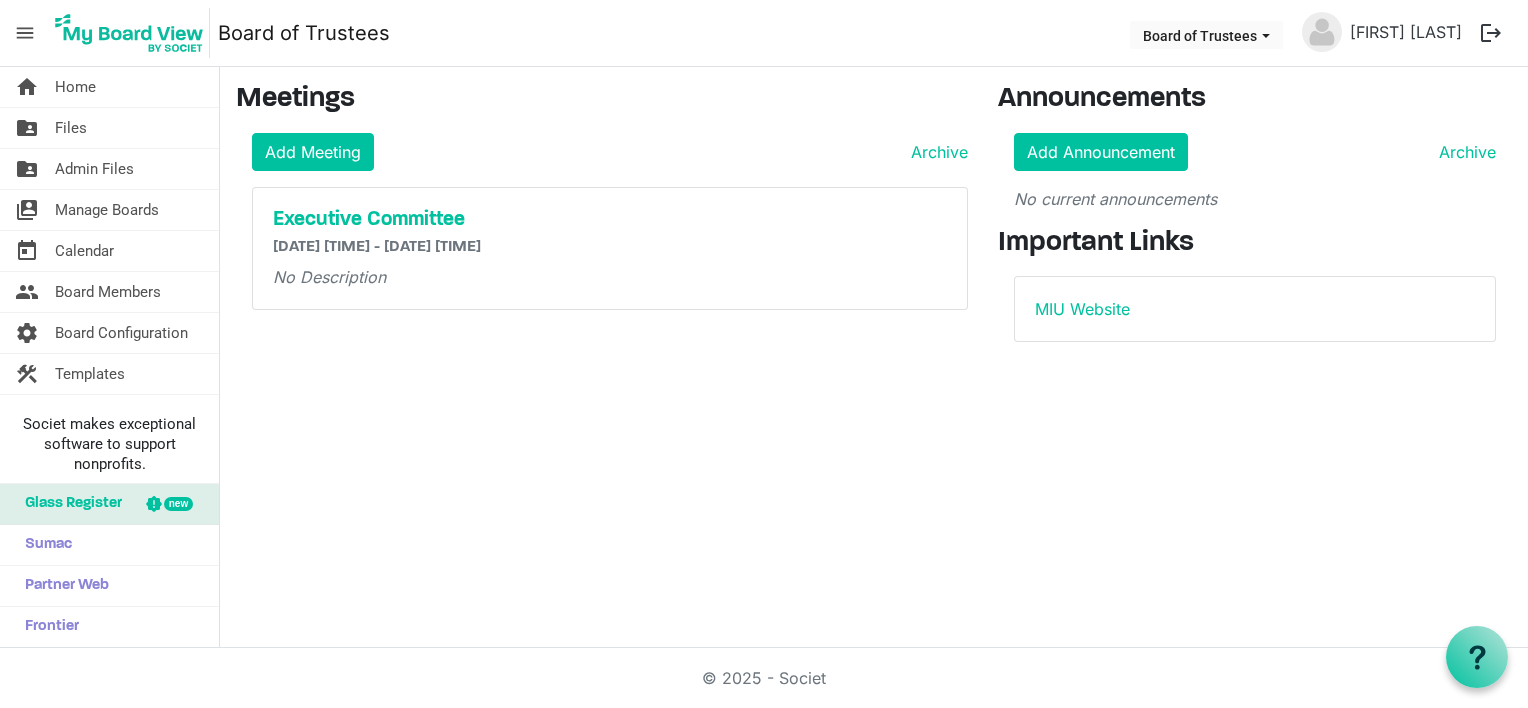 scroll, scrollTop: 0, scrollLeft: 0, axis: both 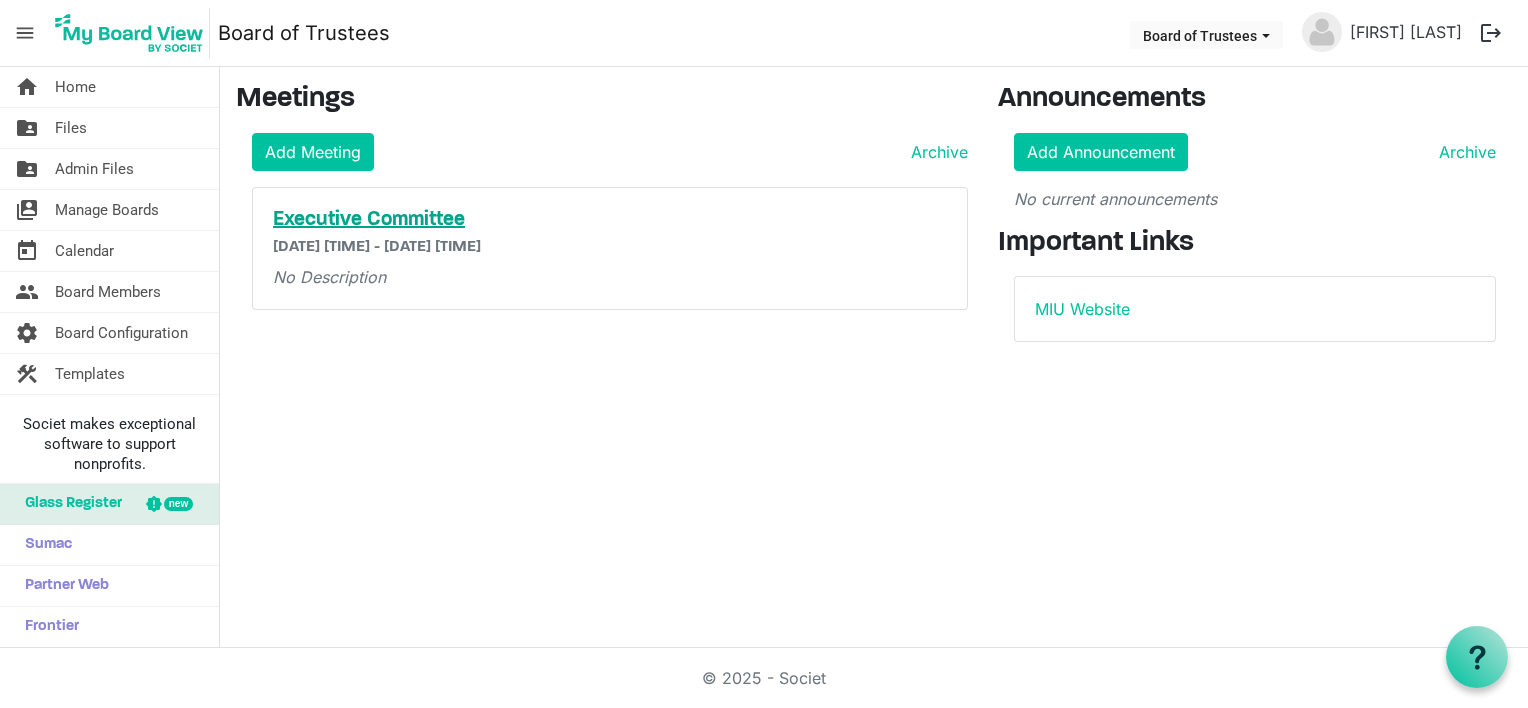 click on "Executive Committee" at bounding box center (610, 220) 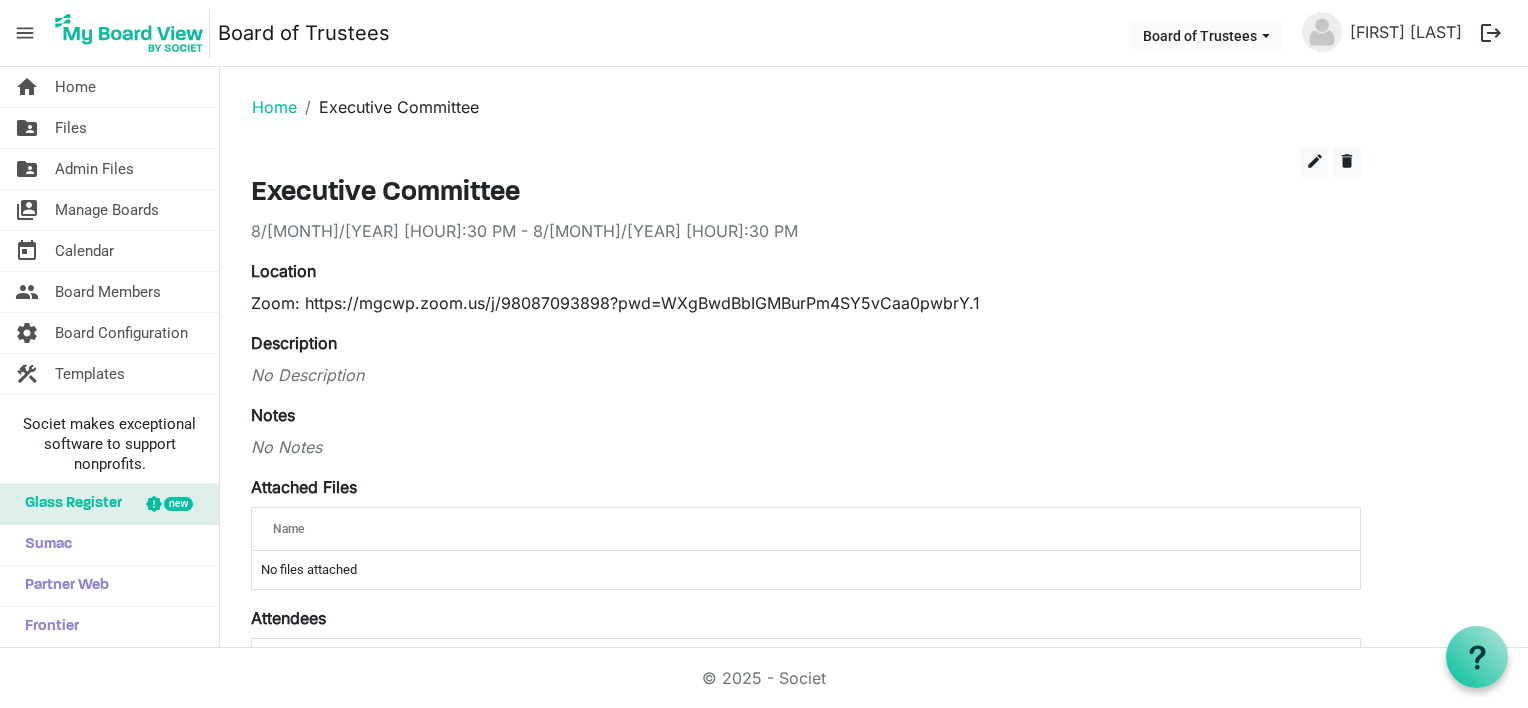 scroll, scrollTop: 0, scrollLeft: 0, axis: both 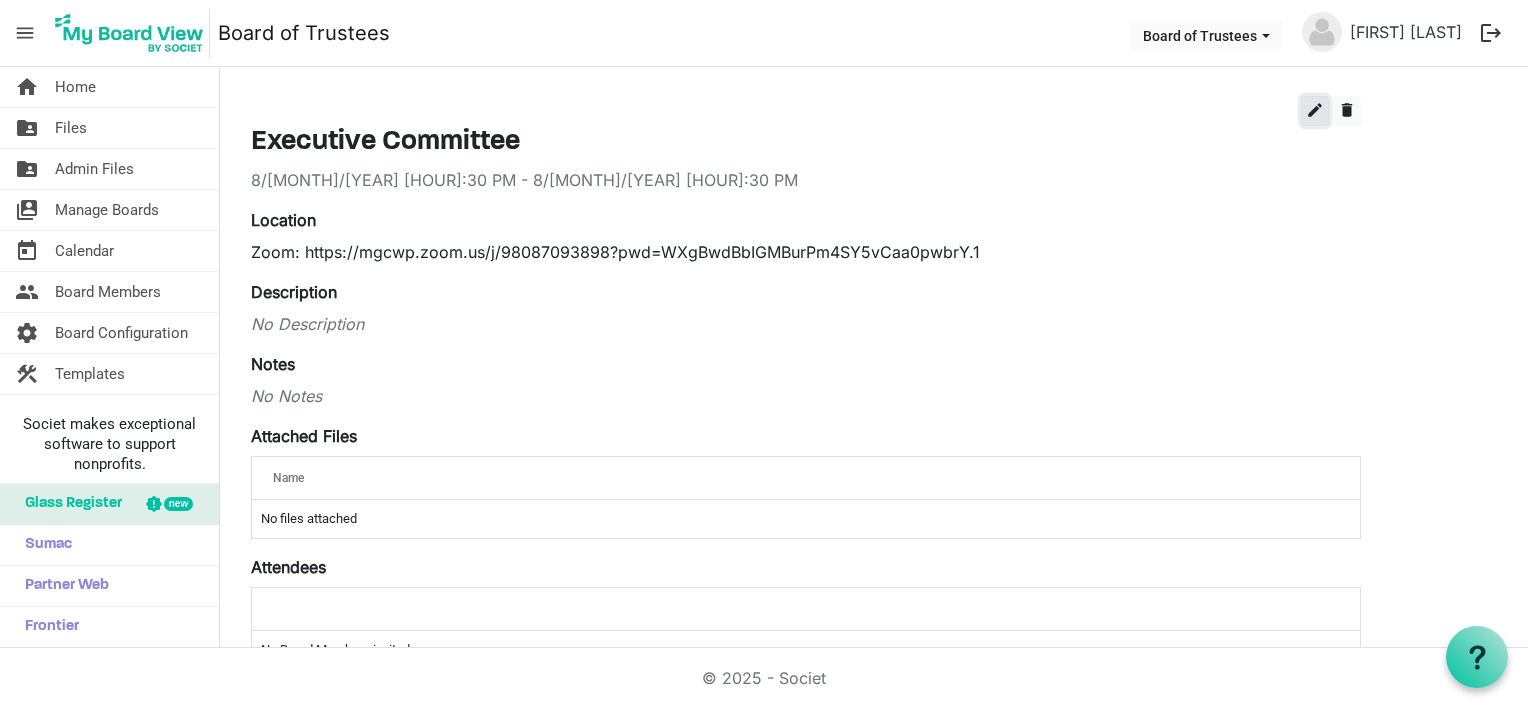 click on "edit" at bounding box center [1315, 110] 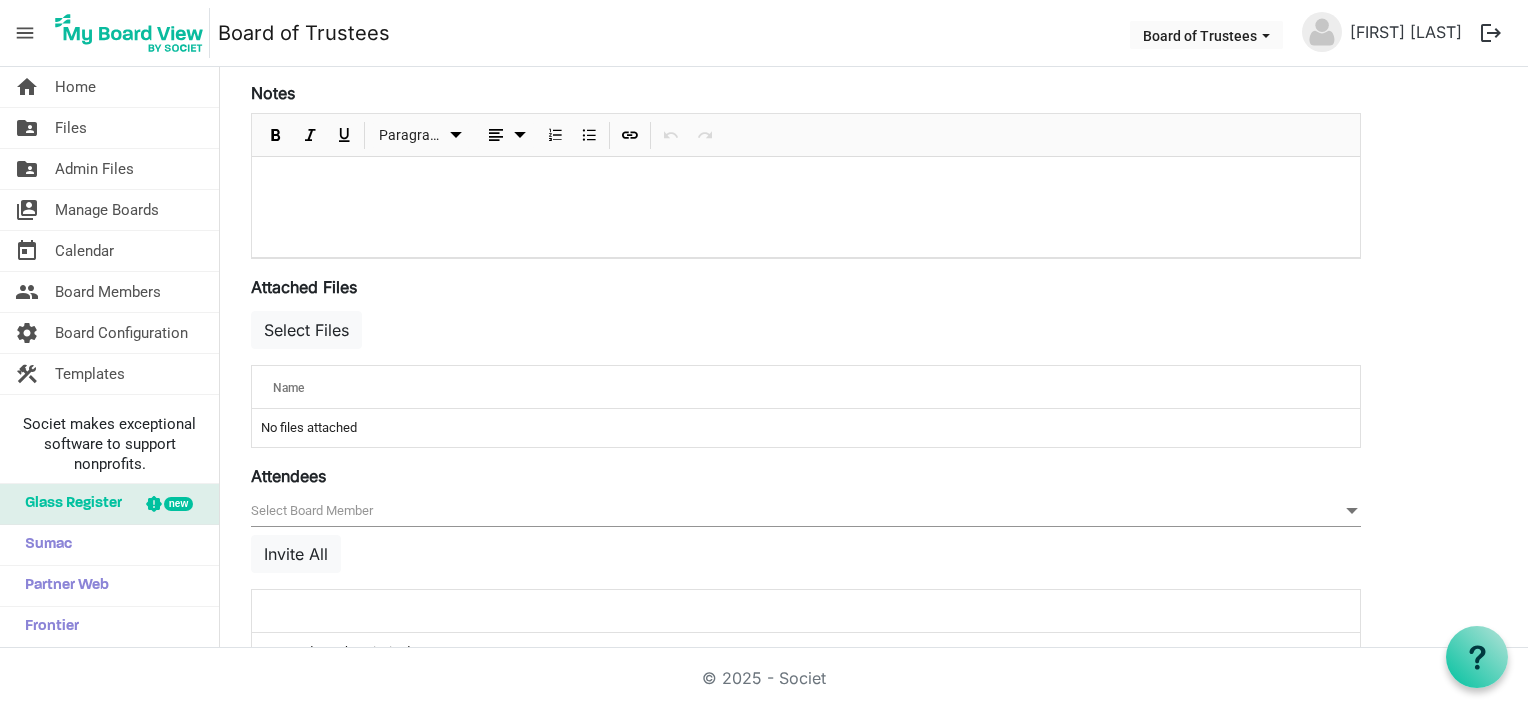 scroll, scrollTop: 632, scrollLeft: 0, axis: vertical 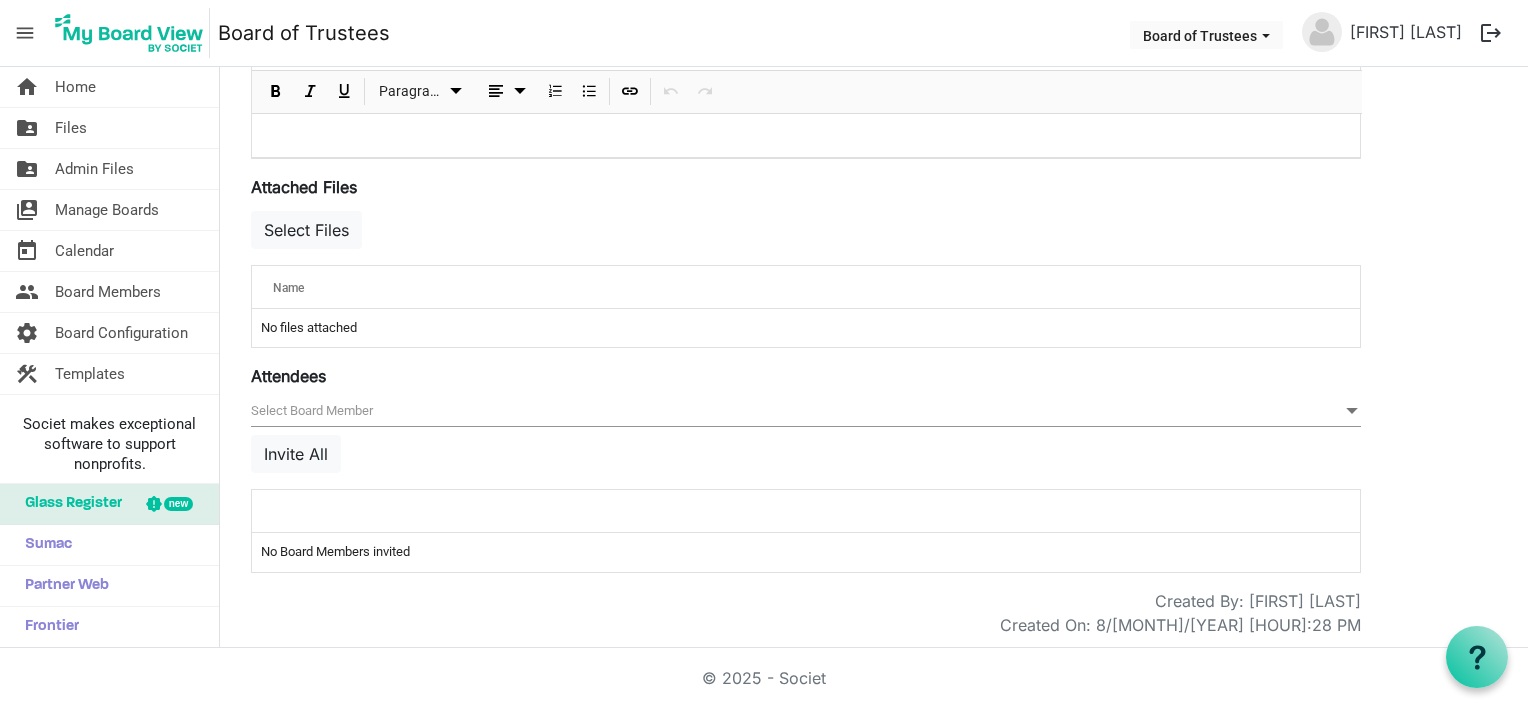 click on "null" at bounding box center (806, 411) 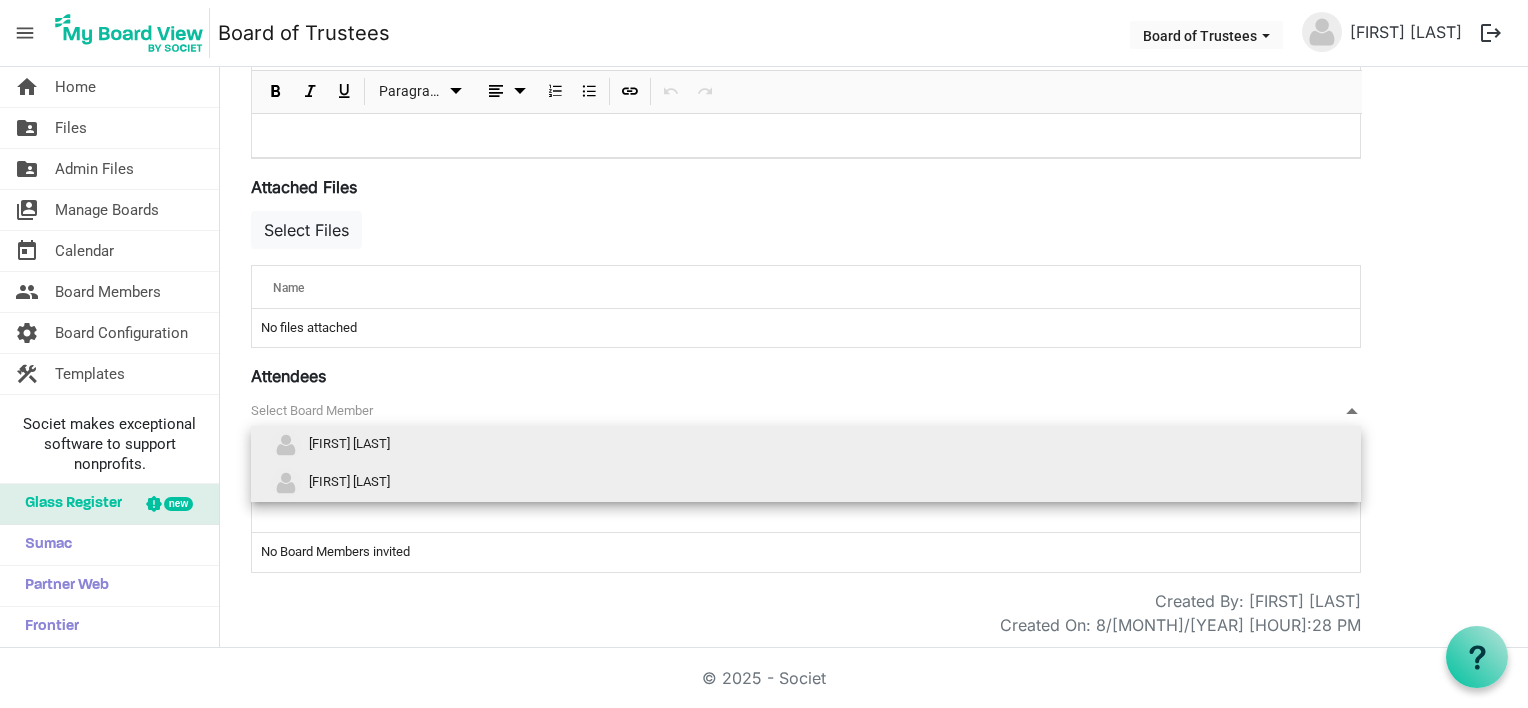 click on "[FIRST] [LAST]" at bounding box center [349, 481] 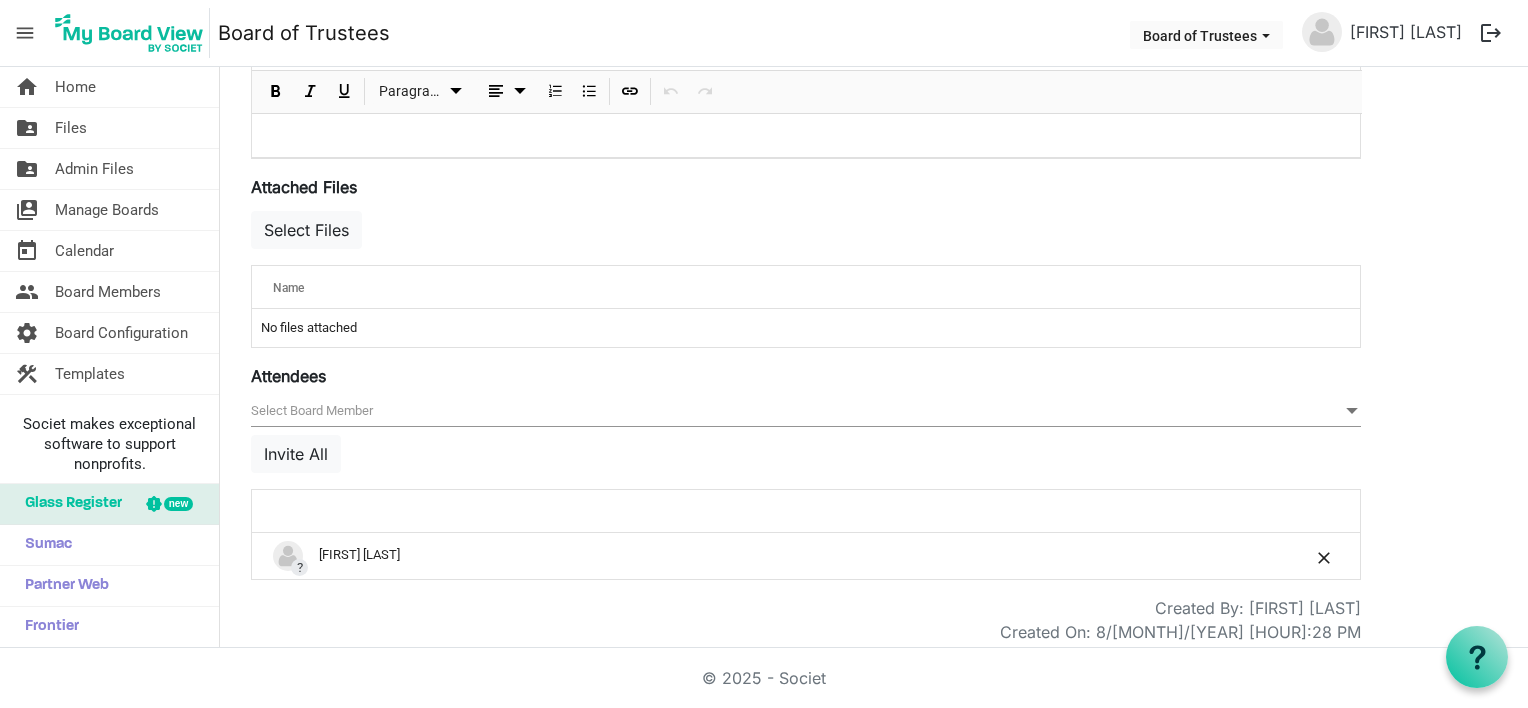scroll, scrollTop: 640, scrollLeft: 0, axis: vertical 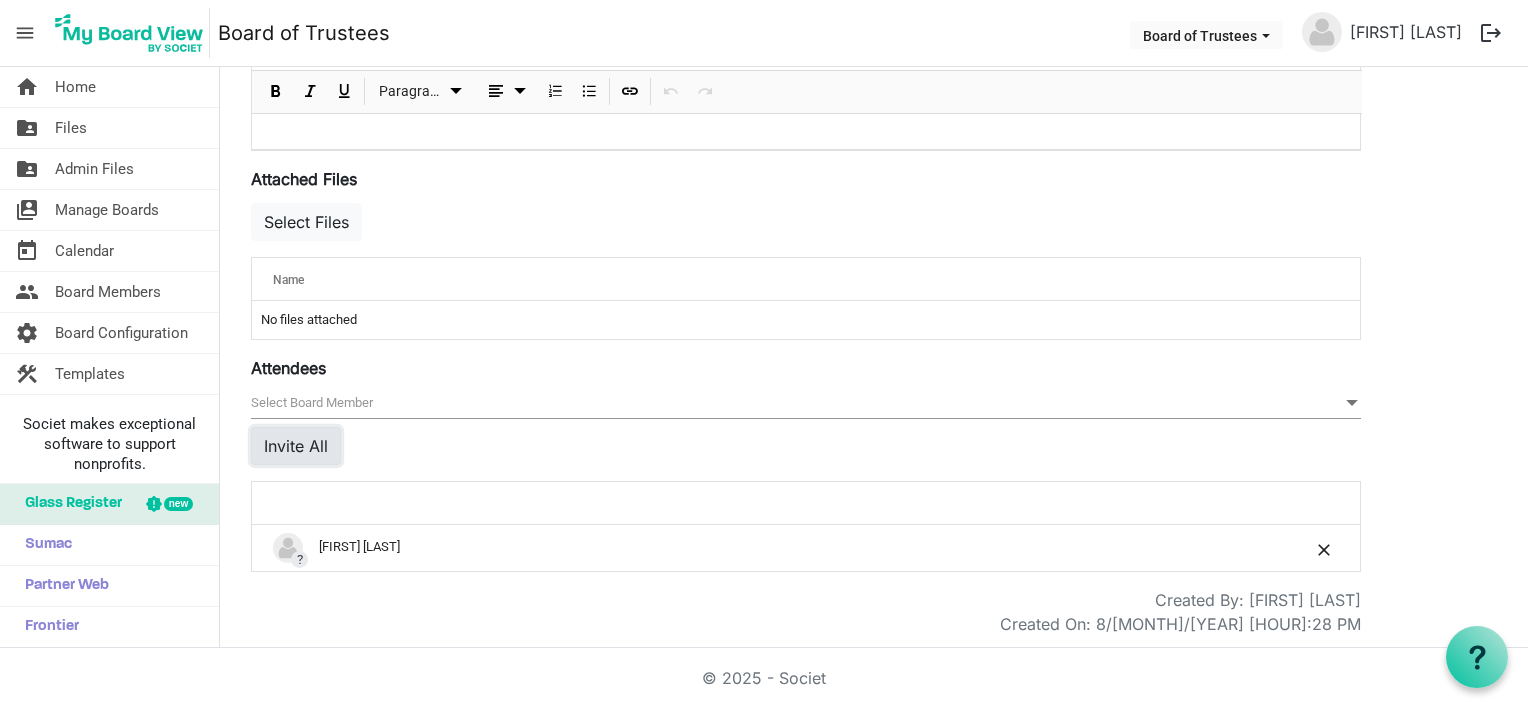 click on "Invite All" at bounding box center (296, 446) 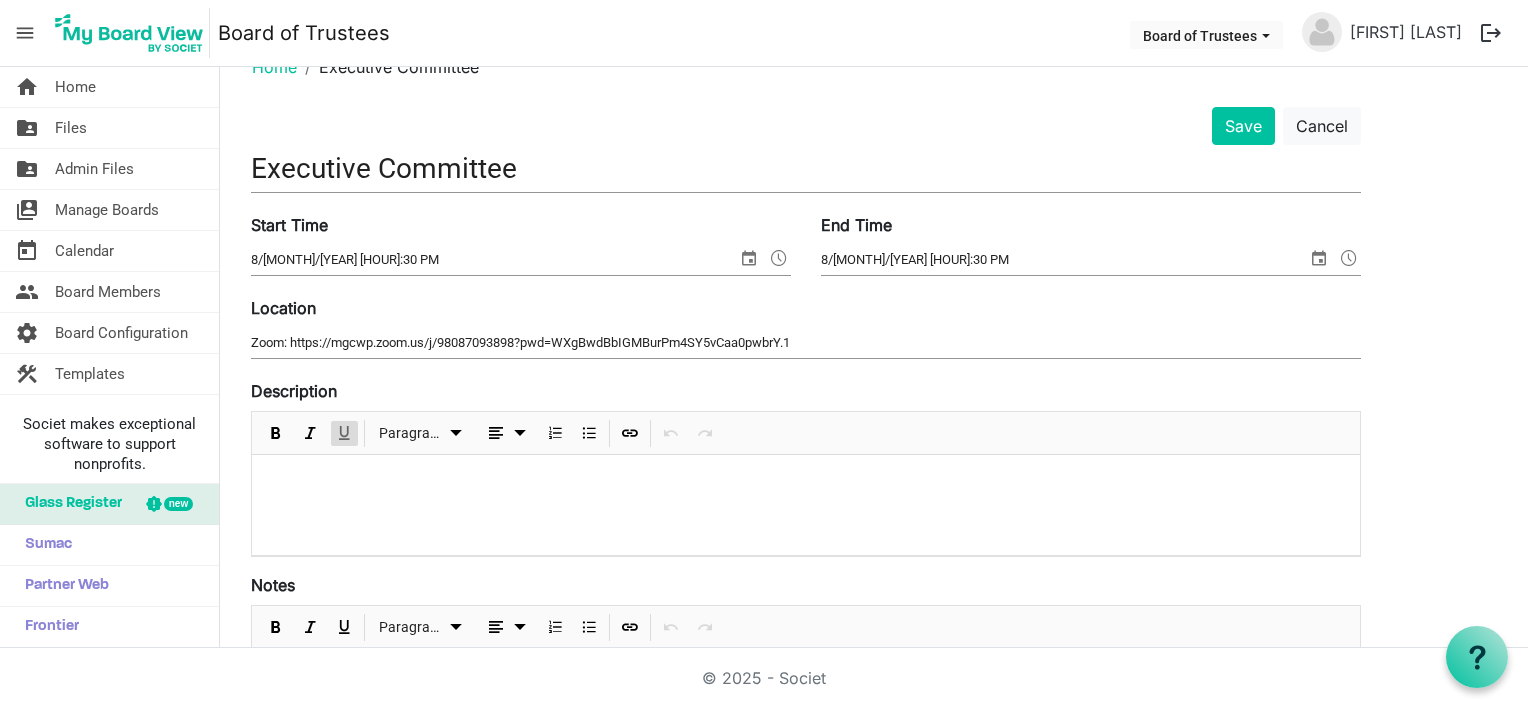 scroll, scrollTop: 0, scrollLeft: 0, axis: both 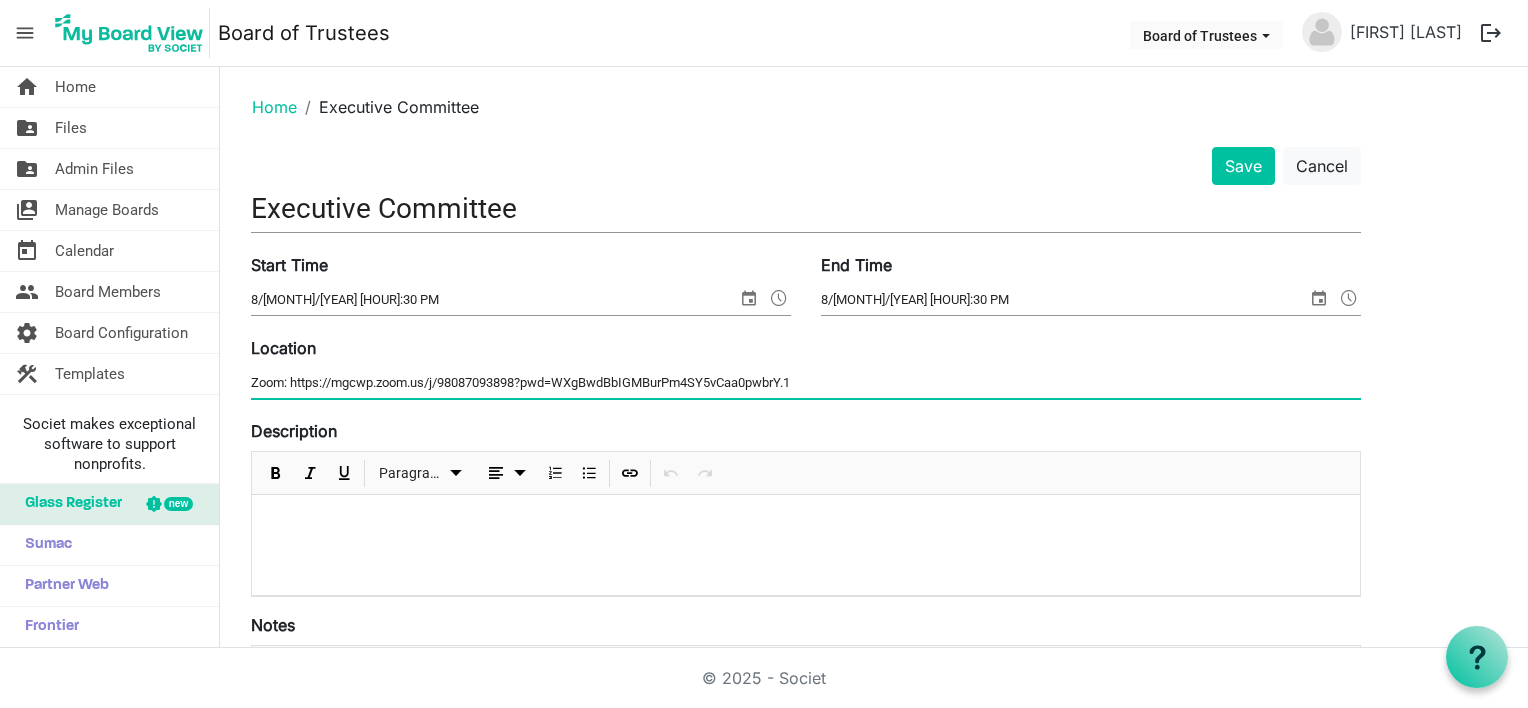drag, startPoint x: 814, startPoint y: 380, endPoint x: 232, endPoint y: 400, distance: 582.34357 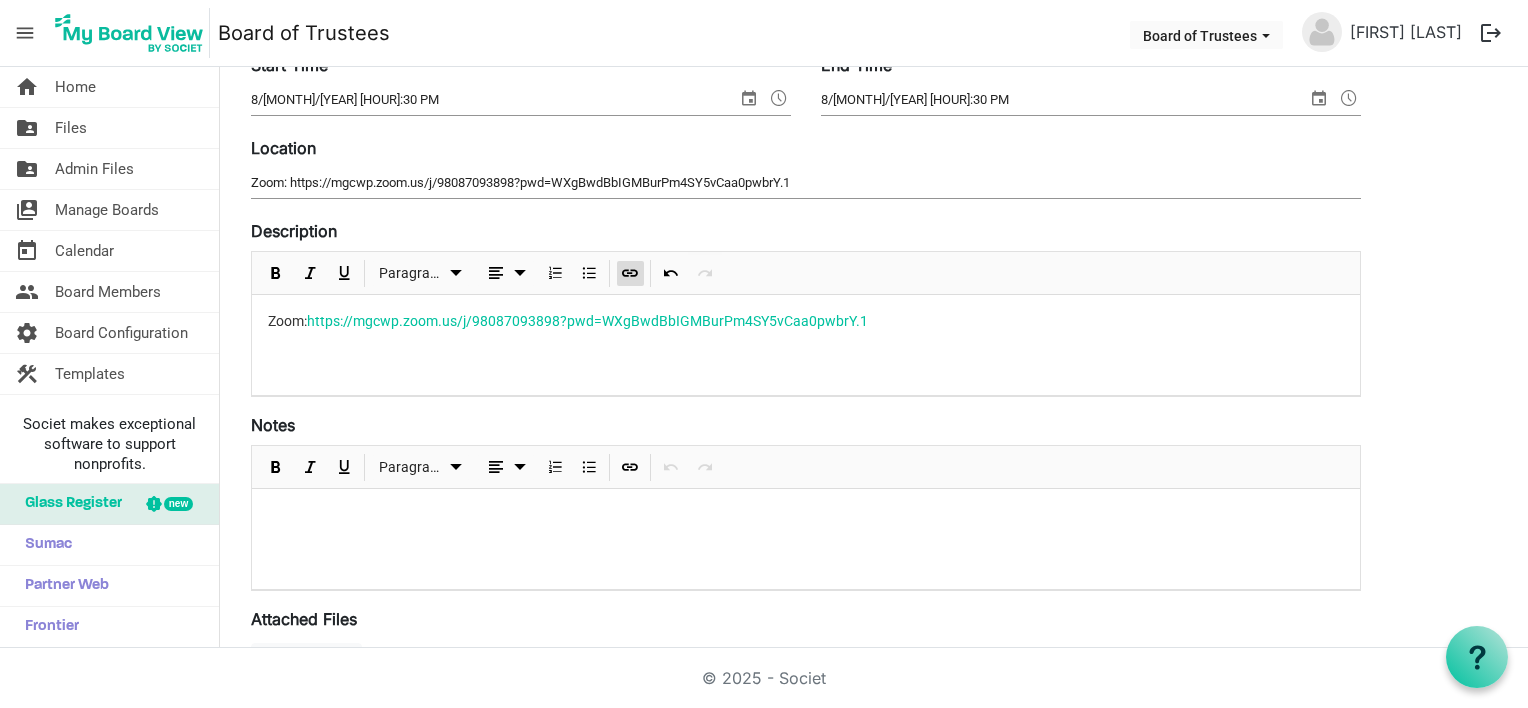 scroll, scrollTop: 100, scrollLeft: 0, axis: vertical 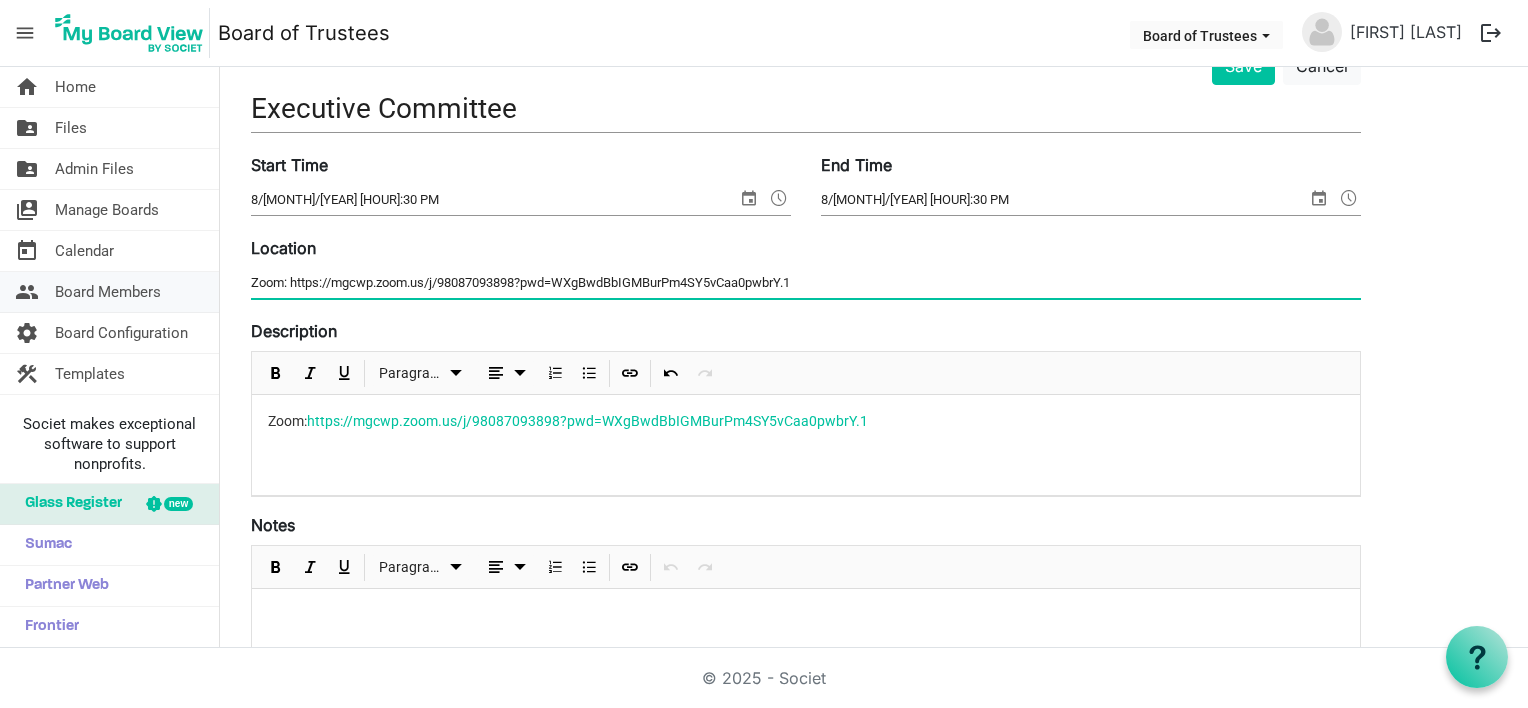 drag, startPoint x: 815, startPoint y: 280, endPoint x: 205, endPoint y: 309, distance: 610.68896 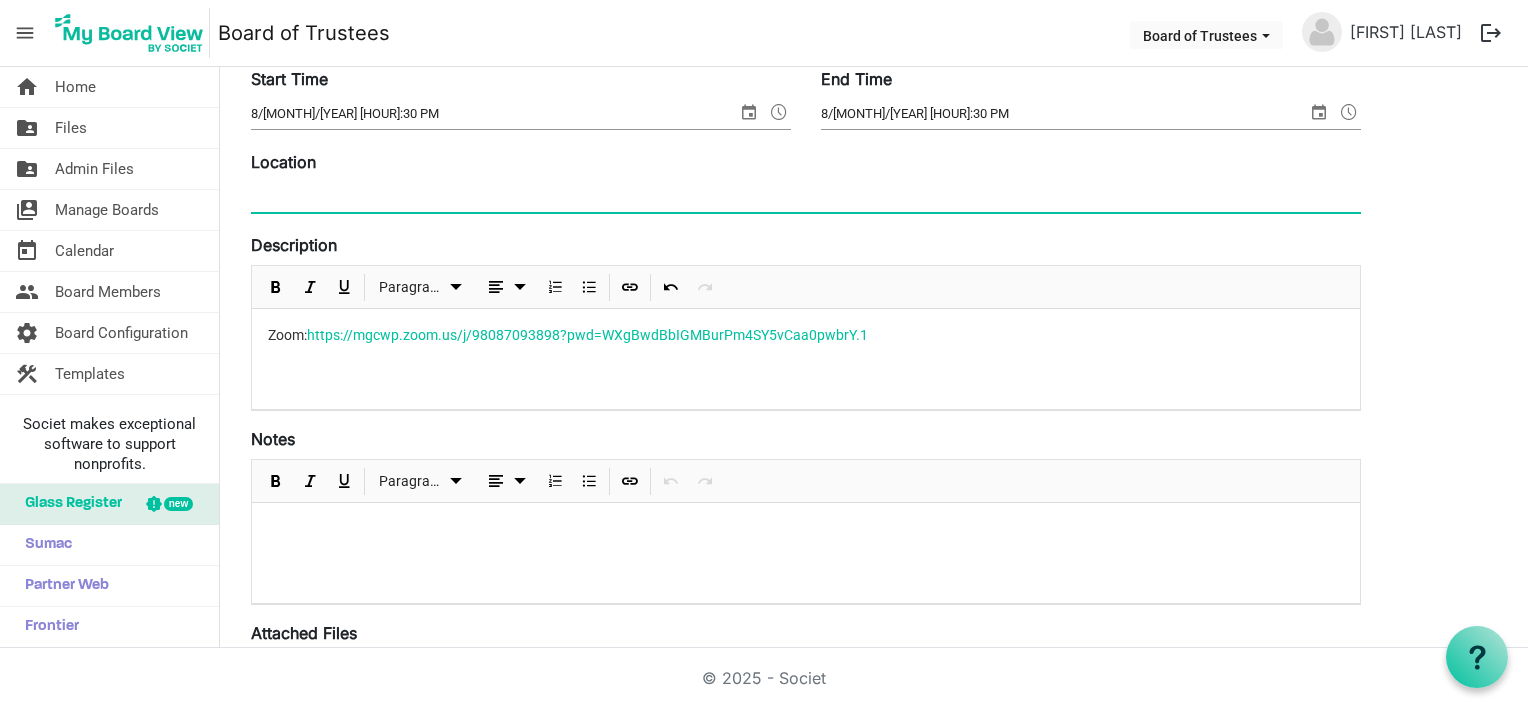 scroll, scrollTop: 0, scrollLeft: 0, axis: both 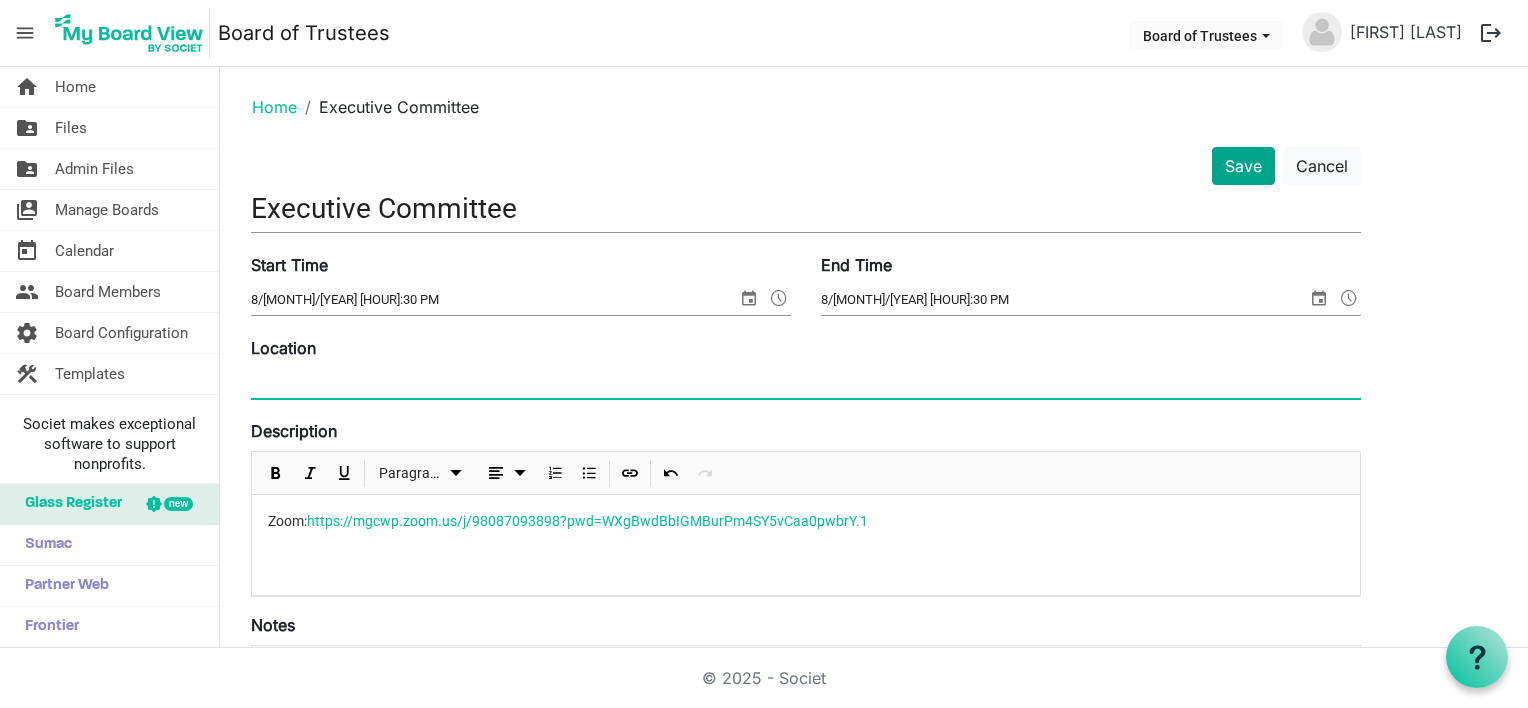 type 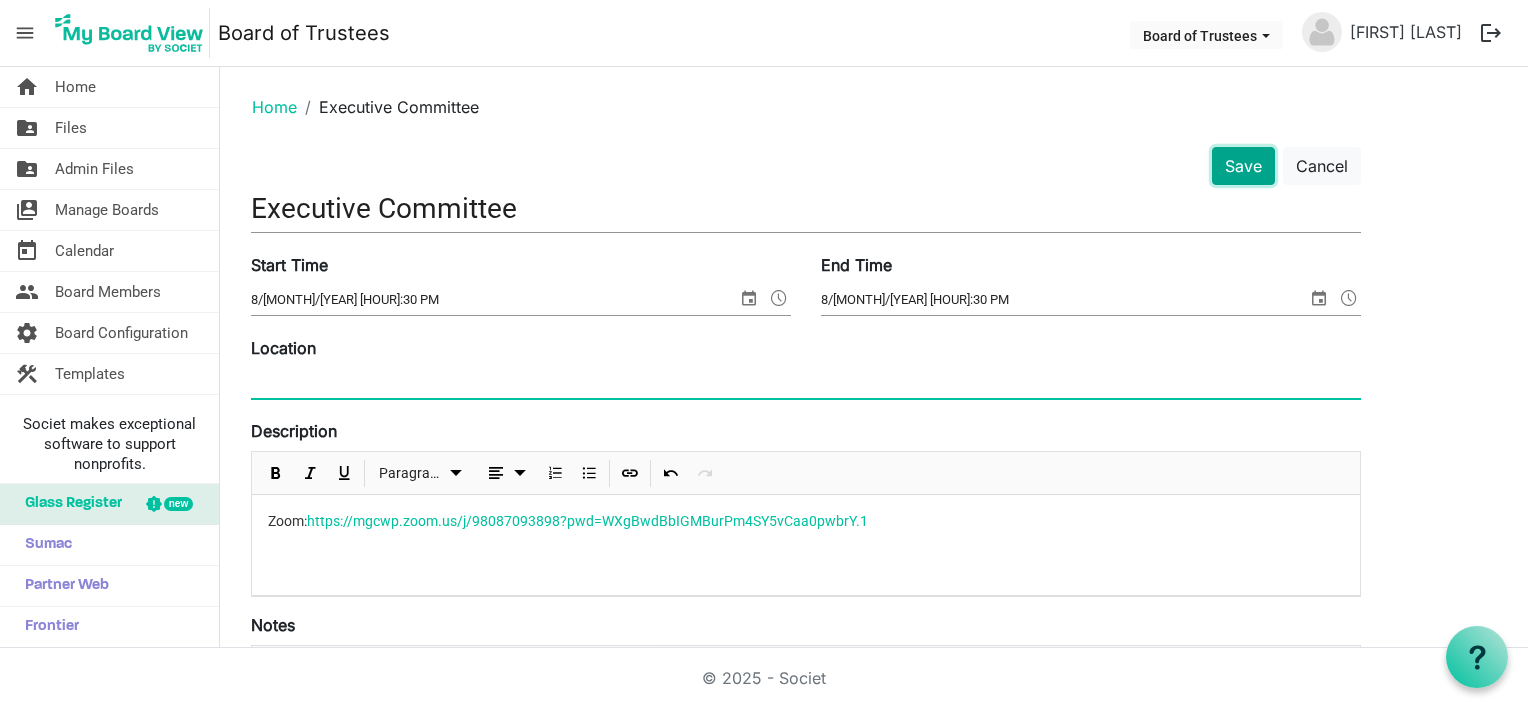 click on "Save" at bounding box center [1243, 166] 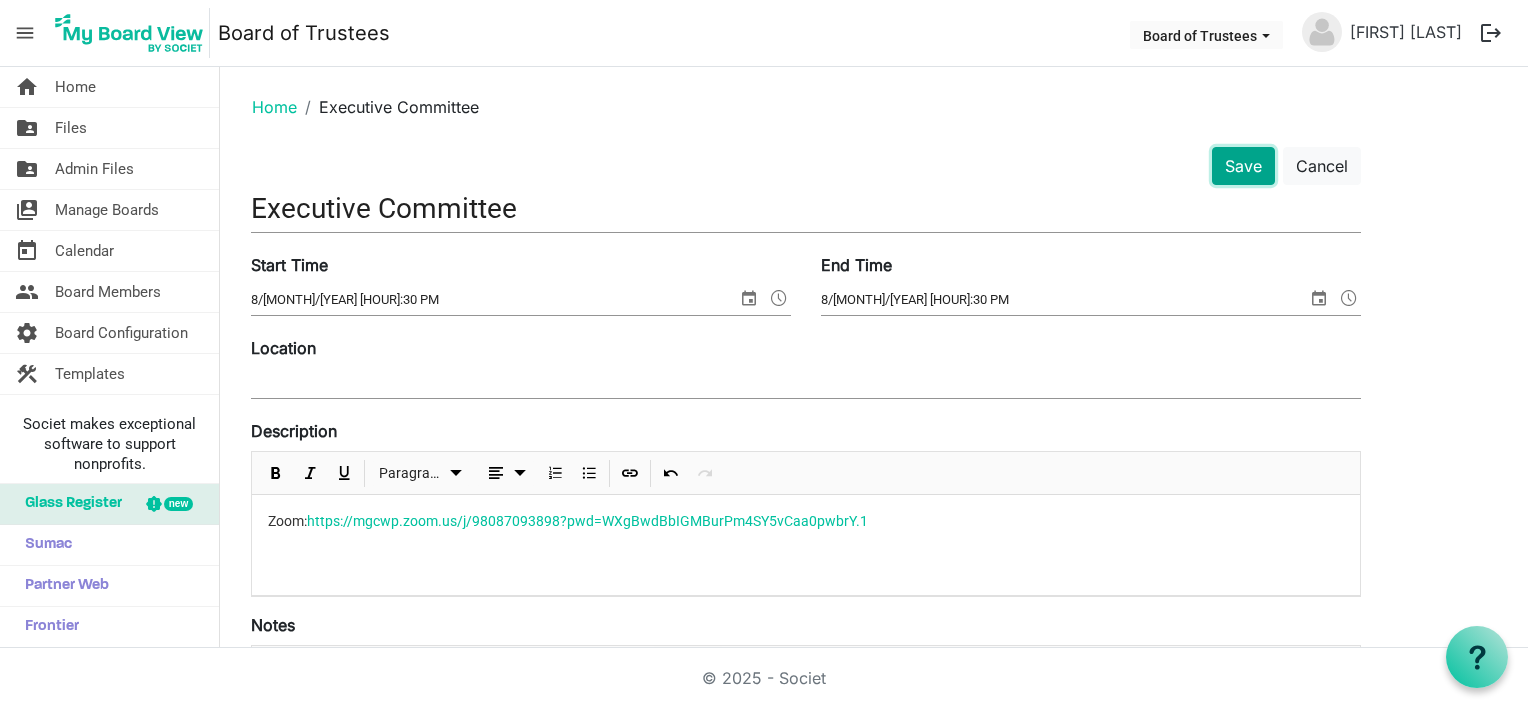 click on "Save" at bounding box center (1243, 166) 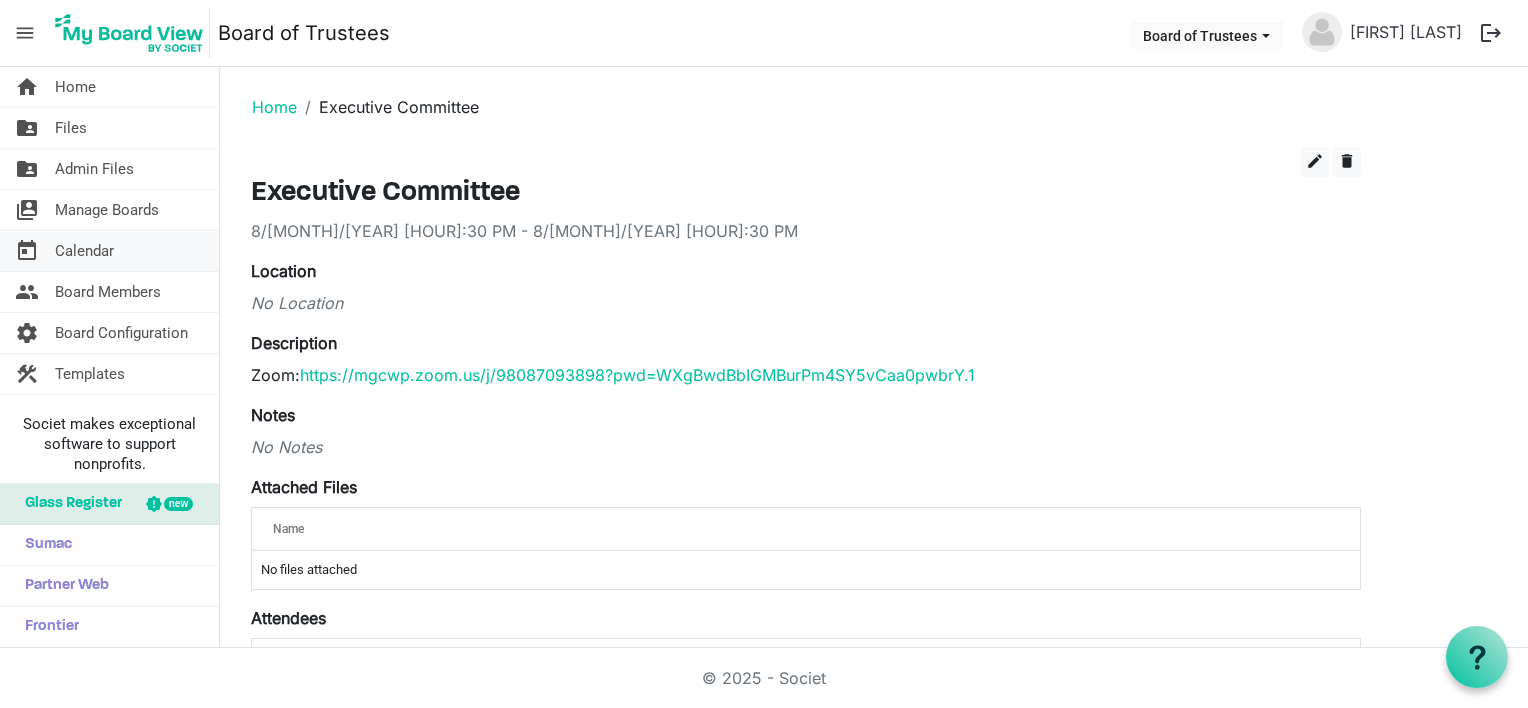 click on "Calendar" at bounding box center [84, 251] 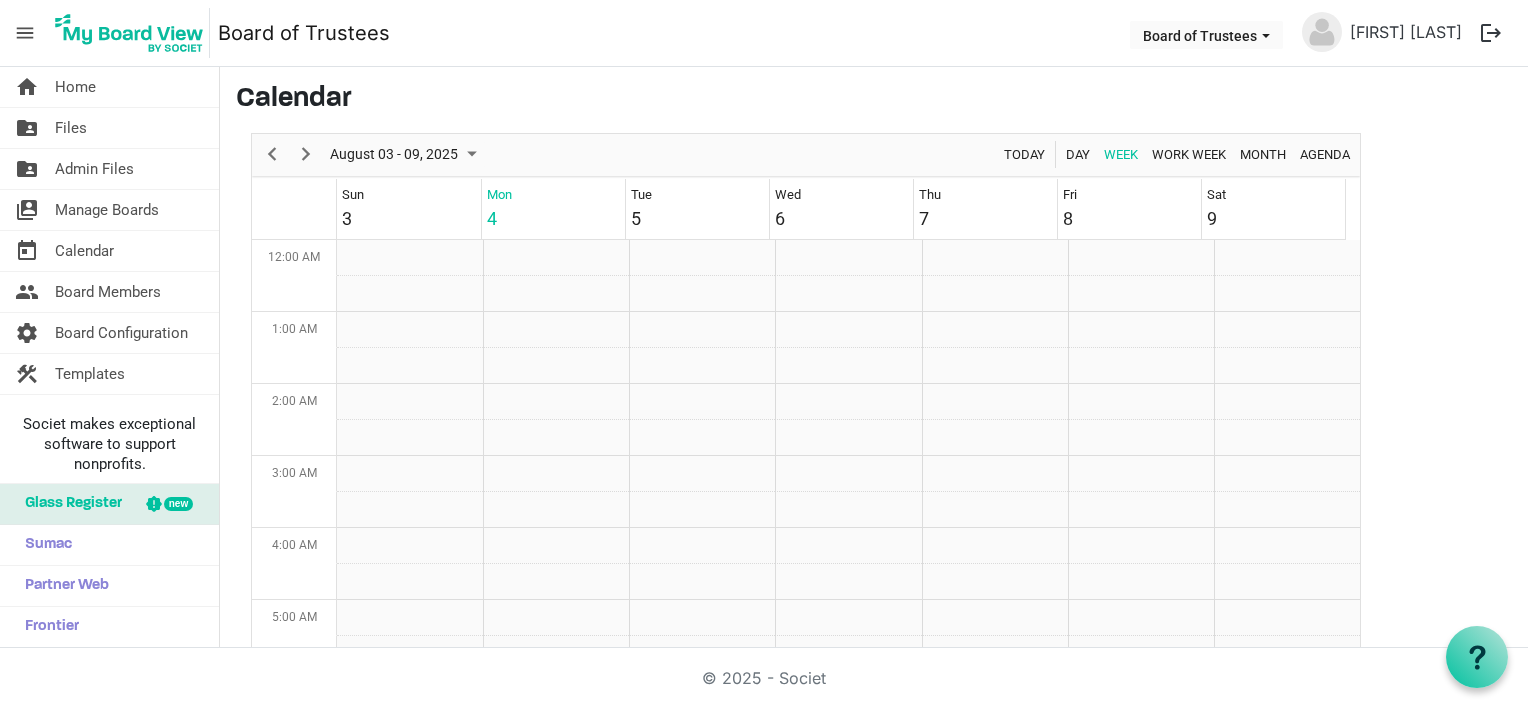 scroll, scrollTop: 0, scrollLeft: 0, axis: both 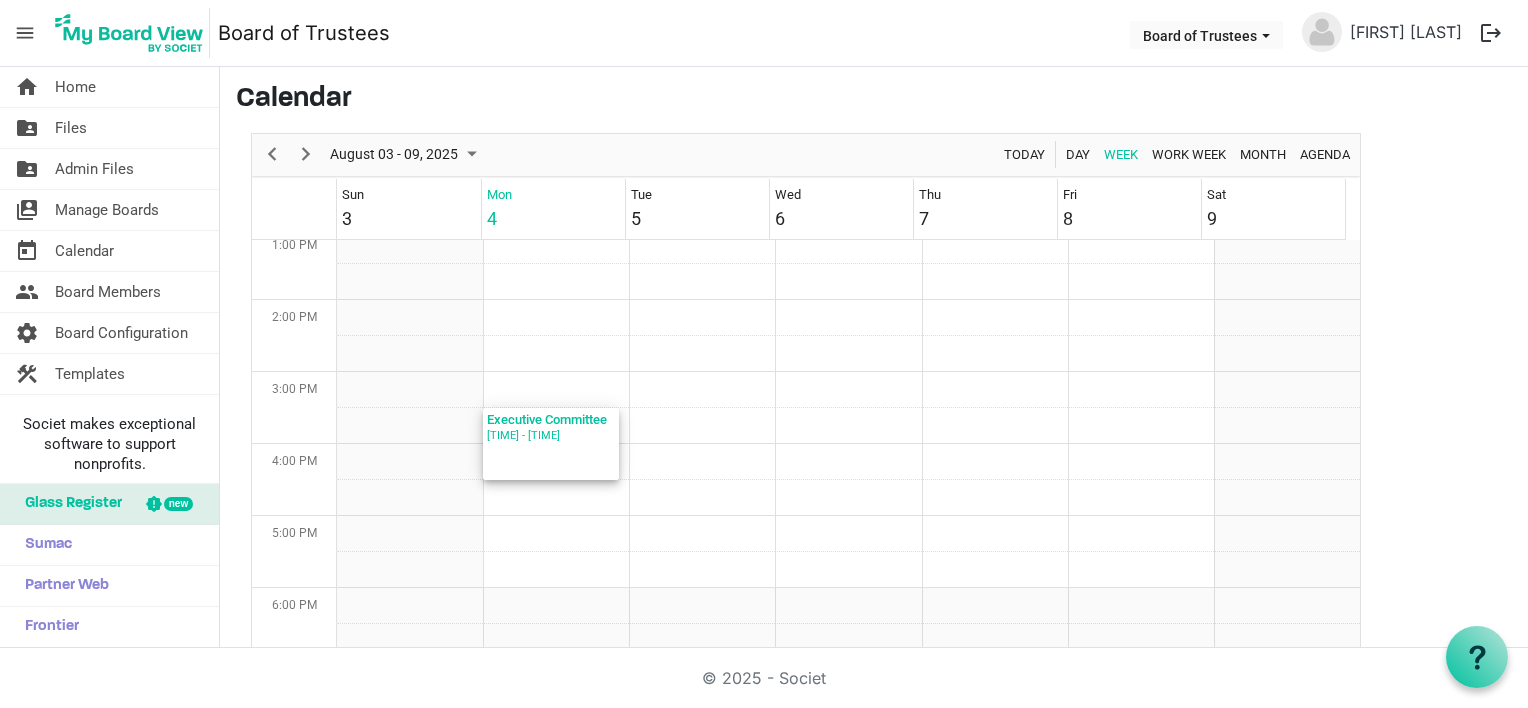 click on "Executive Committee" at bounding box center (551, 418) 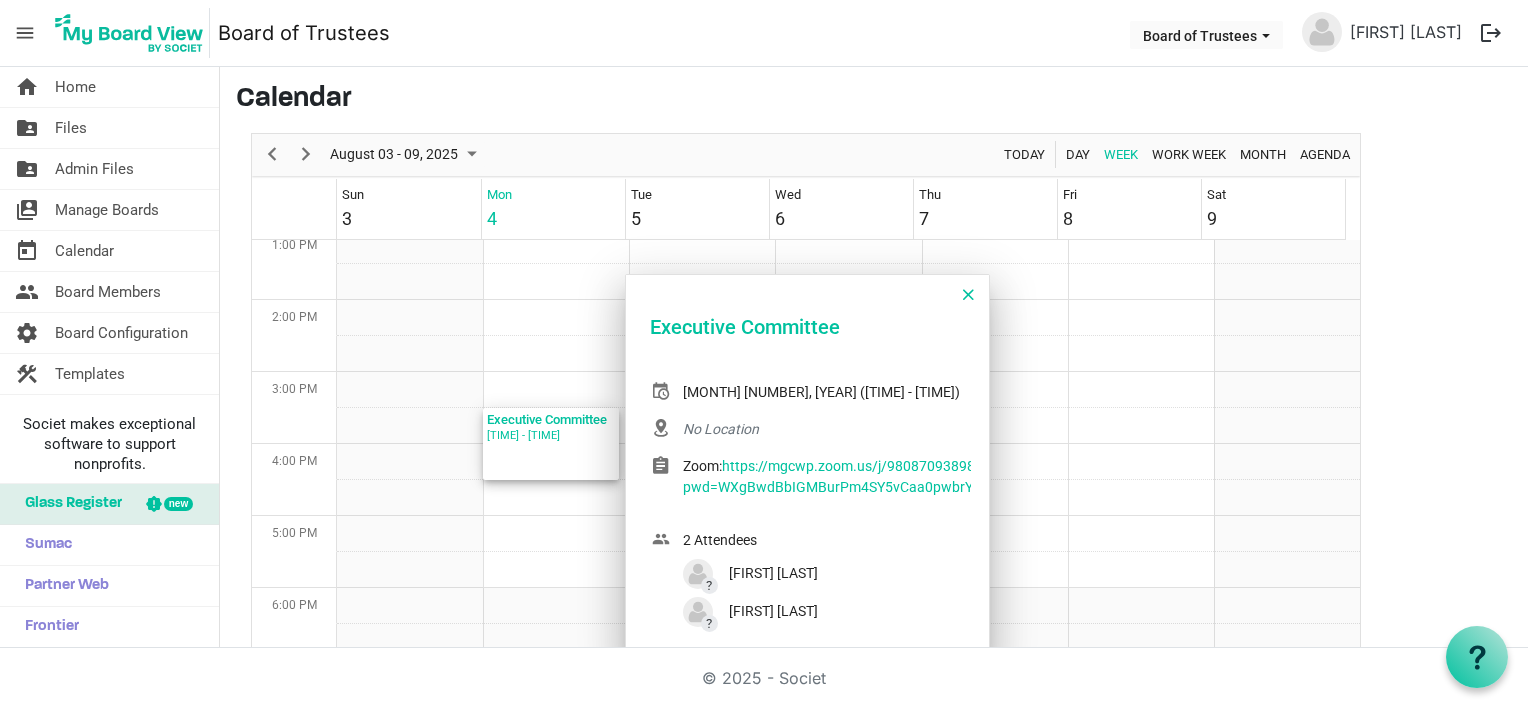 scroll, scrollTop: 50, scrollLeft: 0, axis: vertical 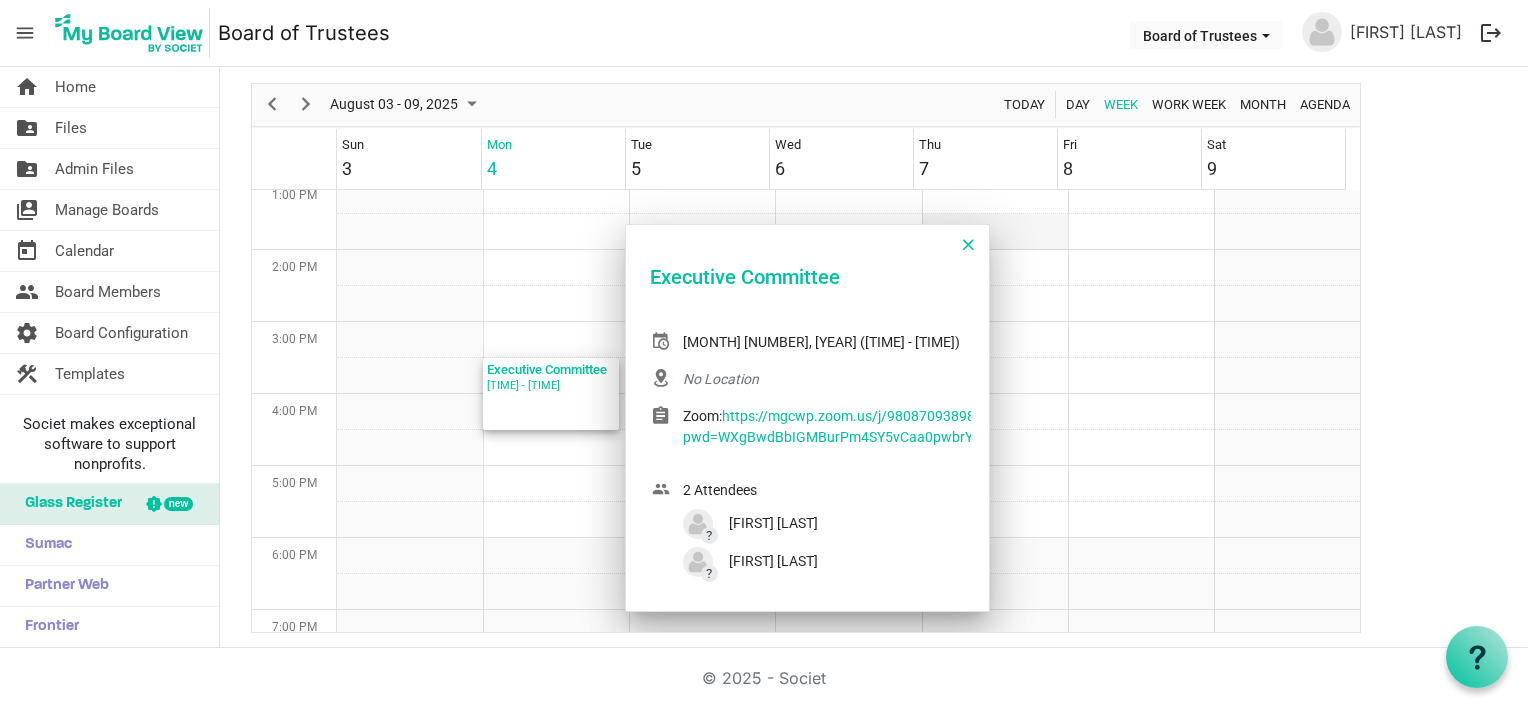 click at bounding box center (969, 245) 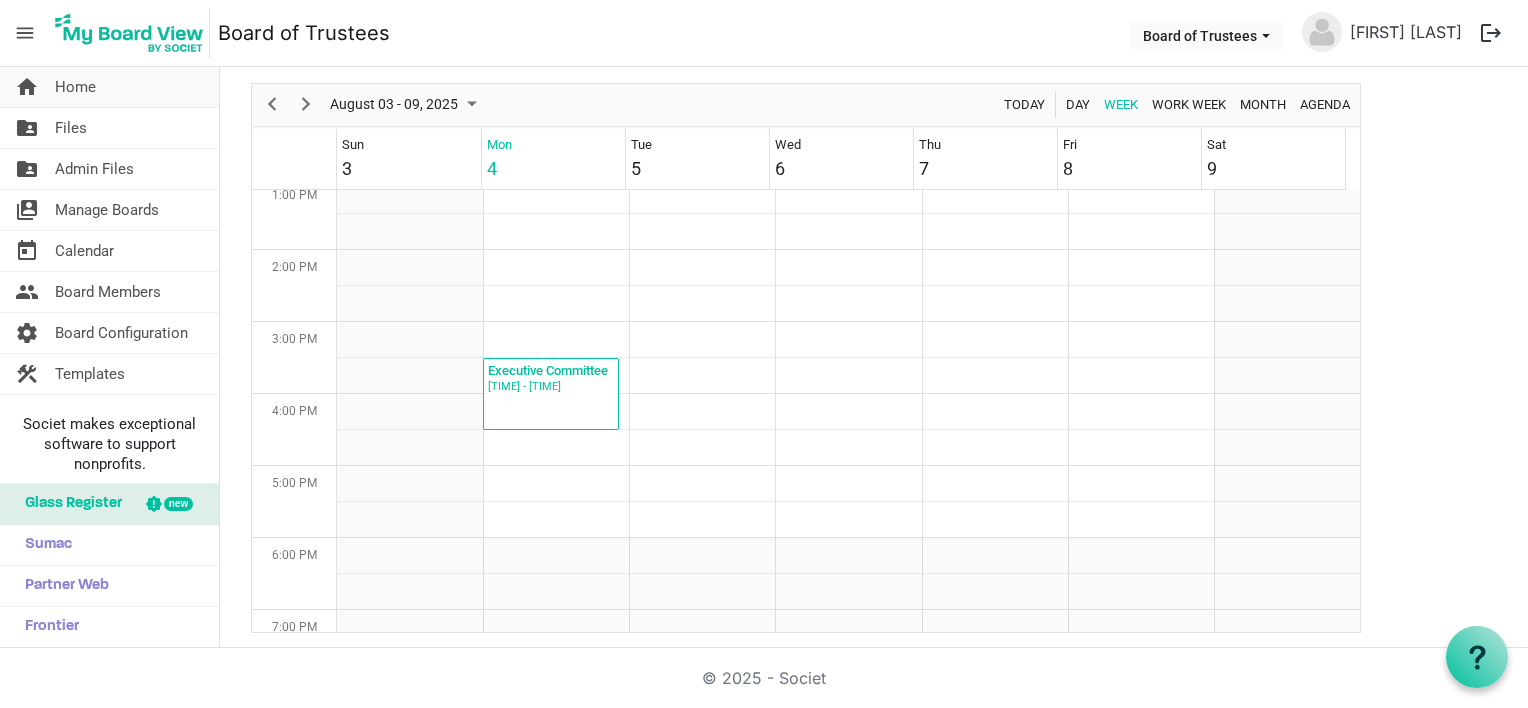 click on "Home" at bounding box center (75, 87) 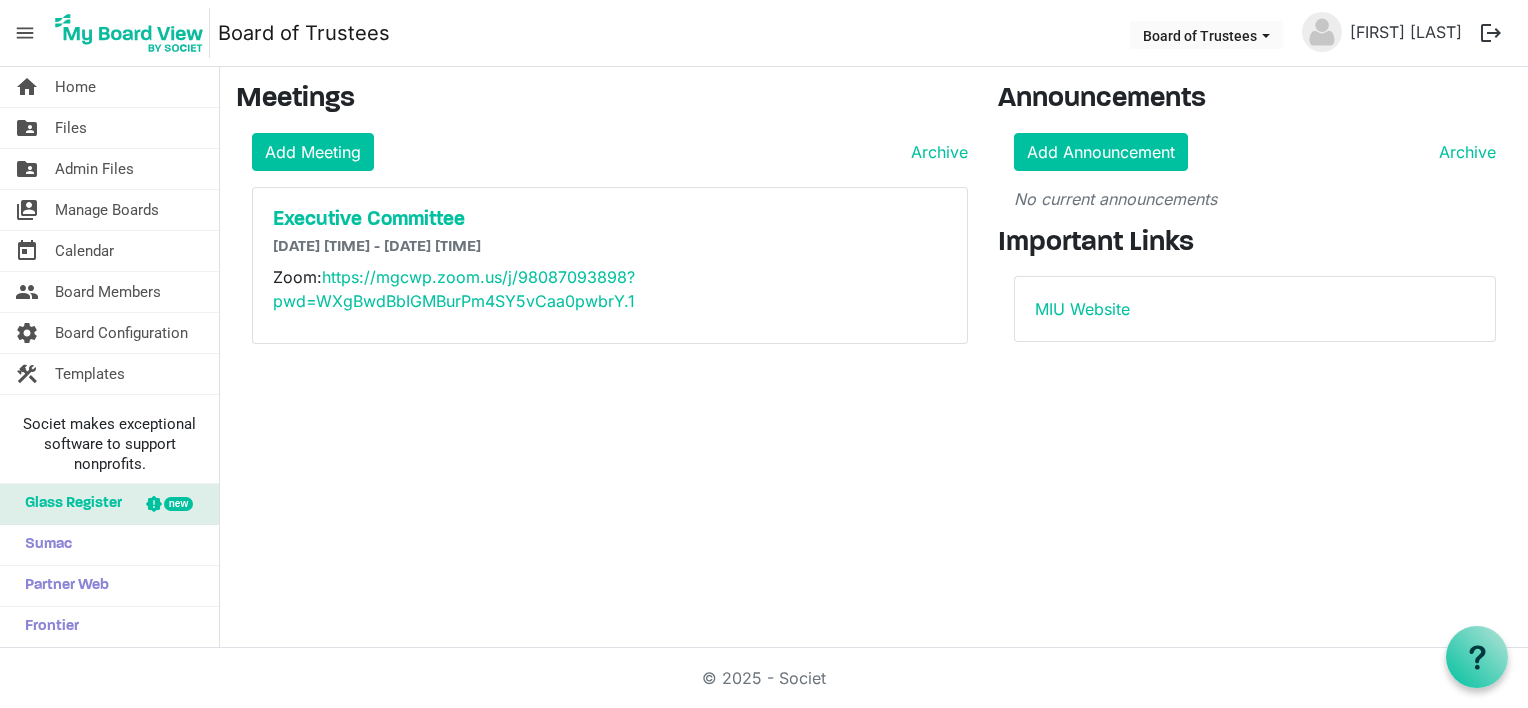 scroll, scrollTop: 0, scrollLeft: 0, axis: both 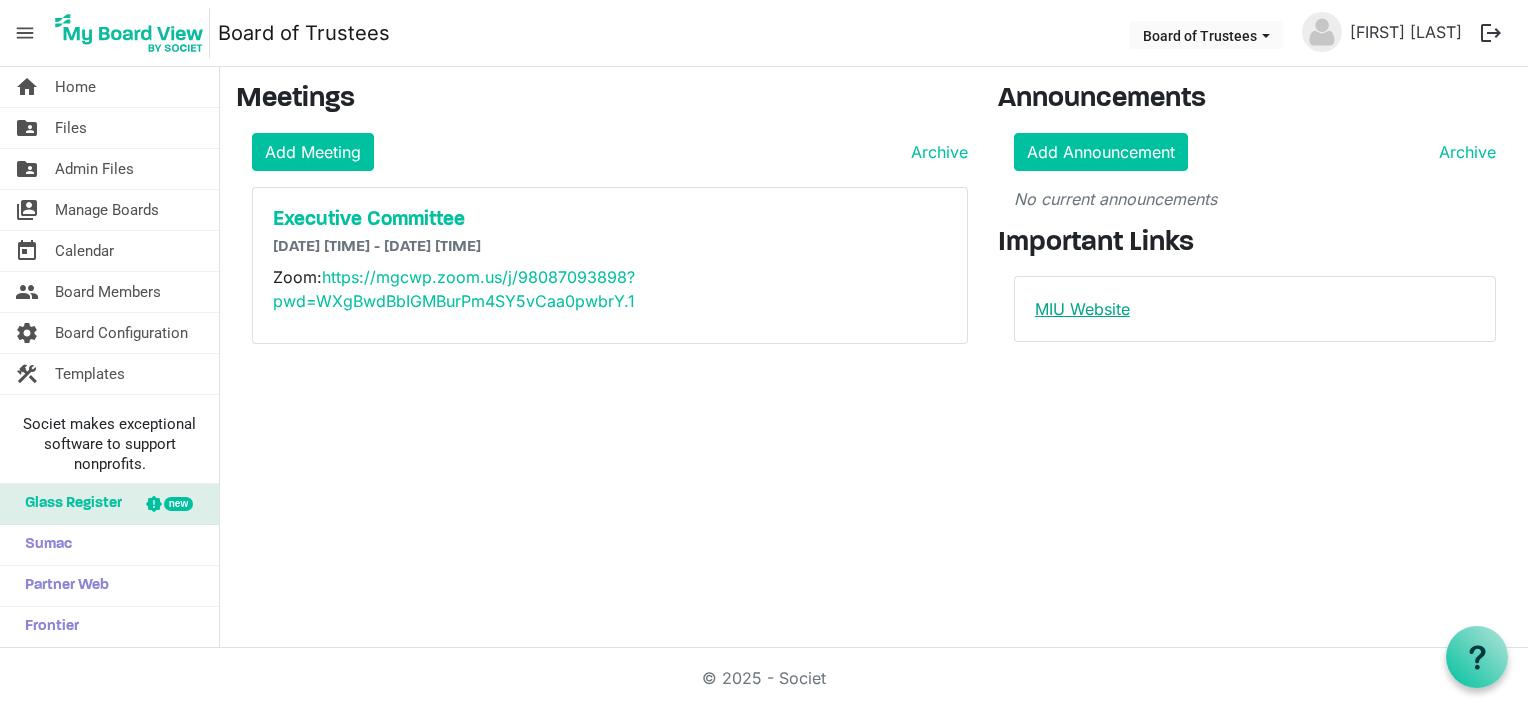 click on "MIU Website" at bounding box center (1082, 309) 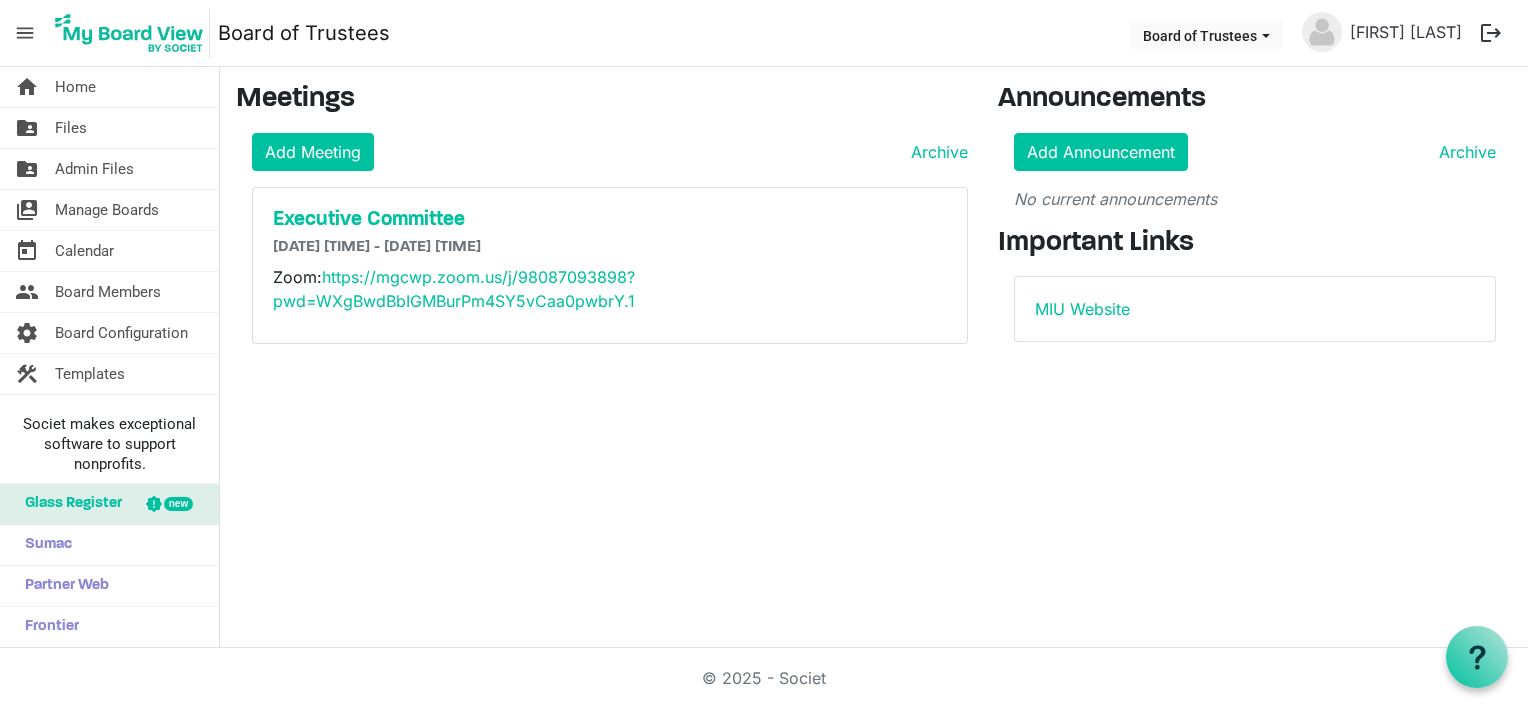 scroll, scrollTop: 0, scrollLeft: 0, axis: both 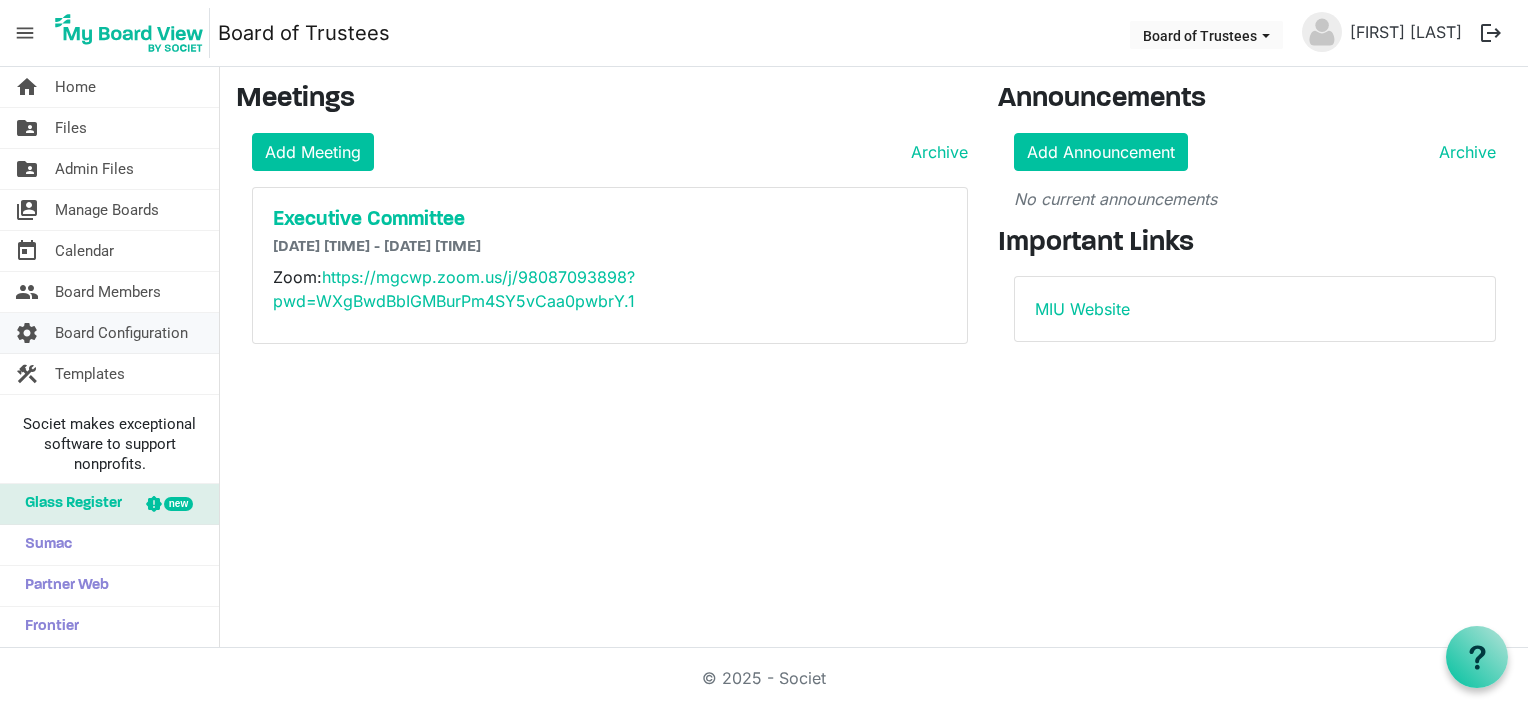 click on "Board Configuration" at bounding box center (121, 333) 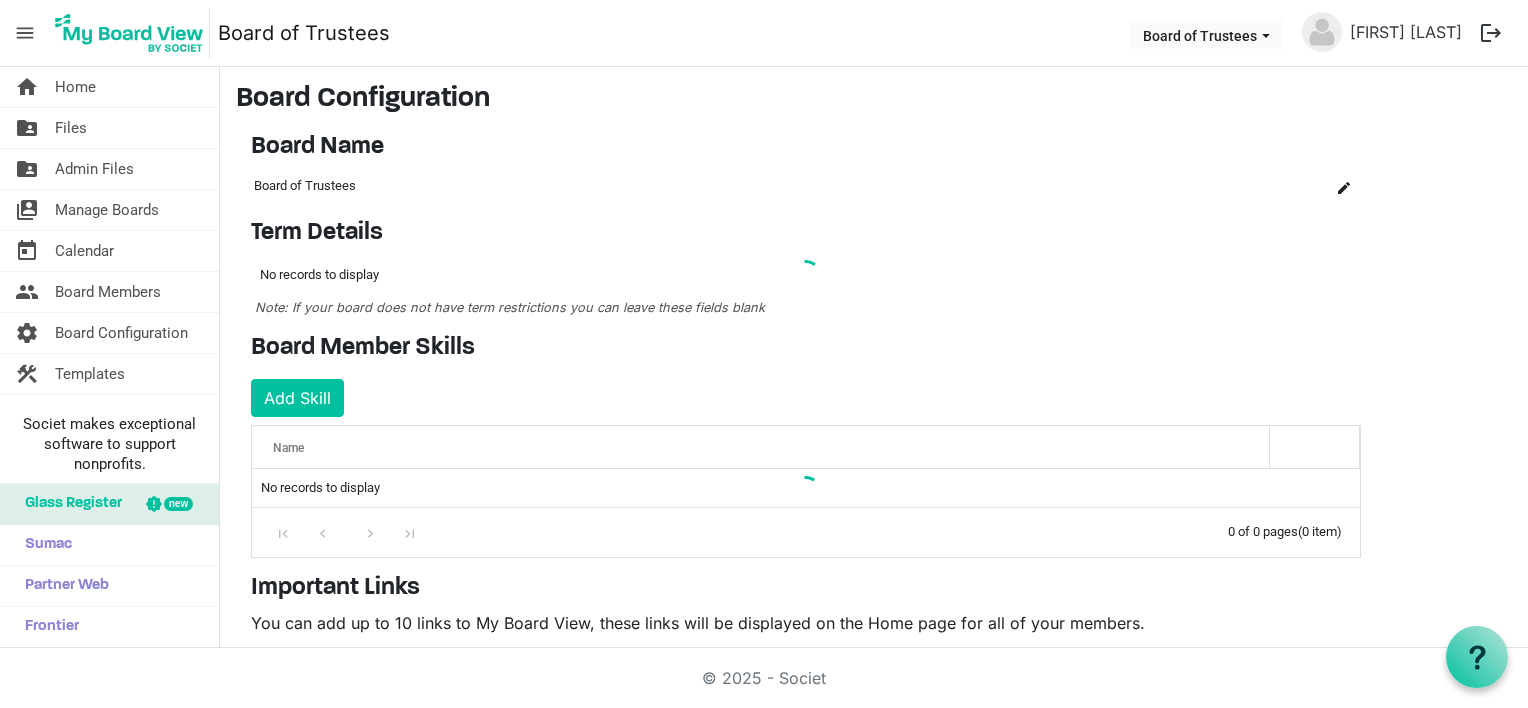 scroll, scrollTop: 0, scrollLeft: 0, axis: both 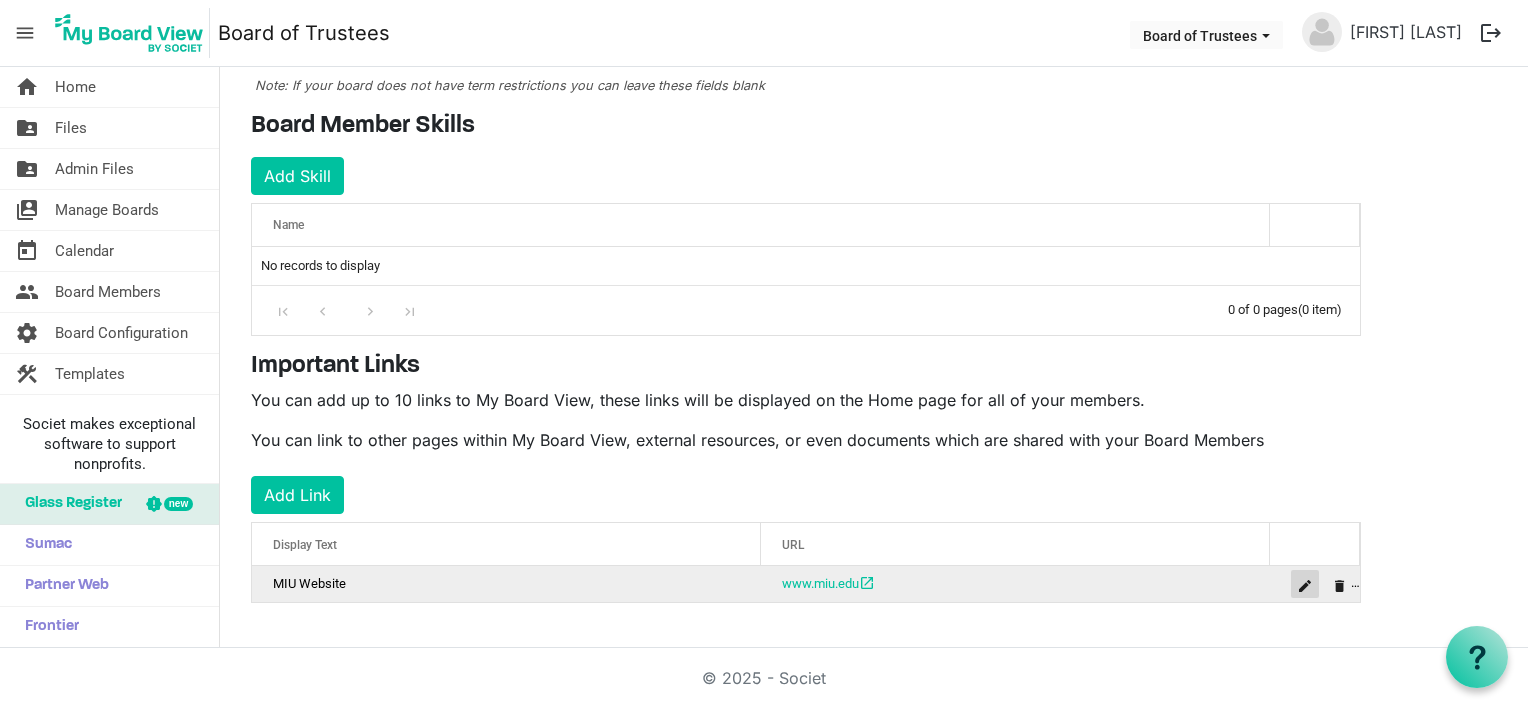 click at bounding box center (1305, 586) 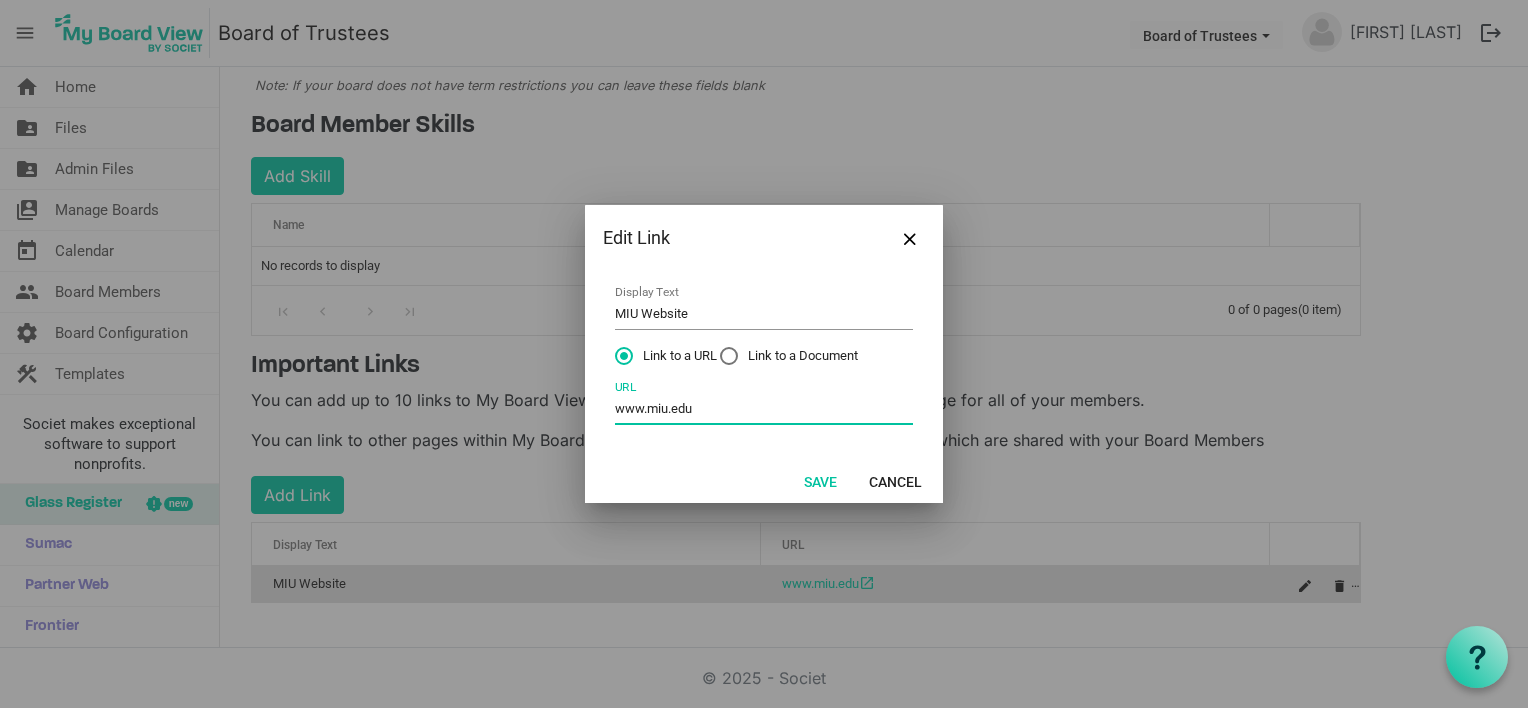 click on "www.miu.edu" at bounding box center (764, 409) 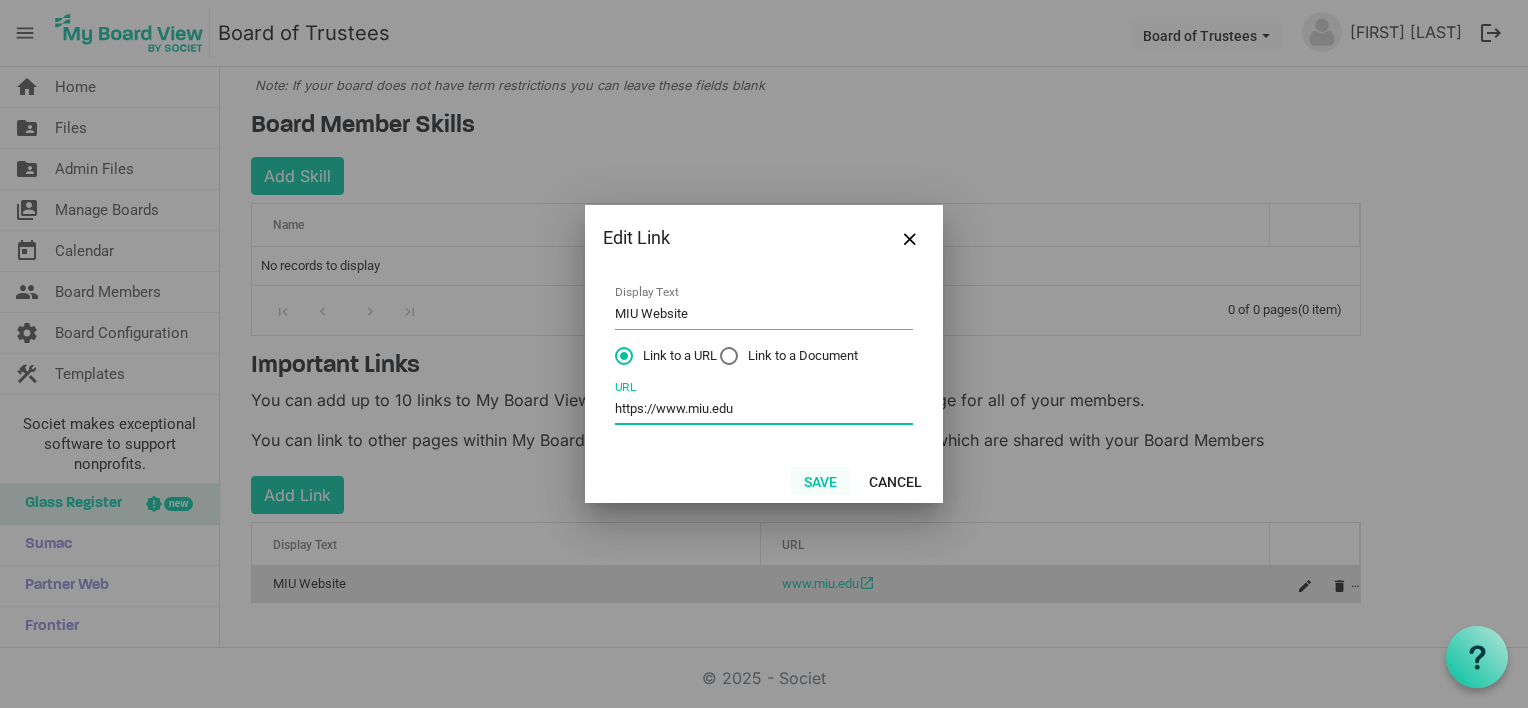 type on "https://www.miu.edu" 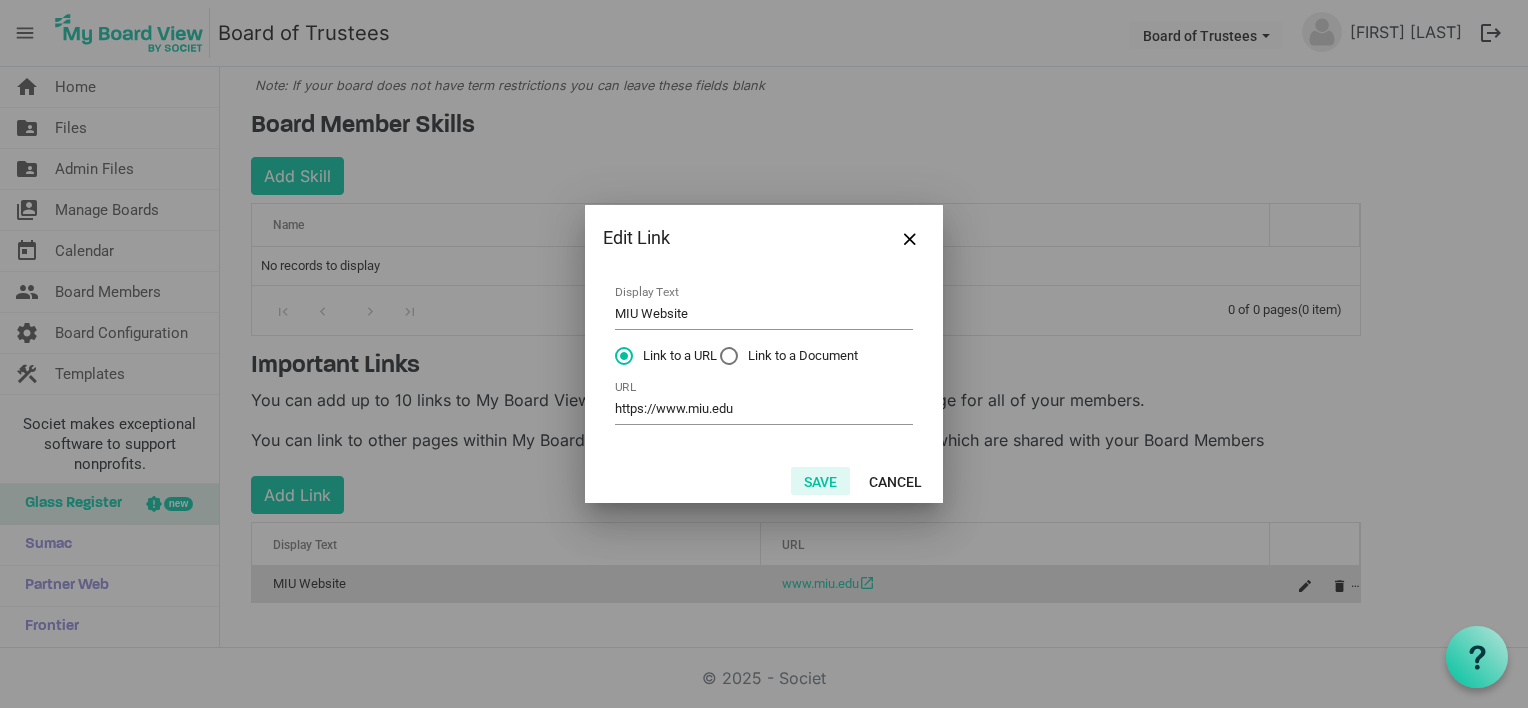 click on "Save" at bounding box center [820, 481] 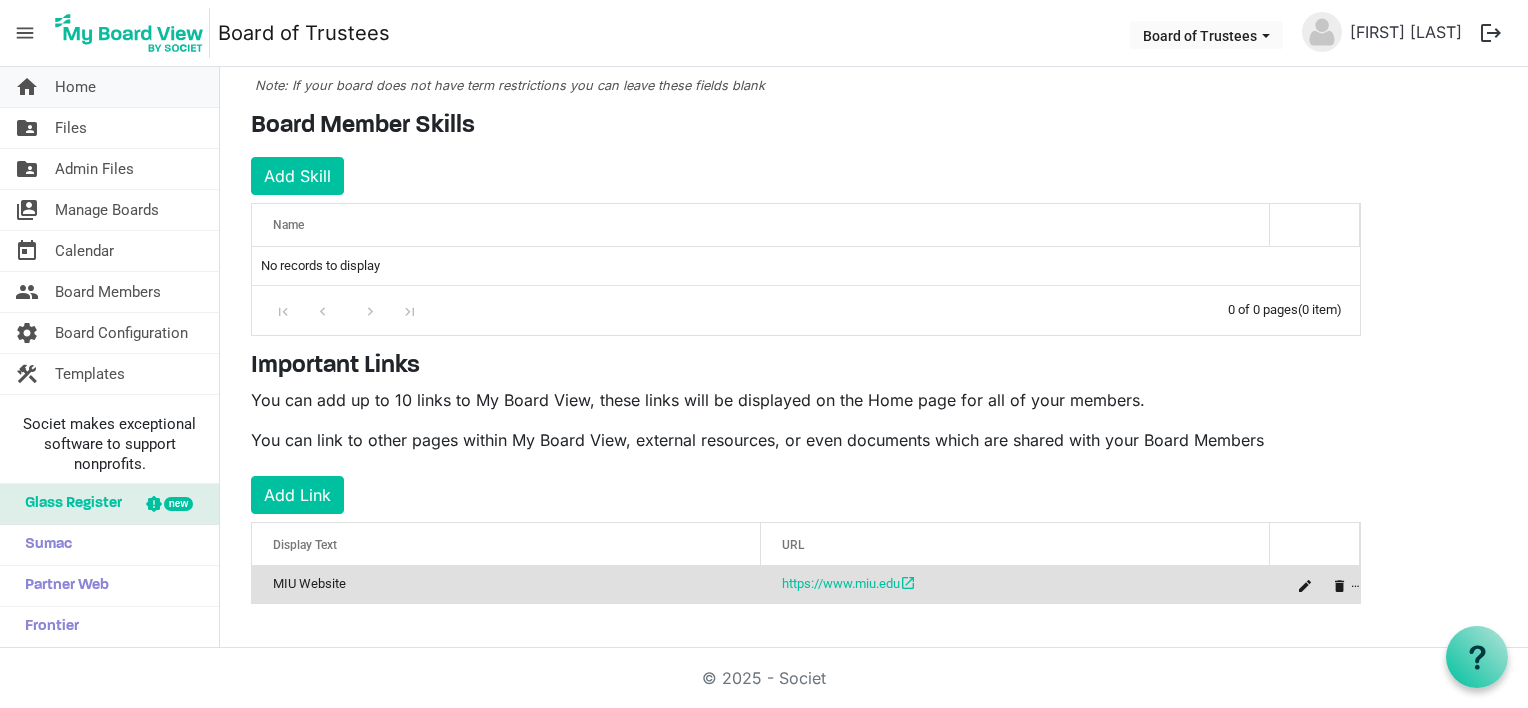 click on "Home" at bounding box center (75, 87) 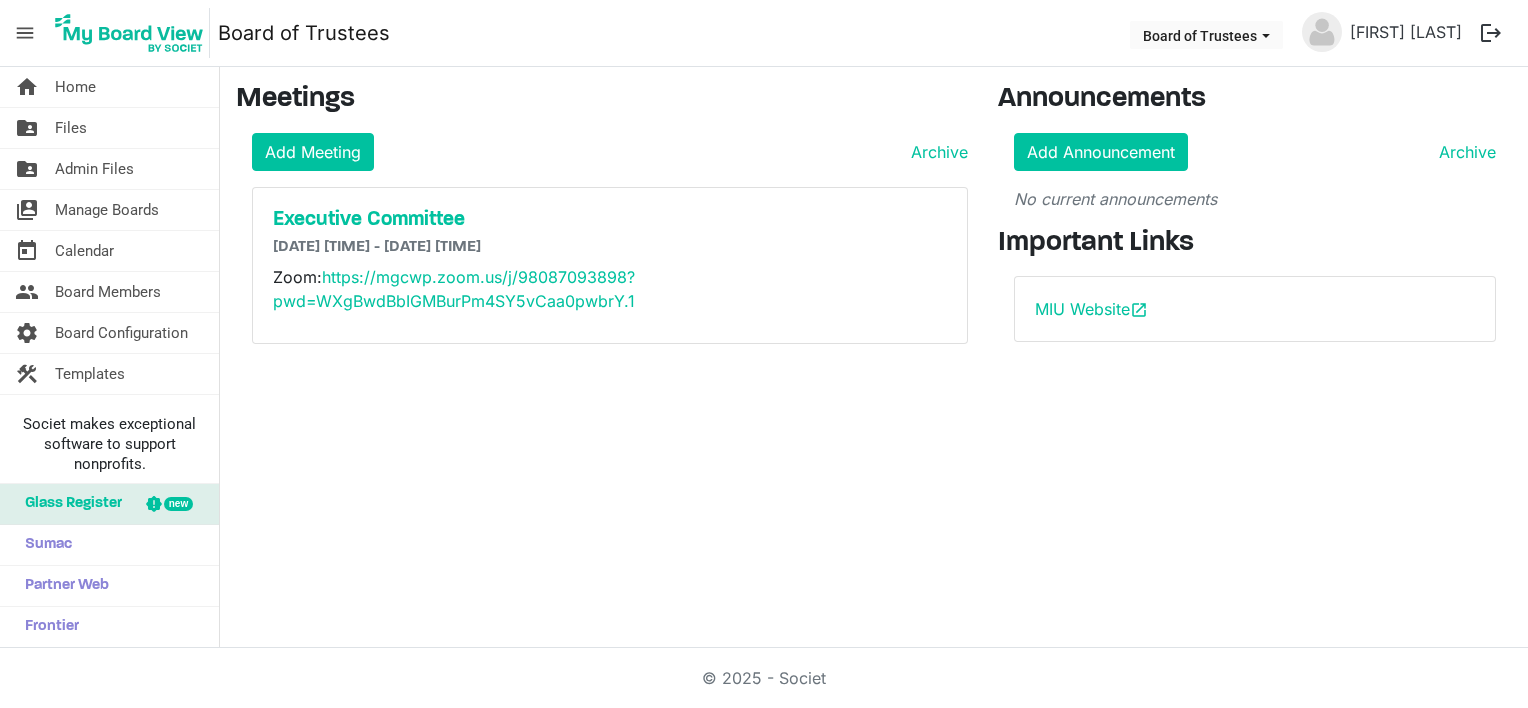 scroll, scrollTop: 0, scrollLeft: 0, axis: both 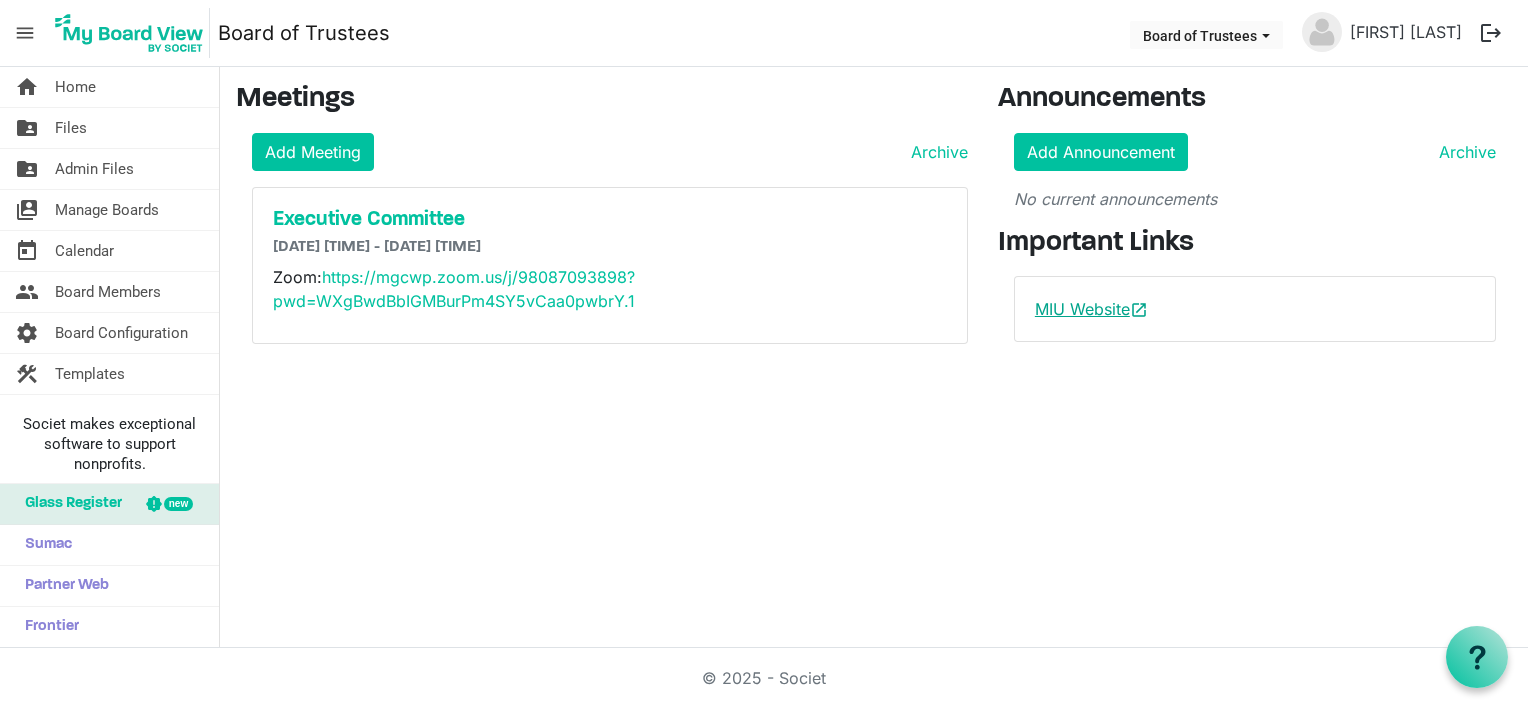 click on "MIU Website  open_in_new" at bounding box center (1091, 309) 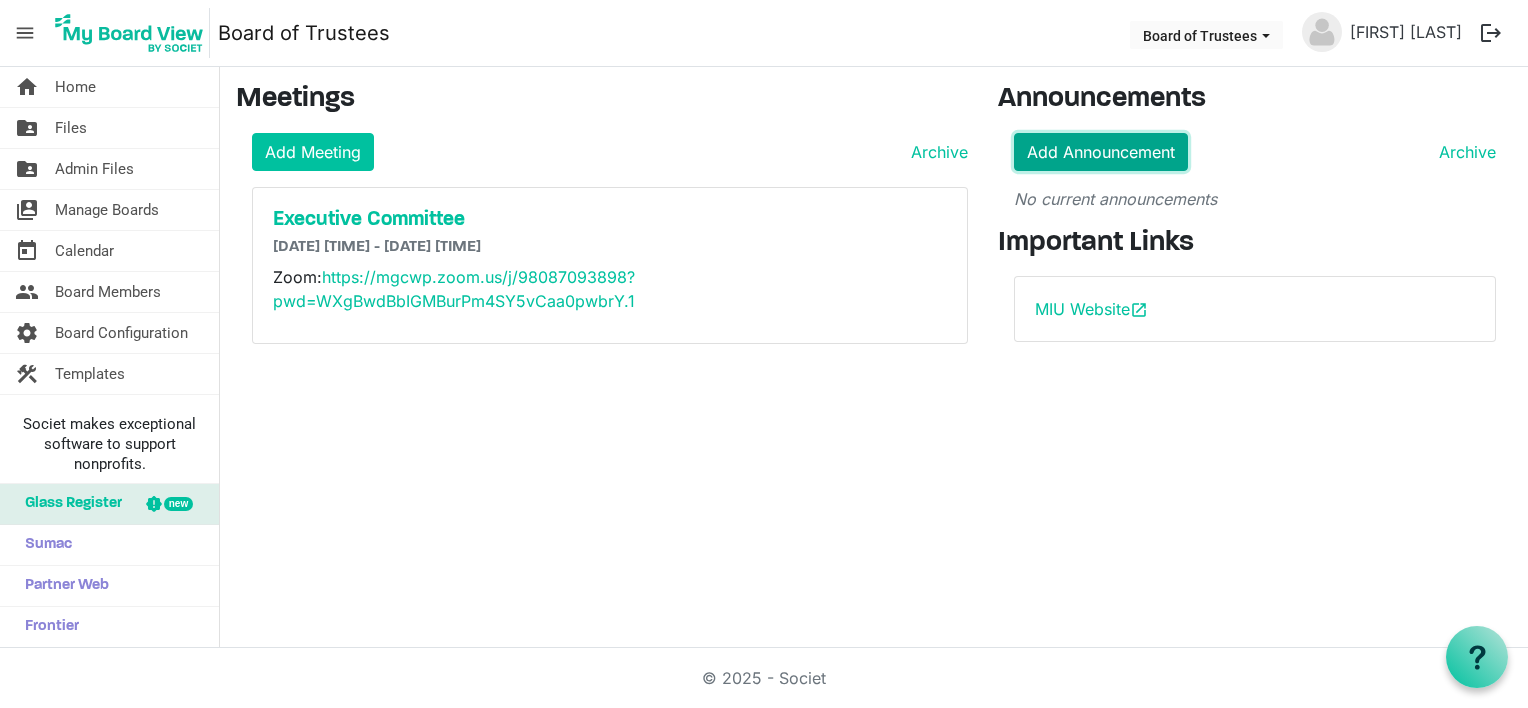 click on "Add Announcement" at bounding box center (1101, 152) 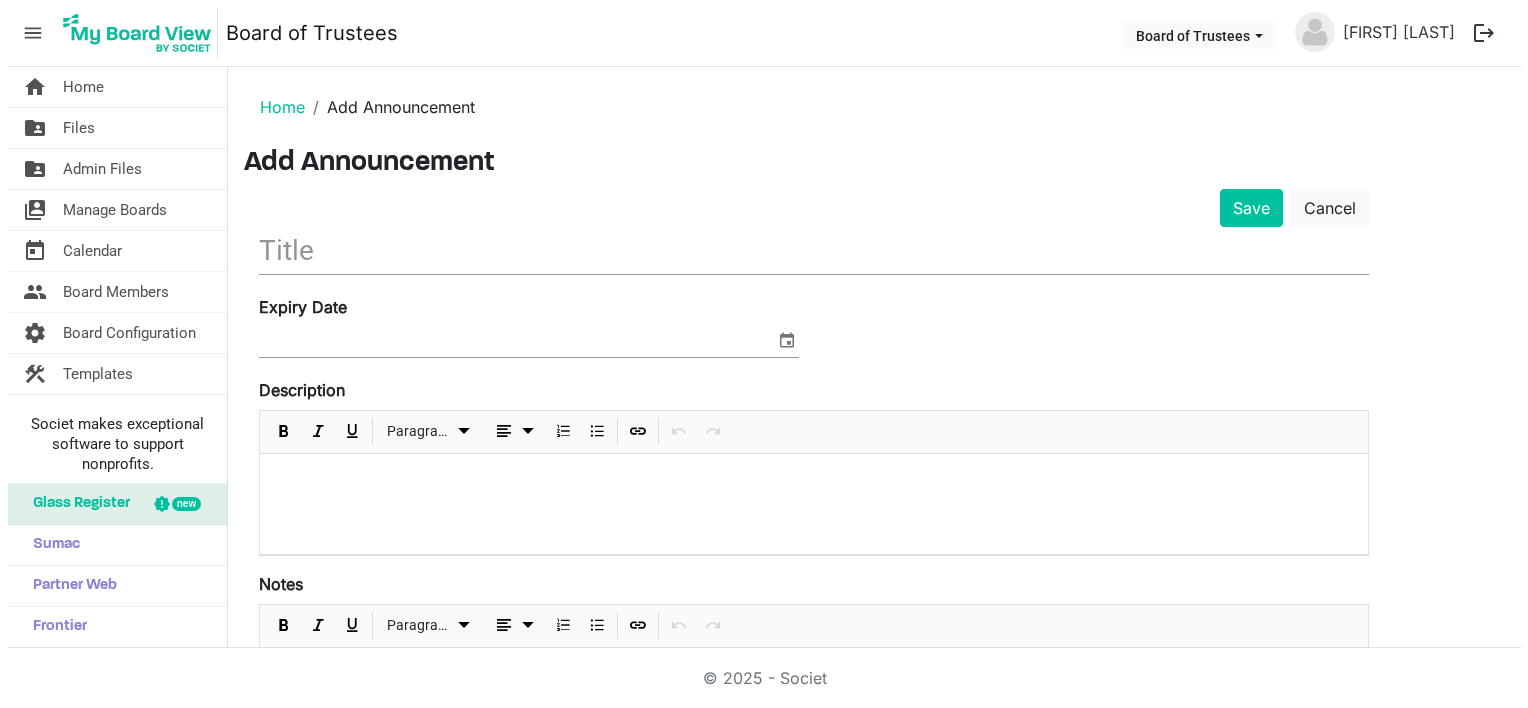 scroll, scrollTop: 0, scrollLeft: 0, axis: both 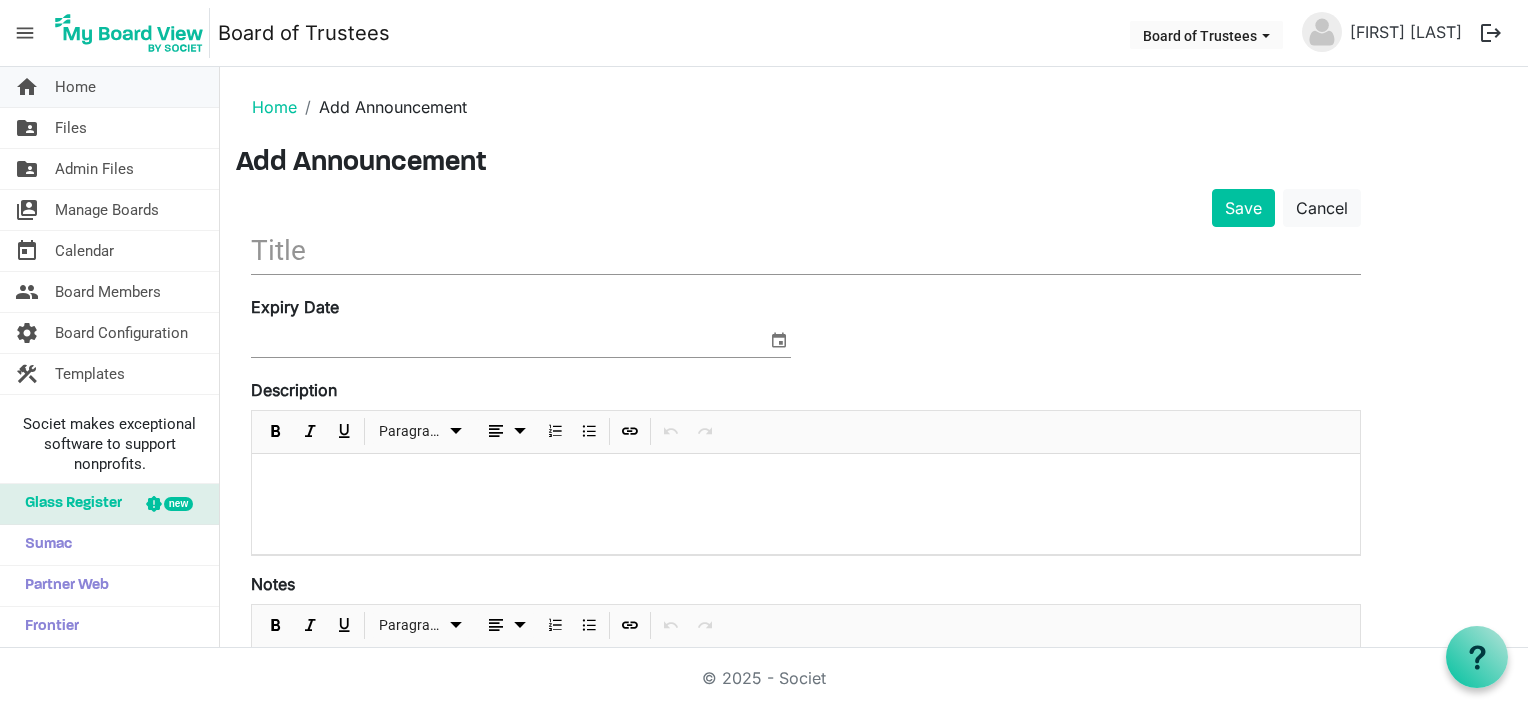 click on "Home" at bounding box center [75, 87] 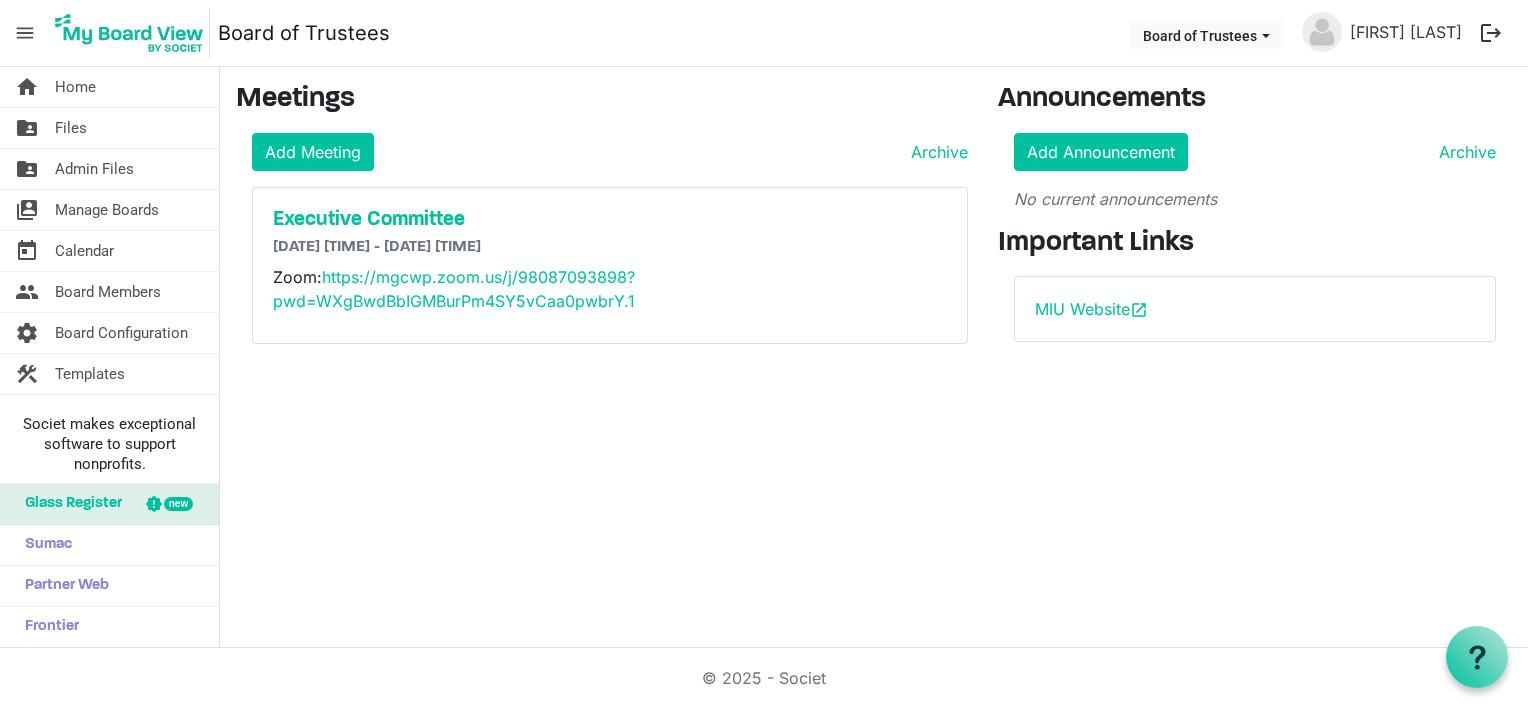 scroll, scrollTop: 0, scrollLeft: 0, axis: both 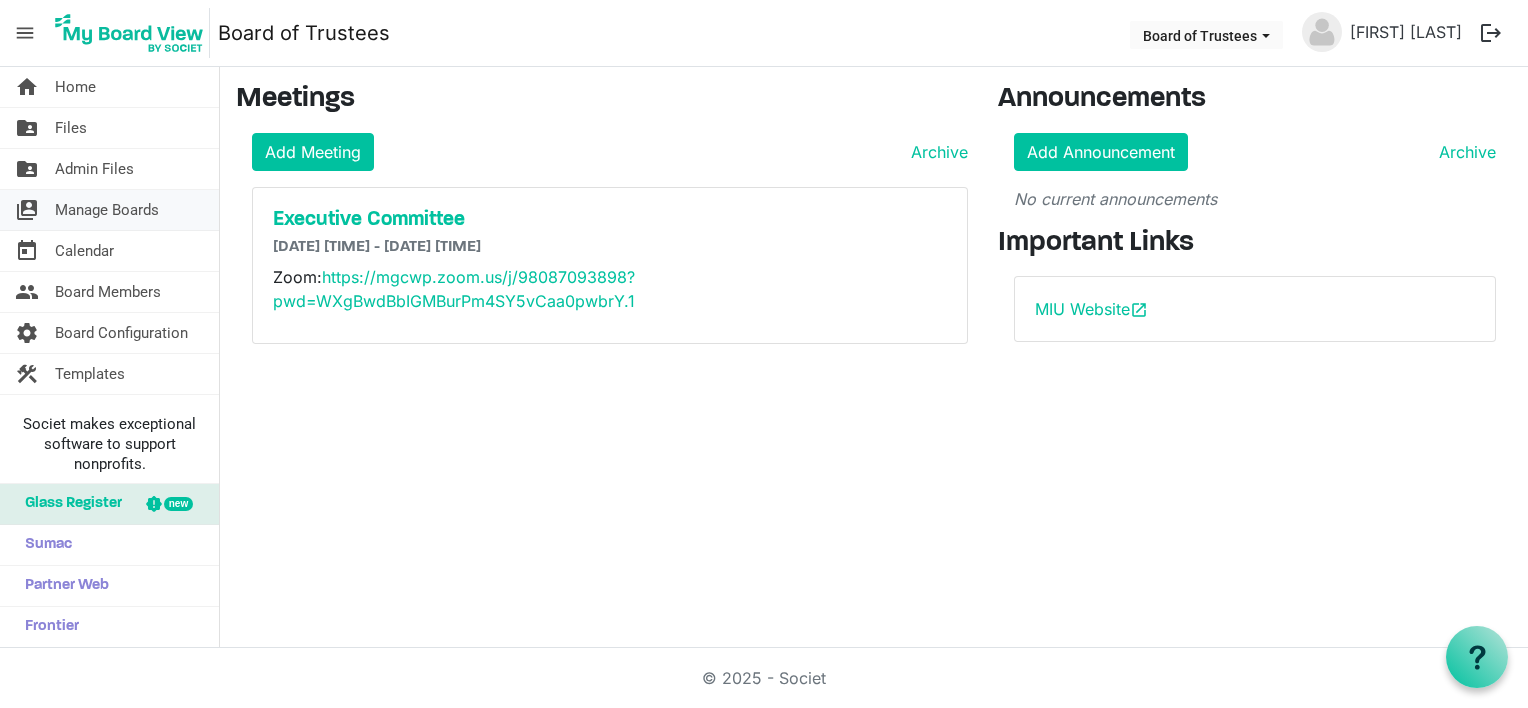 click on "Manage Boards" at bounding box center [107, 210] 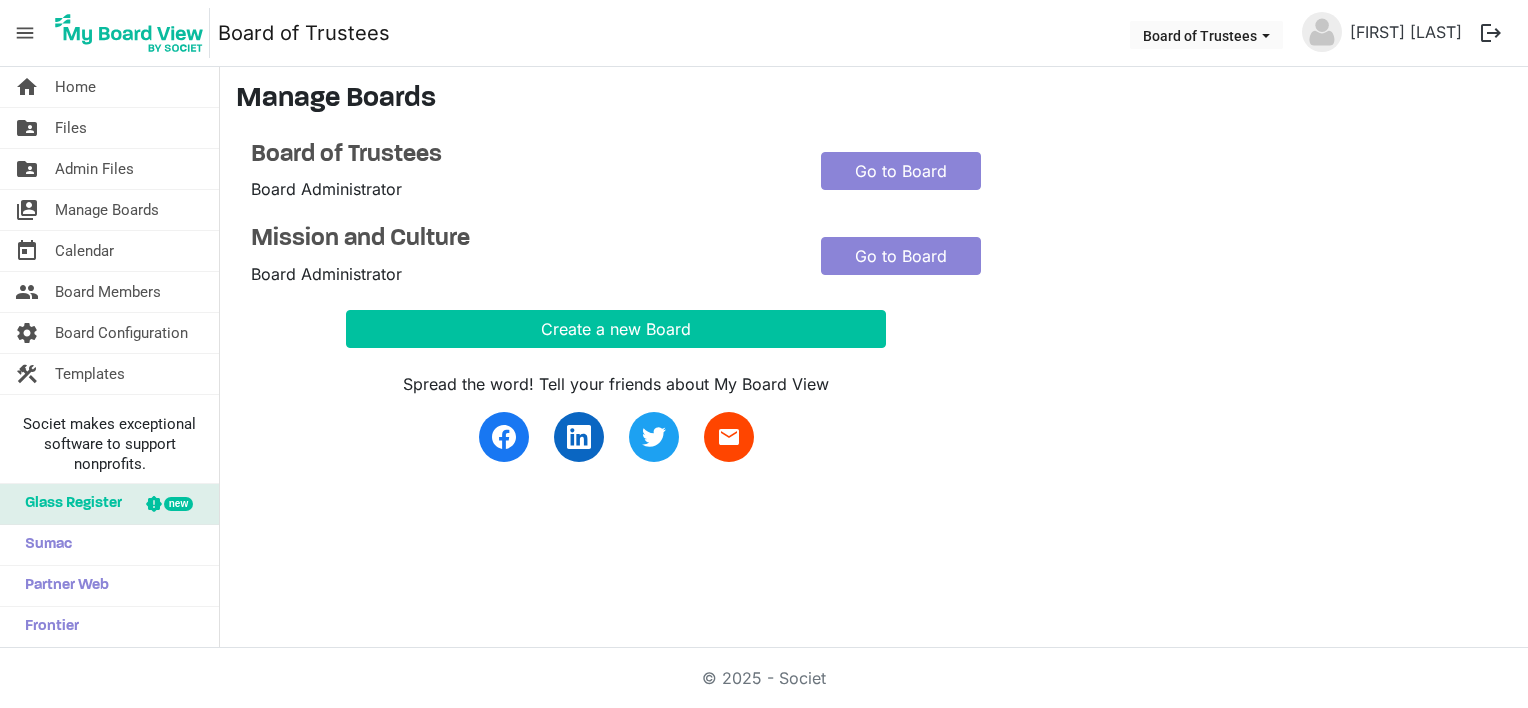 scroll, scrollTop: 0, scrollLeft: 0, axis: both 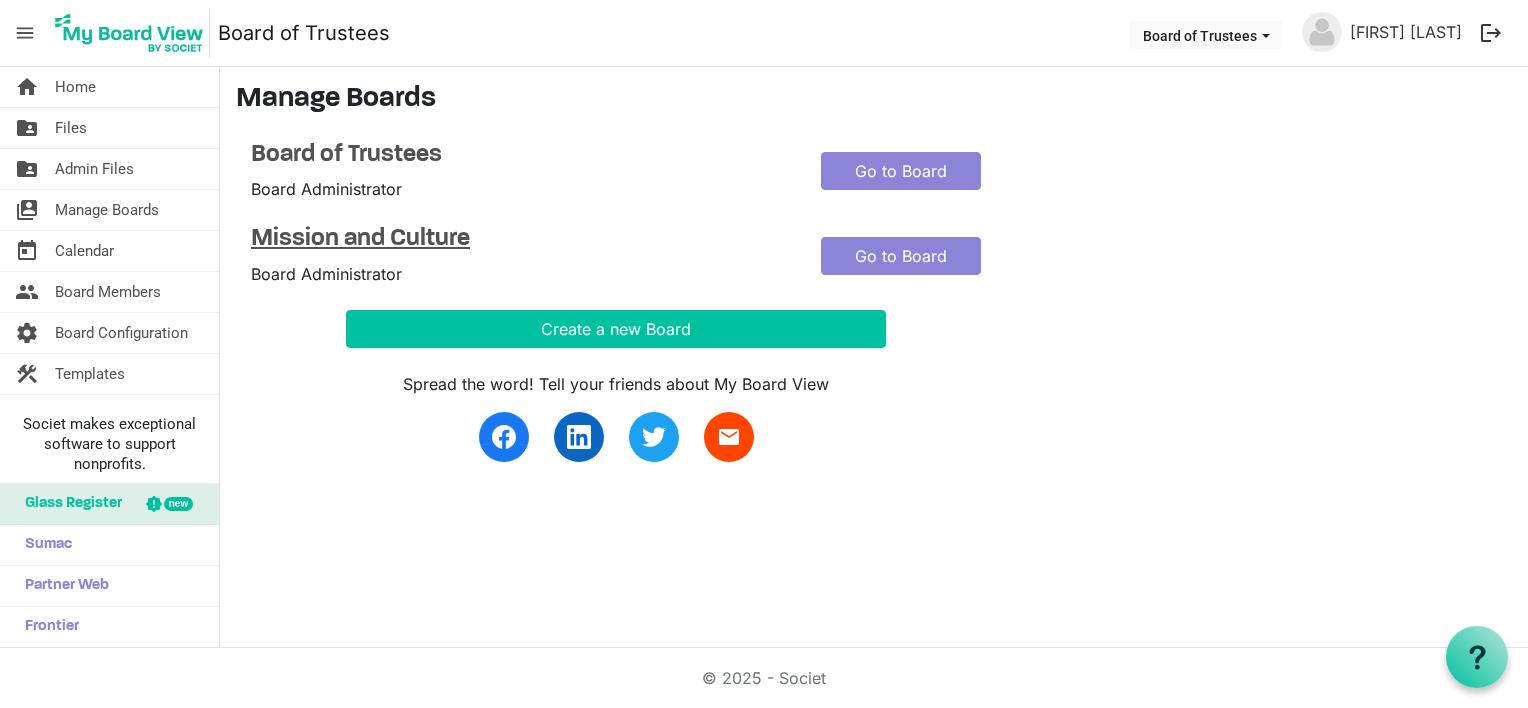 click on "Mission and Culture" at bounding box center [521, 239] 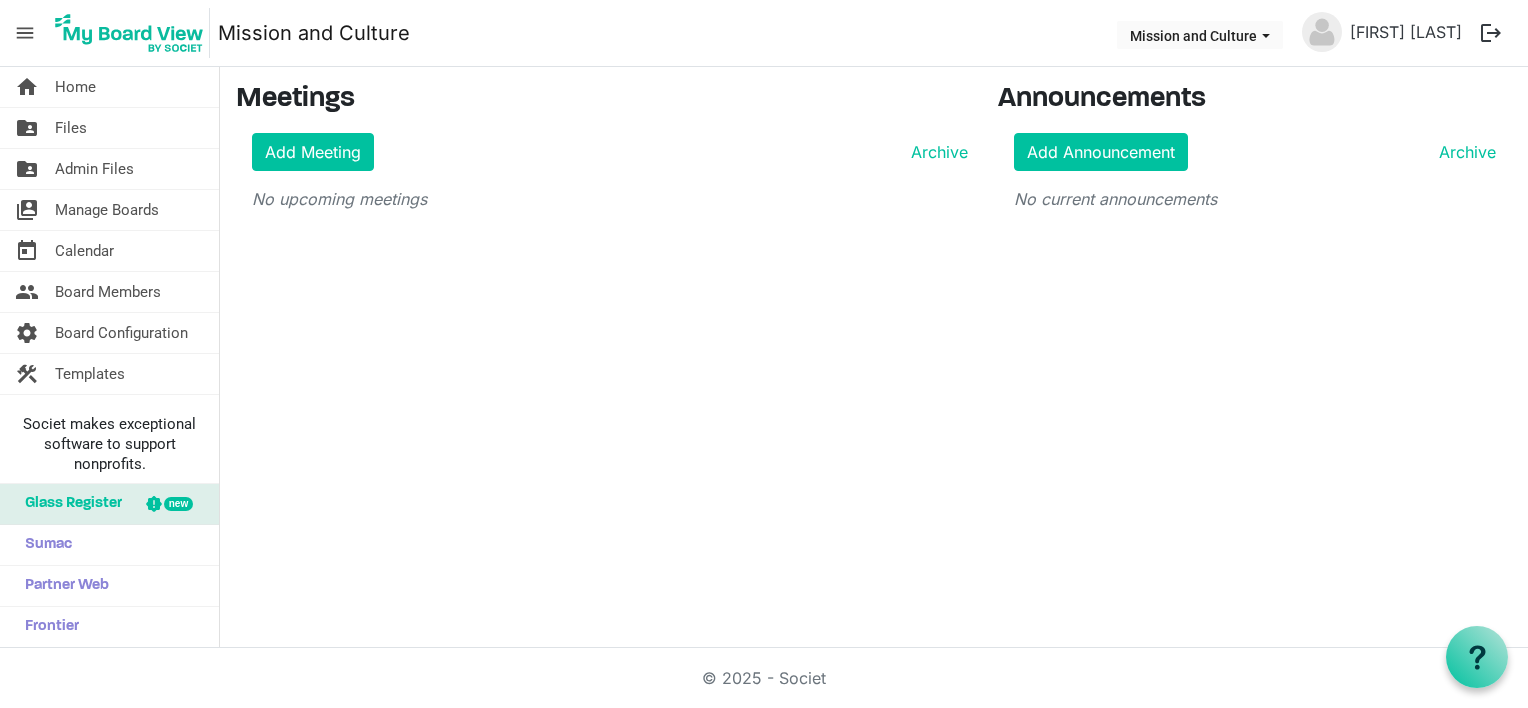 scroll, scrollTop: 0, scrollLeft: 0, axis: both 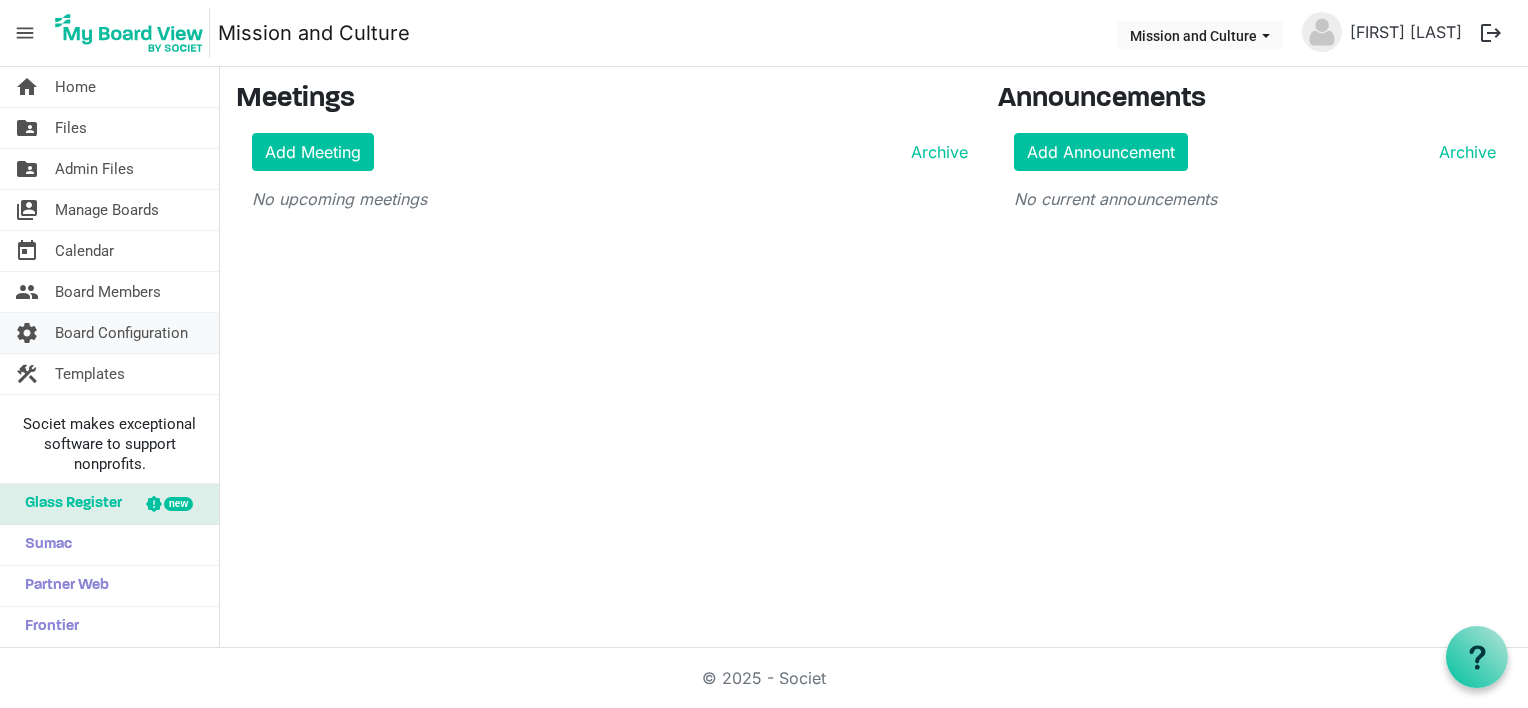 click on "Board Configuration" at bounding box center (121, 333) 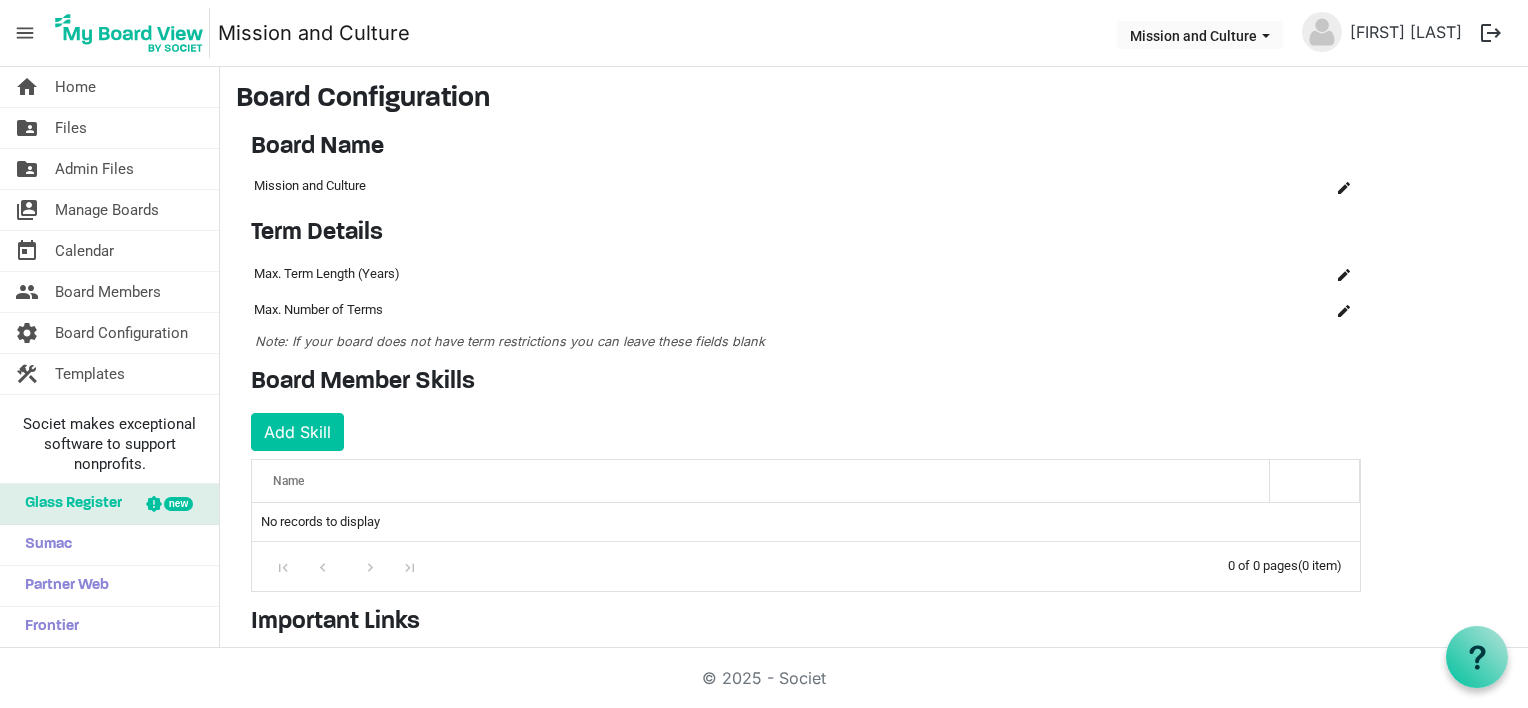 scroll, scrollTop: 0, scrollLeft: 0, axis: both 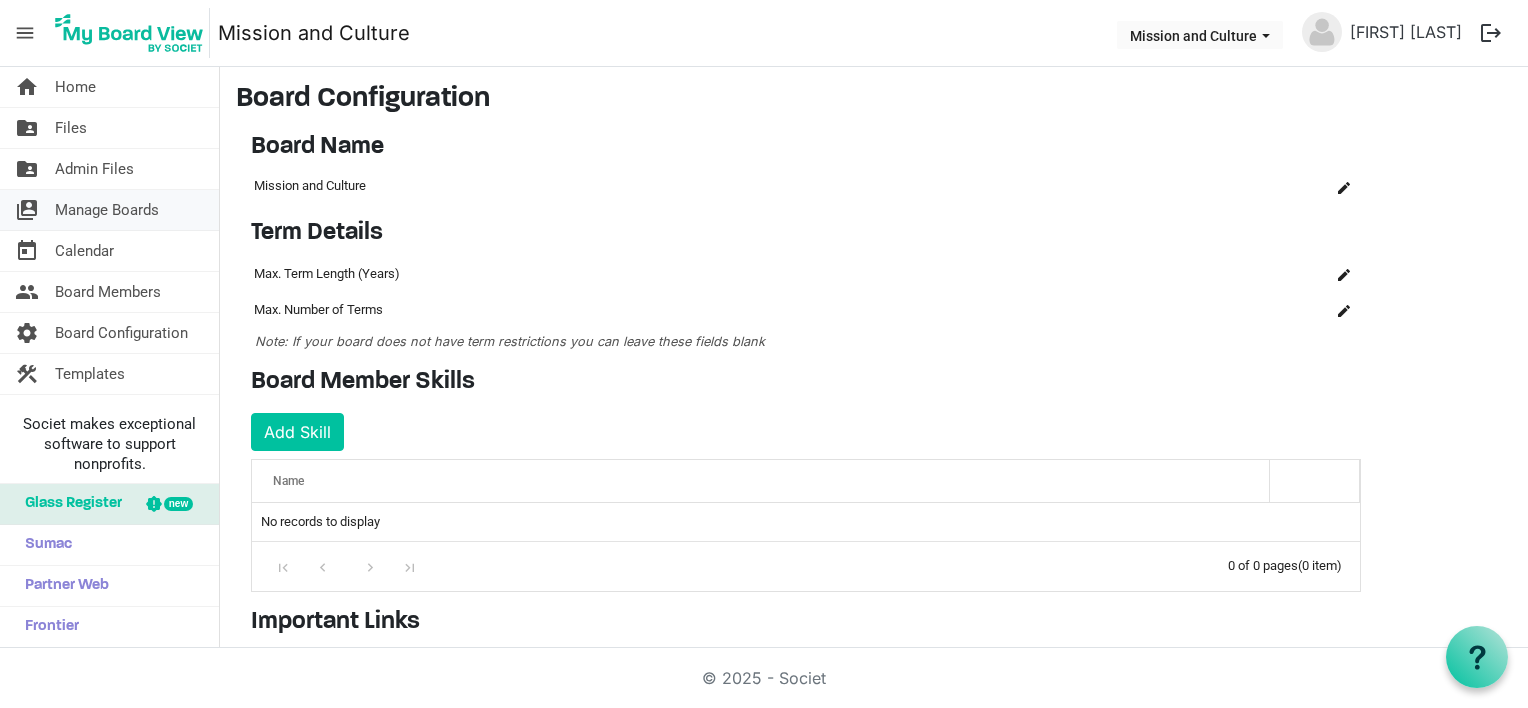click on "Manage Boards" at bounding box center [107, 210] 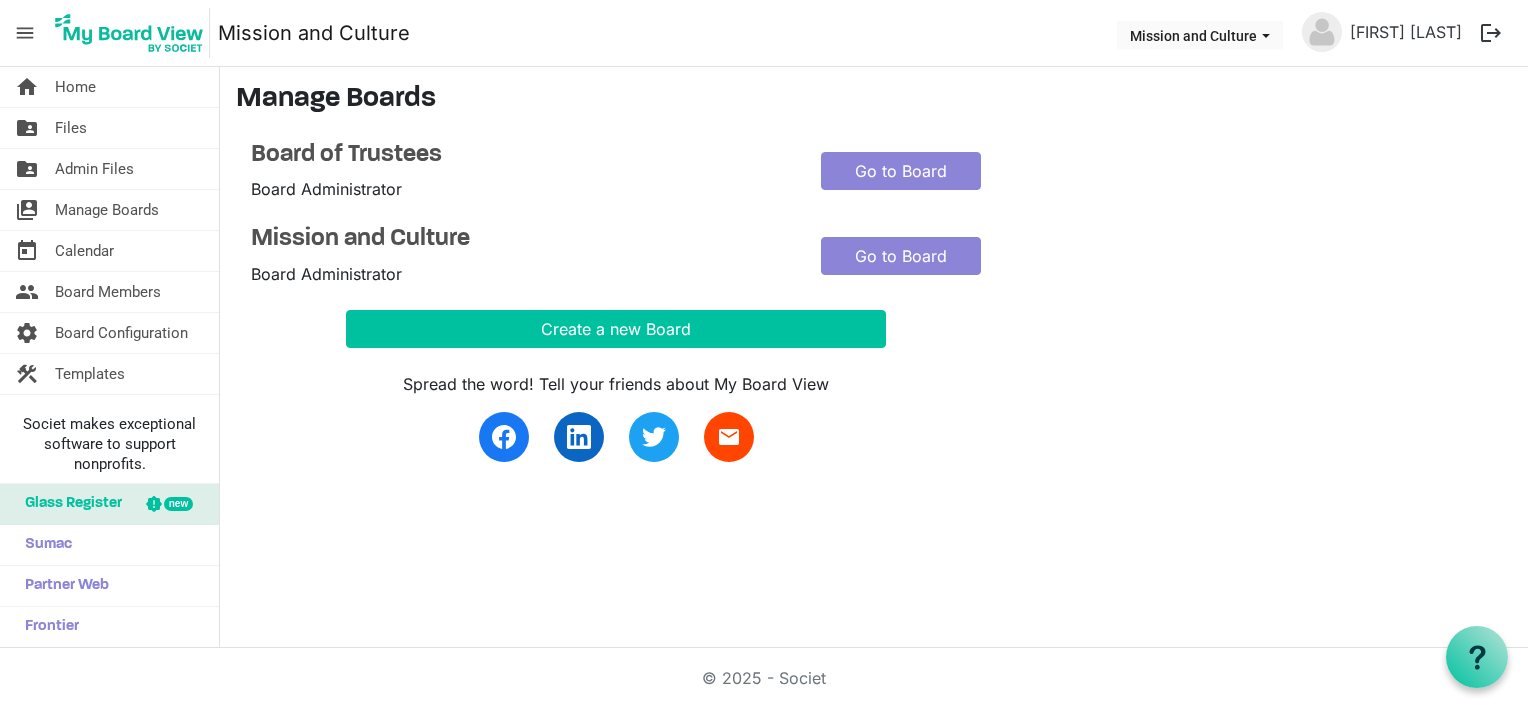 scroll, scrollTop: 0, scrollLeft: 0, axis: both 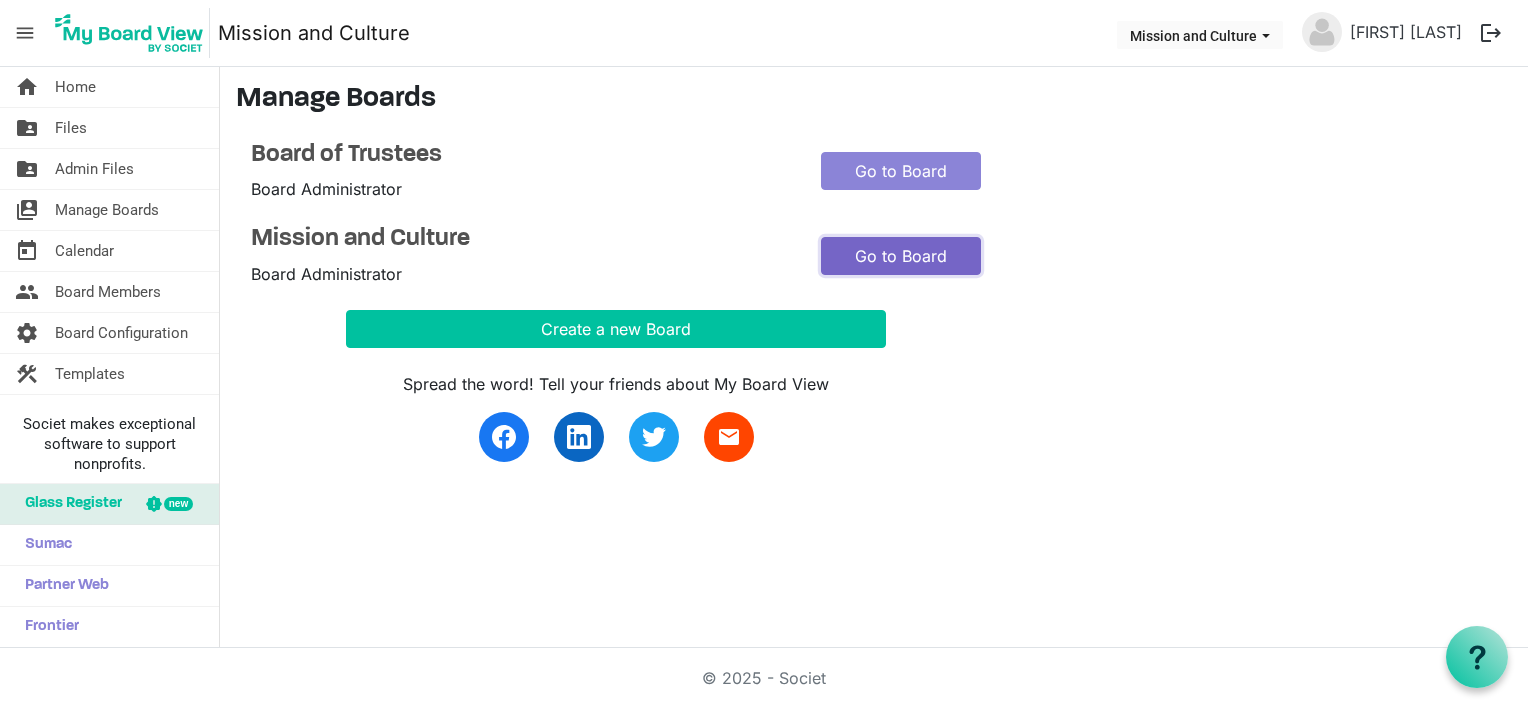 click on "Go to Board" at bounding box center [901, 256] 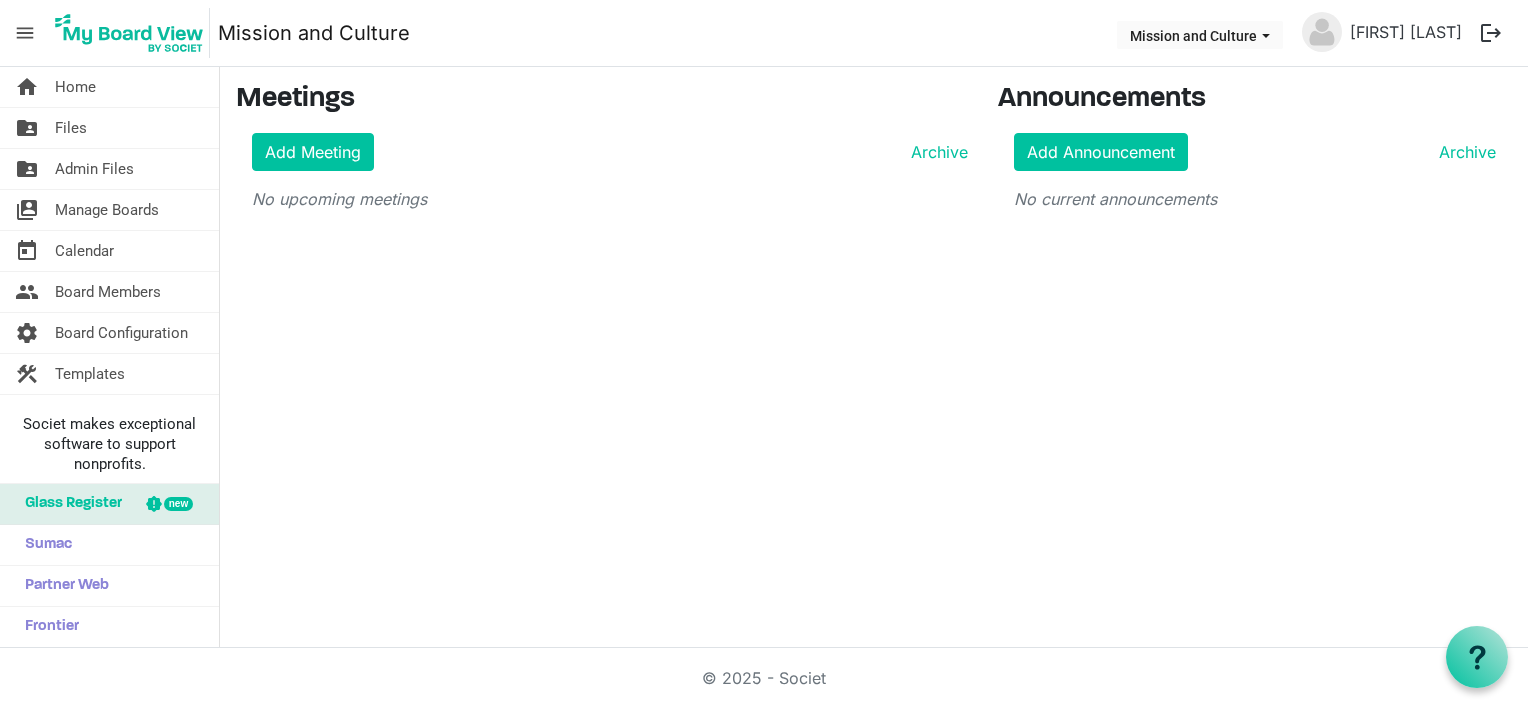 scroll, scrollTop: 0, scrollLeft: 0, axis: both 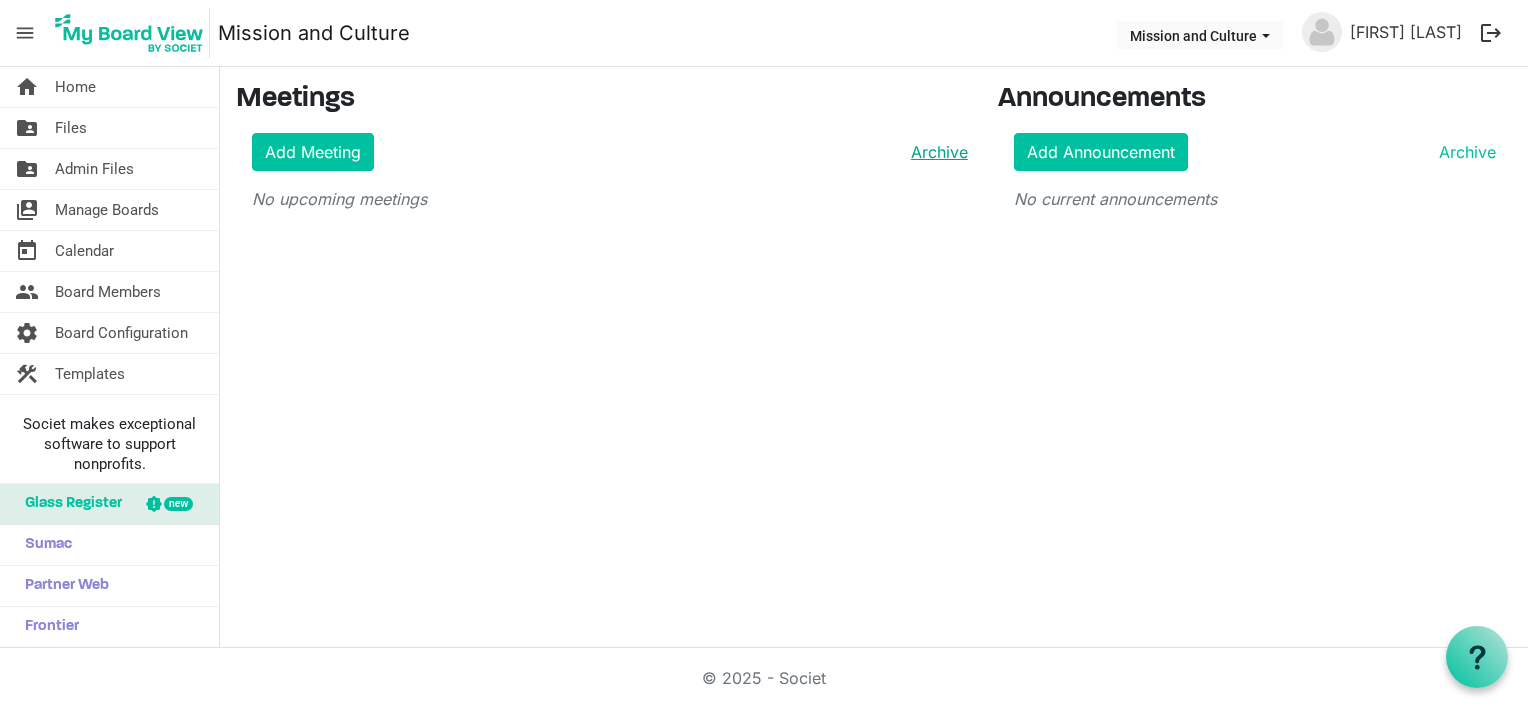 click on "Archive" at bounding box center (935, 152) 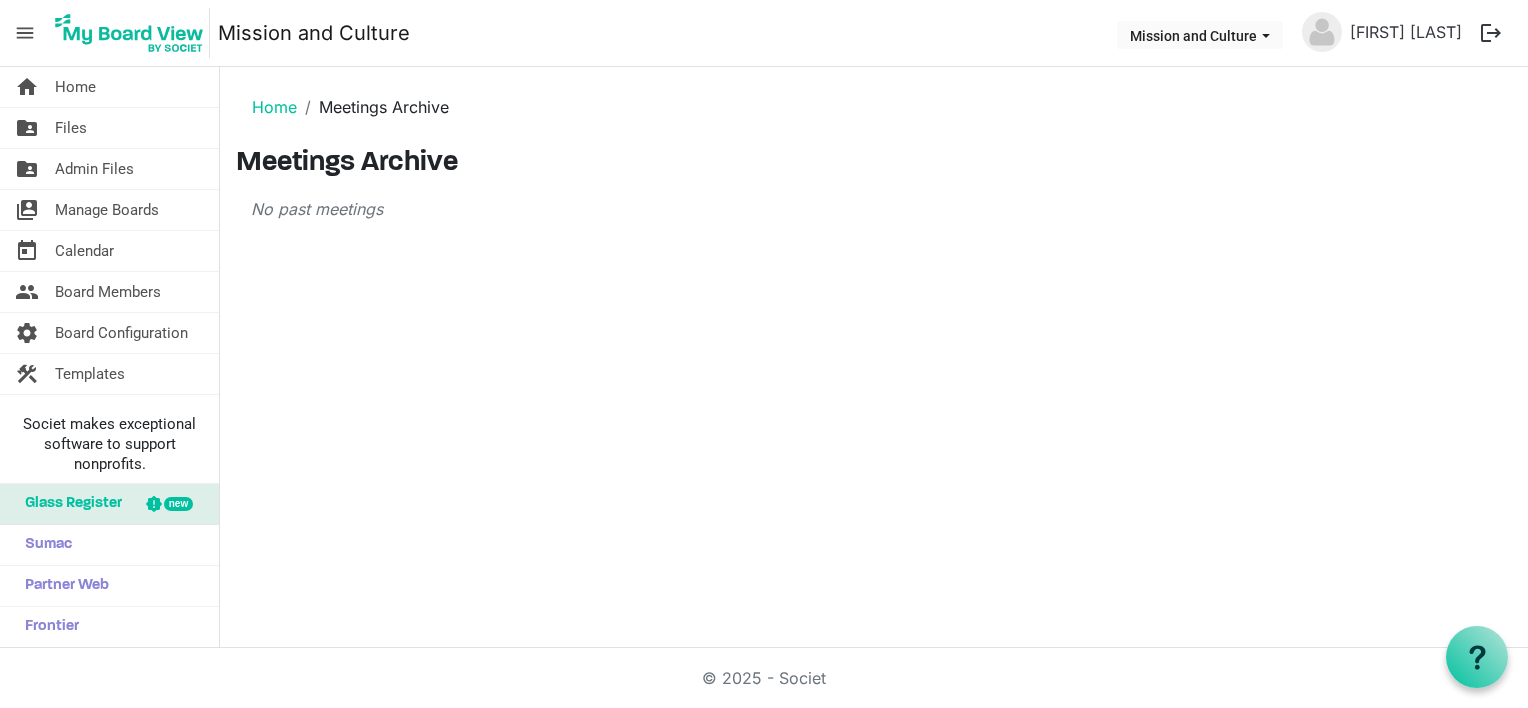 scroll, scrollTop: 0, scrollLeft: 0, axis: both 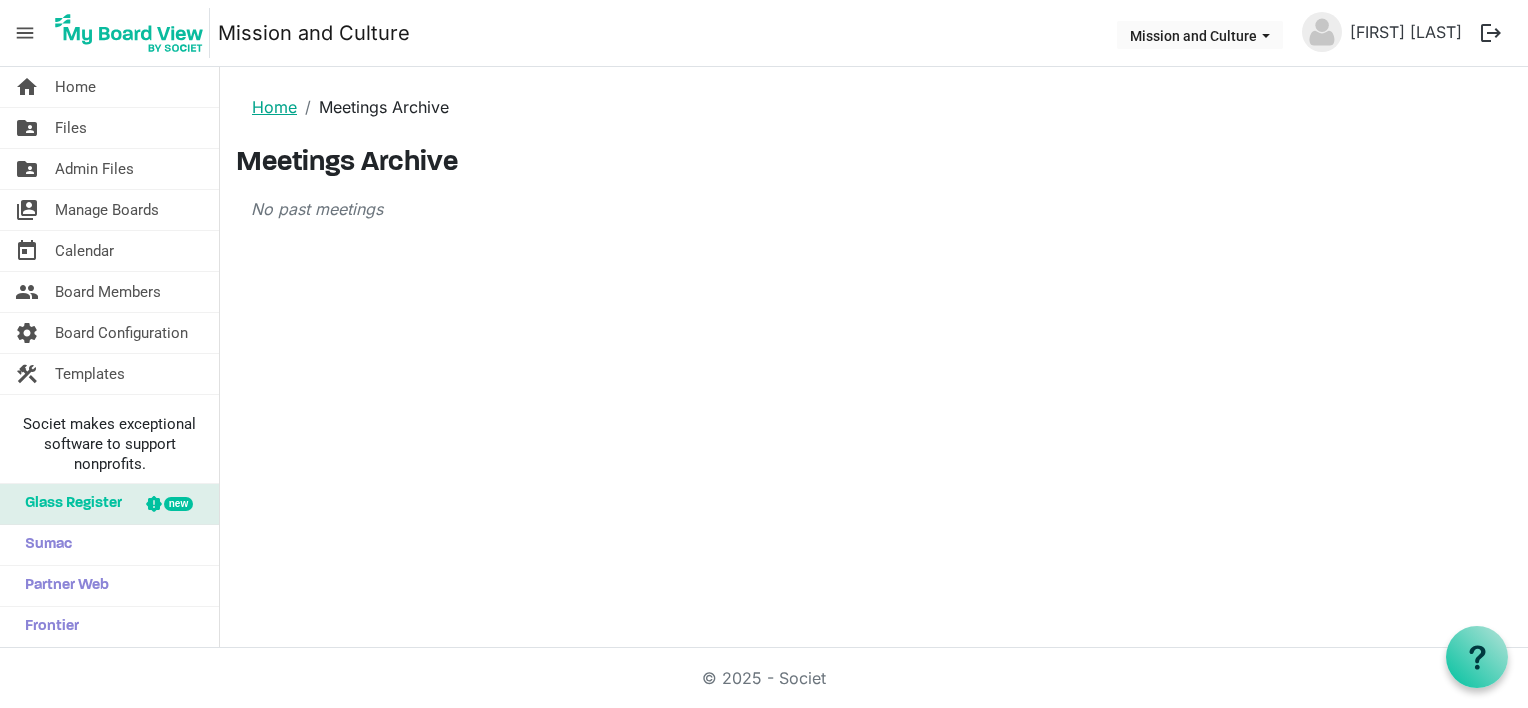 click on "Home" at bounding box center [274, 107] 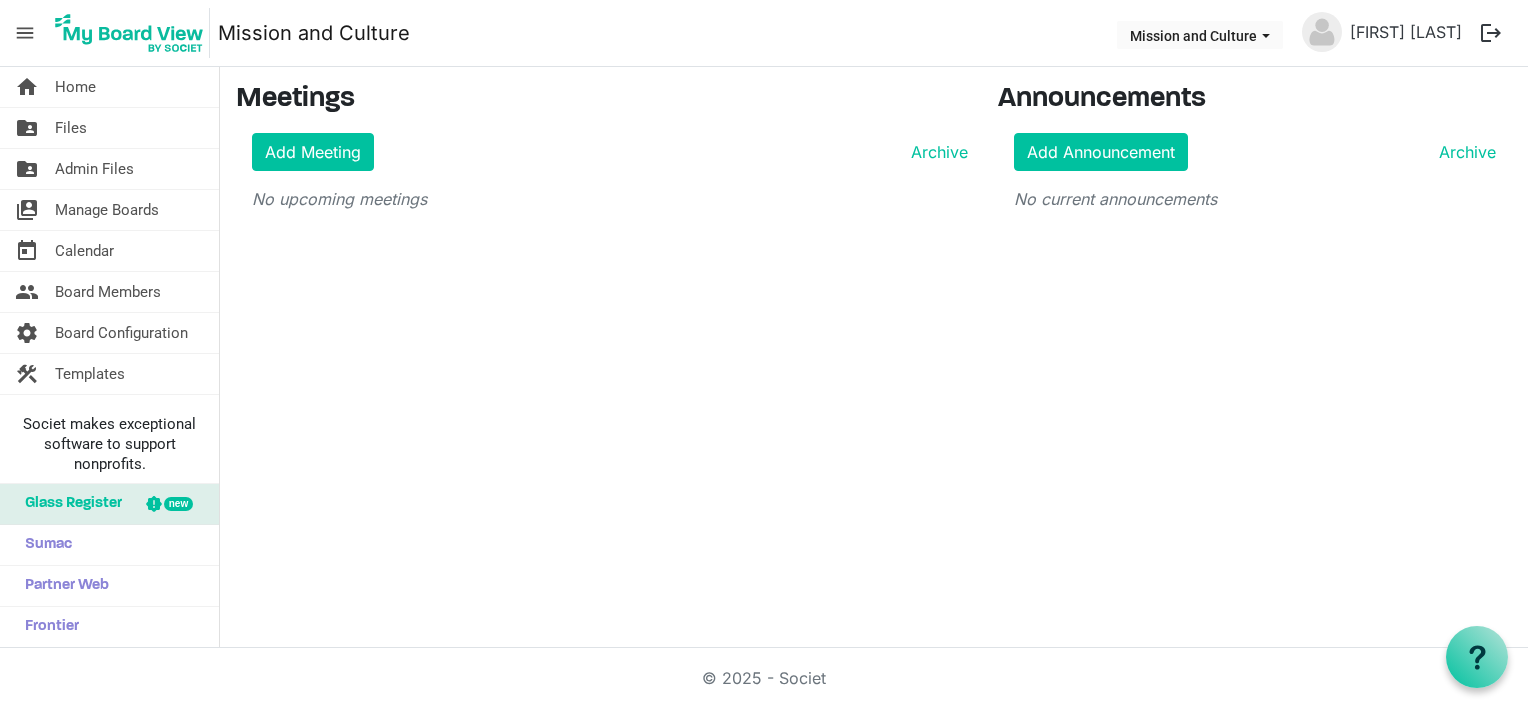 scroll, scrollTop: 0, scrollLeft: 0, axis: both 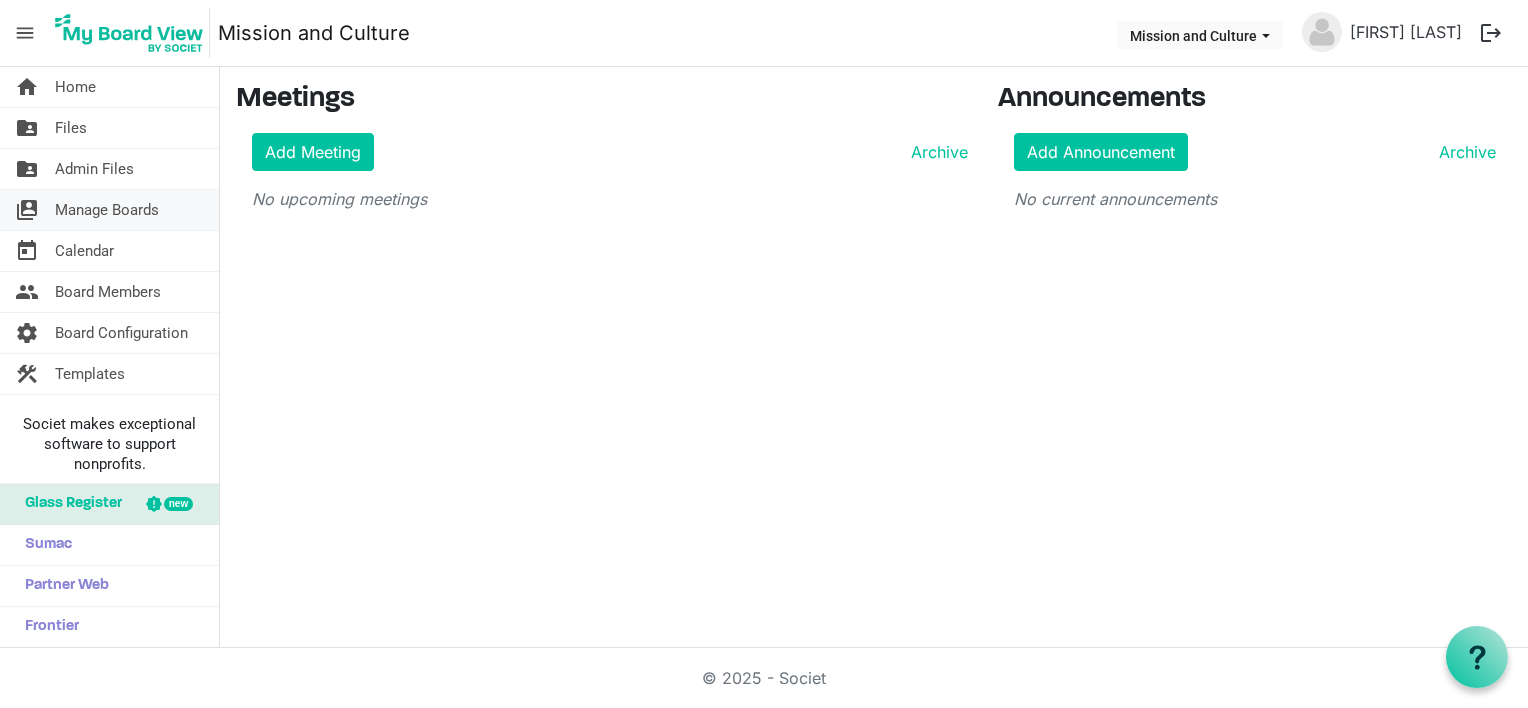 click on "Manage Boards" at bounding box center (107, 210) 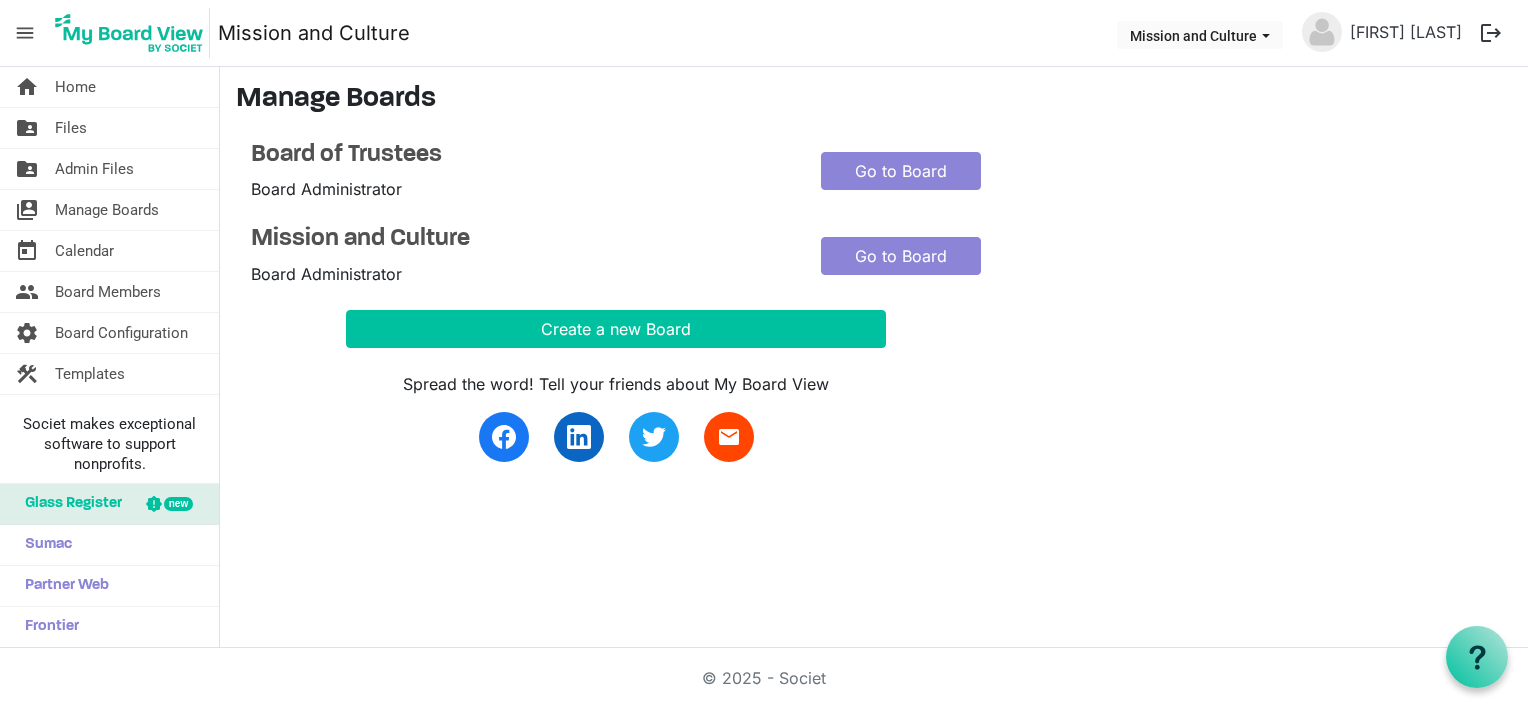 scroll, scrollTop: 0, scrollLeft: 0, axis: both 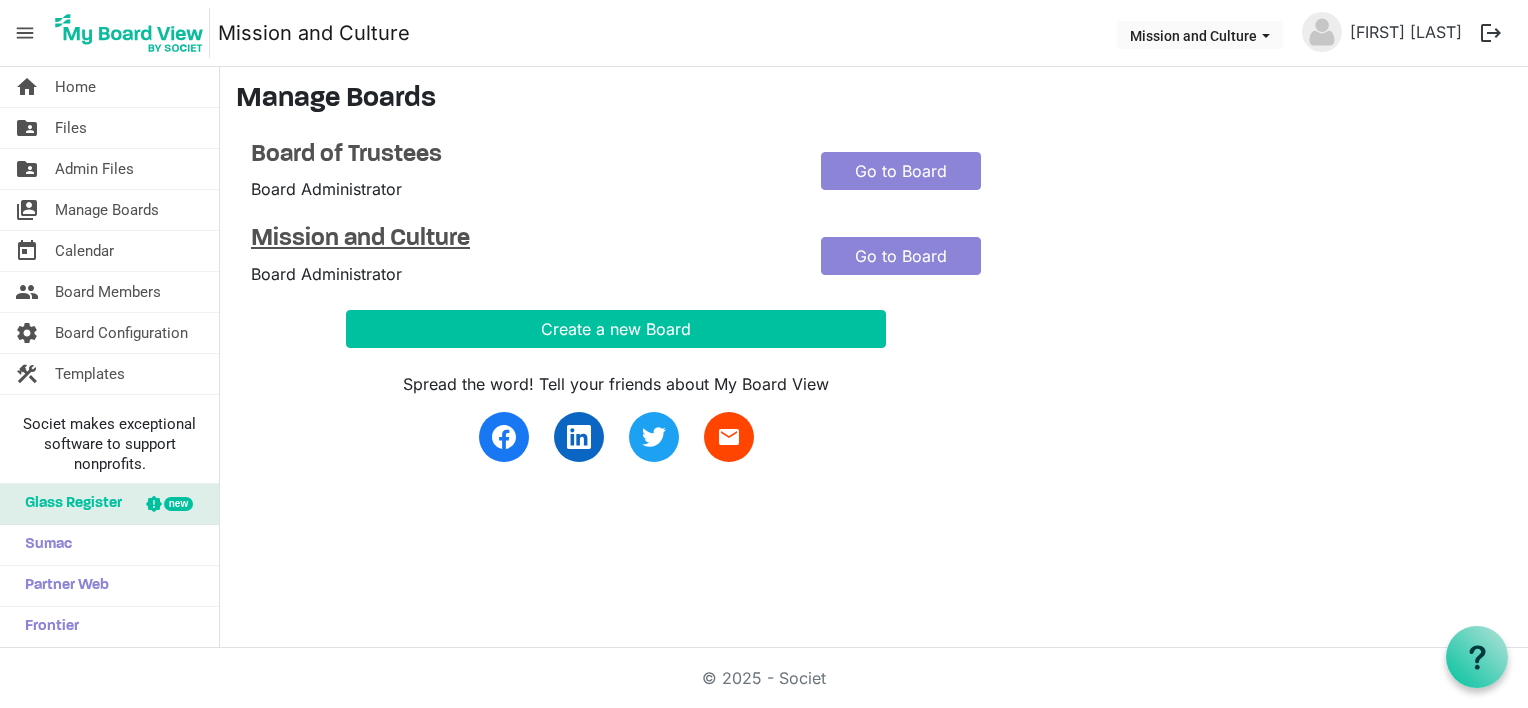 click on "Mission and Culture" at bounding box center [521, 239] 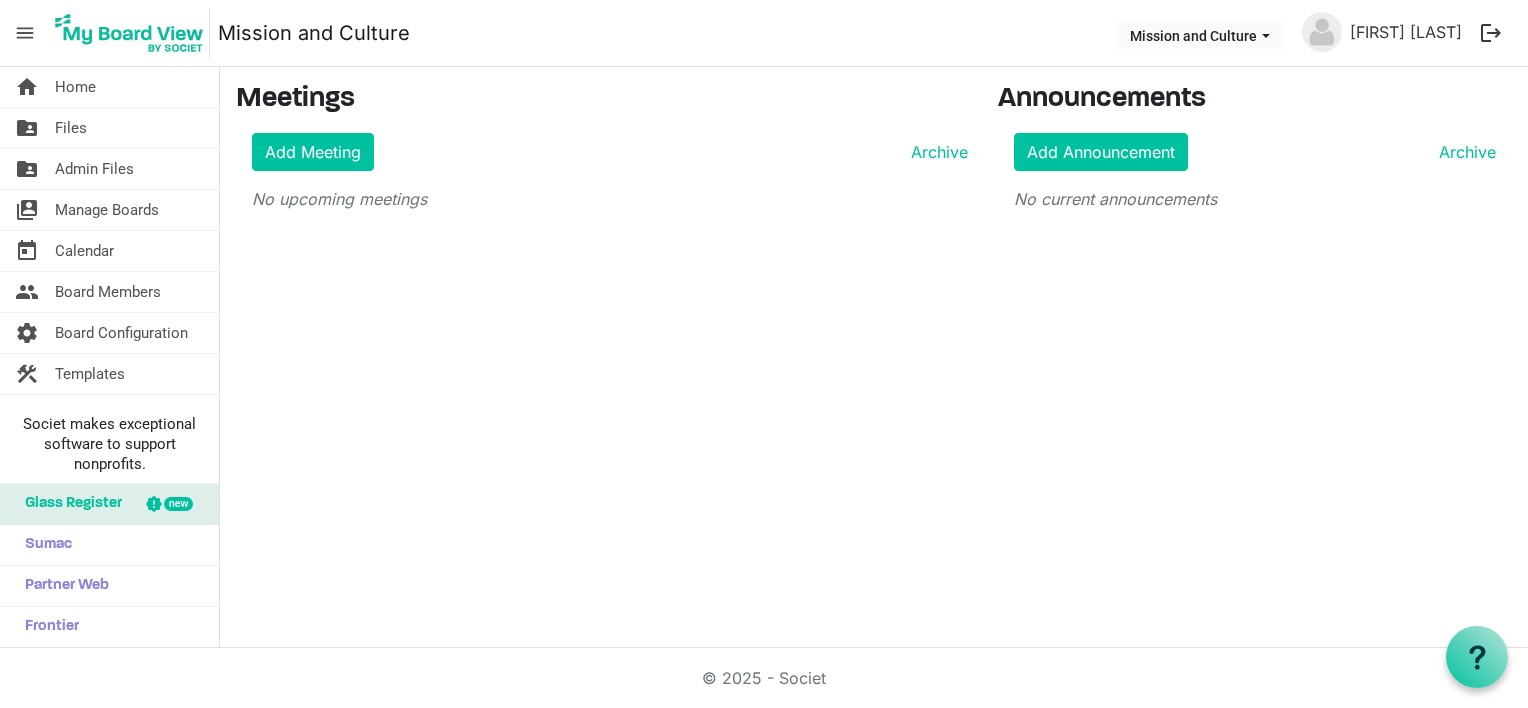 scroll, scrollTop: 0, scrollLeft: 0, axis: both 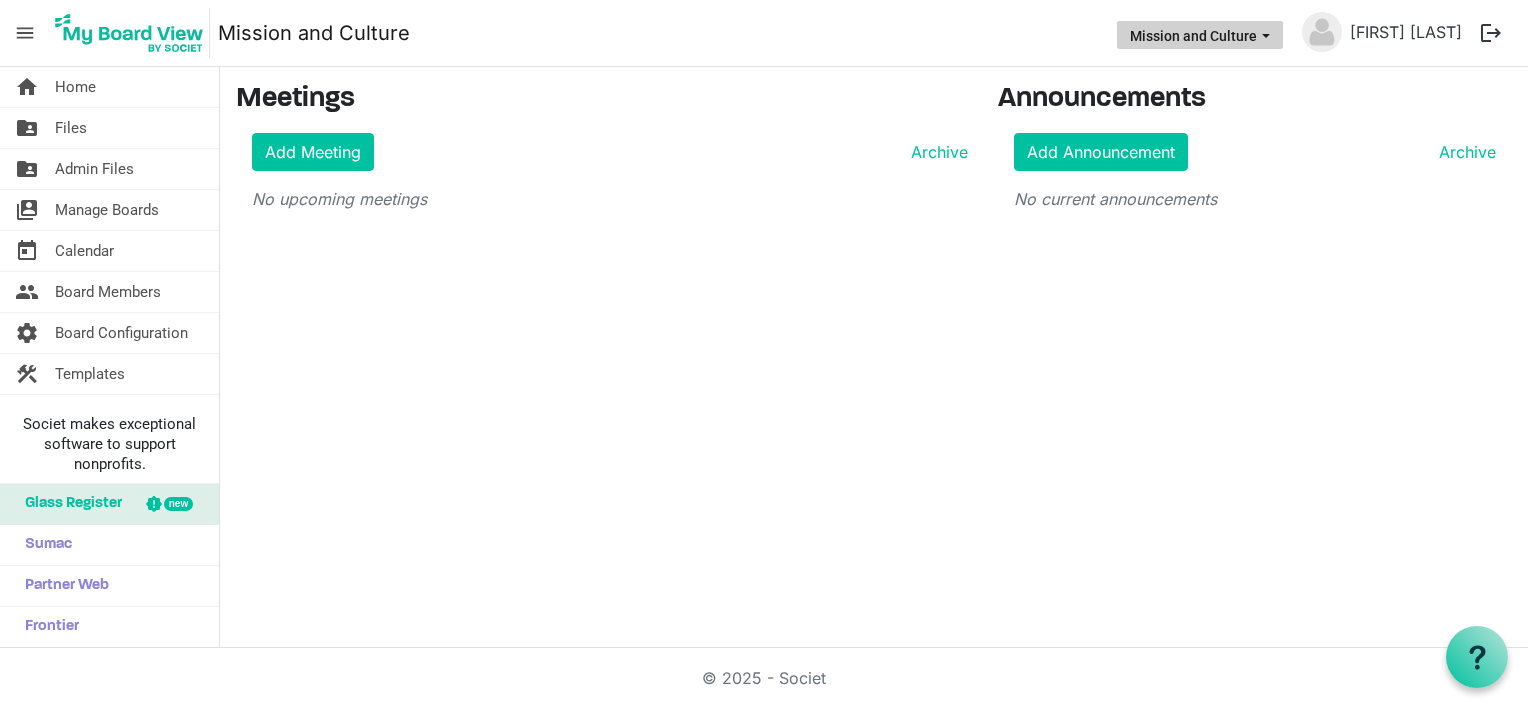 click on "Mission and Culture" at bounding box center [1200, 35] 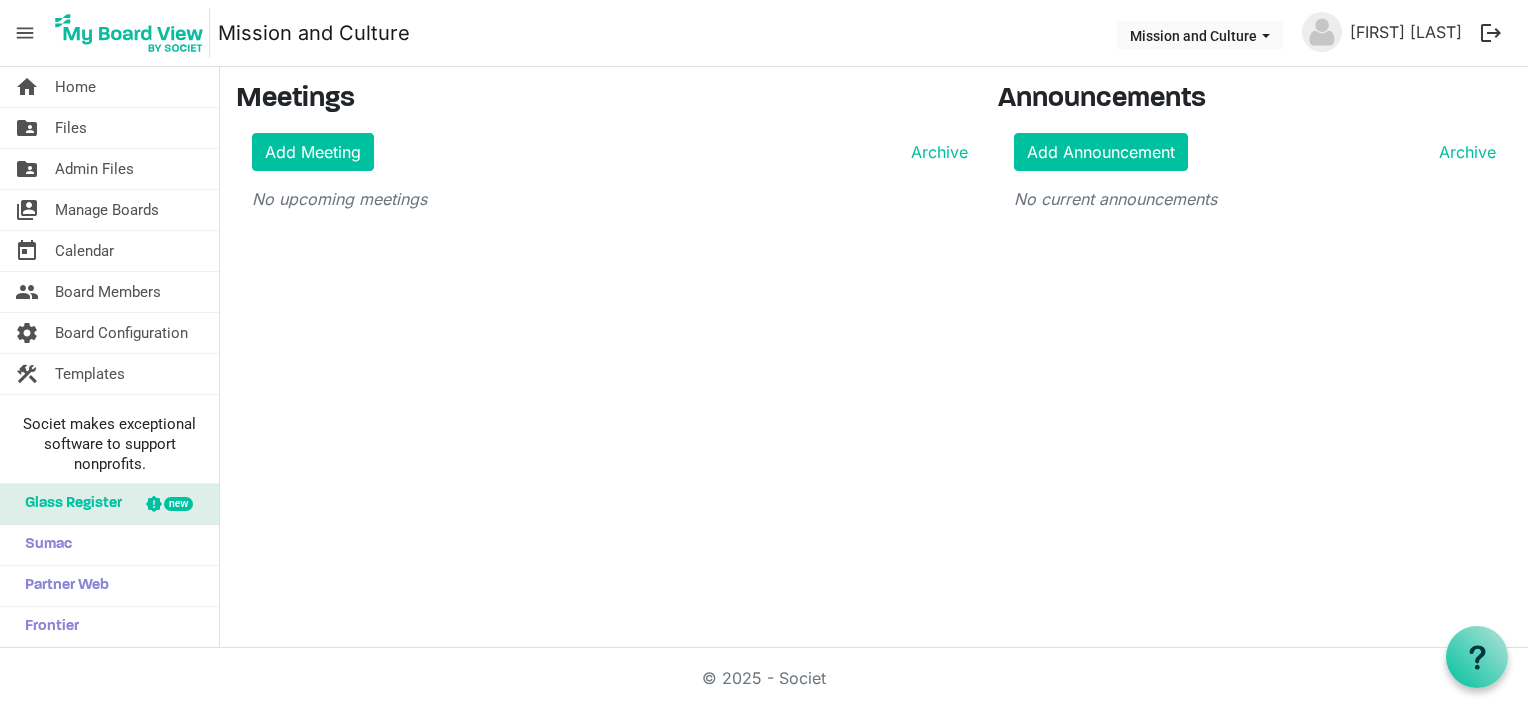 drag, startPoint x: 1215, startPoint y: 108, endPoint x: 903, endPoint y: 141, distance: 313.74033 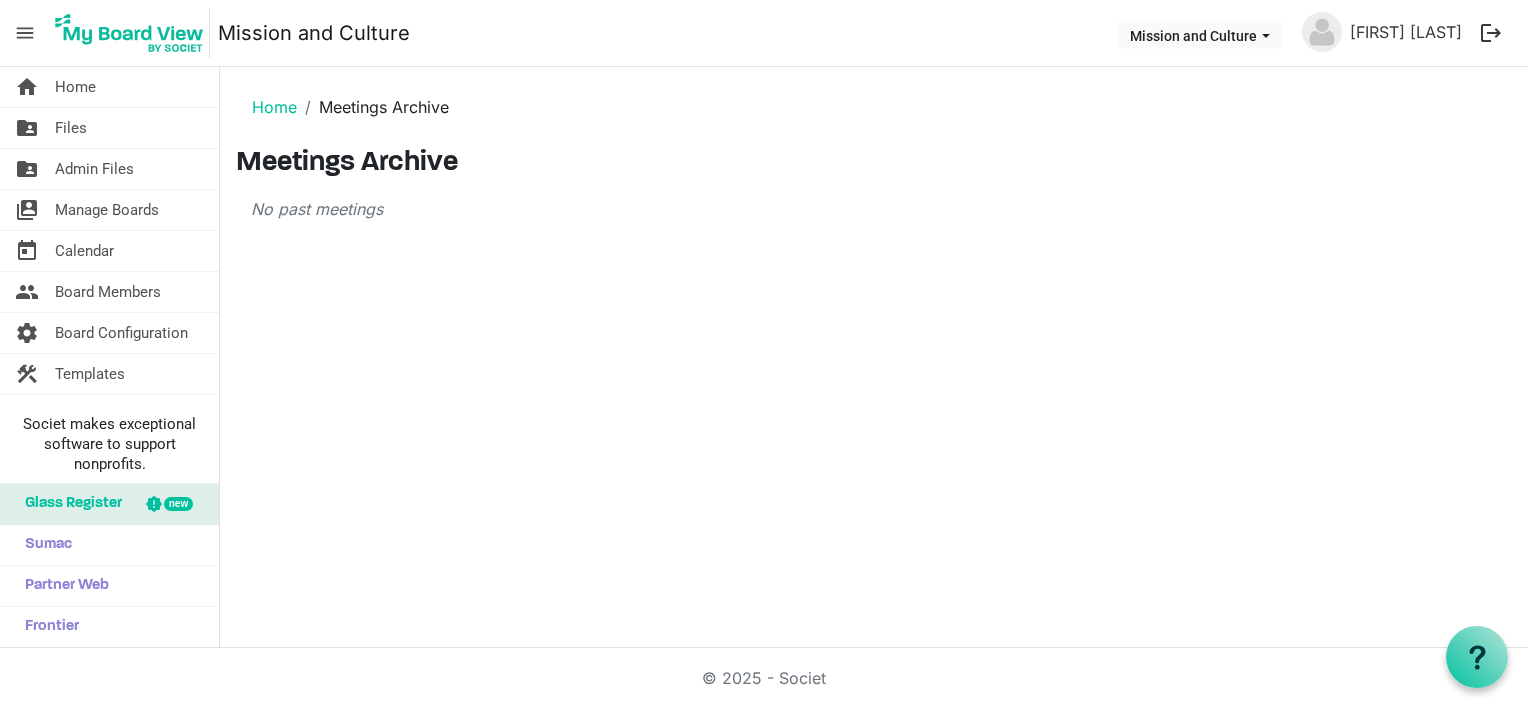 scroll, scrollTop: 0, scrollLeft: 0, axis: both 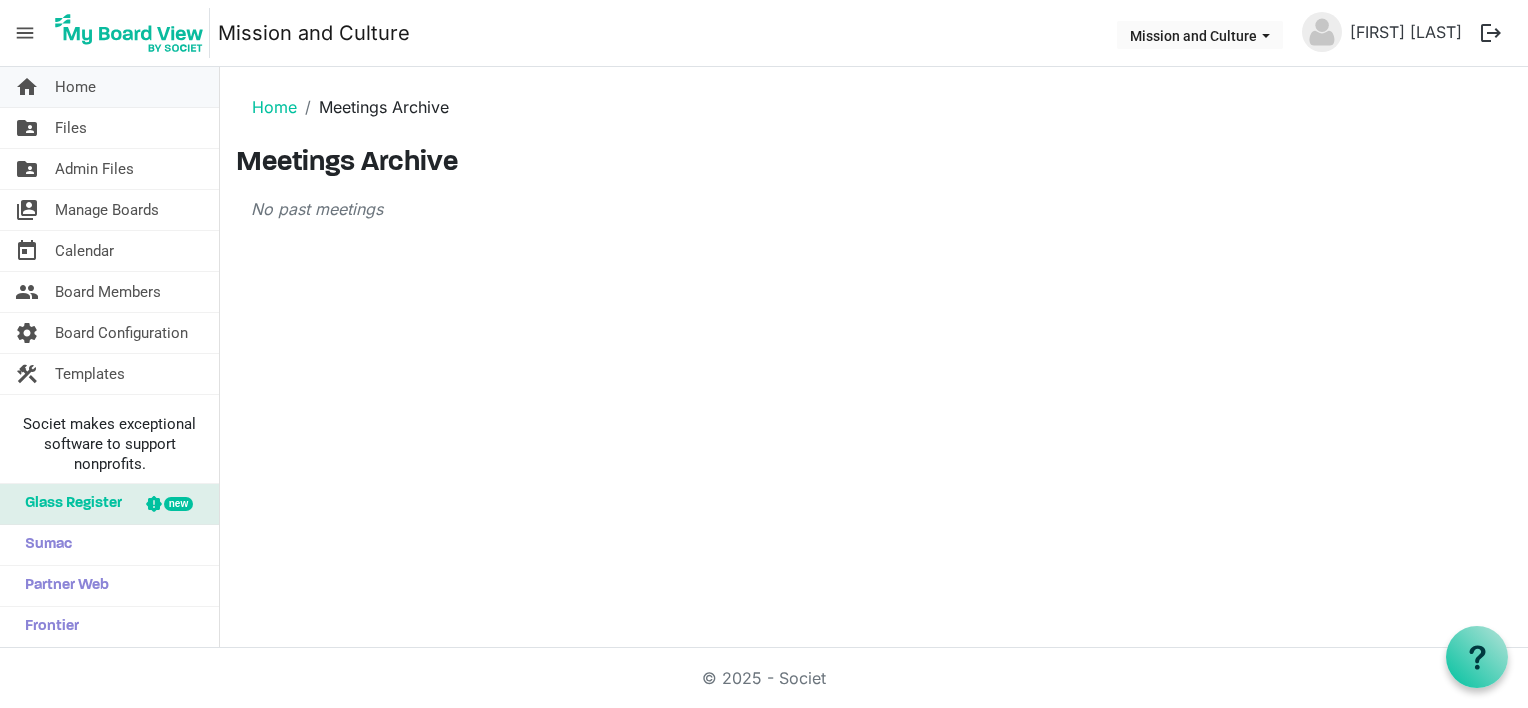 click on "Home" at bounding box center (75, 87) 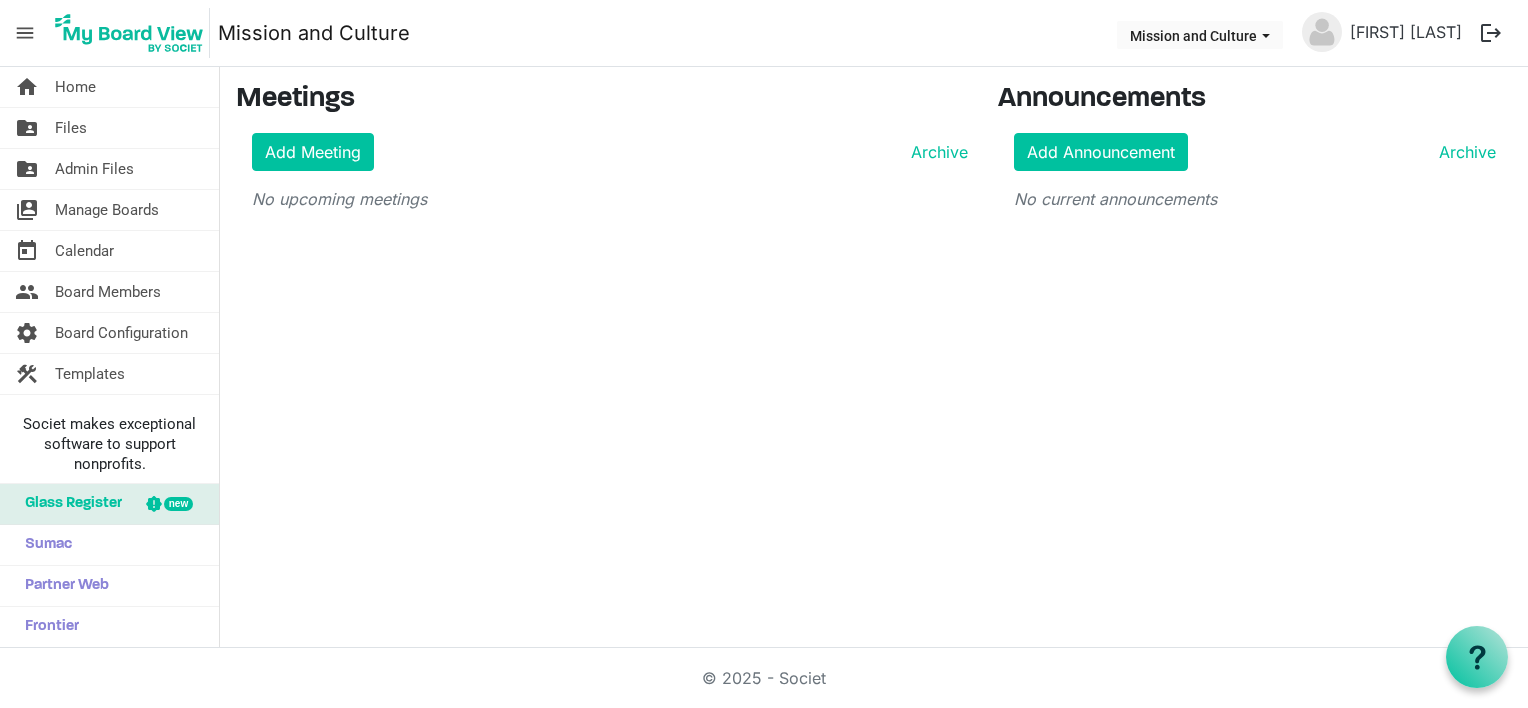 scroll, scrollTop: 0, scrollLeft: 0, axis: both 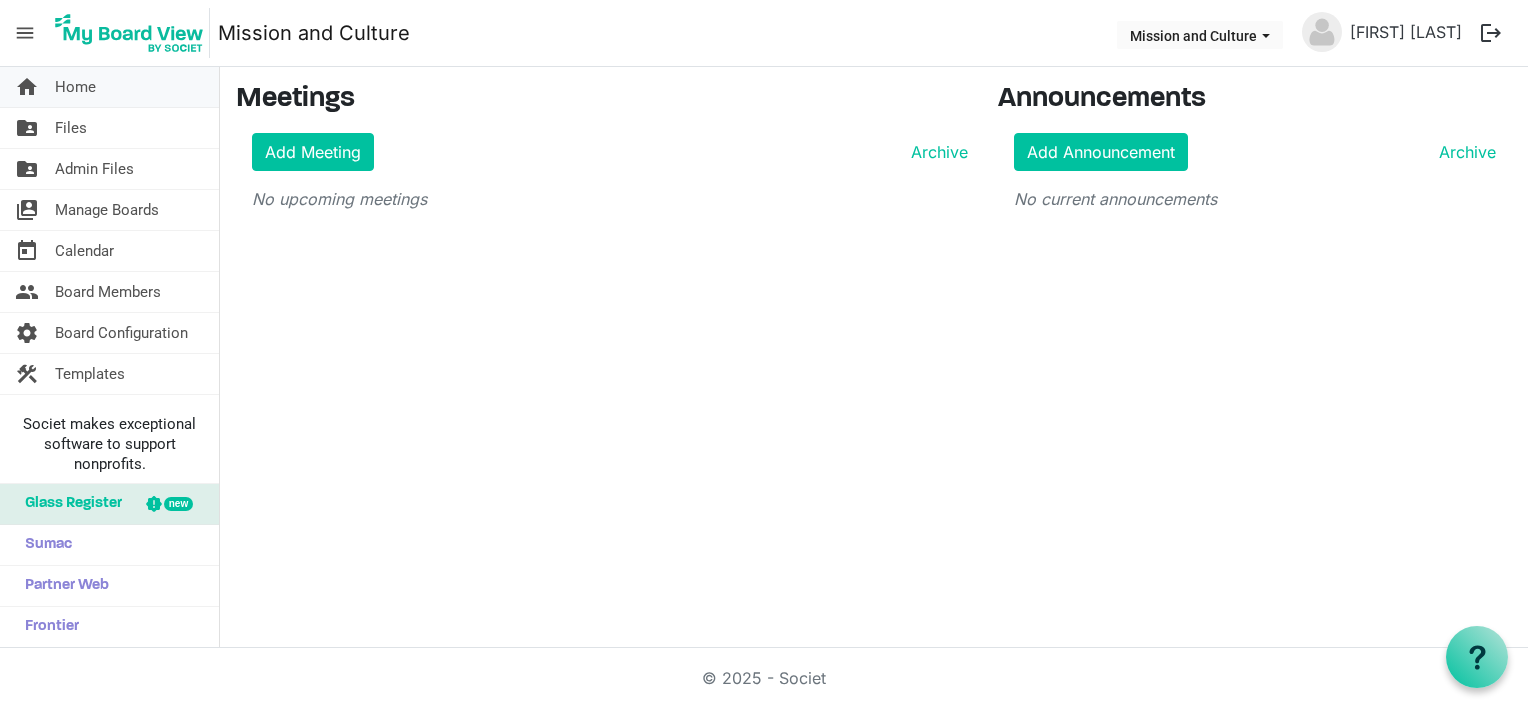 click on "Home" at bounding box center [75, 87] 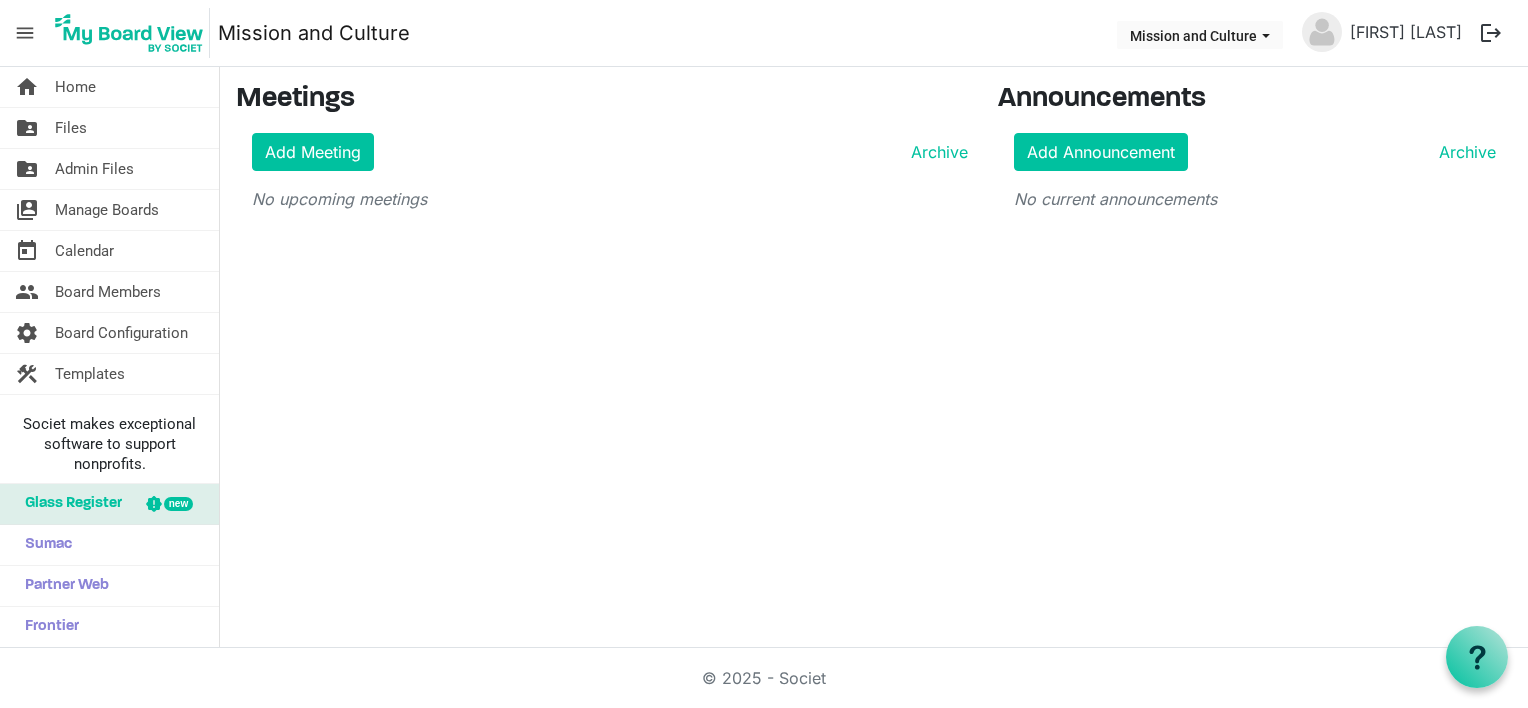 scroll, scrollTop: 0, scrollLeft: 0, axis: both 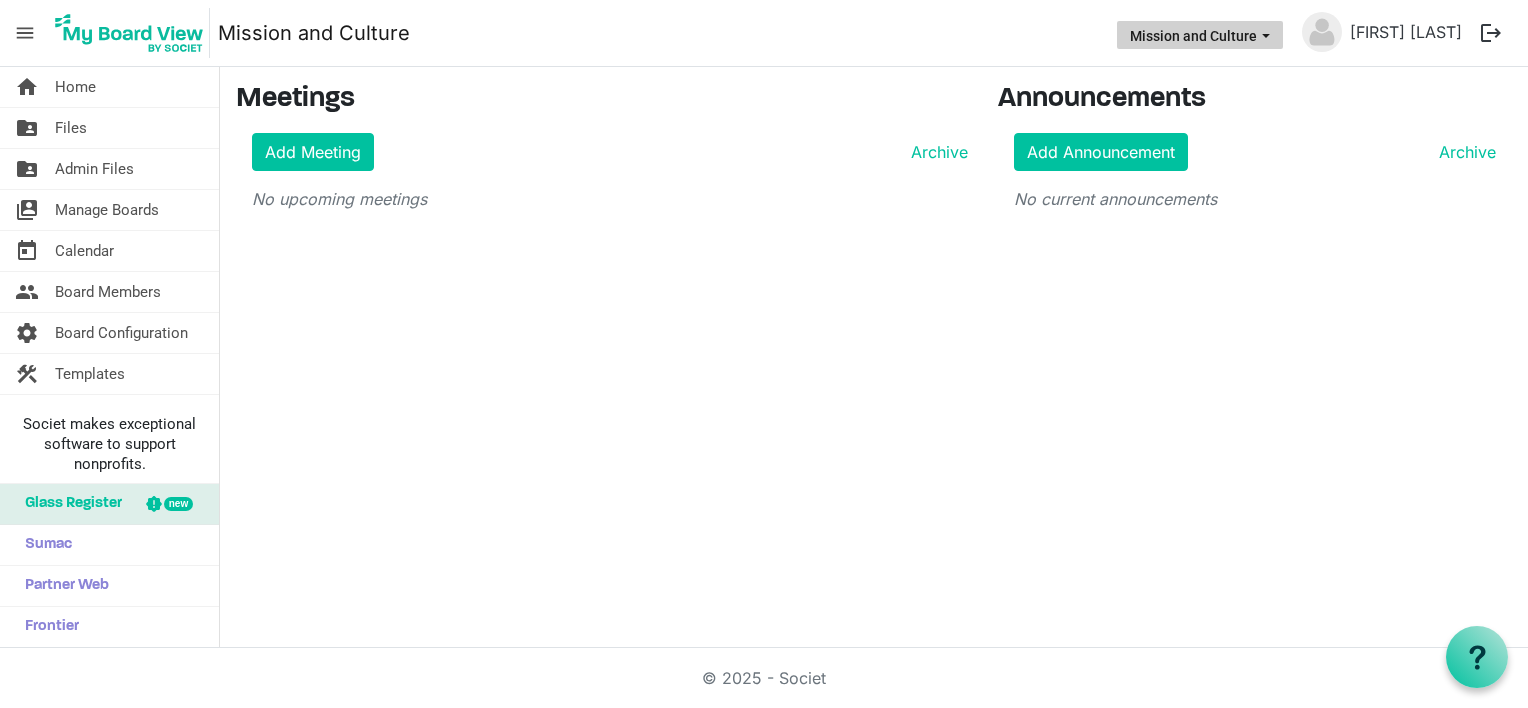 click on "Mission and Culture" at bounding box center (1200, 35) 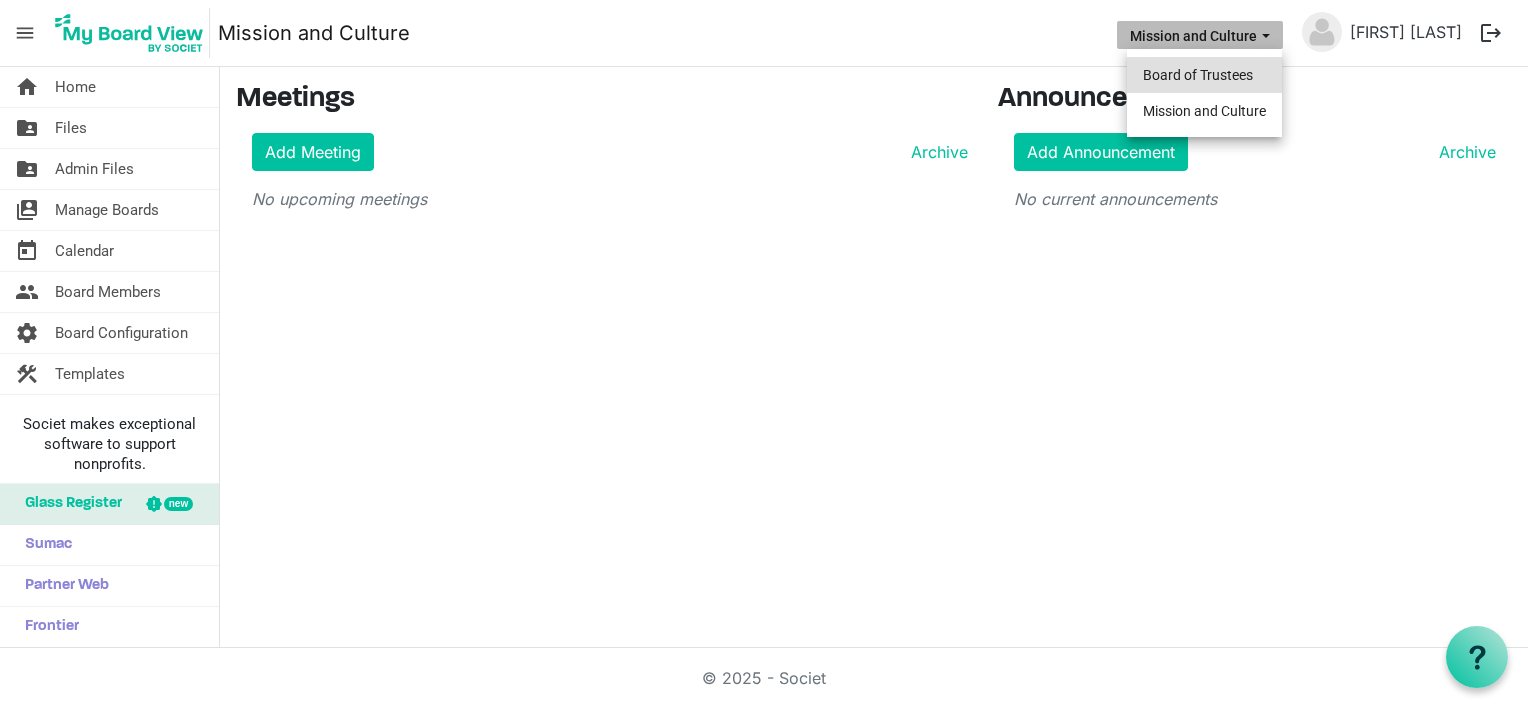 click on "Board of Trustees" at bounding box center (1204, 75) 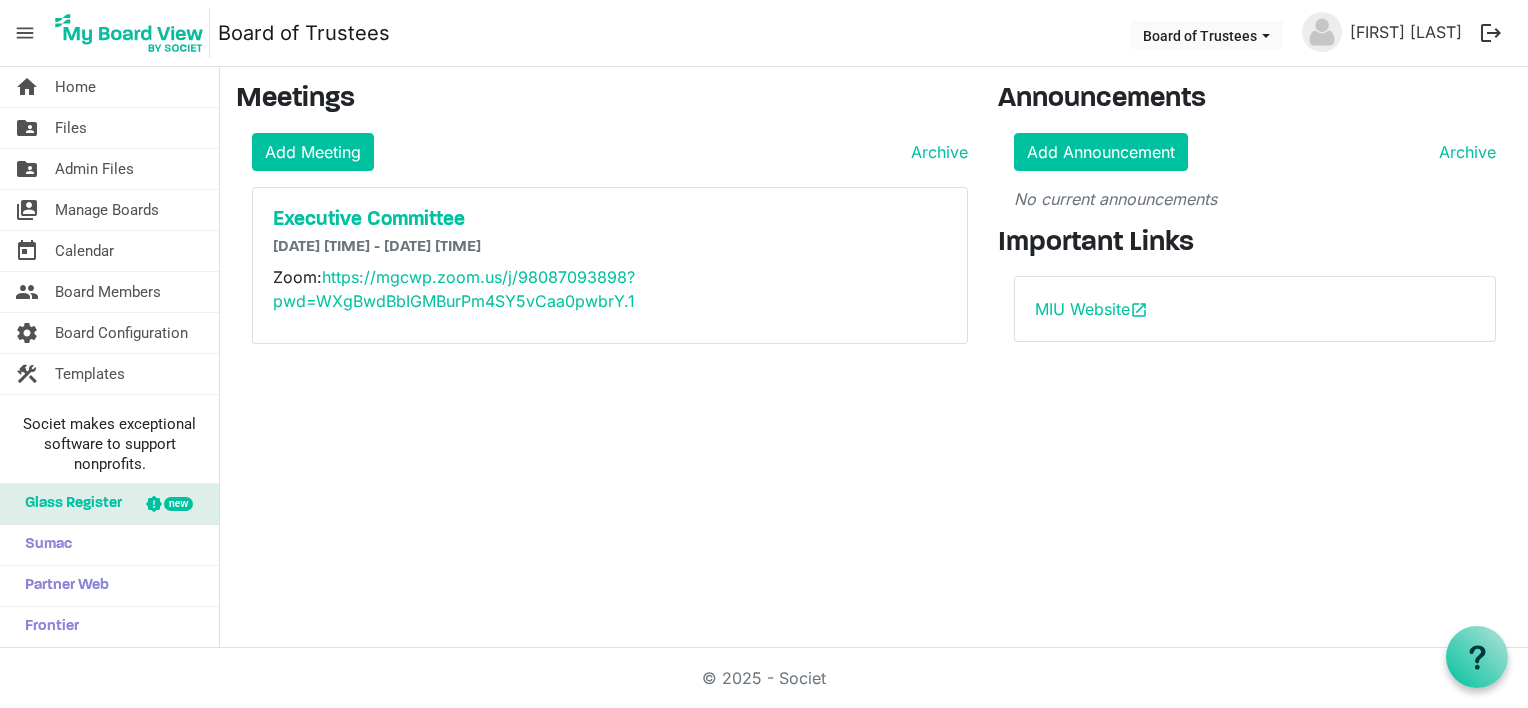 scroll, scrollTop: 0, scrollLeft: 0, axis: both 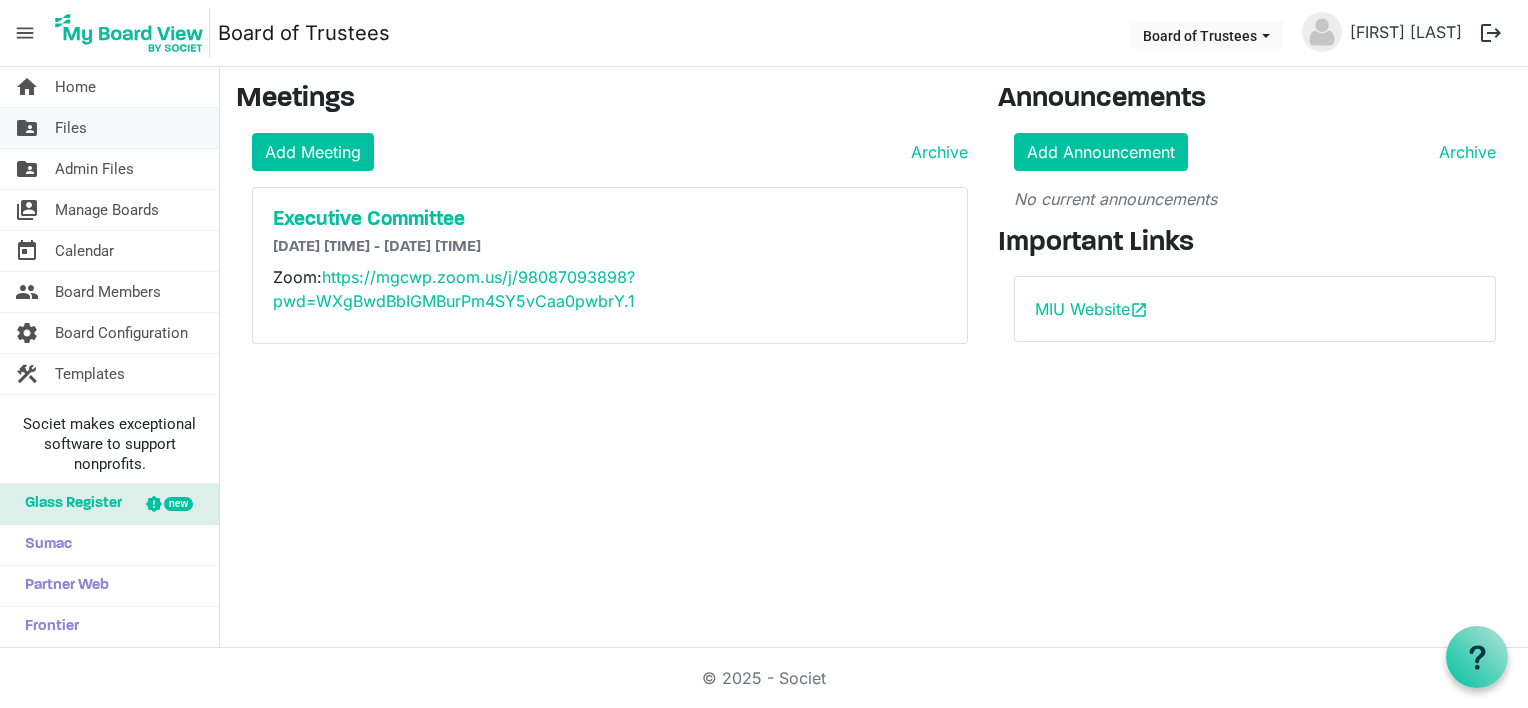 click on "Files" at bounding box center (71, 128) 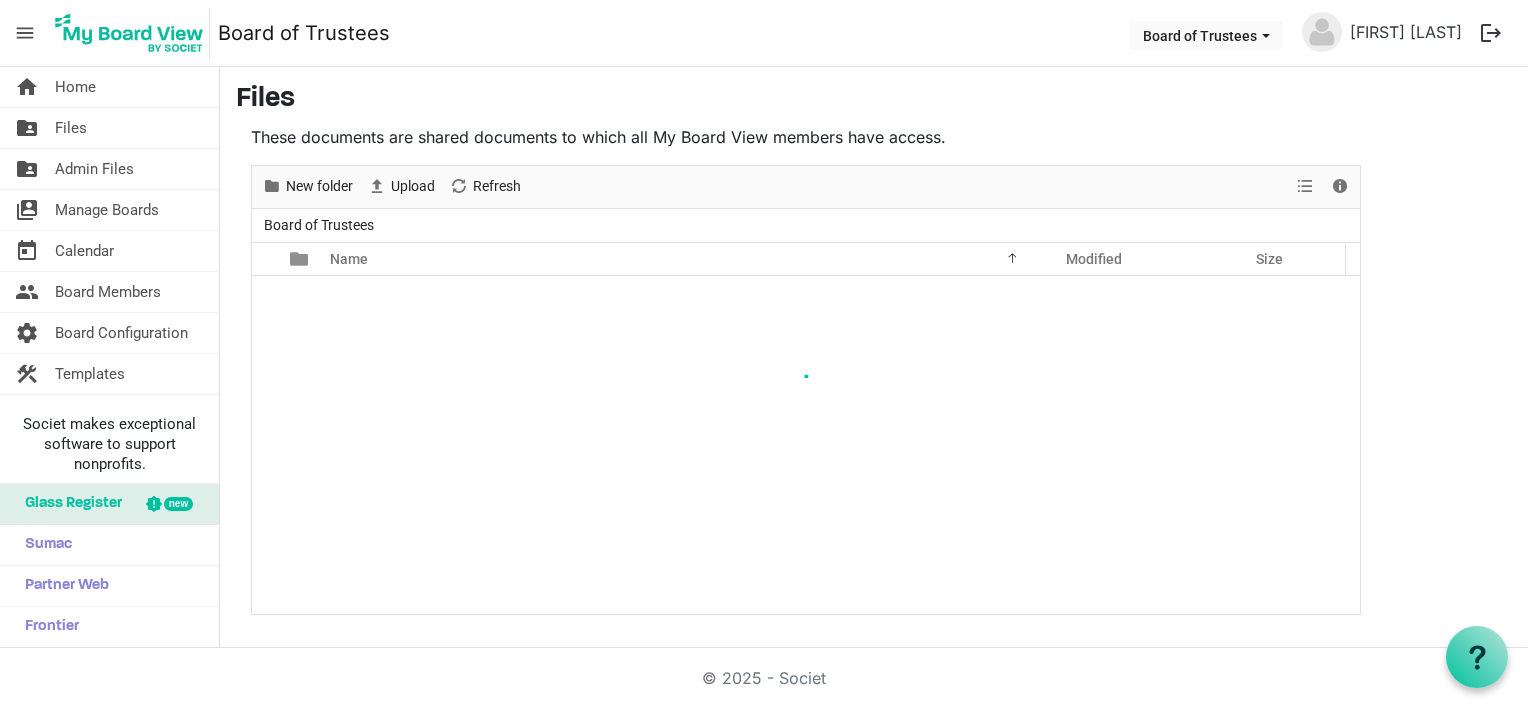 scroll, scrollTop: 0, scrollLeft: 0, axis: both 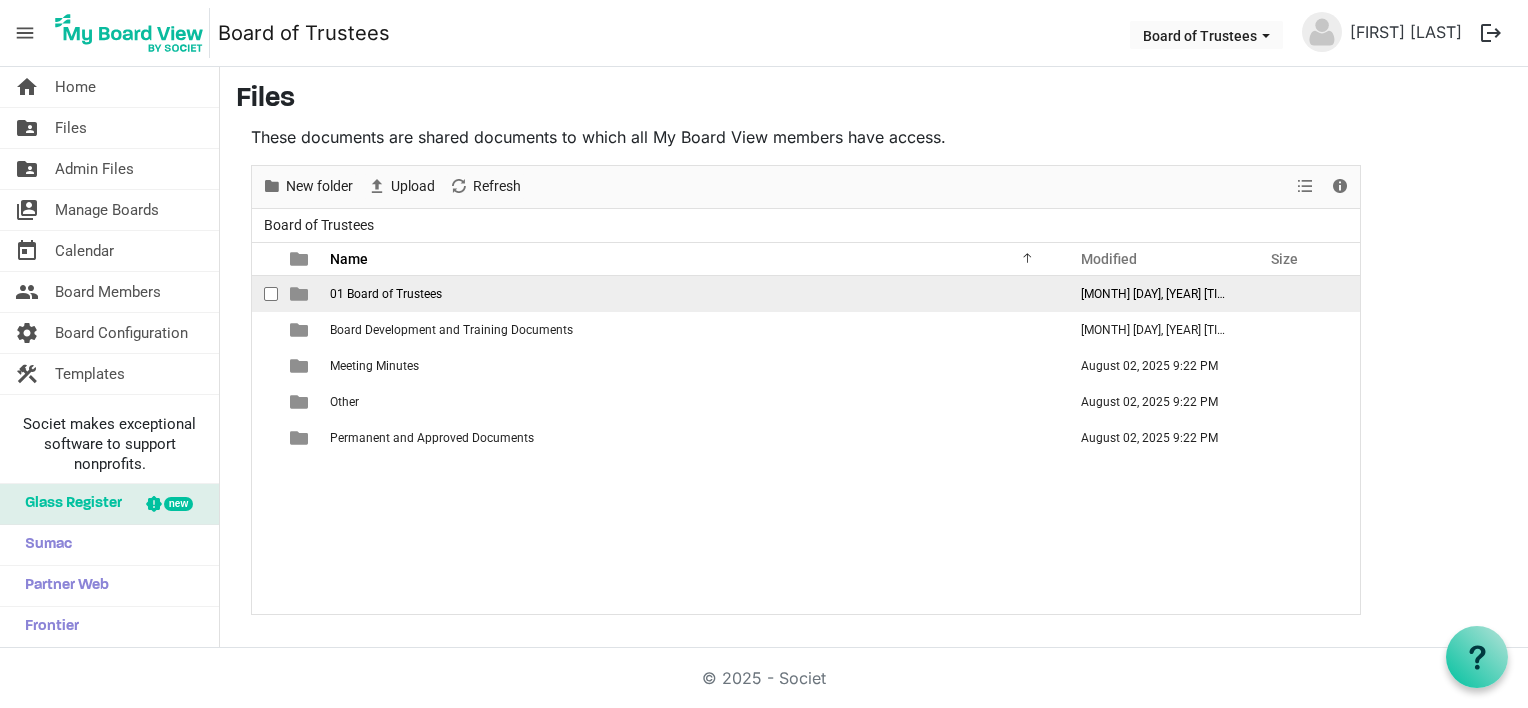 click on "01 Board of Trustees" at bounding box center [386, 294] 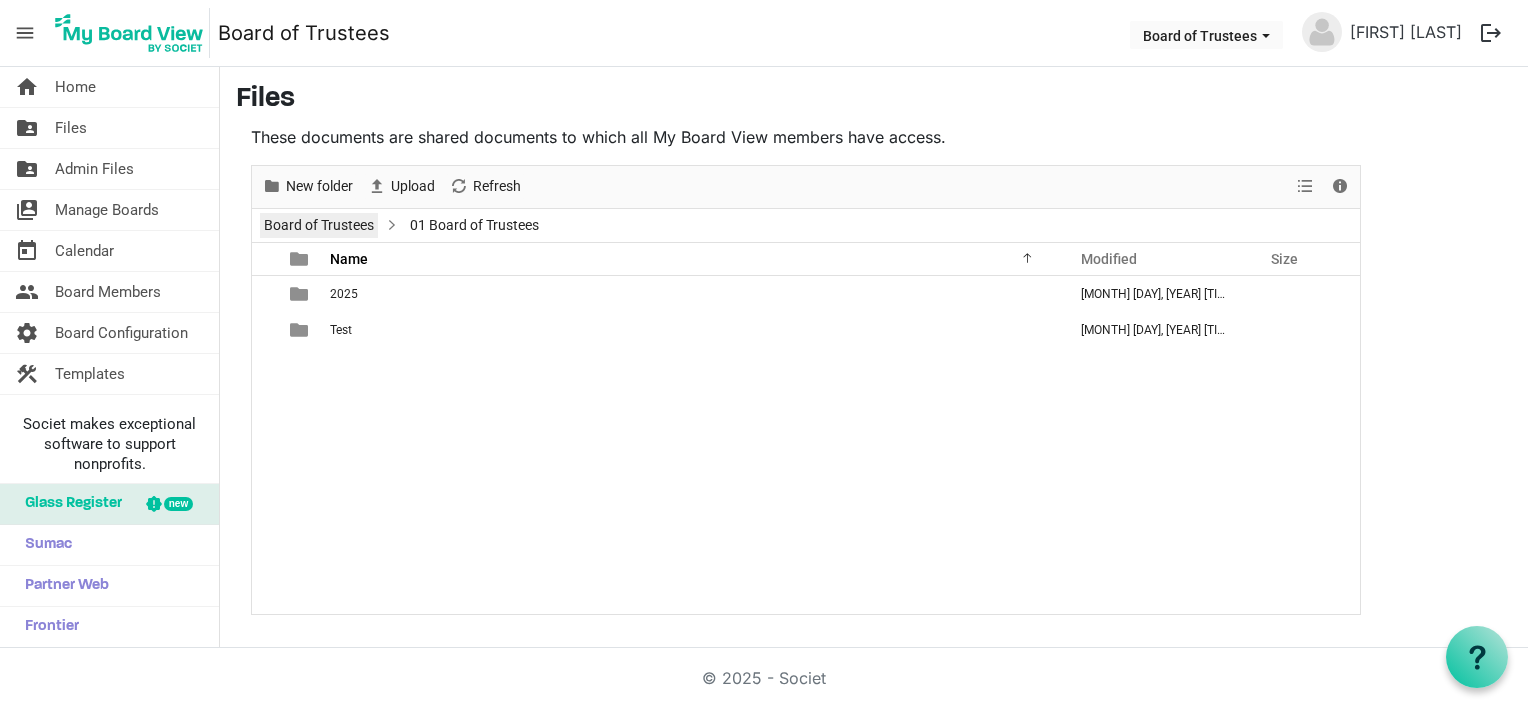 click on "Board of Trustees" at bounding box center (319, 225) 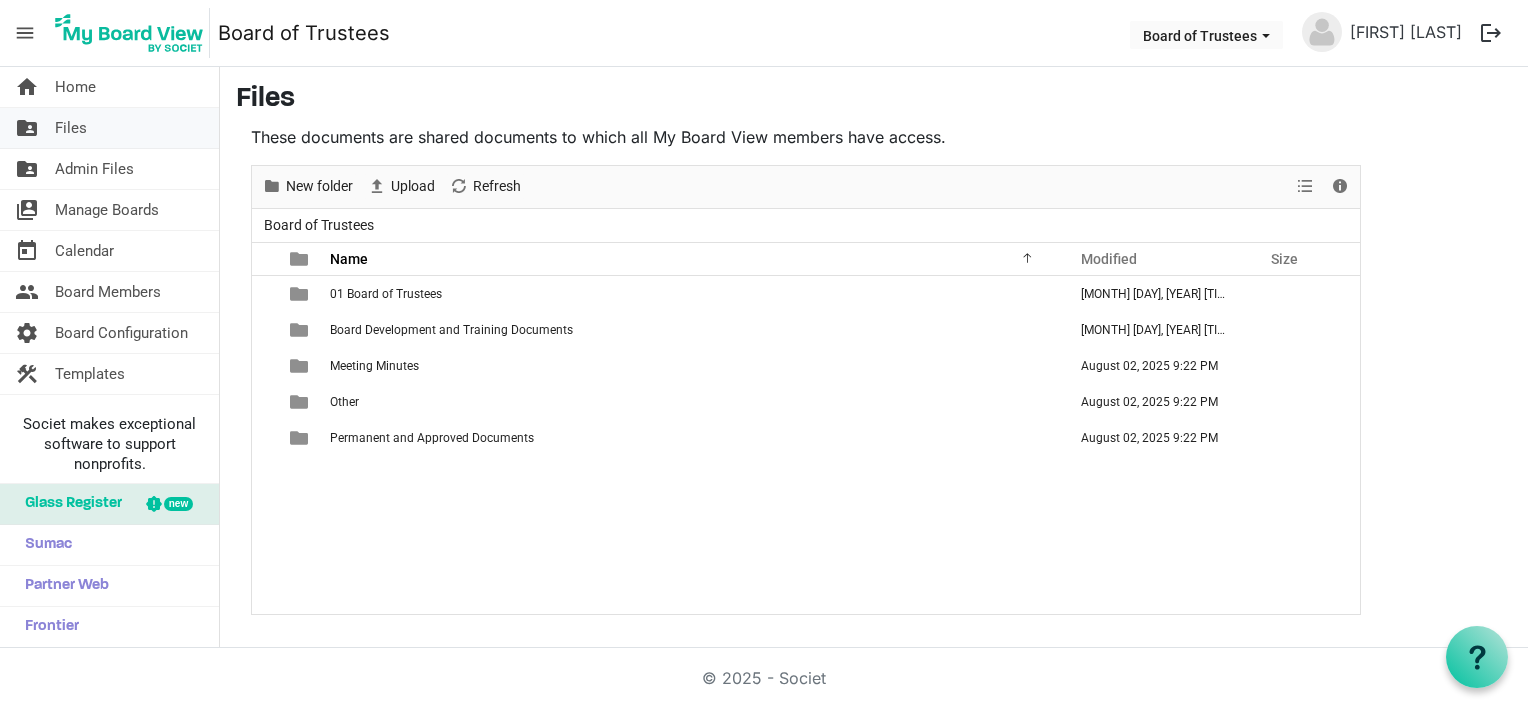 click on "Files" at bounding box center (71, 128) 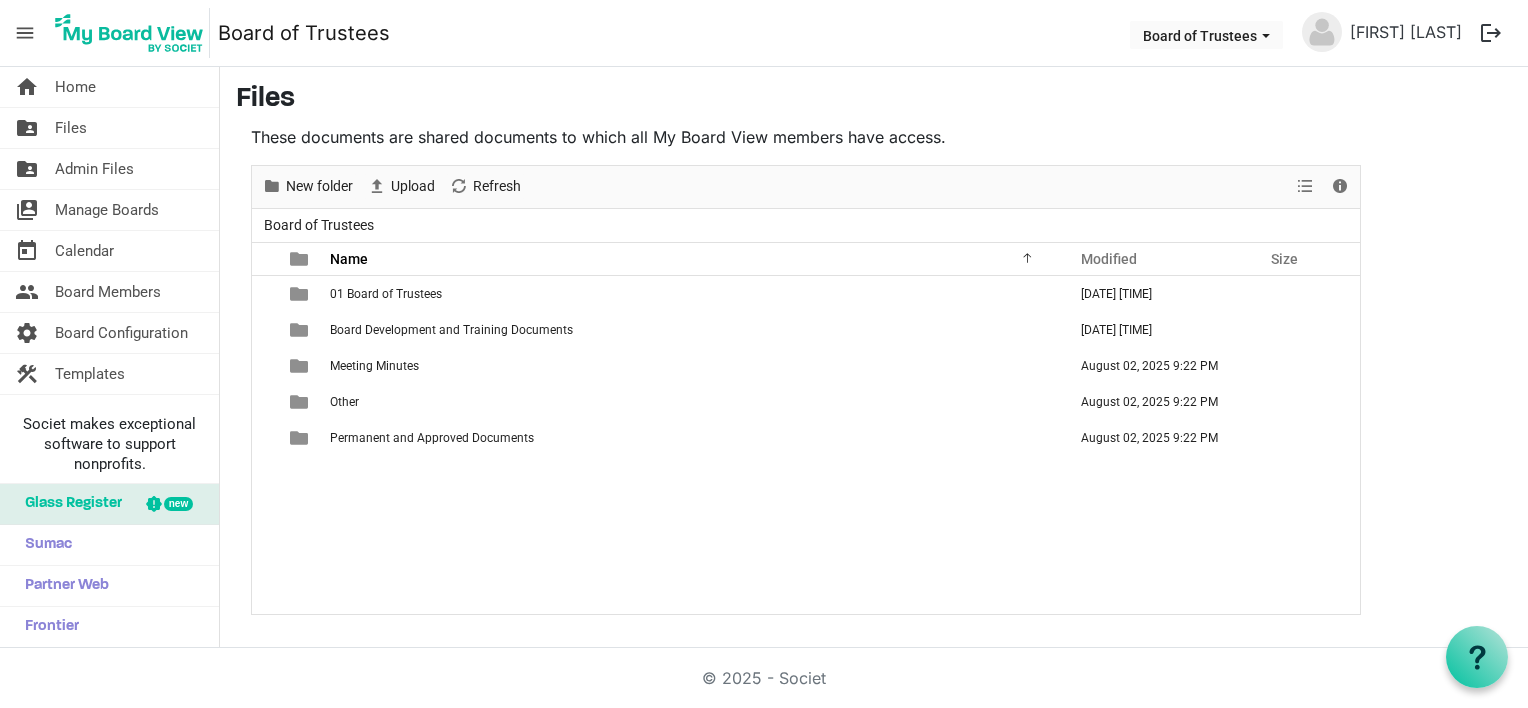 scroll, scrollTop: 0, scrollLeft: 0, axis: both 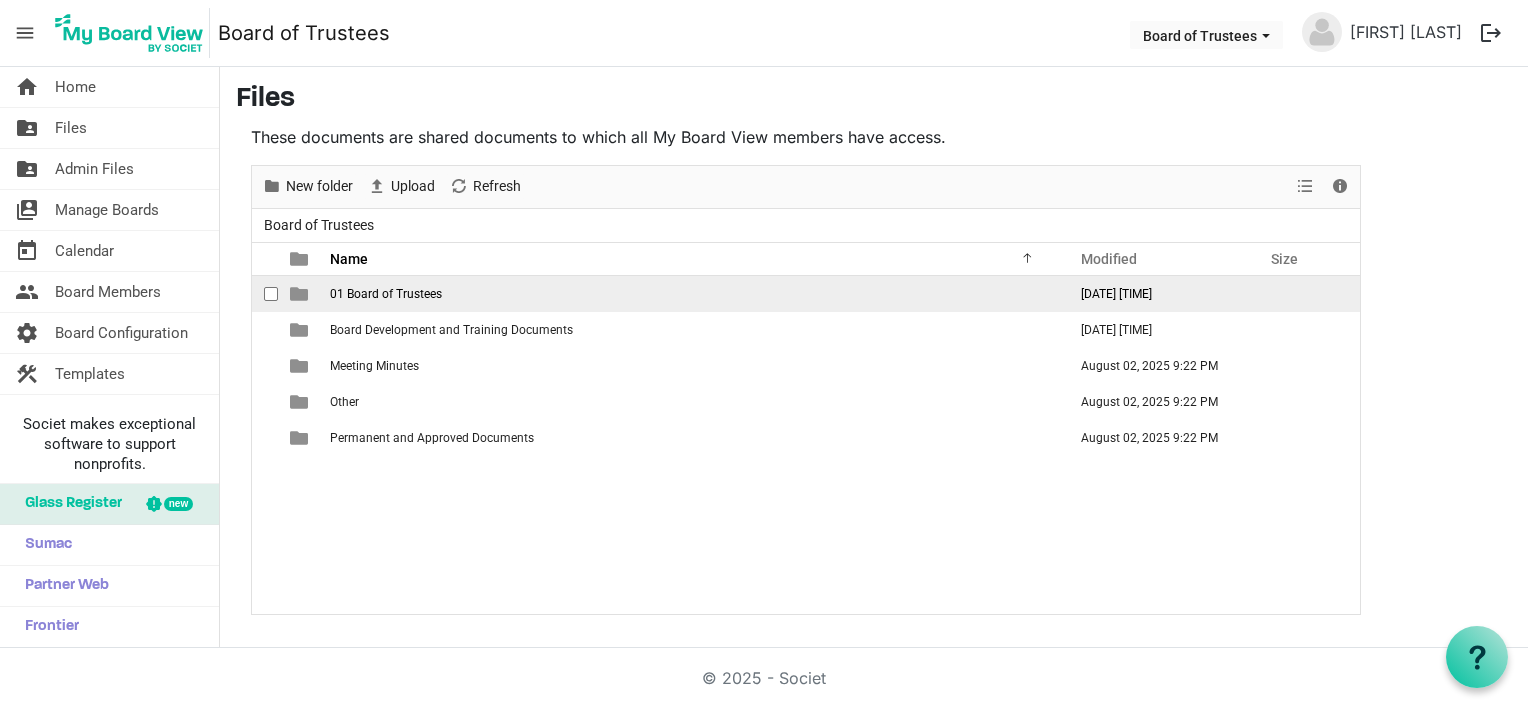 click on "01 Board of Trustees" at bounding box center [386, 294] 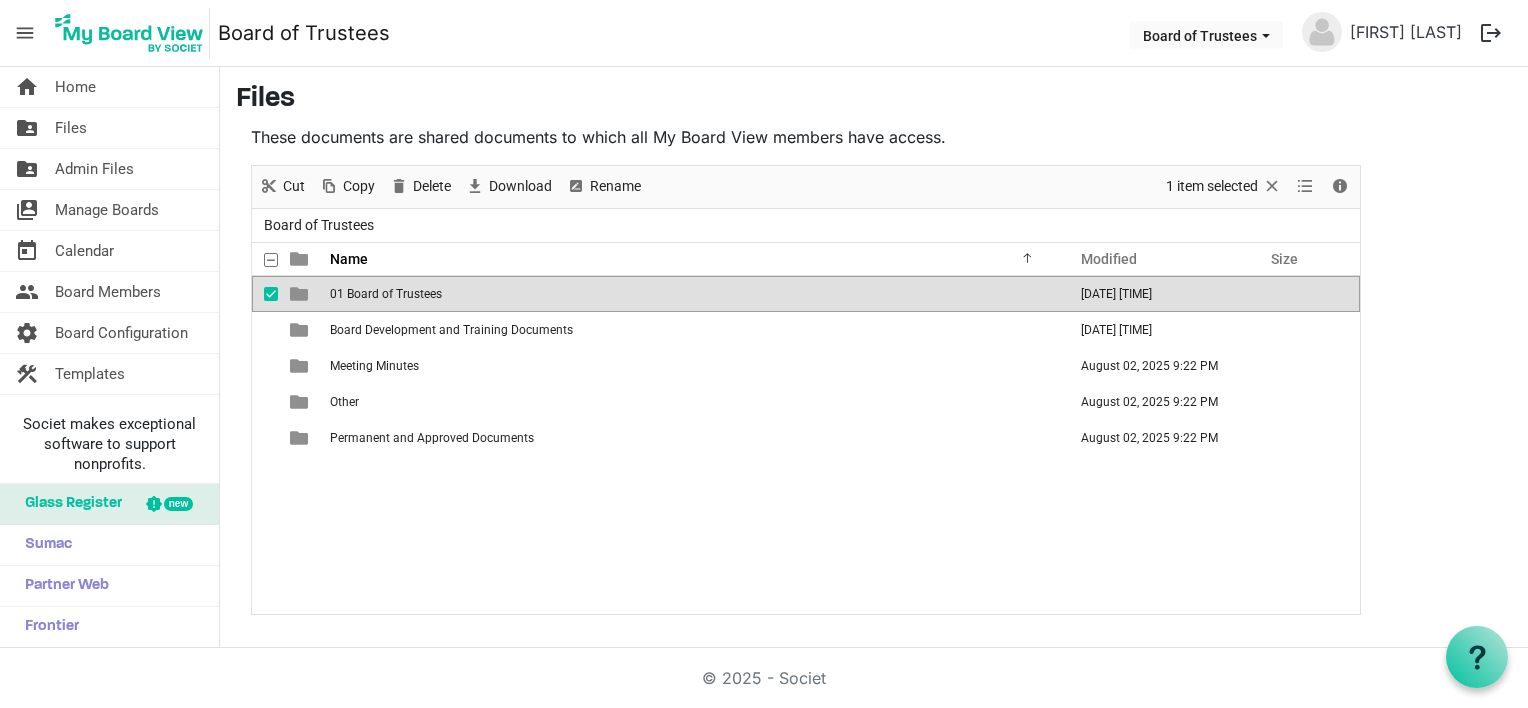 click on "01 Board of Trustees" at bounding box center (386, 294) 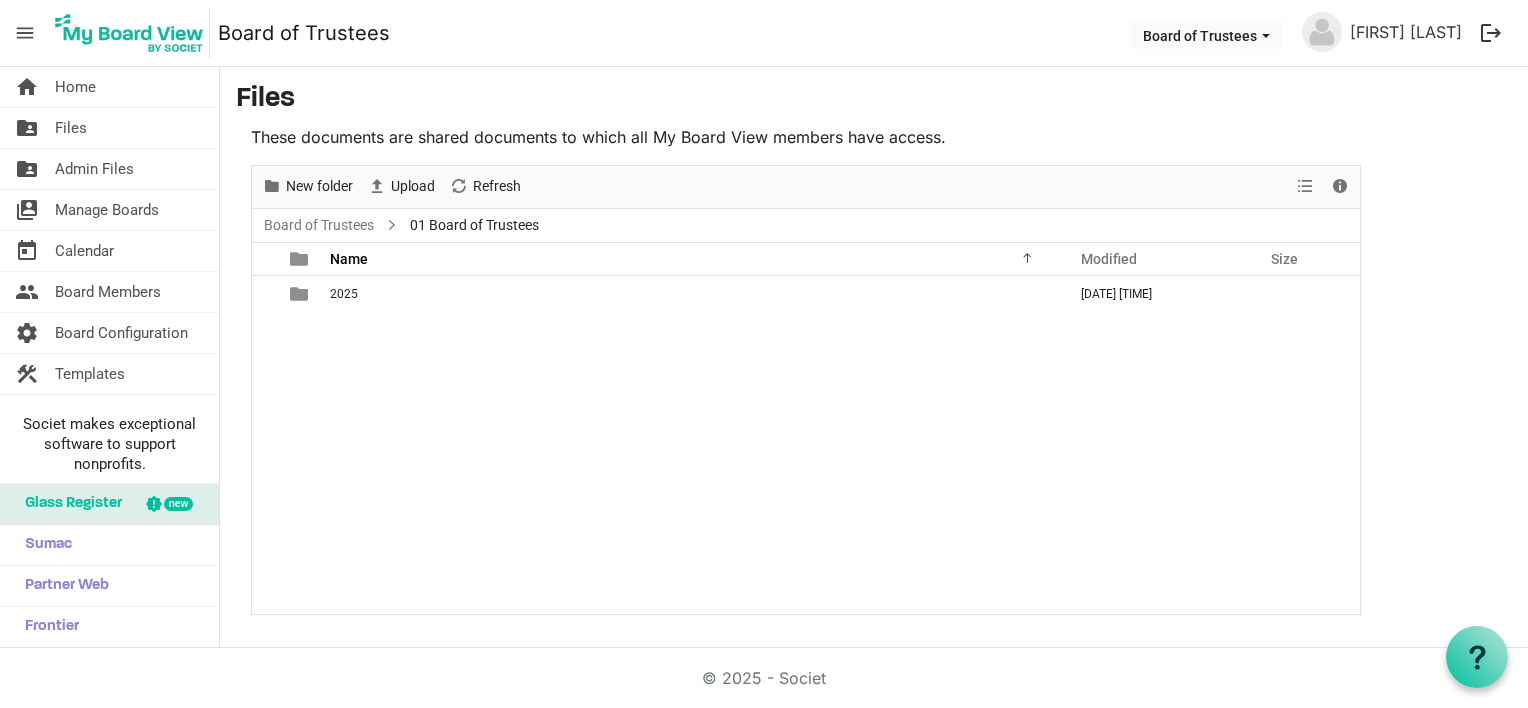 click on "logout" at bounding box center (1491, 33) 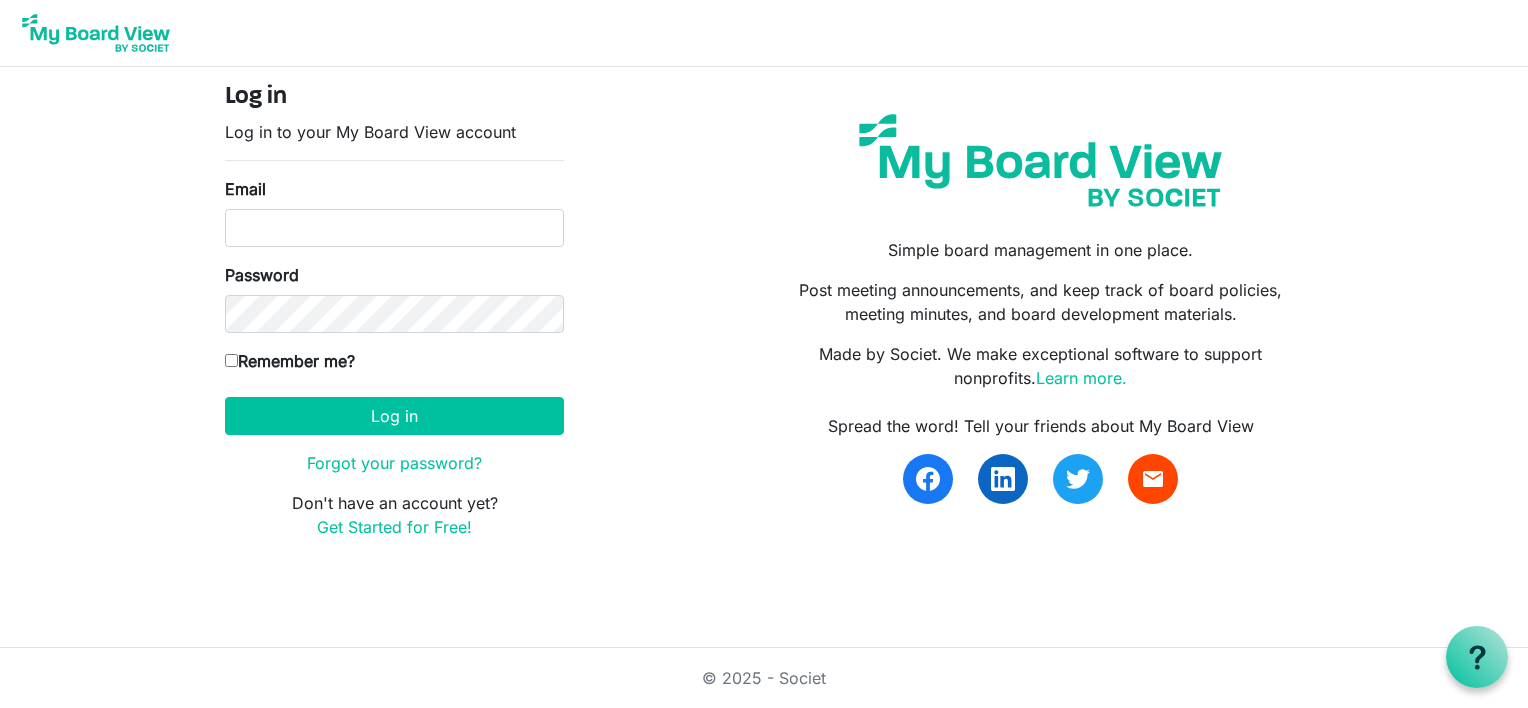 scroll, scrollTop: 0, scrollLeft: 0, axis: both 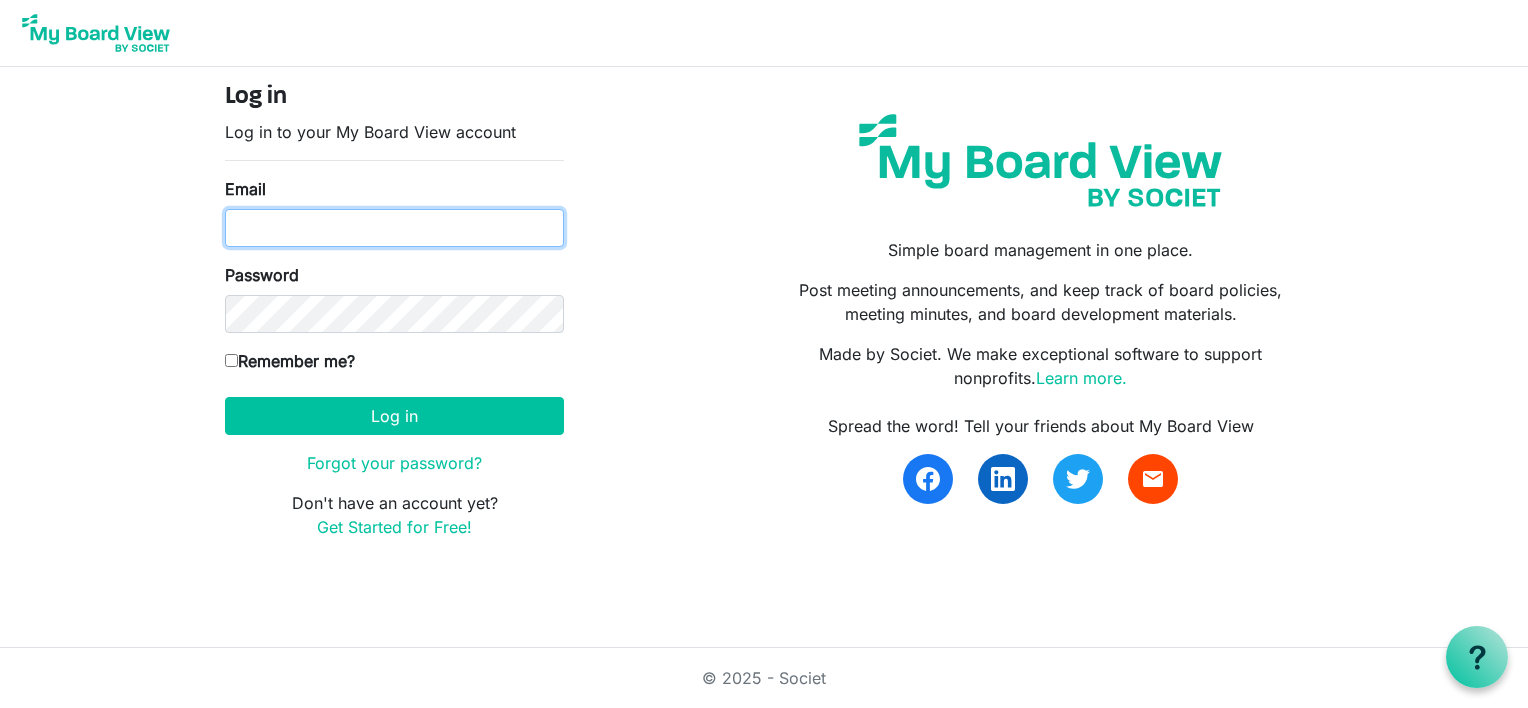 click on "Email" at bounding box center (394, 228) 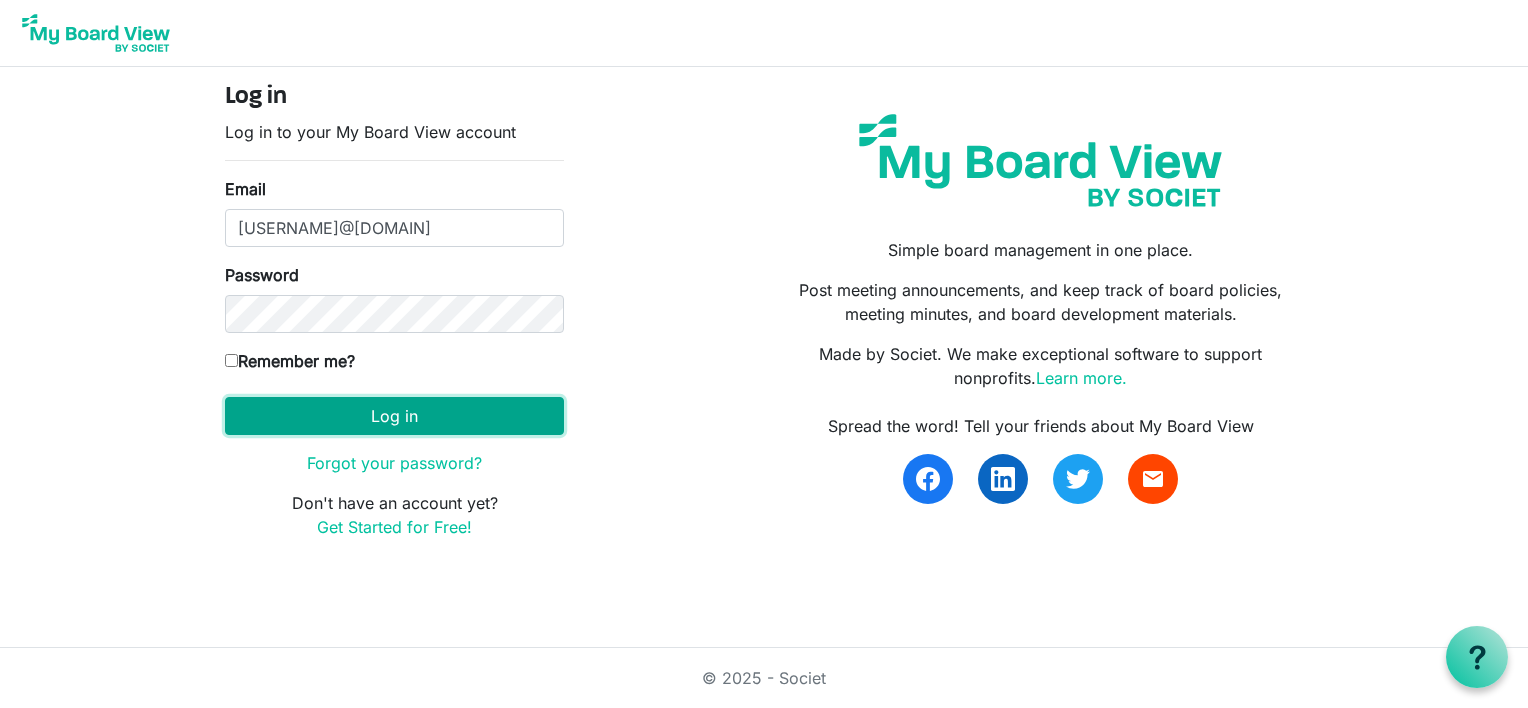 click on "Log in" at bounding box center [394, 416] 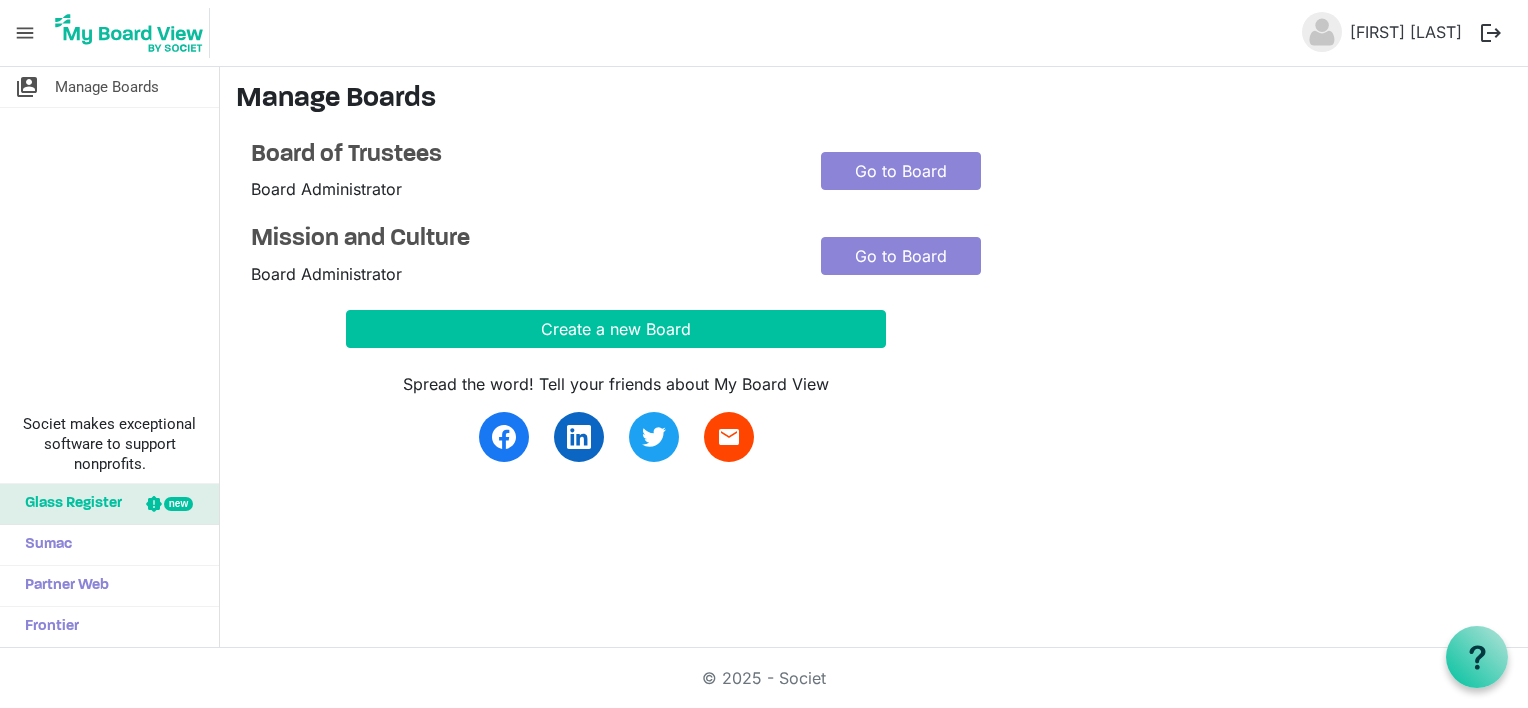 scroll, scrollTop: 0, scrollLeft: 0, axis: both 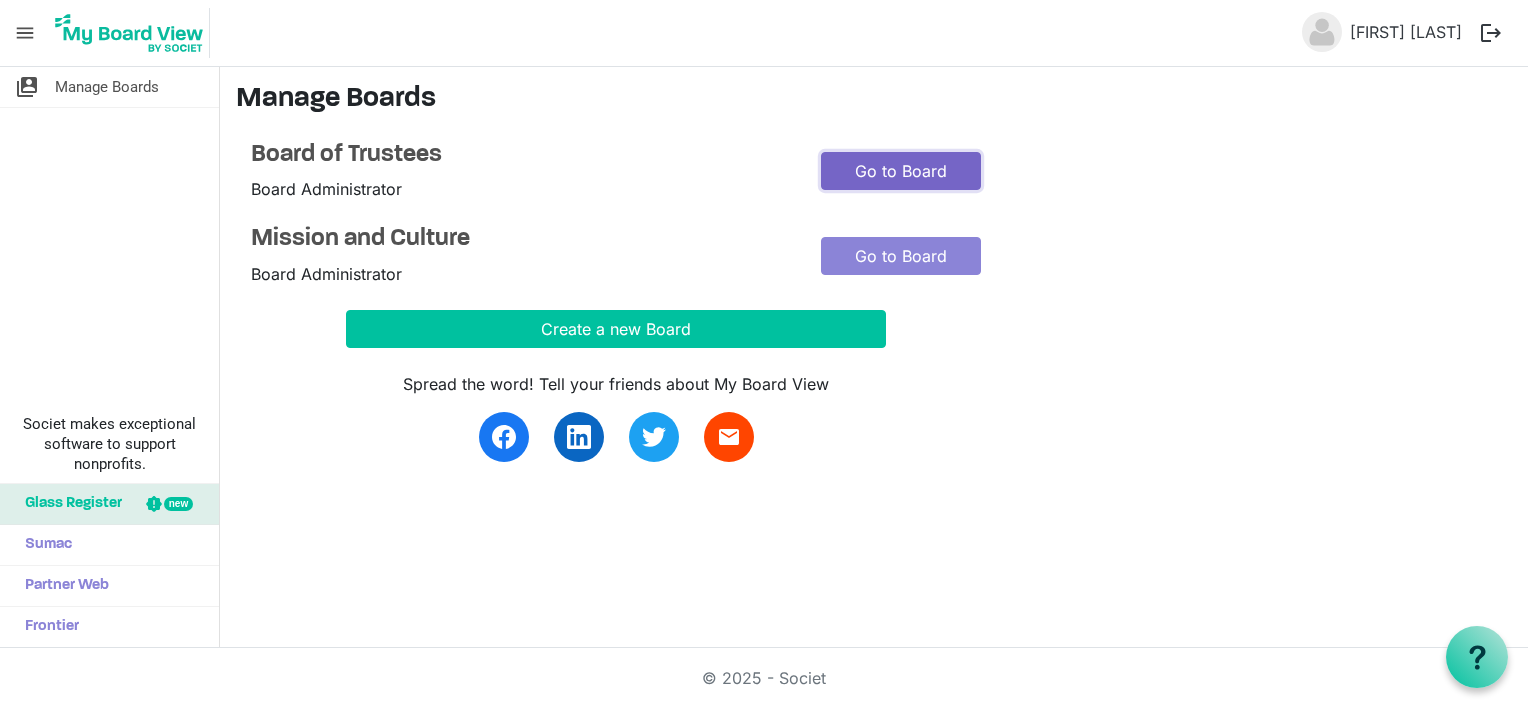 click on "Go to Board" at bounding box center (901, 171) 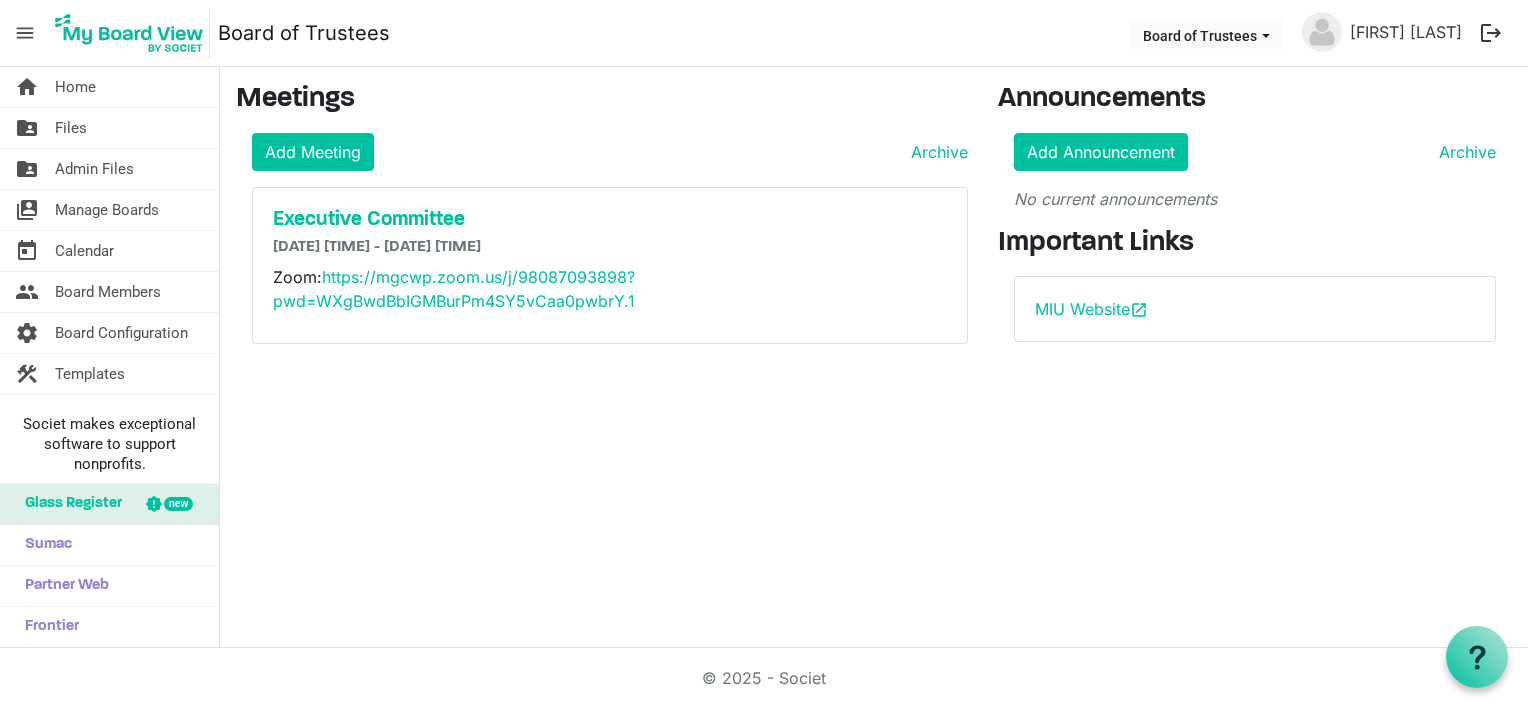 scroll, scrollTop: 0, scrollLeft: 0, axis: both 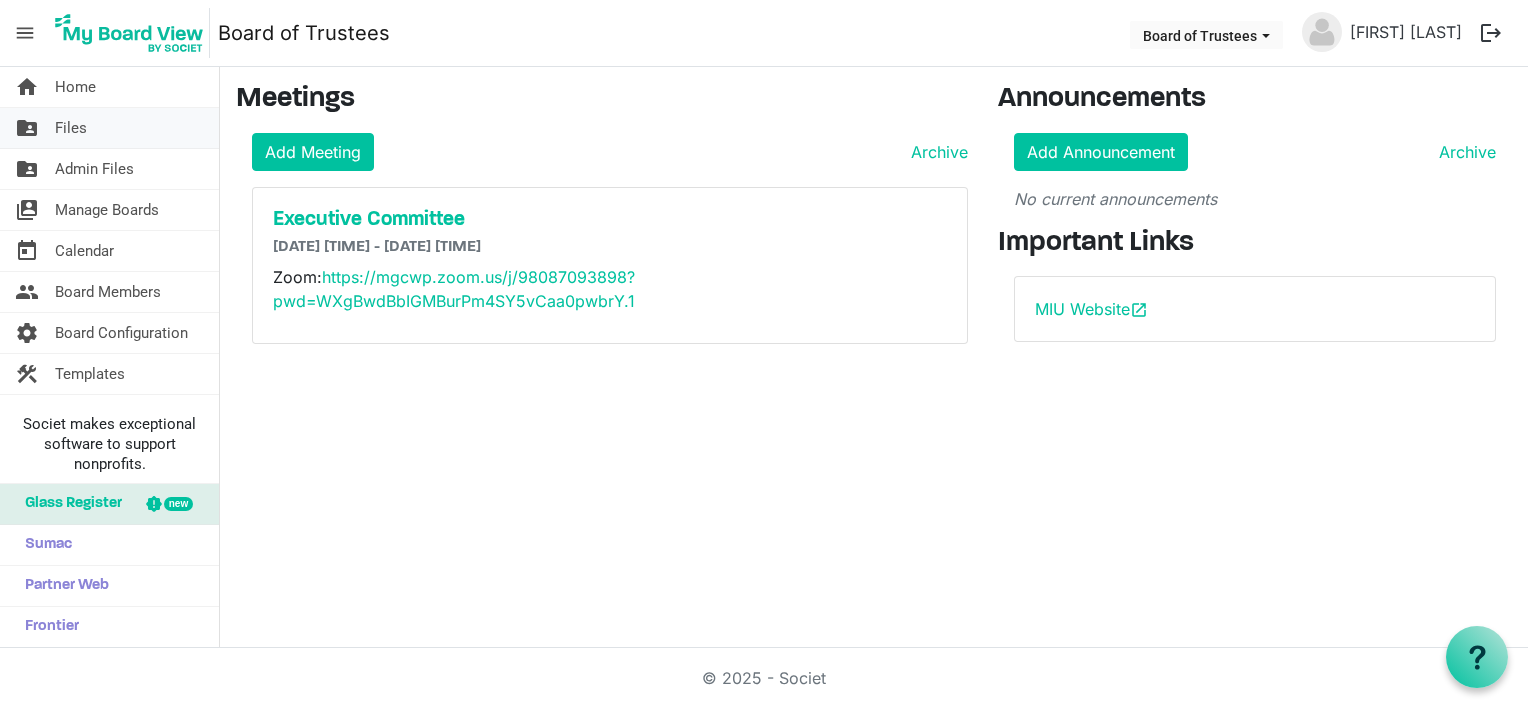 click on "Files" at bounding box center [71, 128] 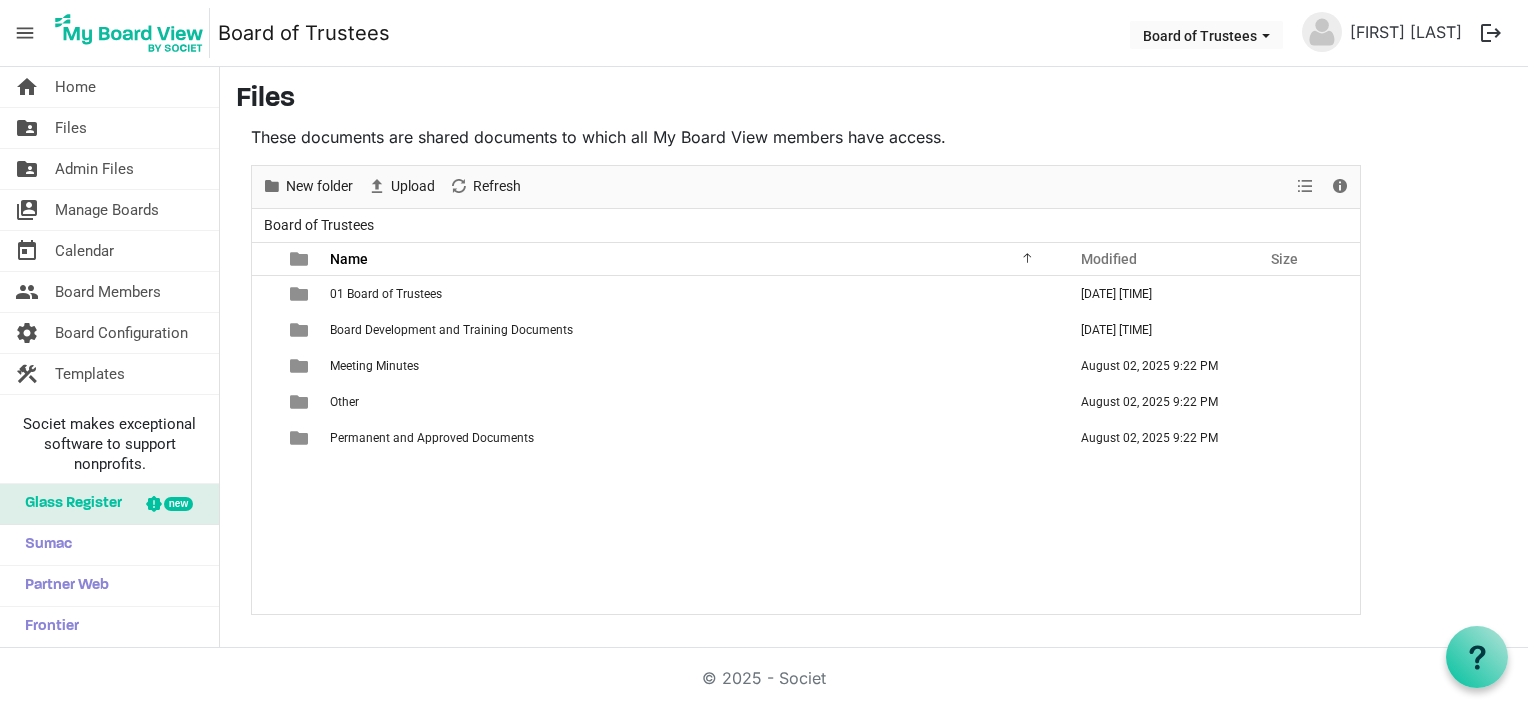 scroll, scrollTop: 0, scrollLeft: 0, axis: both 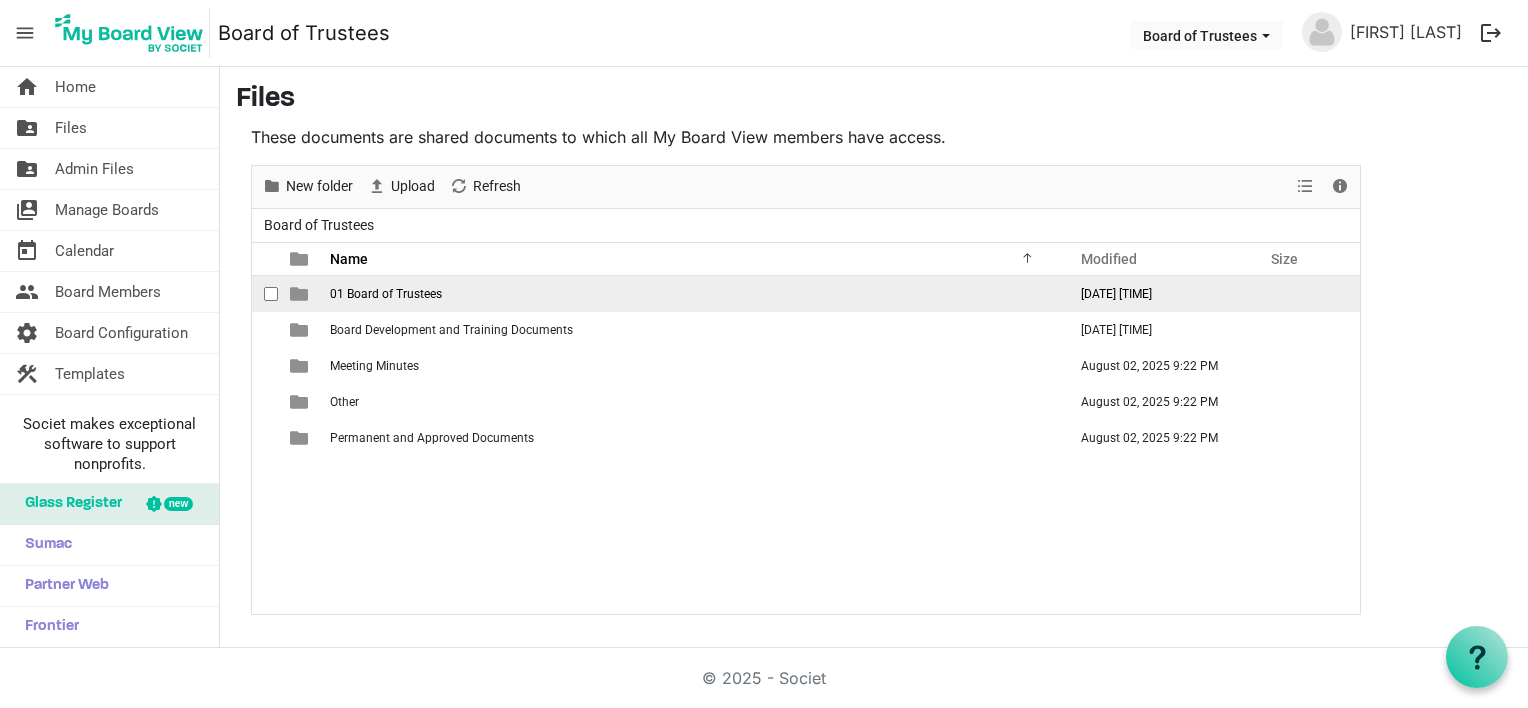 click on "01 Board of Trustees" at bounding box center [386, 294] 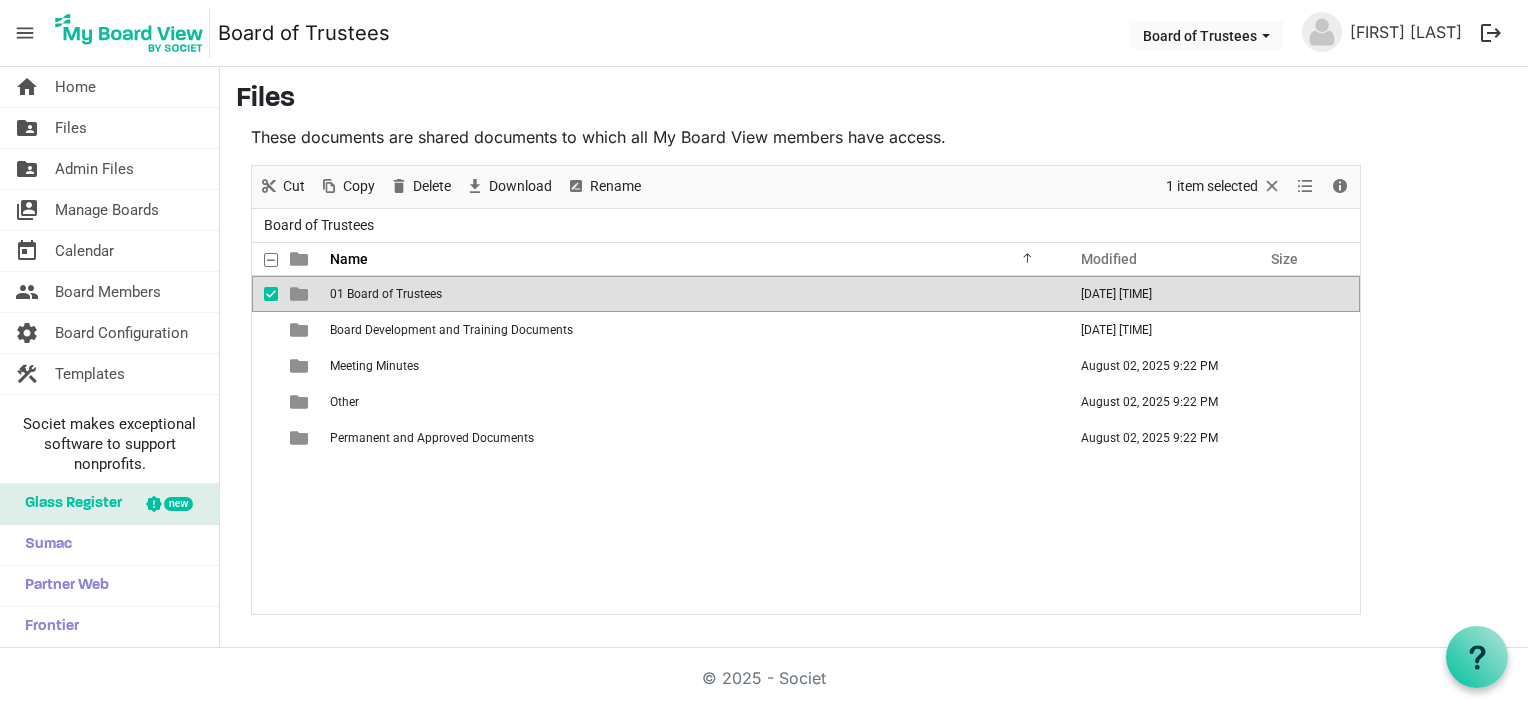click on "01 Board of Trustees" at bounding box center (386, 294) 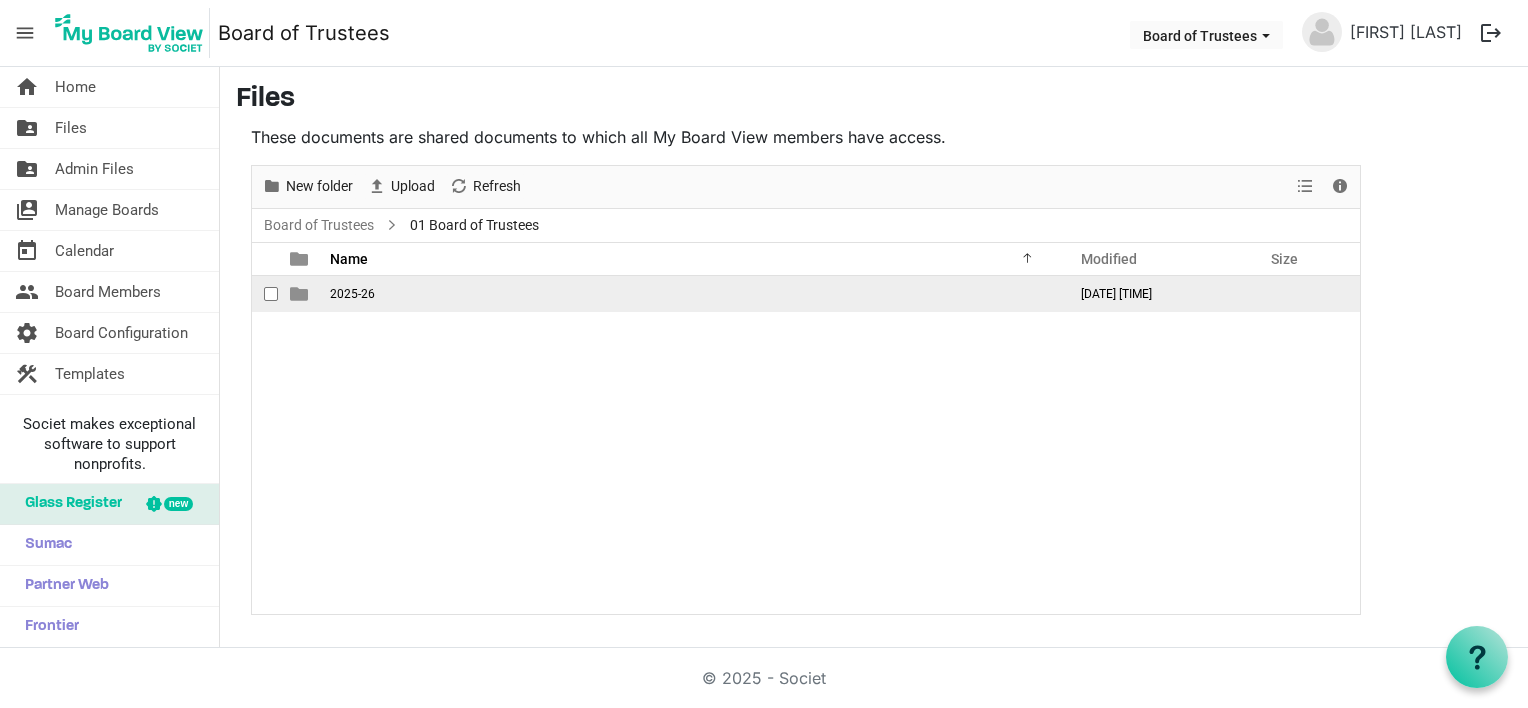 click at bounding box center (299, 294) 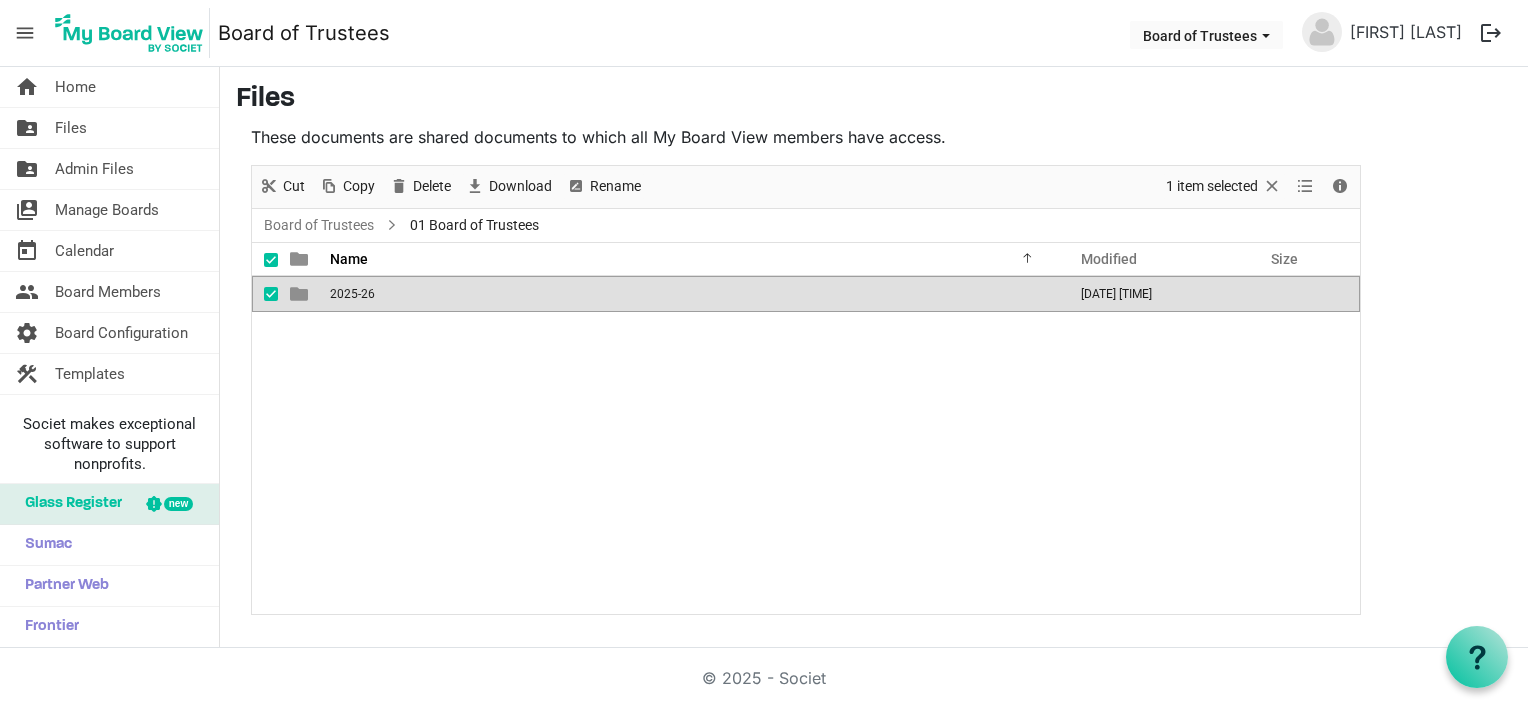 click at bounding box center [299, 294] 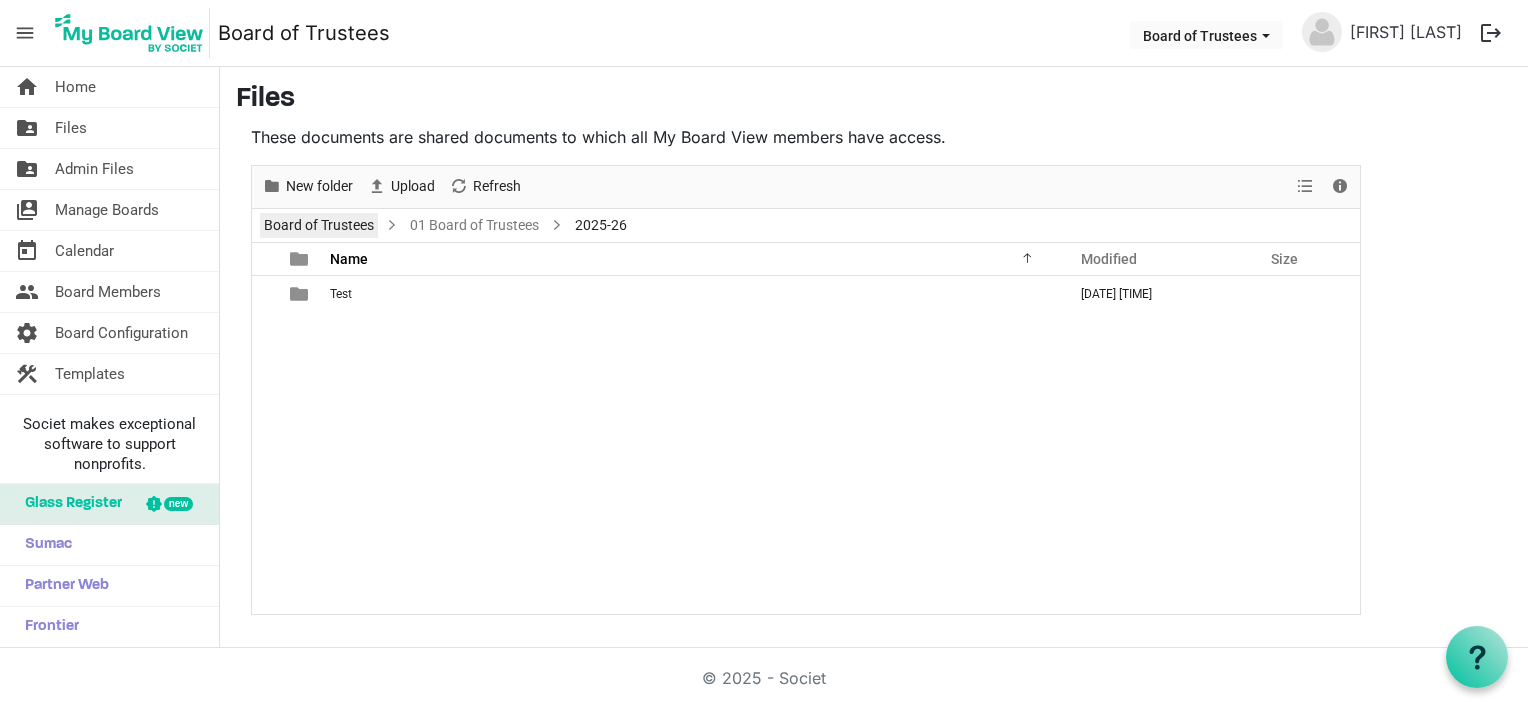 click on "Board of Trustees" at bounding box center (319, 225) 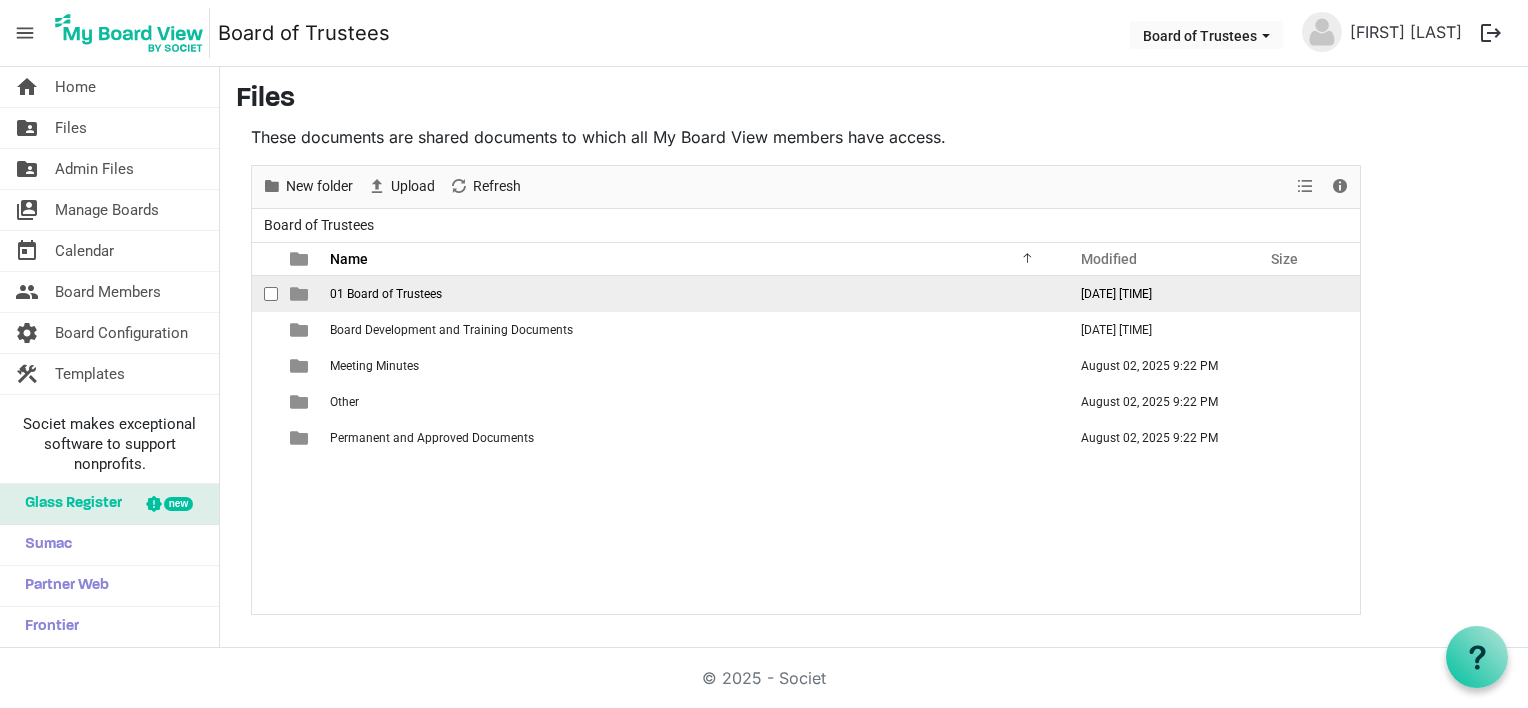 drag, startPoint x: 342, startPoint y: 367, endPoint x: 388, endPoint y: 285, distance: 94.02127 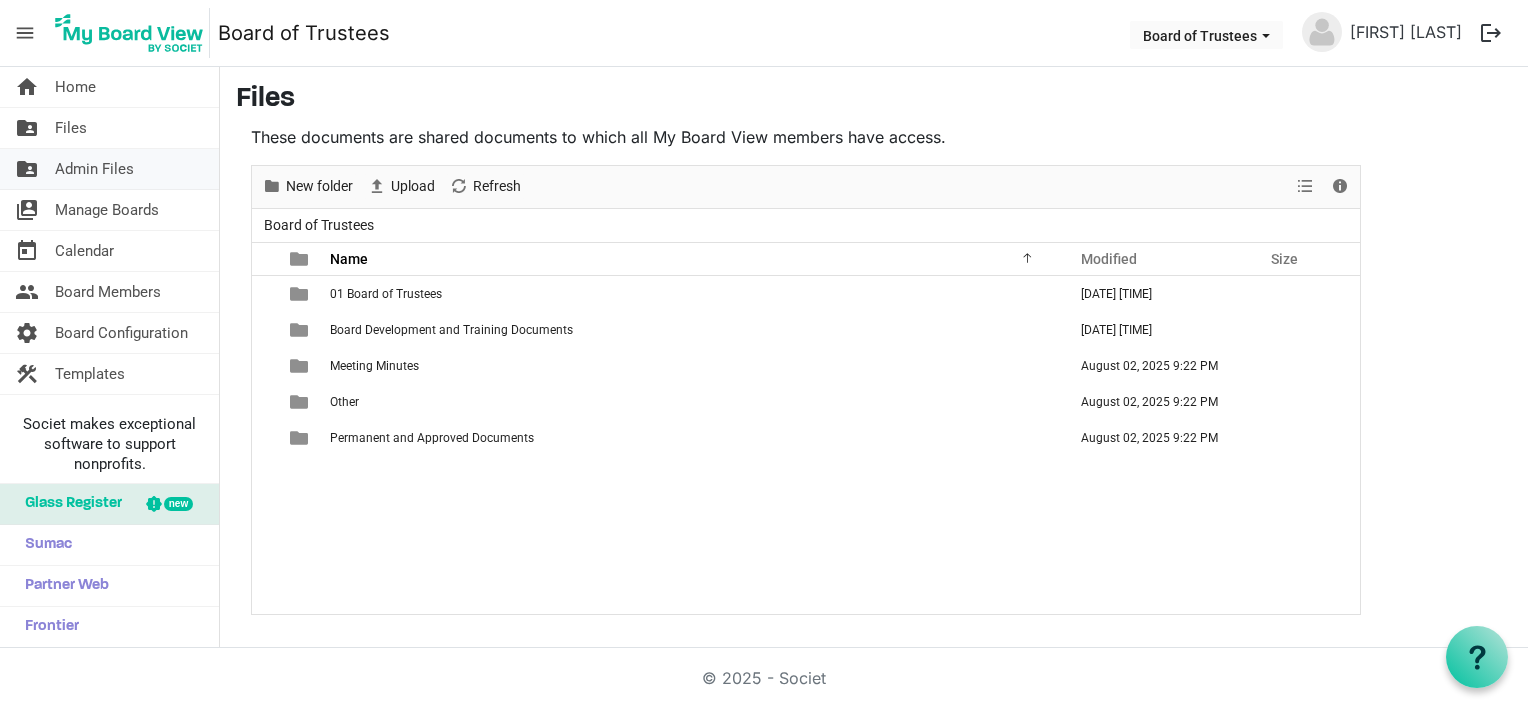 click on "Admin Files" at bounding box center [94, 169] 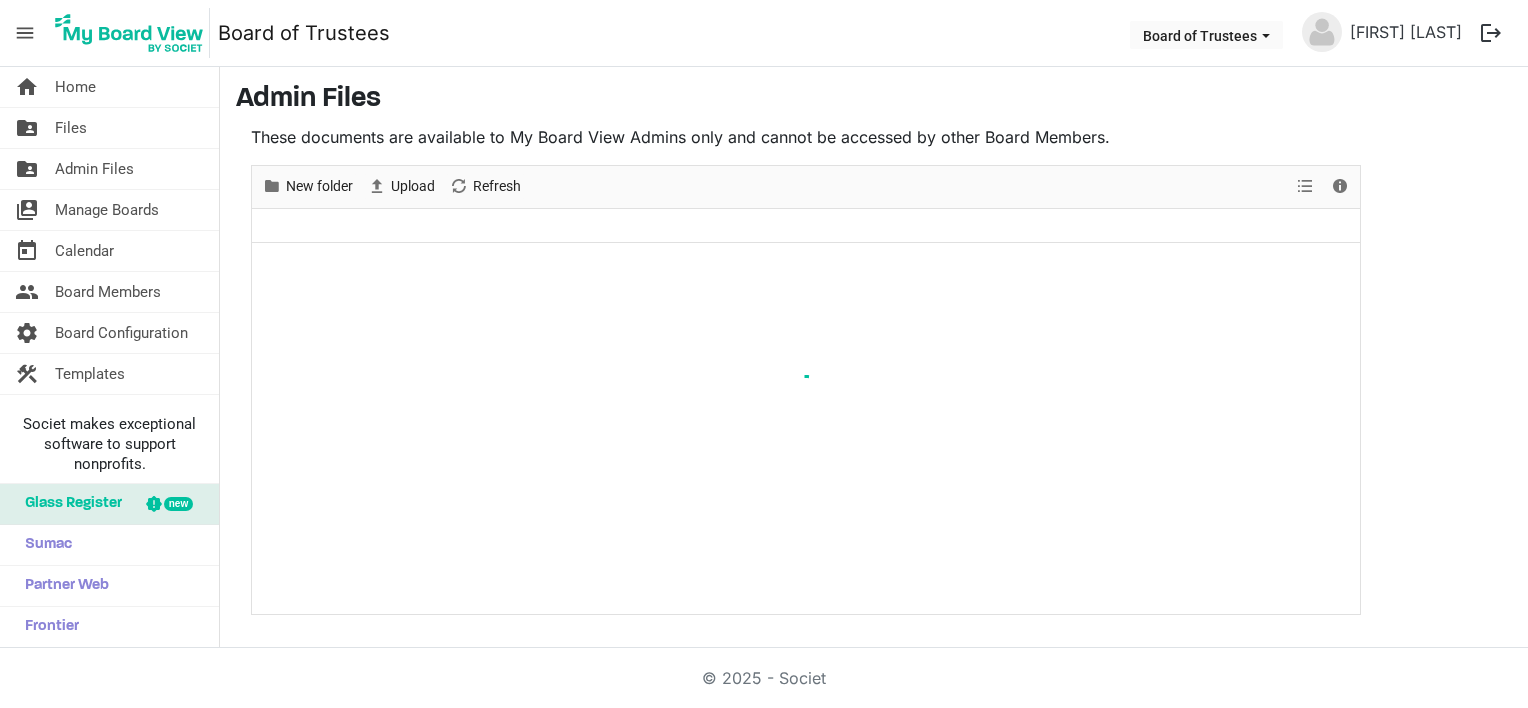 scroll, scrollTop: 0, scrollLeft: 0, axis: both 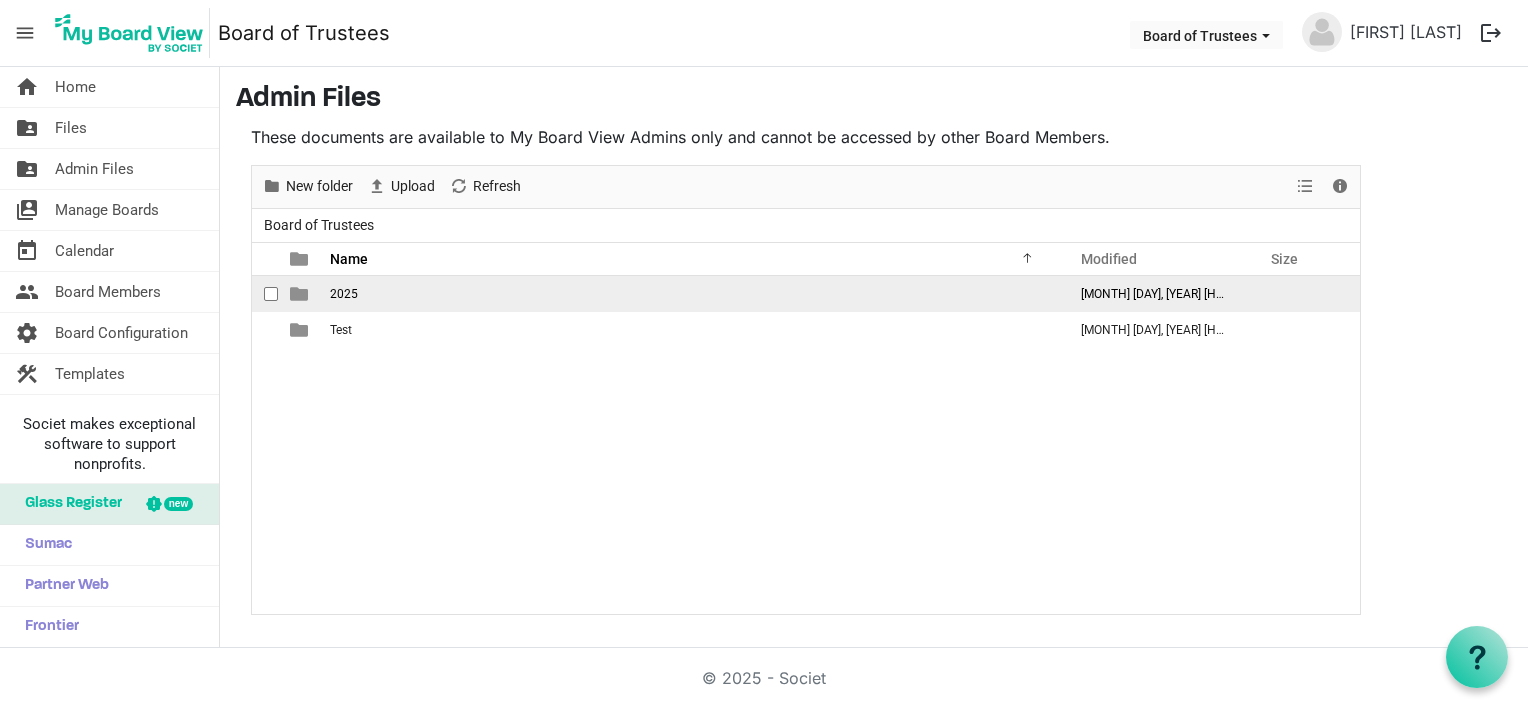 drag, startPoint x: 337, startPoint y: 328, endPoint x: 339, endPoint y: 287, distance: 41.04875 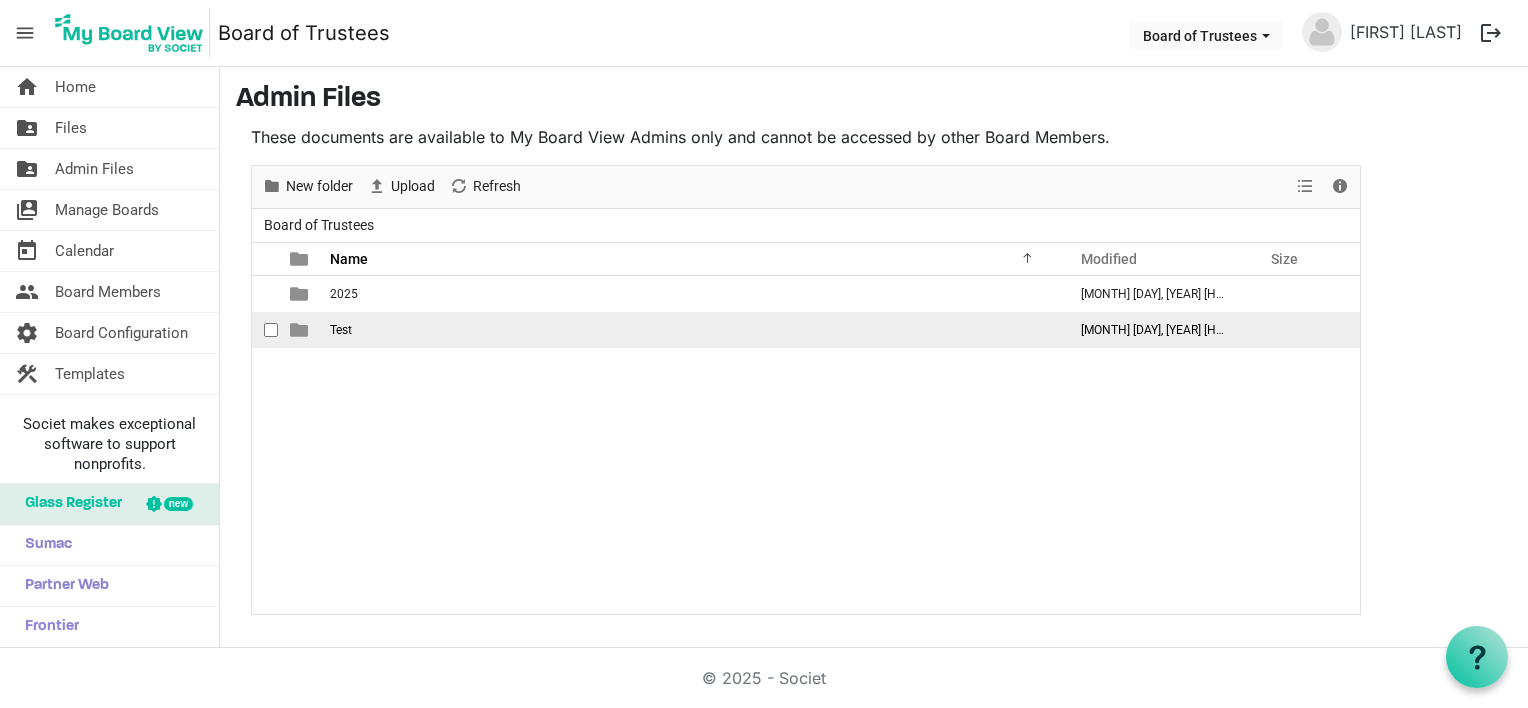click on "Test" at bounding box center (341, 330) 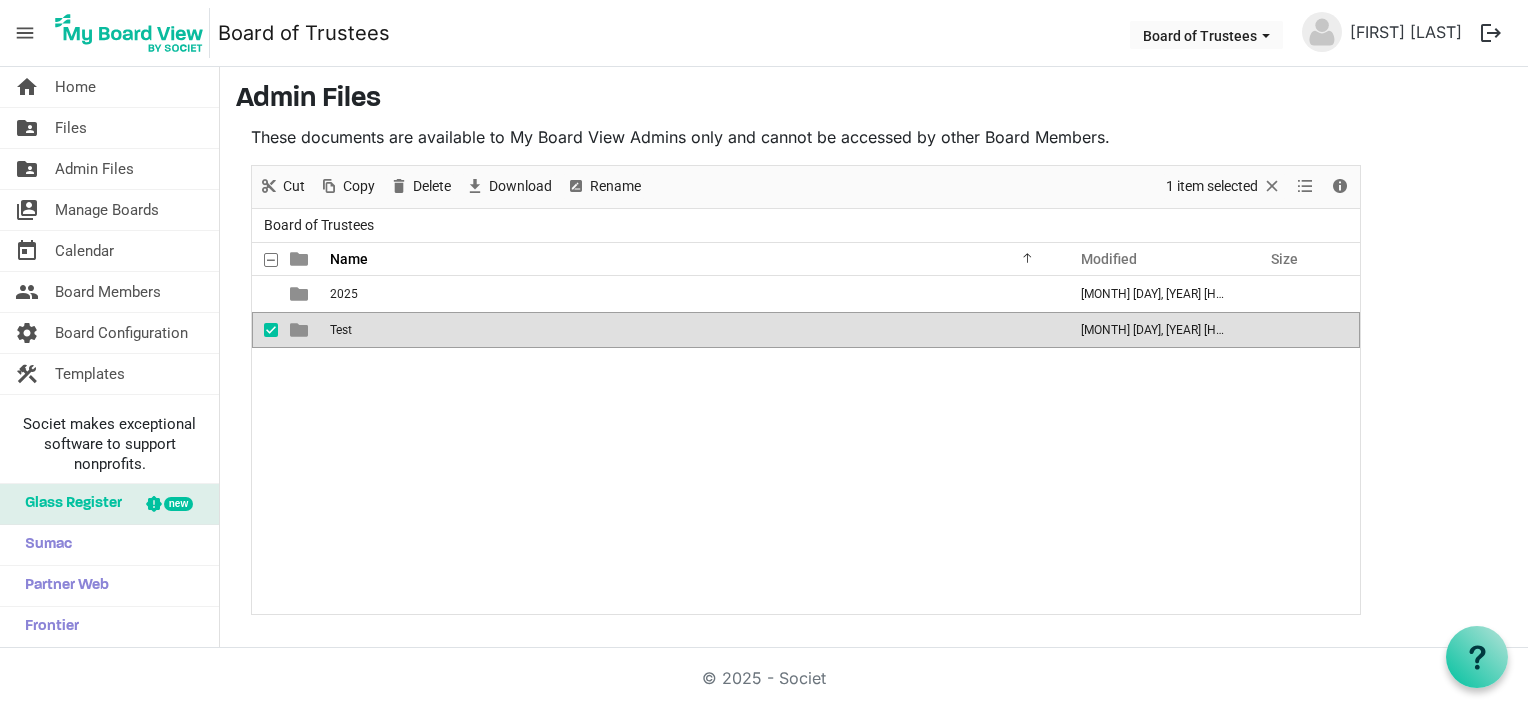 click on "Test" at bounding box center (341, 330) 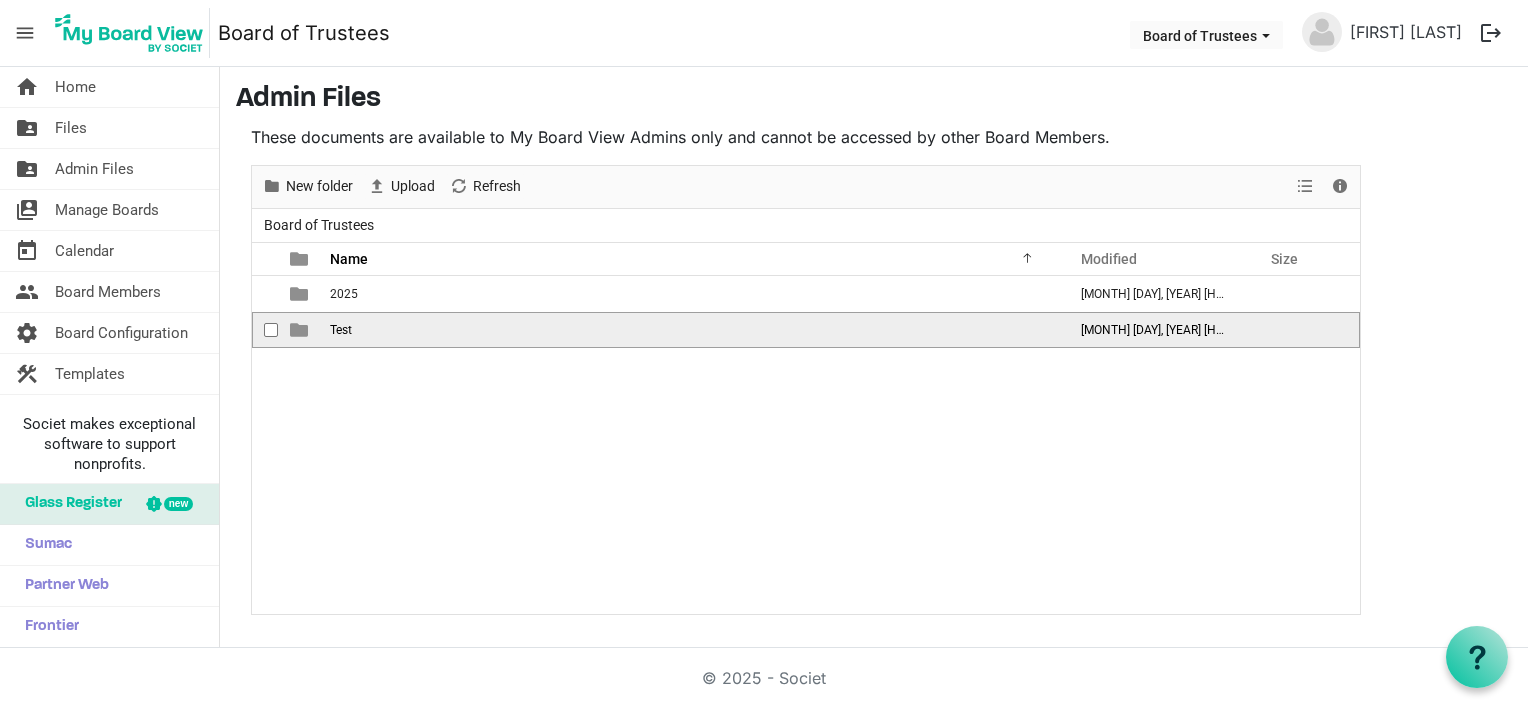 click on "Test" at bounding box center [341, 330] 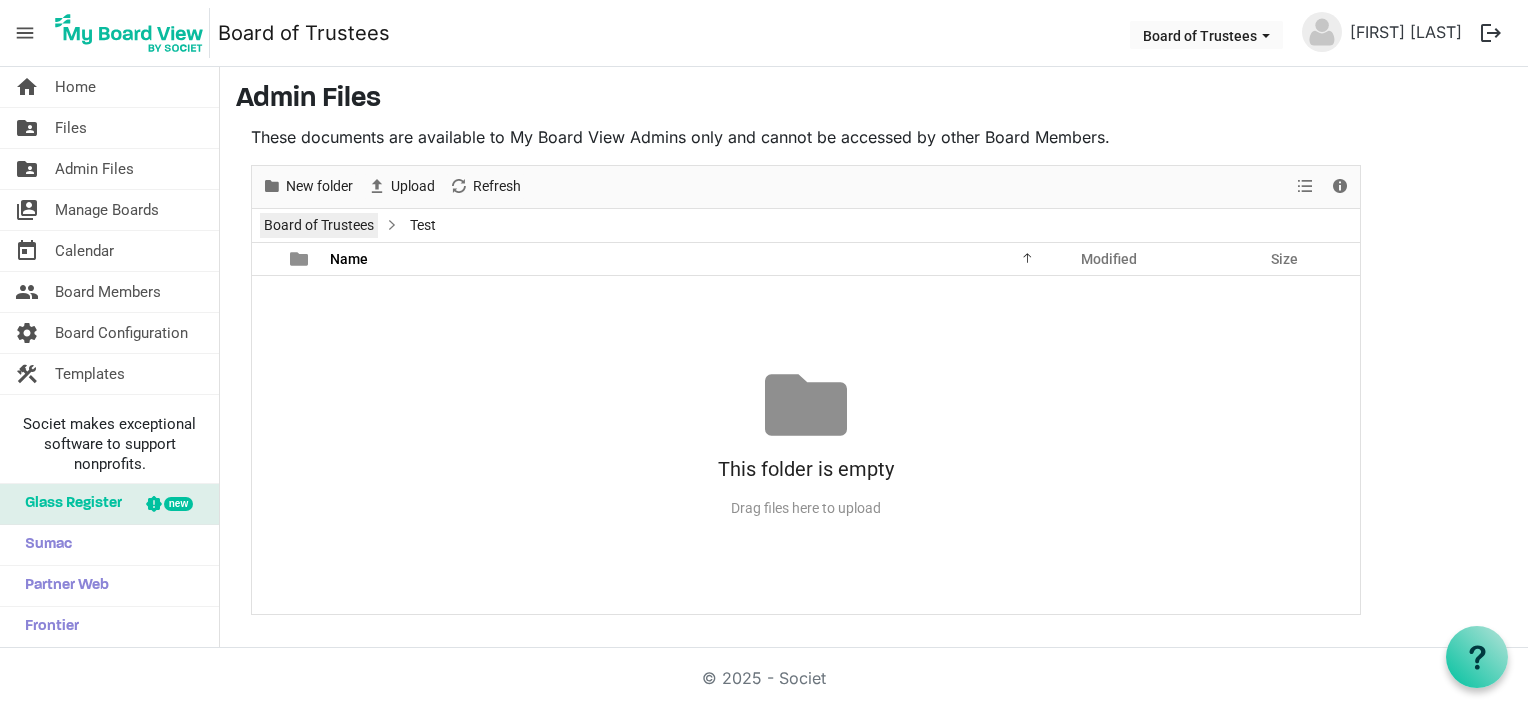 click on "Board of Trustees" at bounding box center (319, 225) 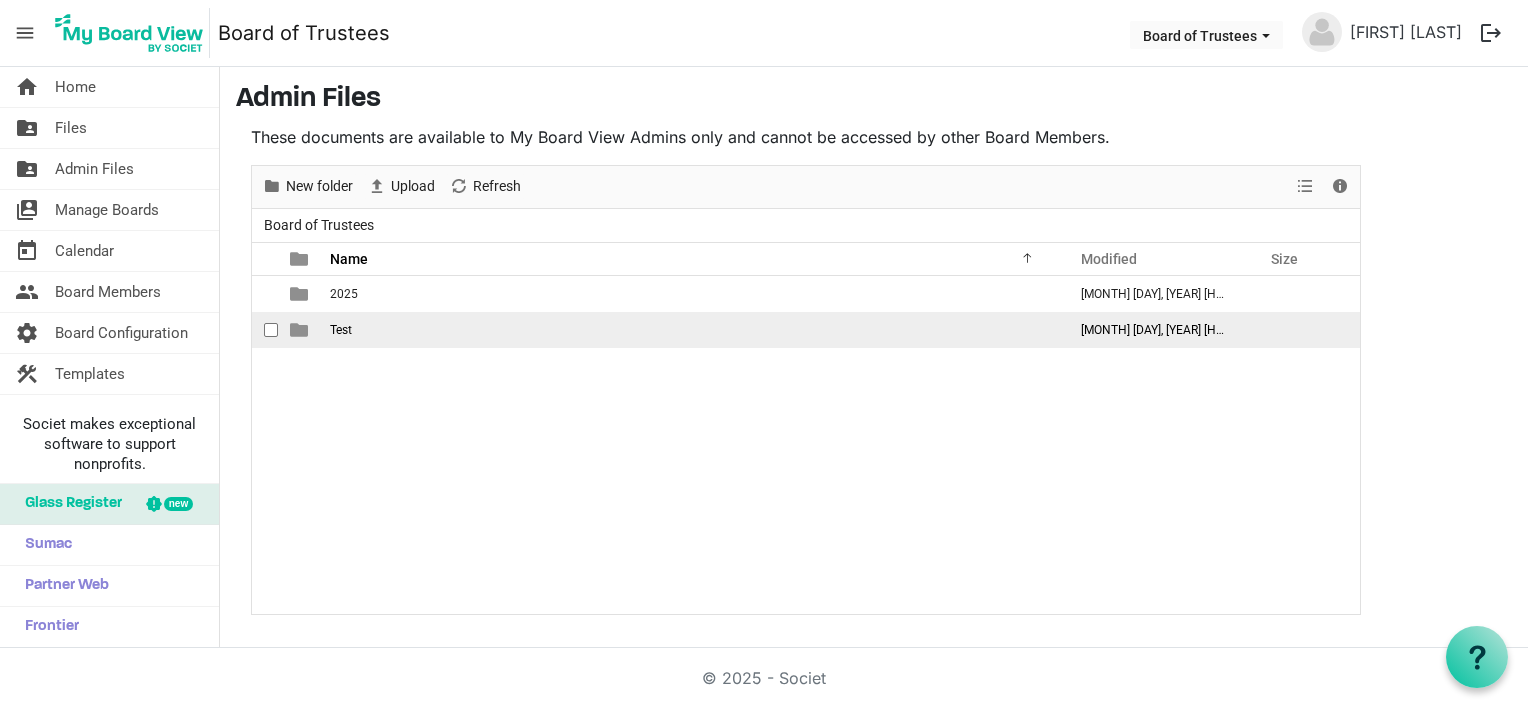 click on "Test" at bounding box center [341, 330] 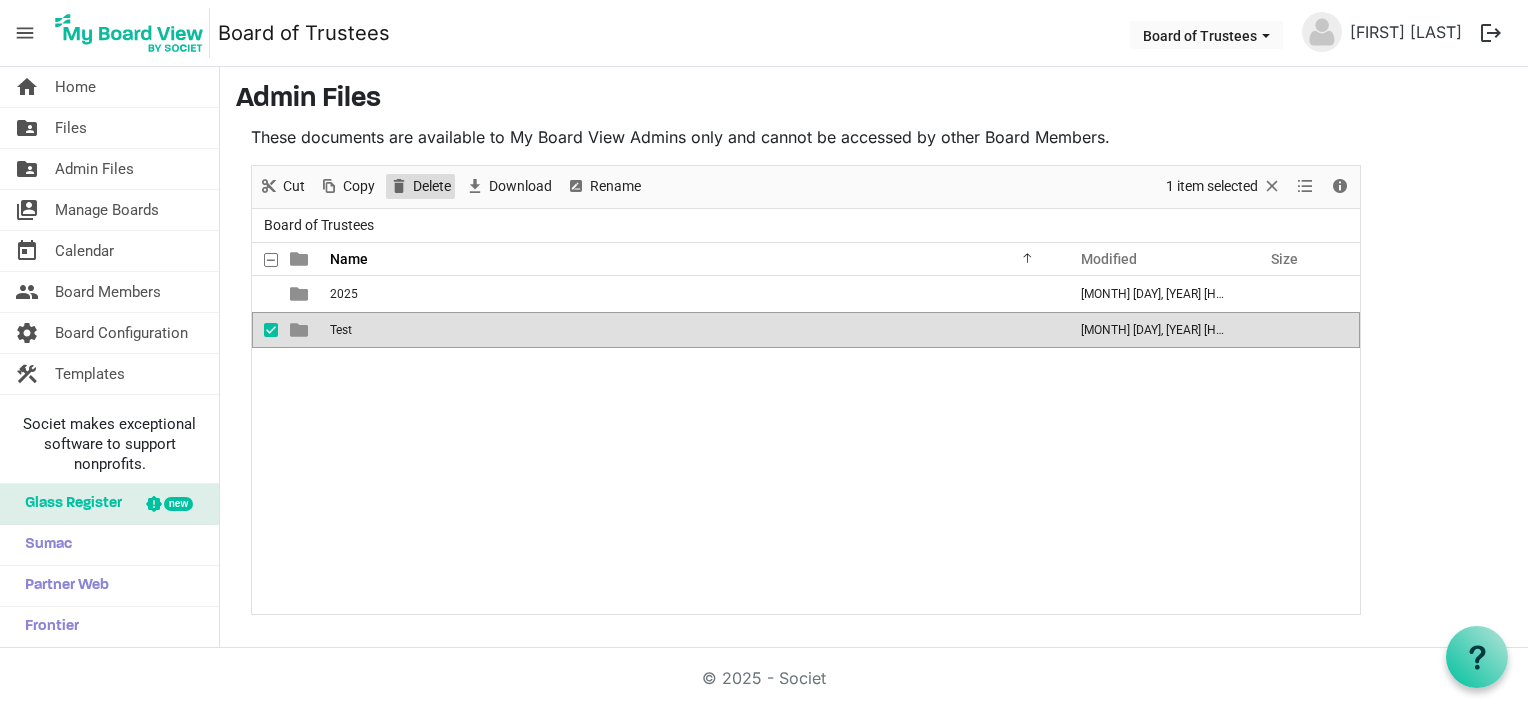 click on "Delete" at bounding box center [432, 186] 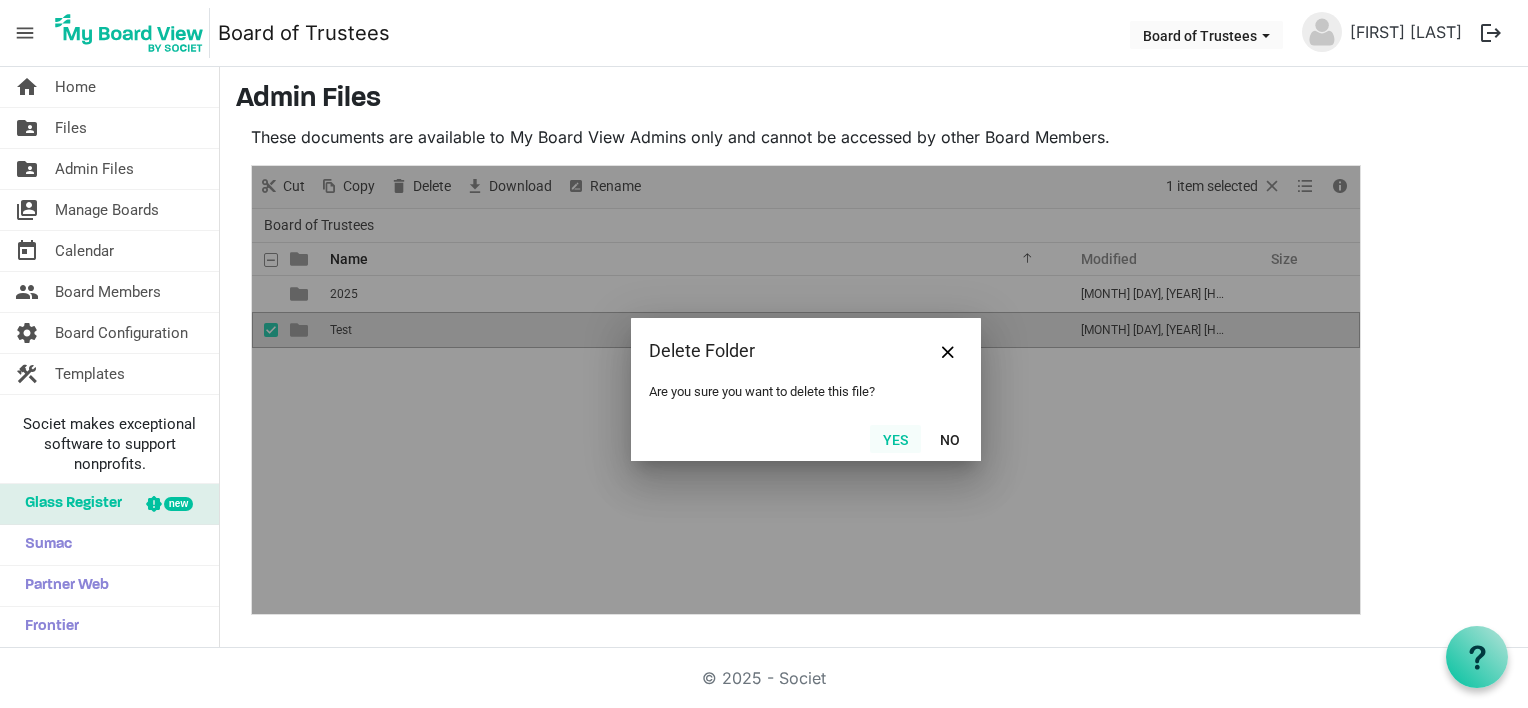 click on "Yes" at bounding box center (895, 439) 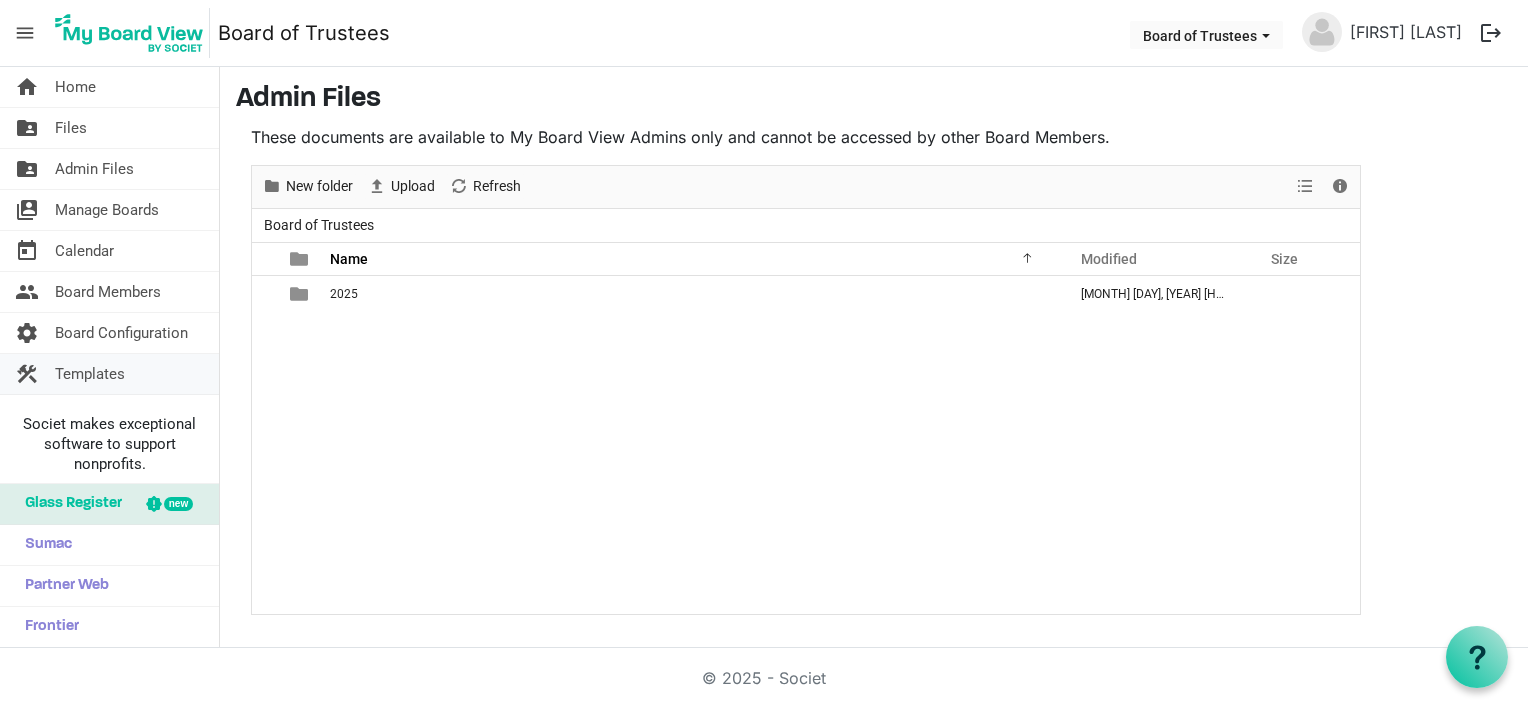 click on "Templates" at bounding box center [90, 374] 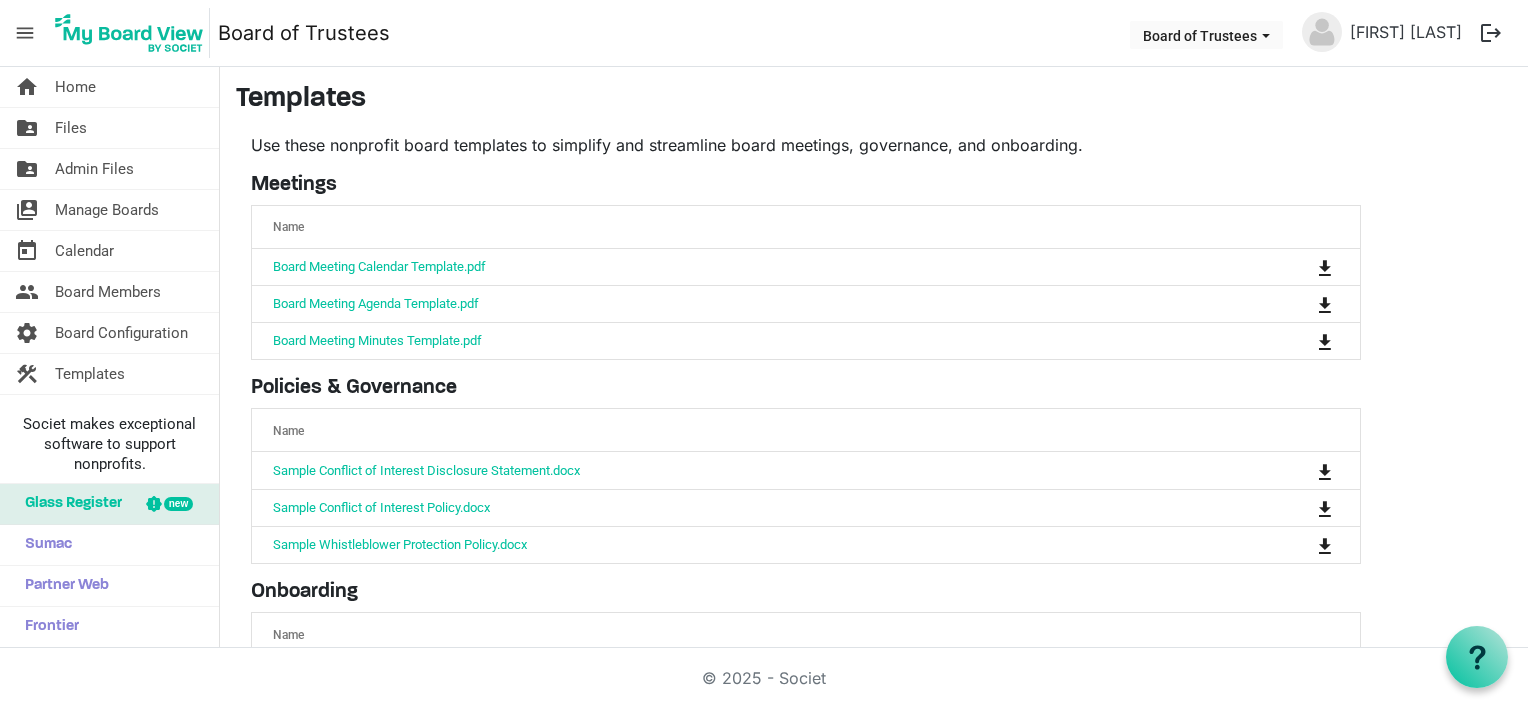 scroll, scrollTop: 0, scrollLeft: 0, axis: both 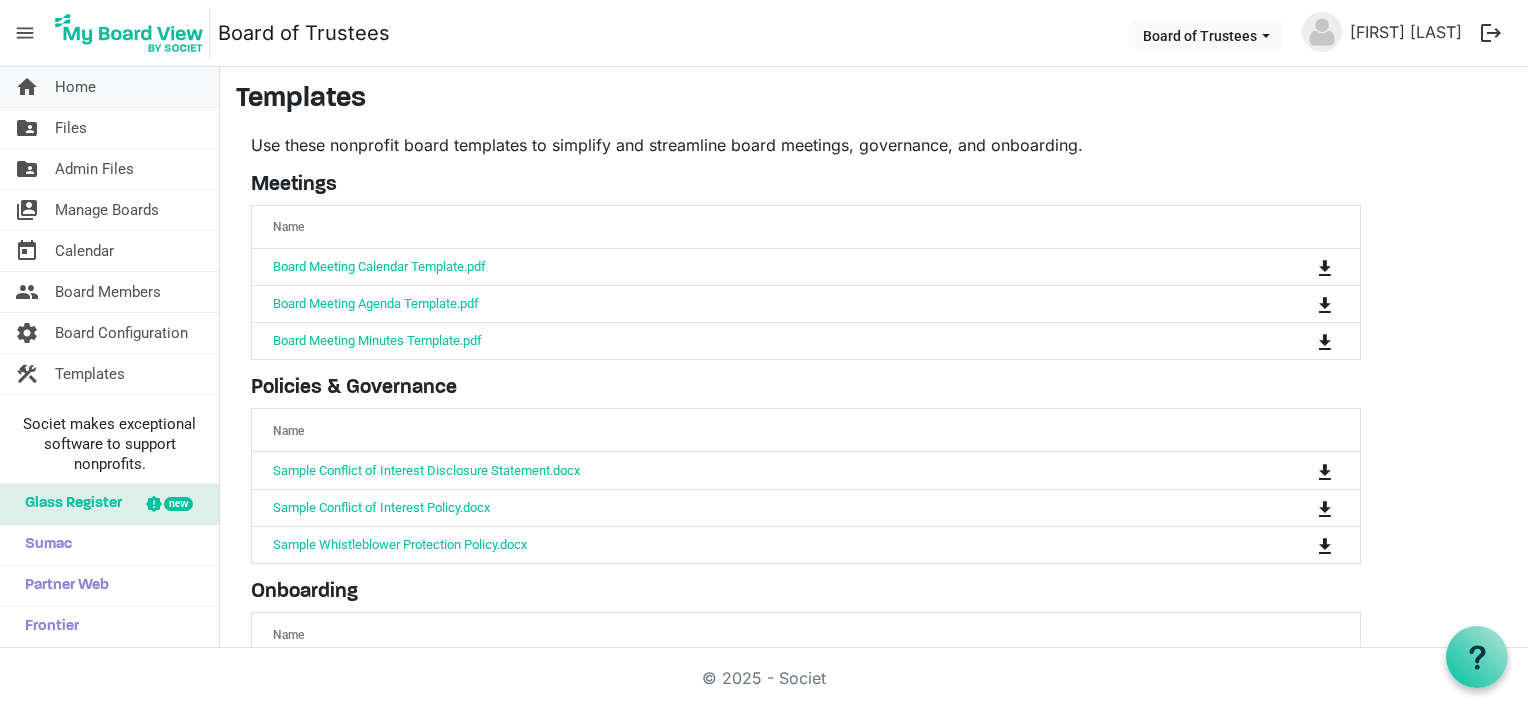 click on "Home" at bounding box center [75, 87] 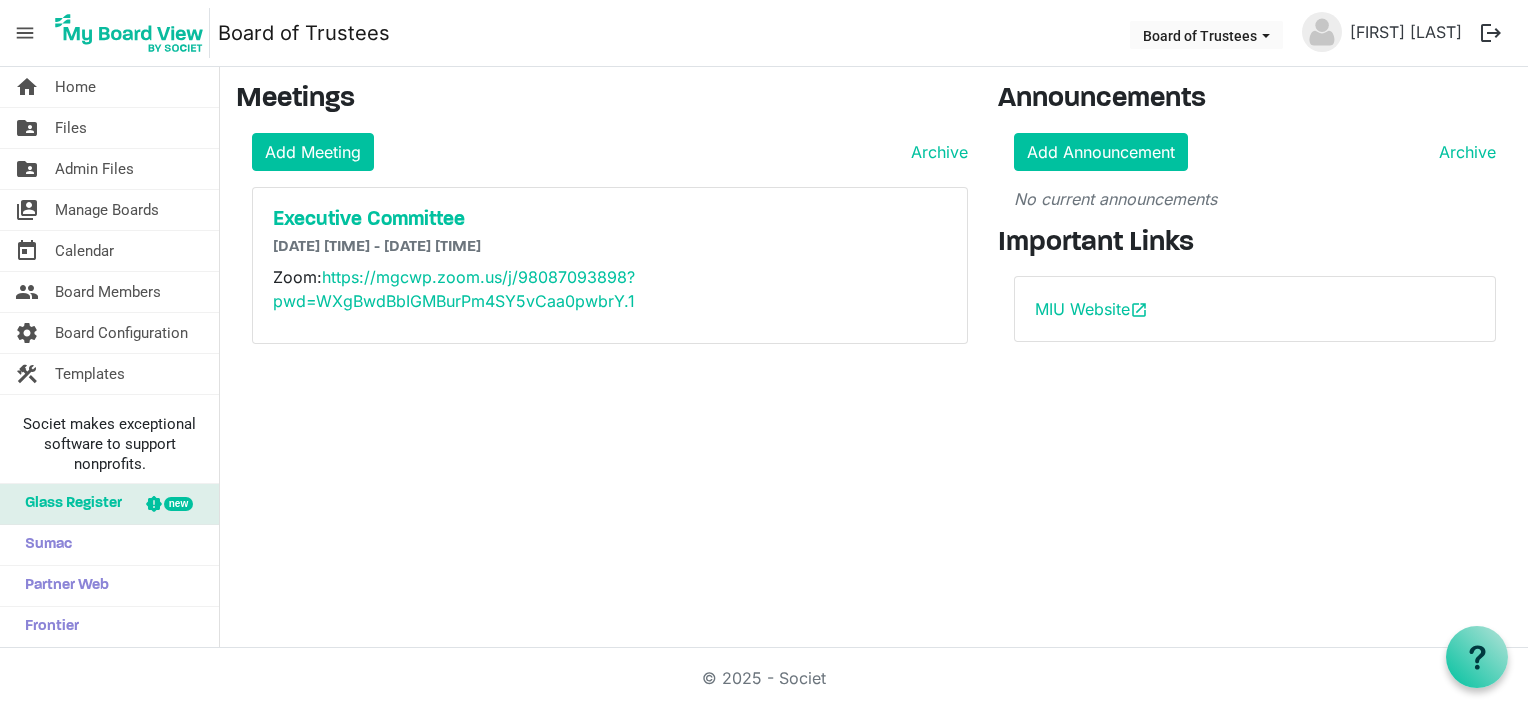 scroll, scrollTop: 0, scrollLeft: 0, axis: both 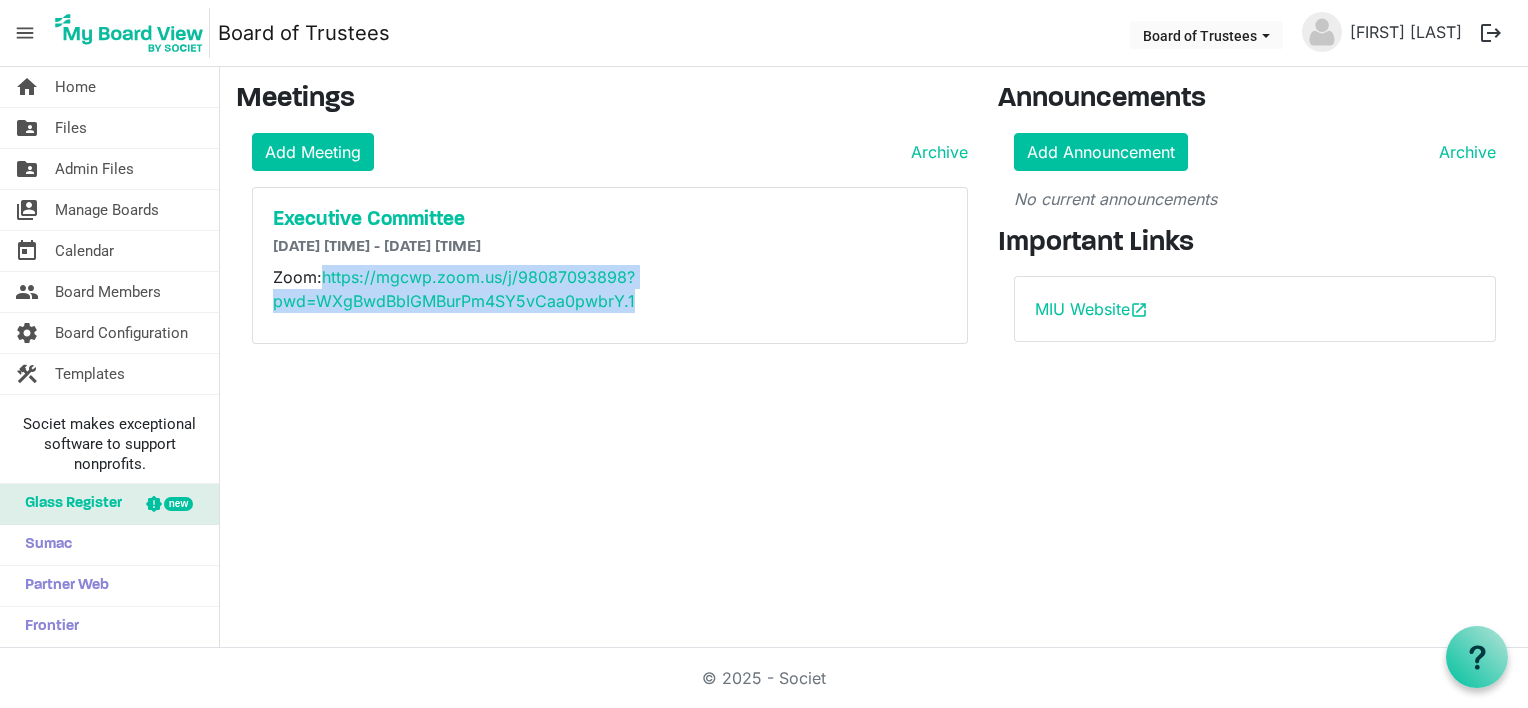 drag, startPoint x: 321, startPoint y: 276, endPoint x: 686, endPoint y: 304, distance: 366.0724 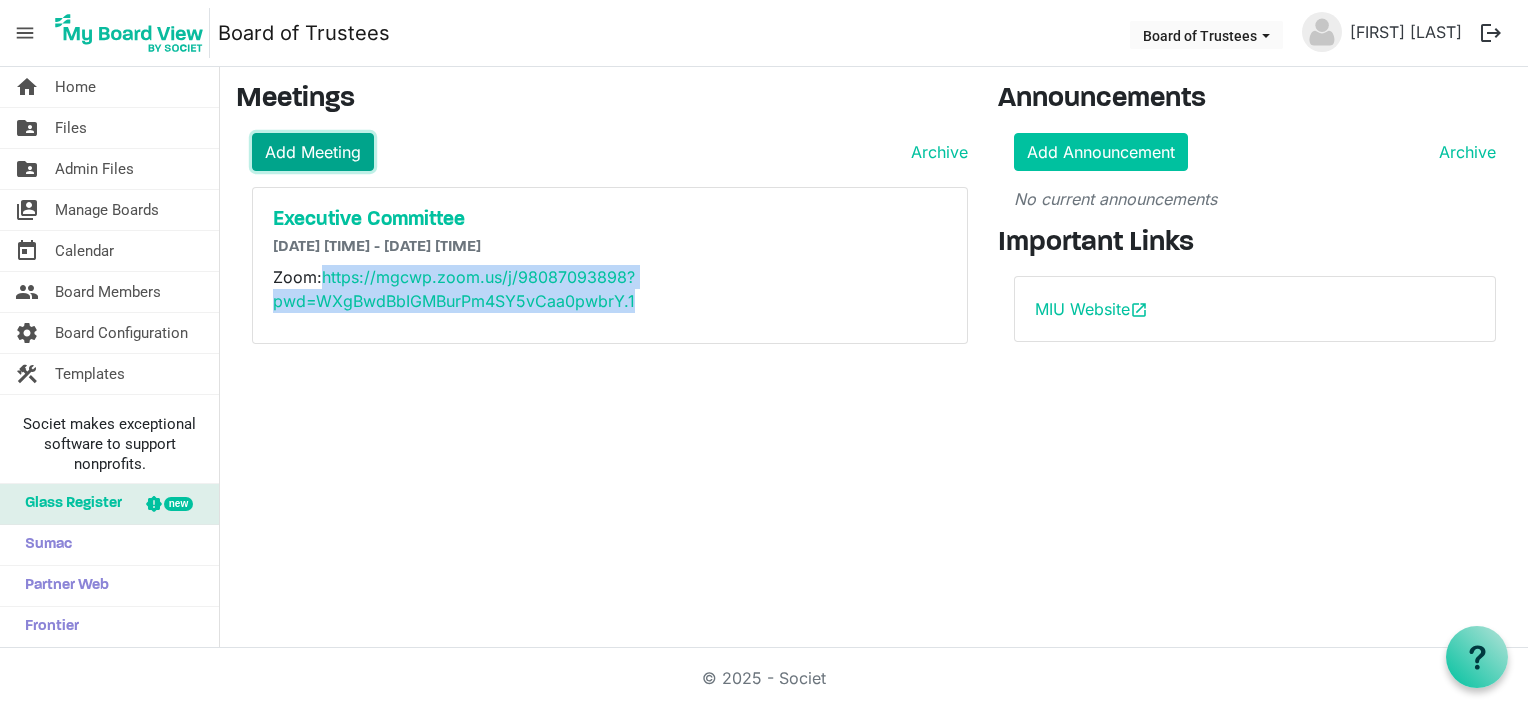 click on "Add Meeting" at bounding box center [313, 152] 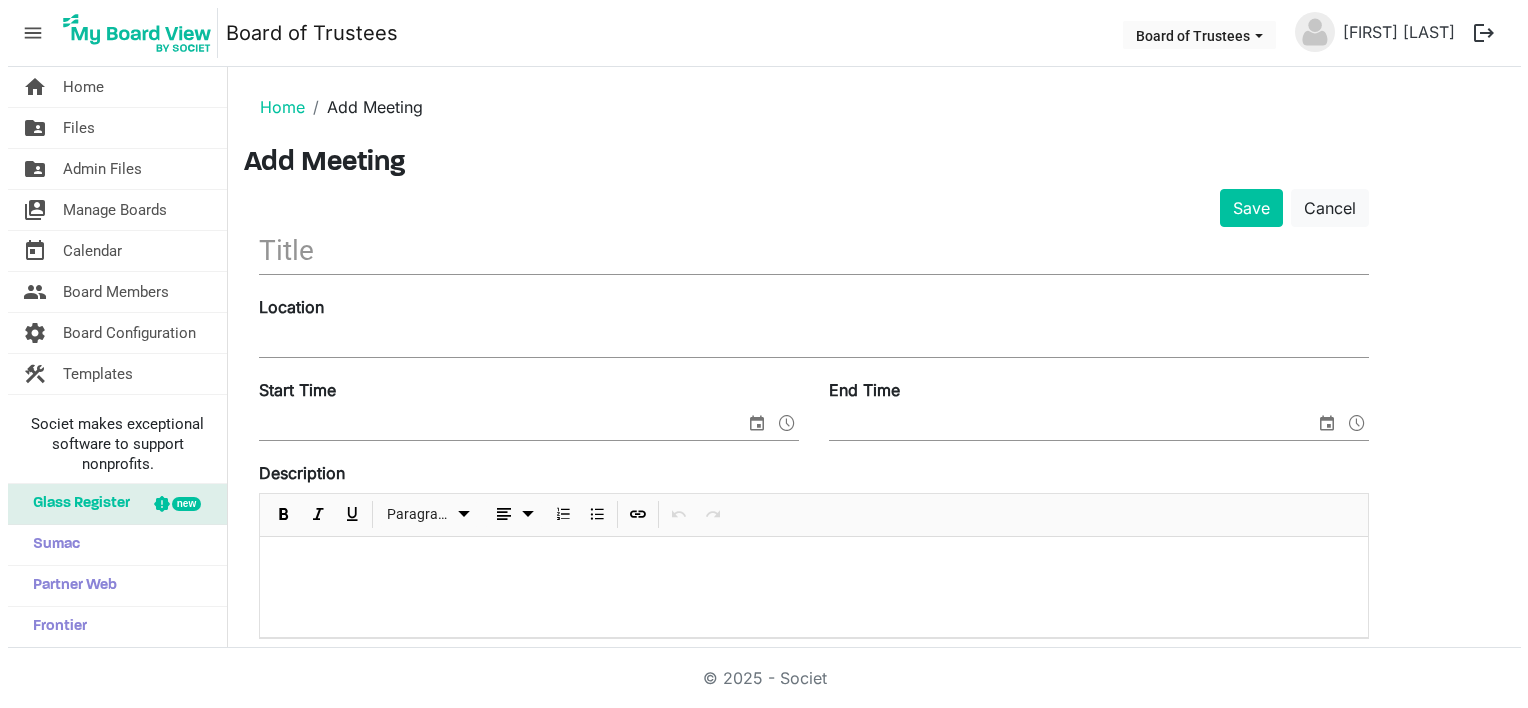 scroll, scrollTop: 0, scrollLeft: 0, axis: both 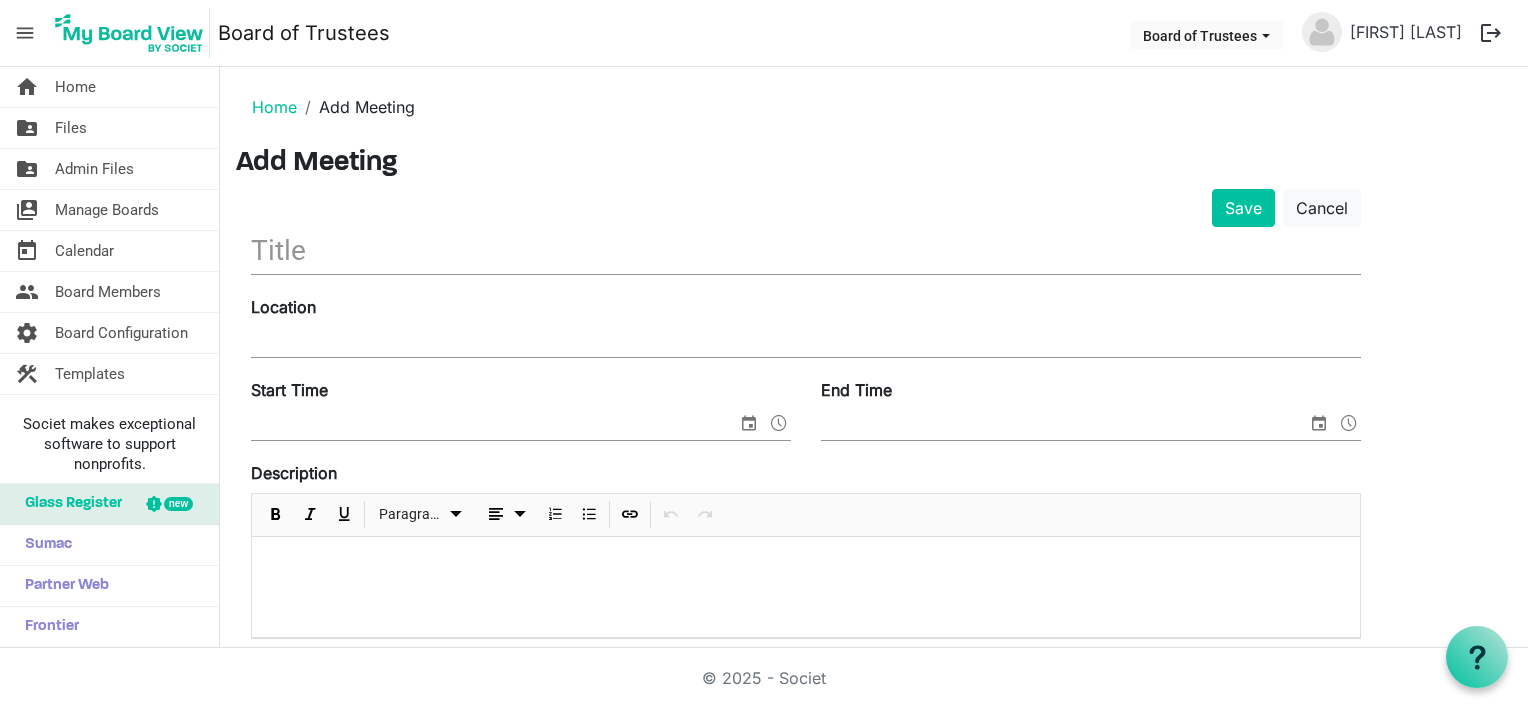 click at bounding box center [806, 250] 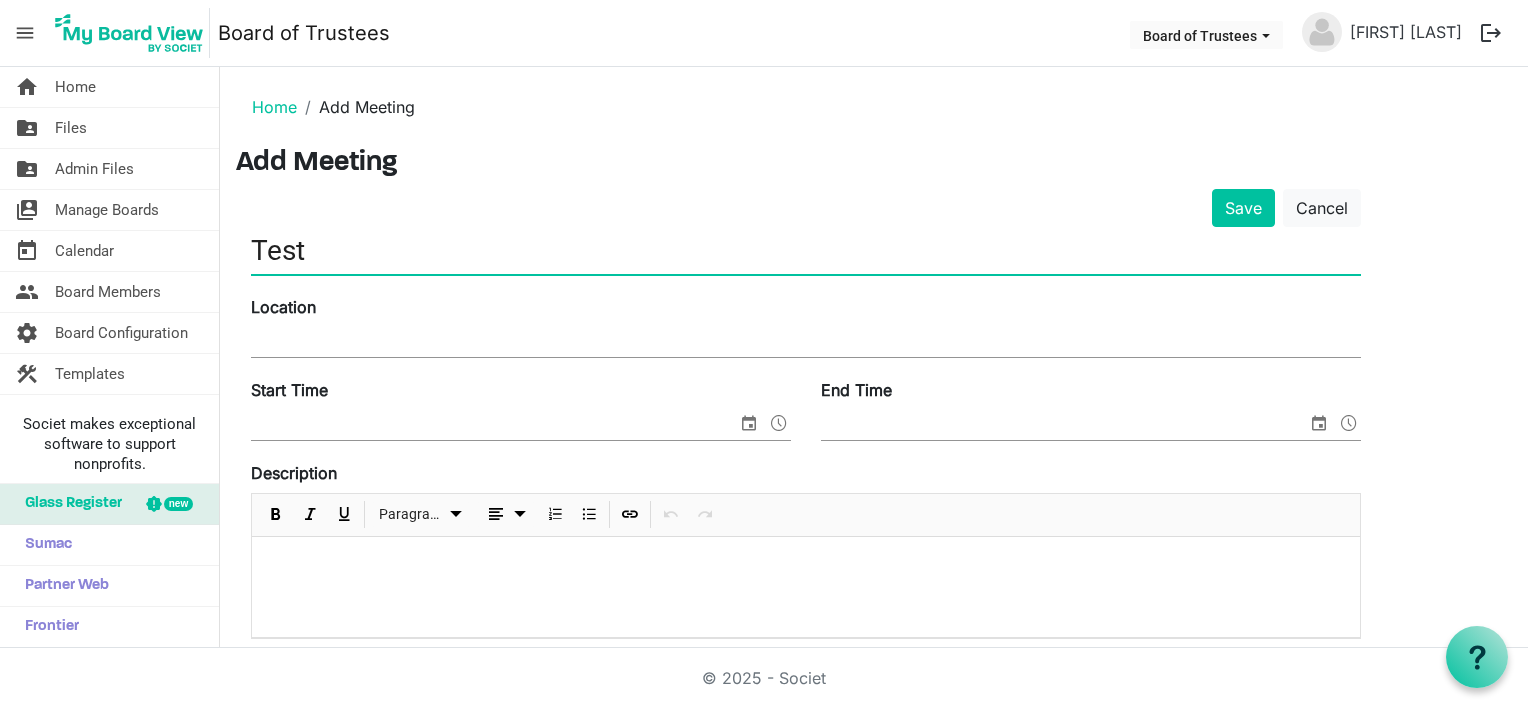 type on "Test" 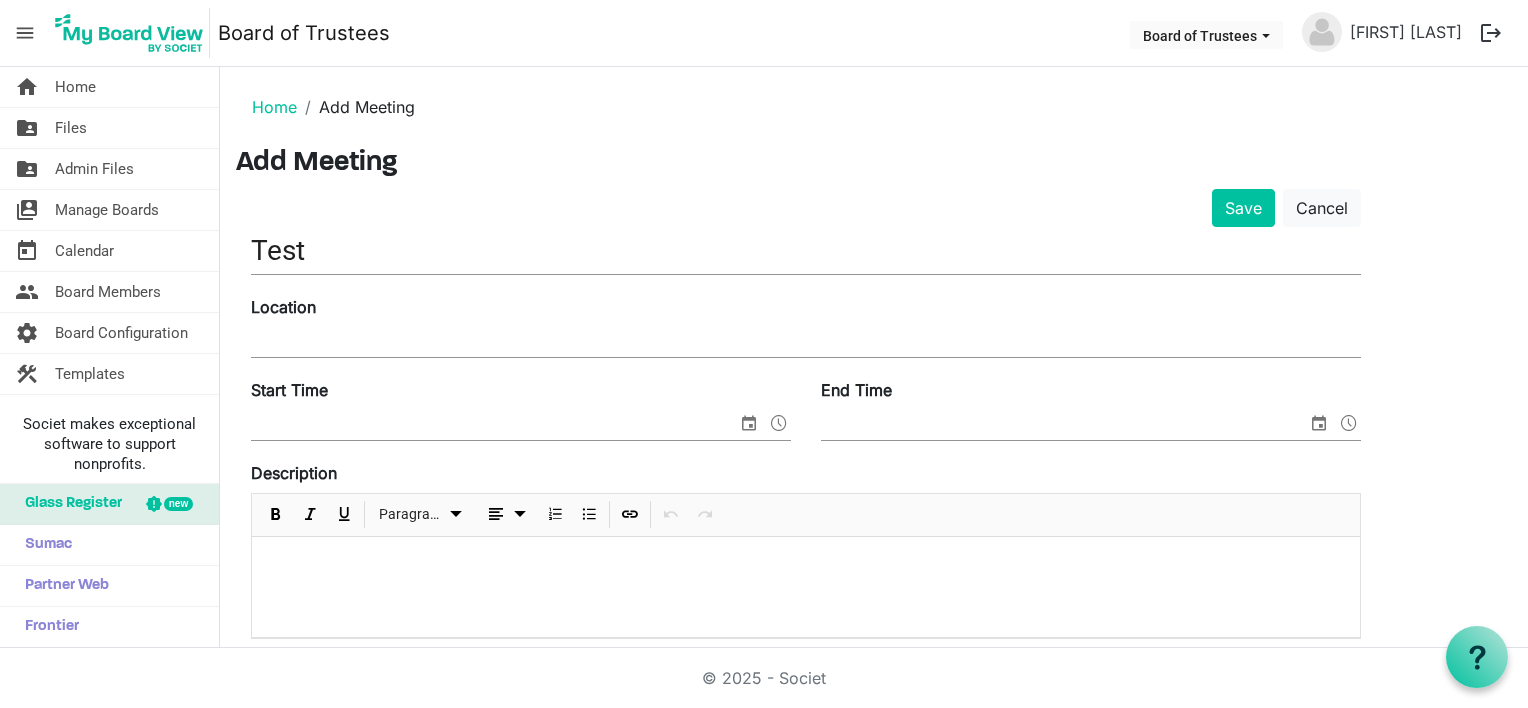 click on "Start Time" at bounding box center (494, 425) 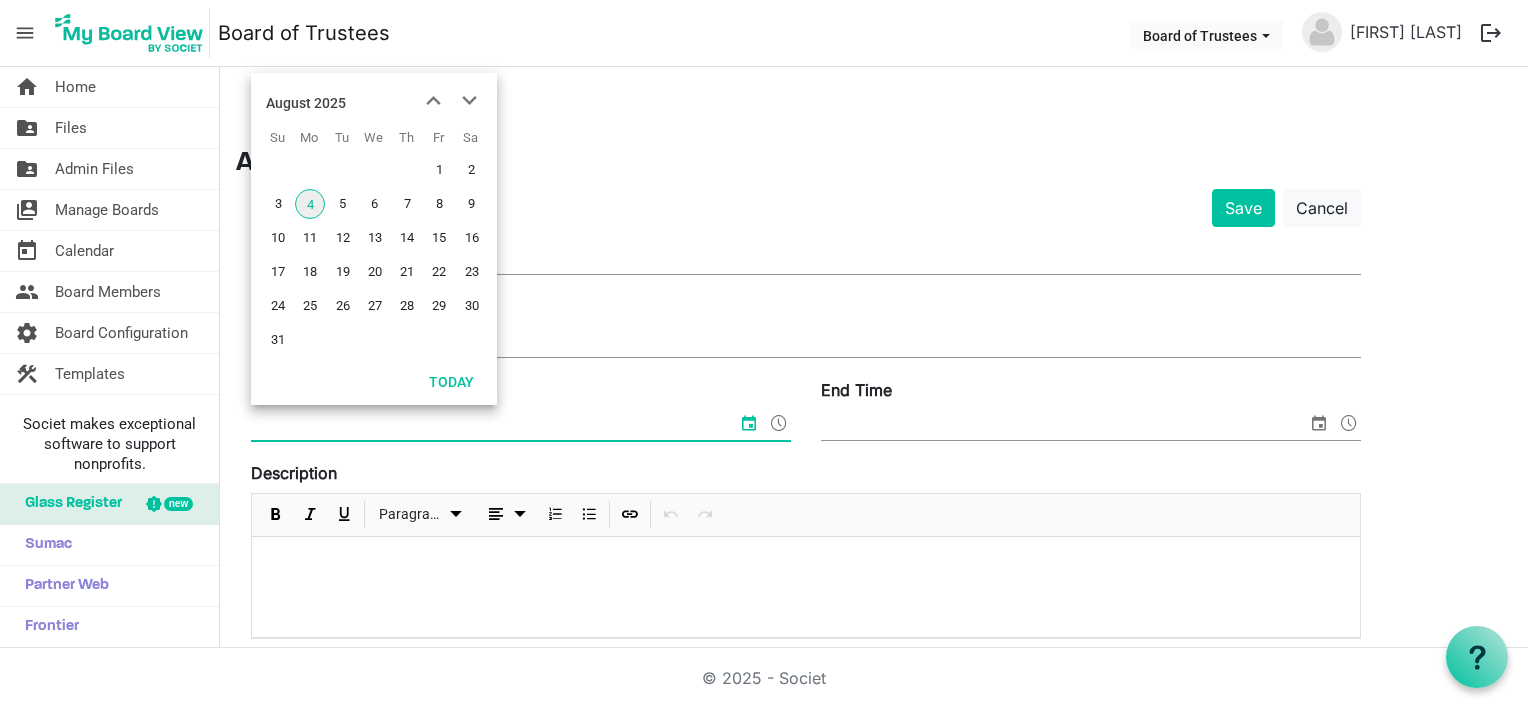 click on "5" at bounding box center (343, 204) 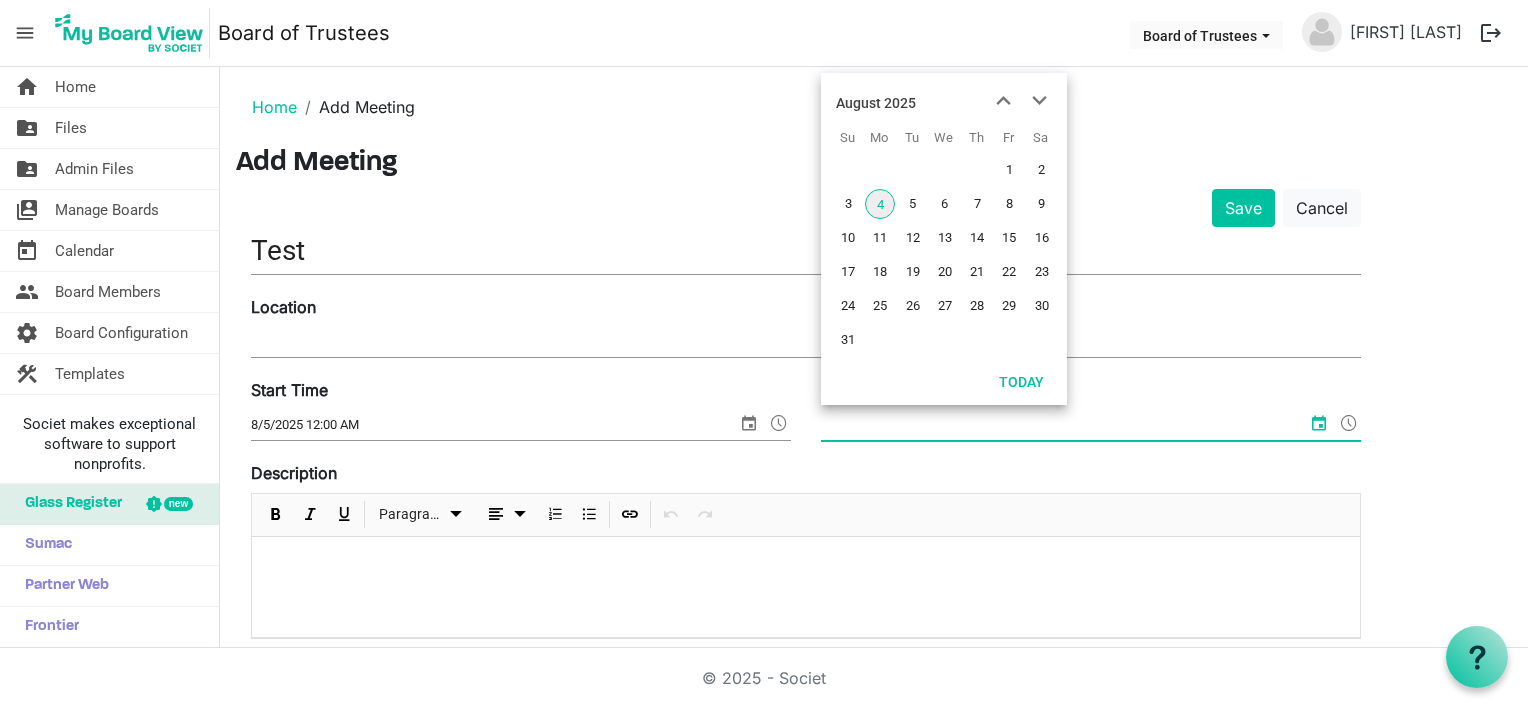 click on "End Time" at bounding box center [1064, 425] 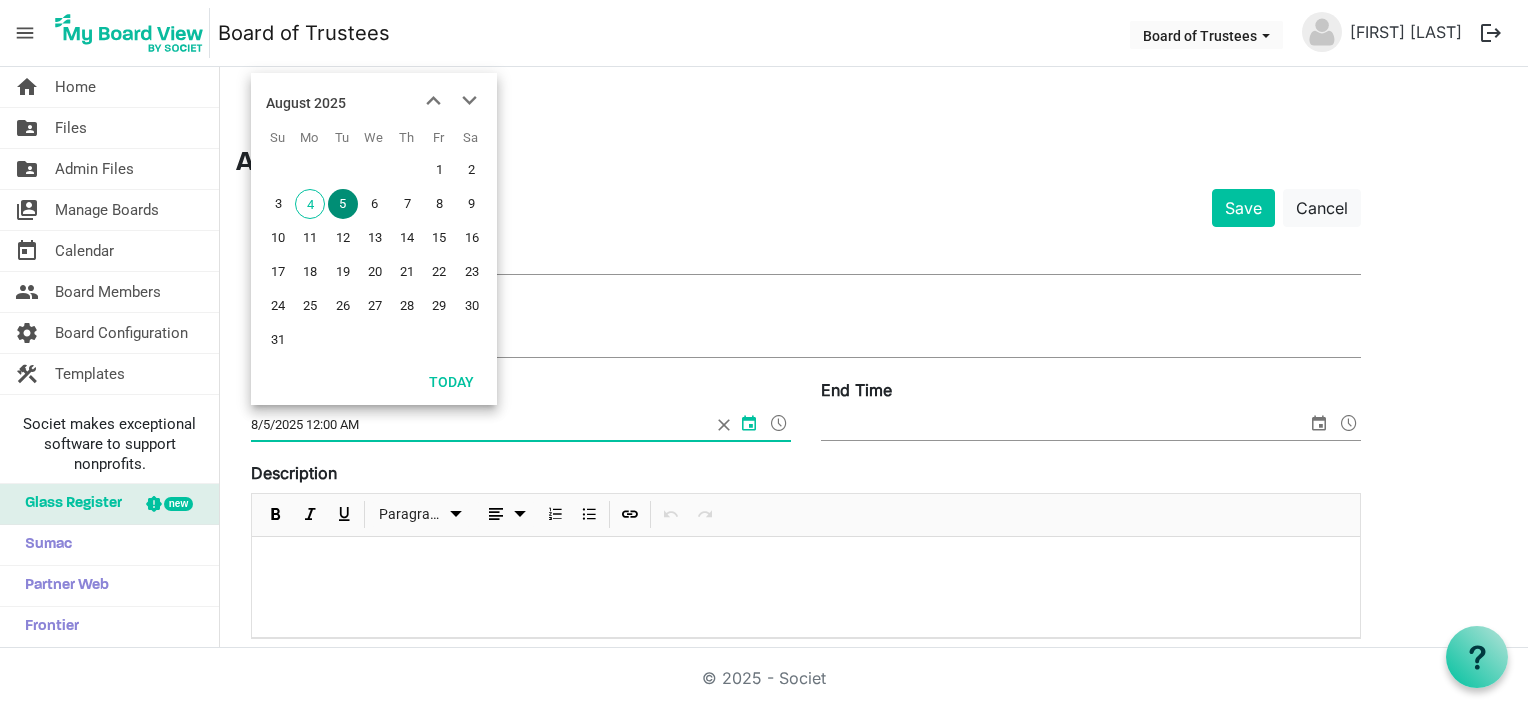 click on "End Time" at bounding box center [1064, 425] 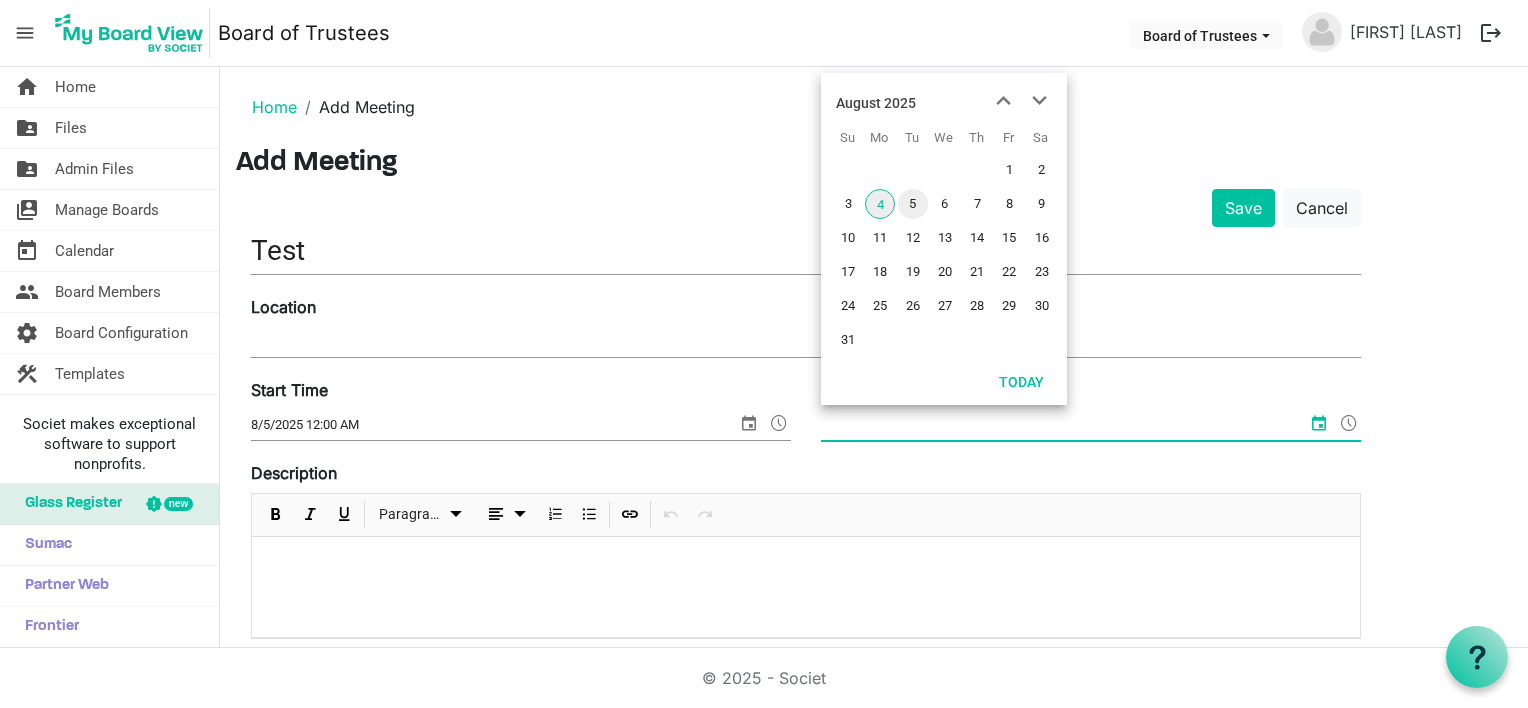 click on "5" at bounding box center (913, 204) 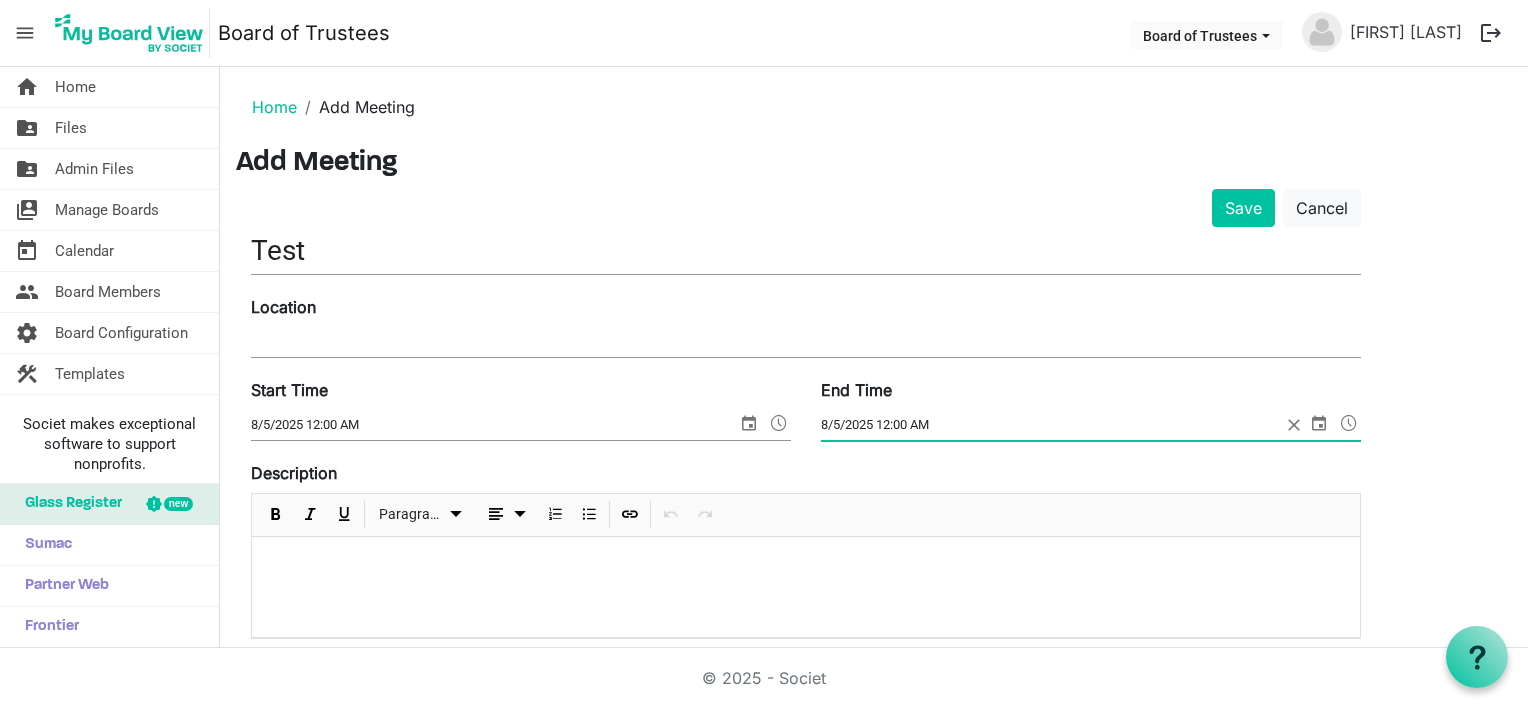click at bounding box center (1319, 423) 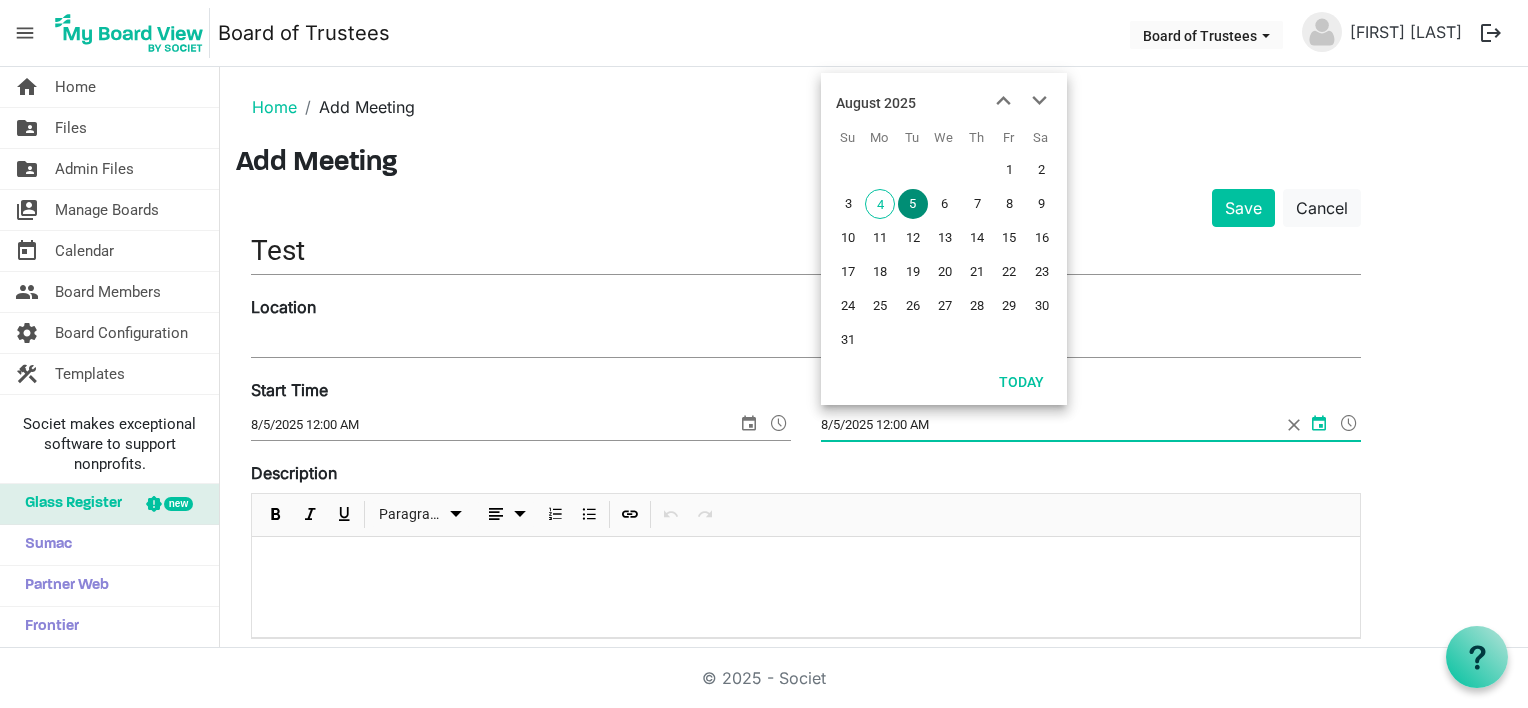click at bounding box center [1349, 423] 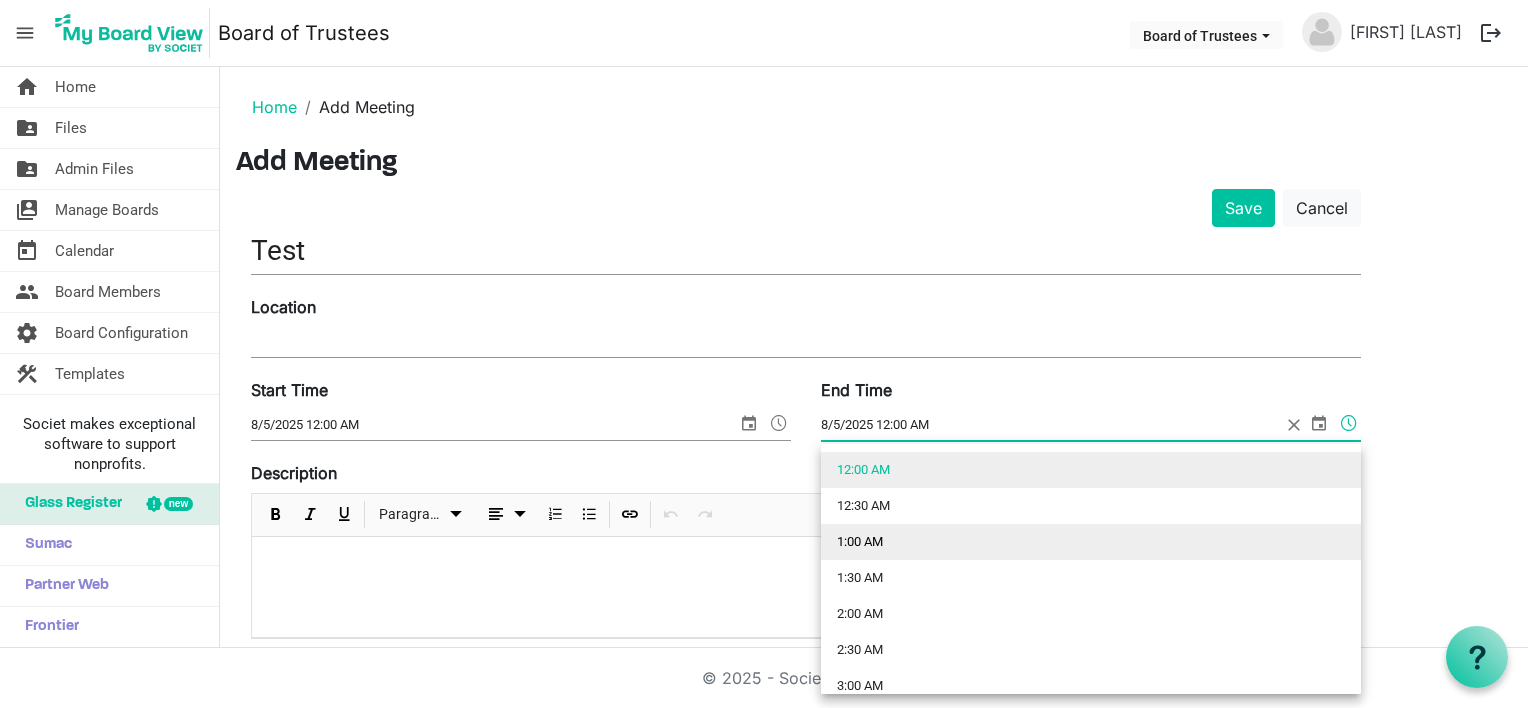 click on "1:00 AM" at bounding box center (1091, 542) 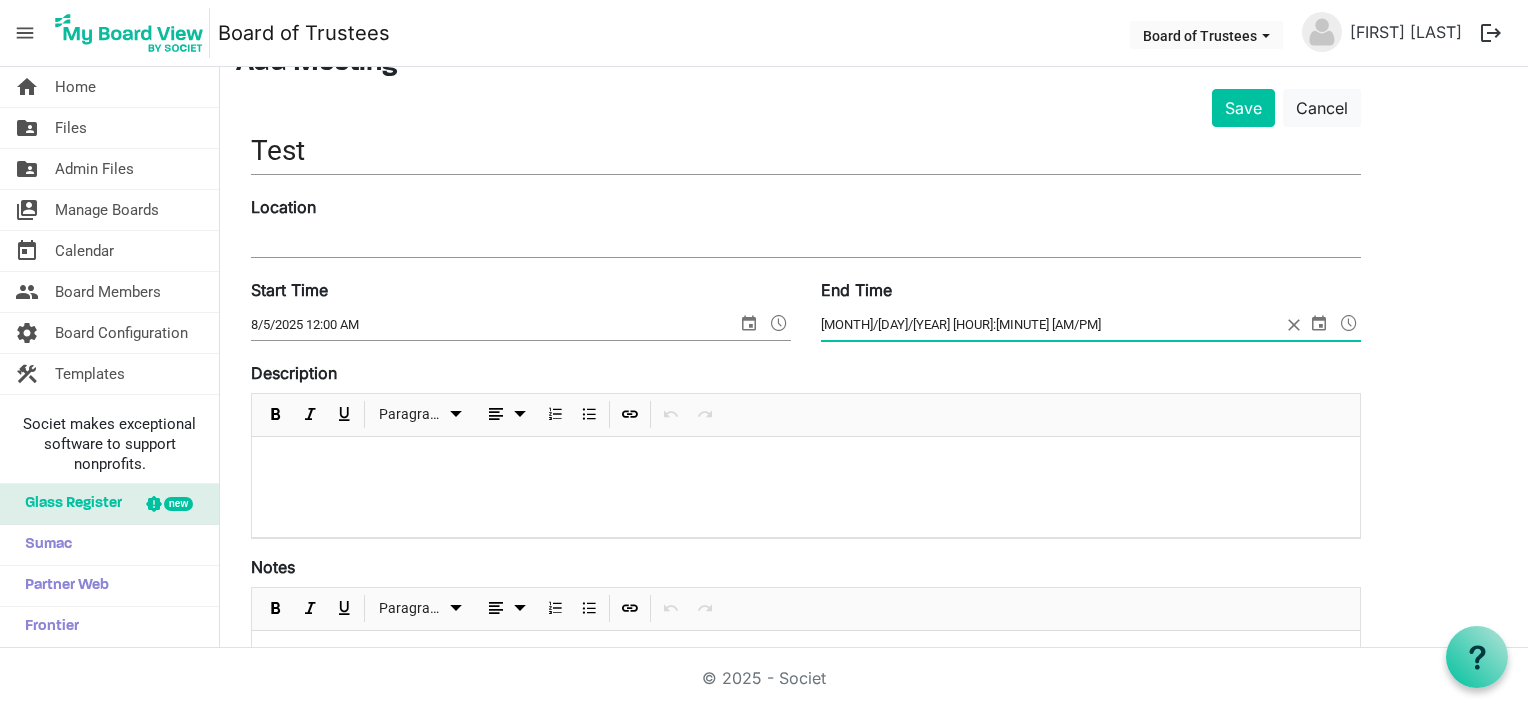 scroll, scrollTop: 200, scrollLeft: 0, axis: vertical 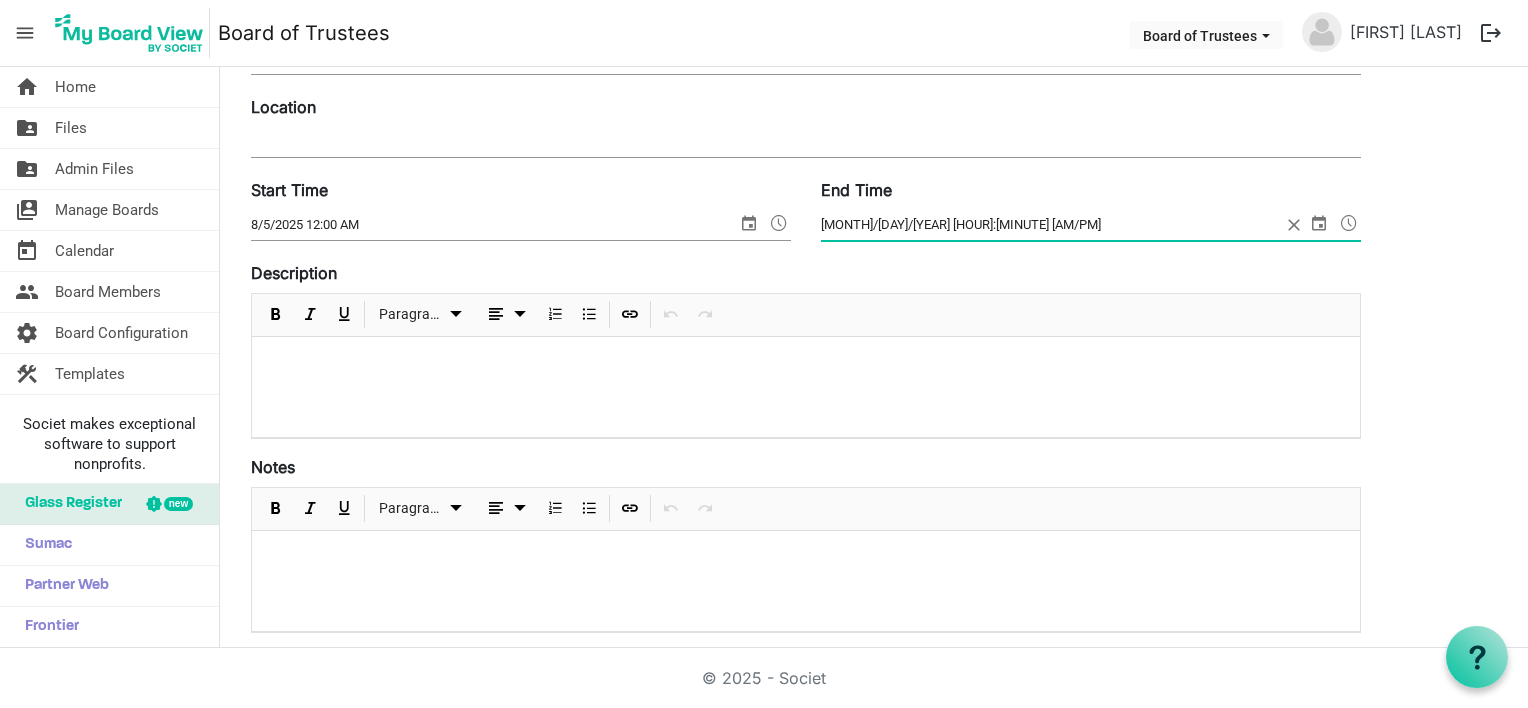 click at bounding box center [806, 363] 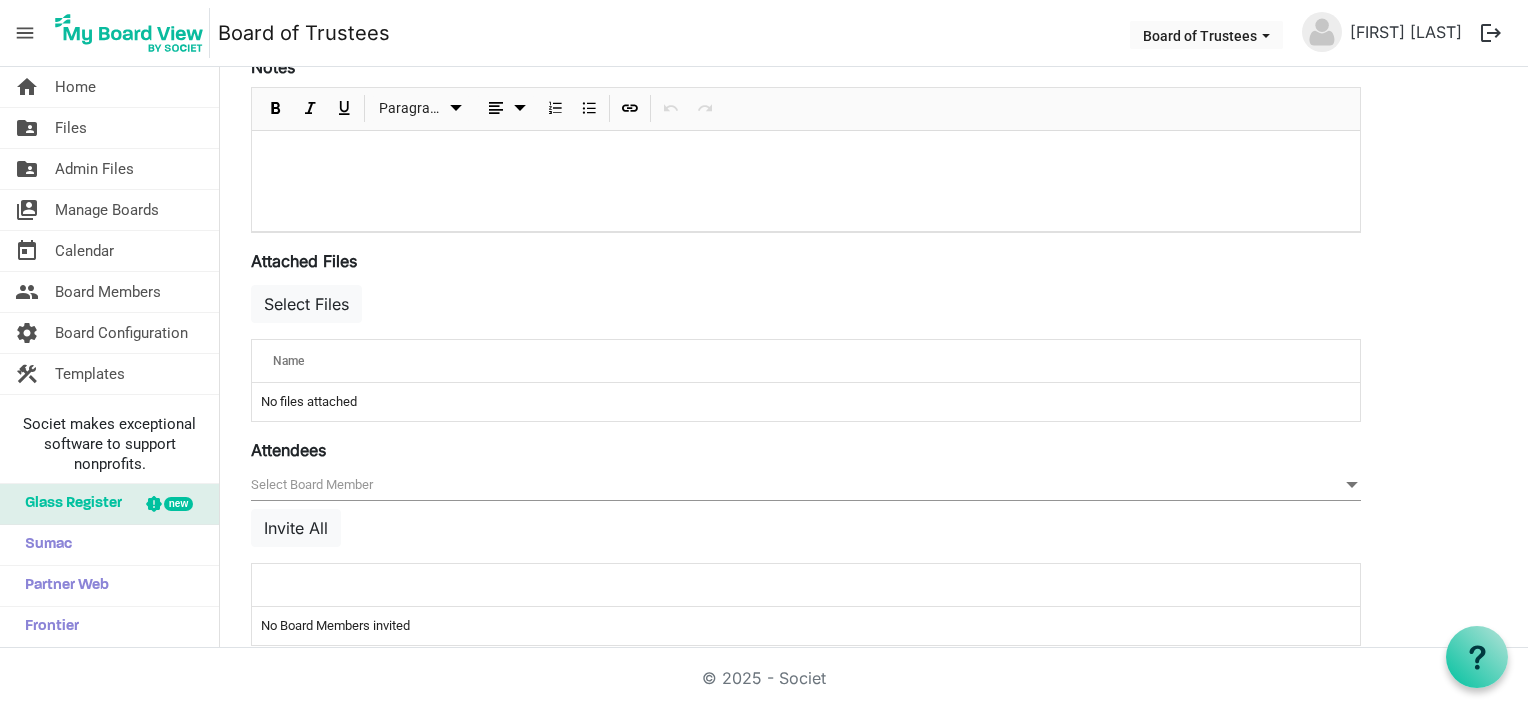 scroll, scrollTop: 625, scrollLeft: 0, axis: vertical 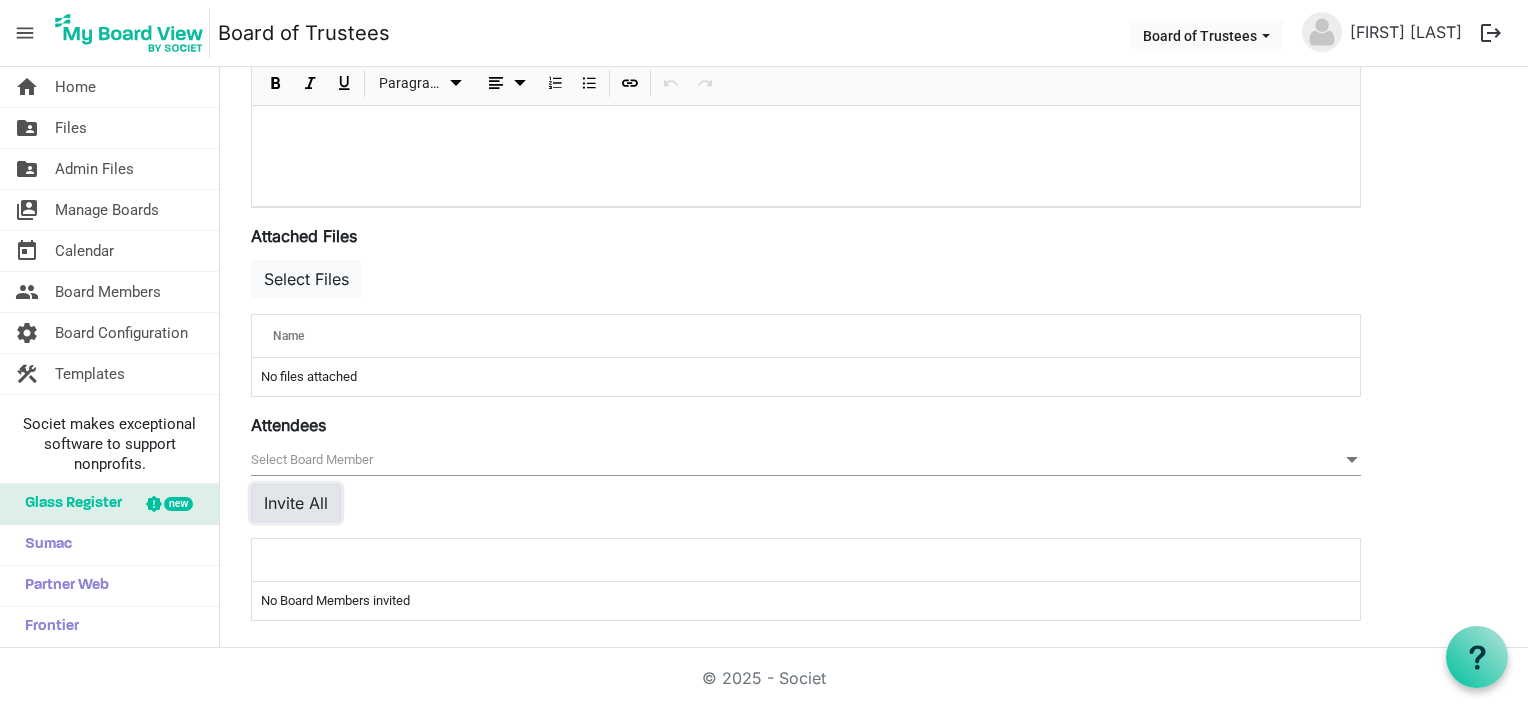 click on "Invite All" at bounding box center [296, 503] 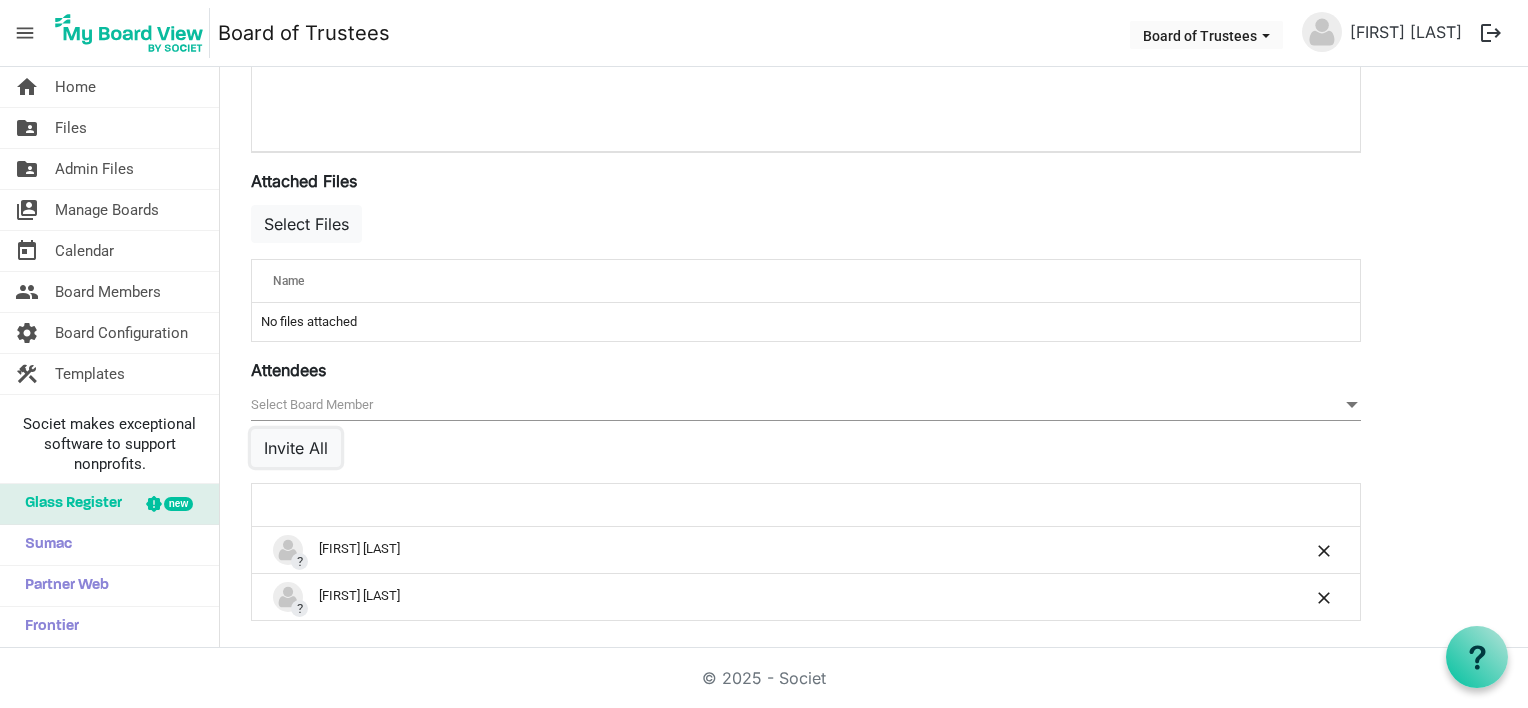scroll, scrollTop: 0, scrollLeft: 0, axis: both 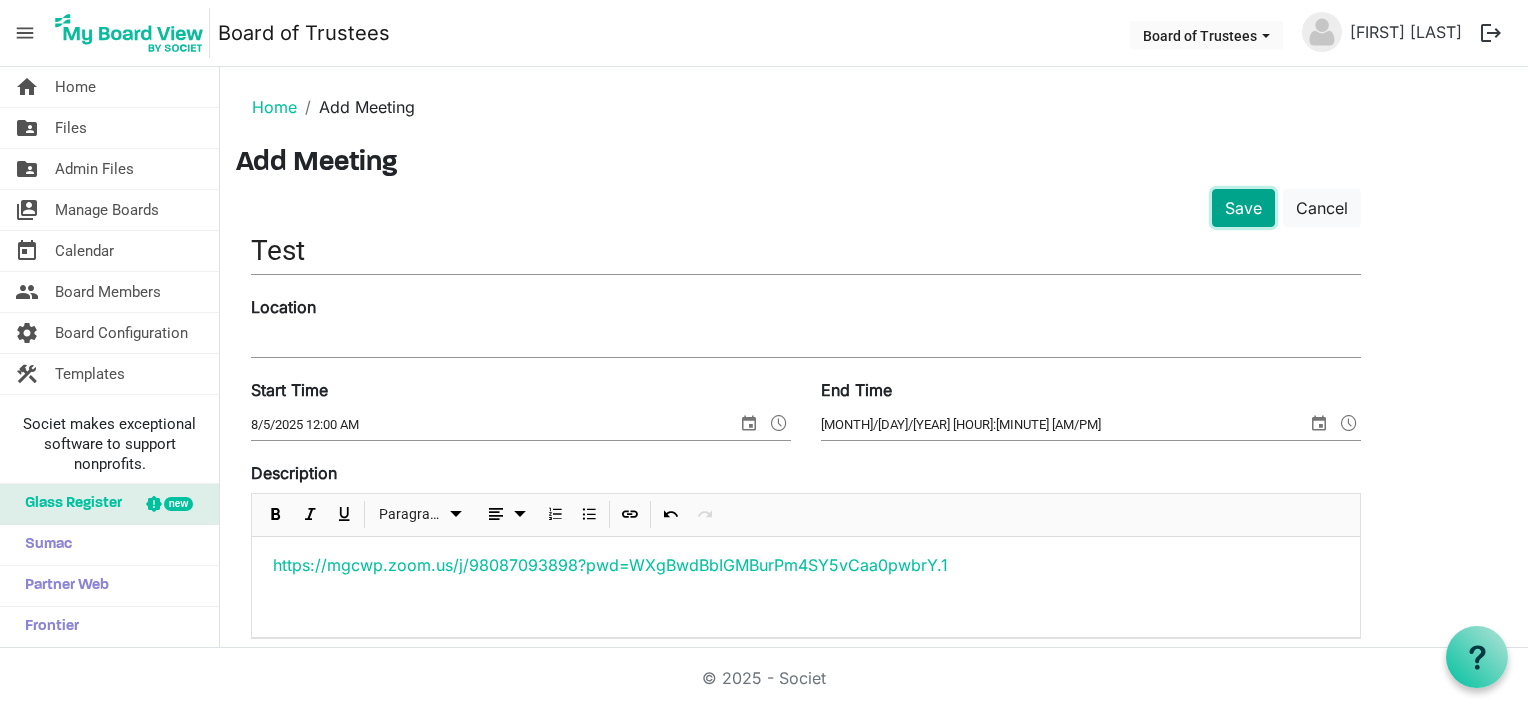 click on "Save" at bounding box center (1243, 208) 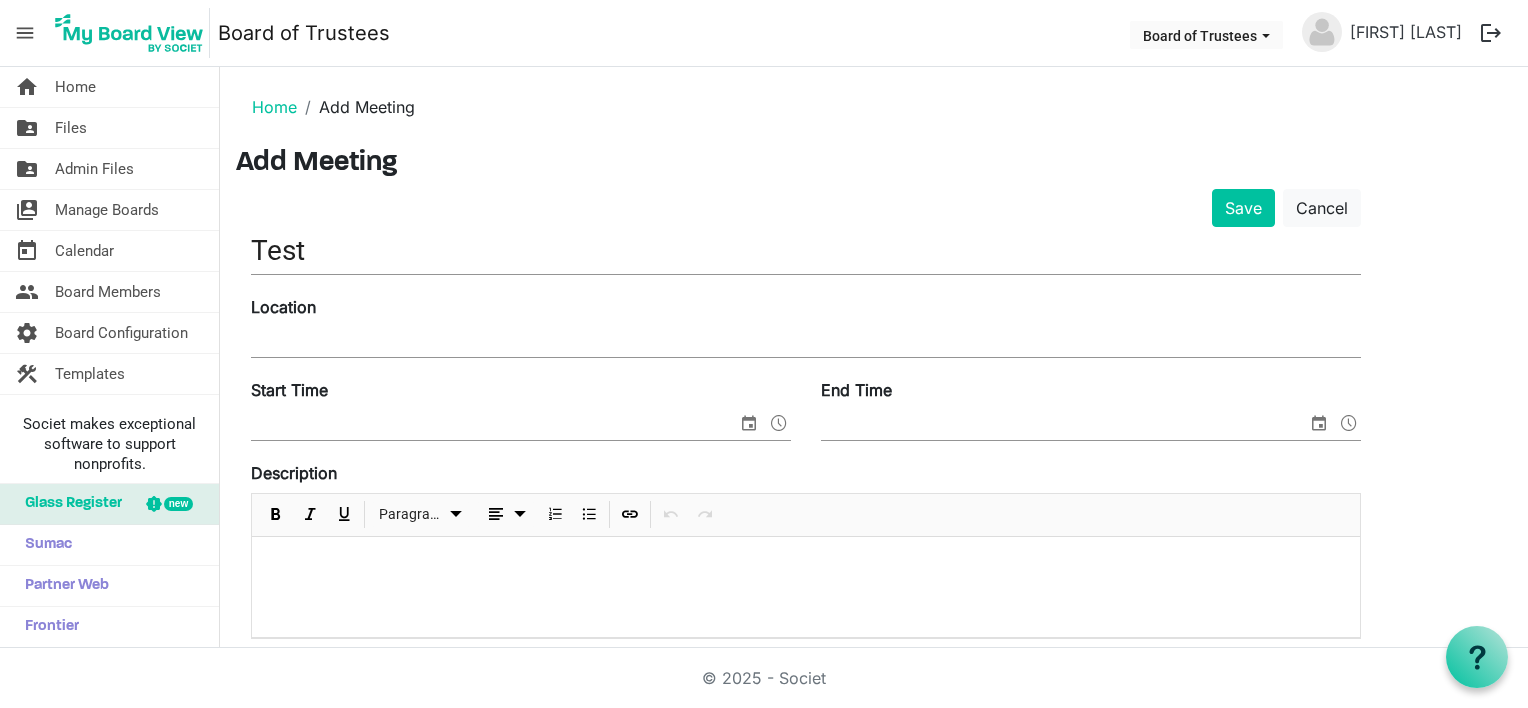 scroll, scrollTop: 0, scrollLeft: 0, axis: both 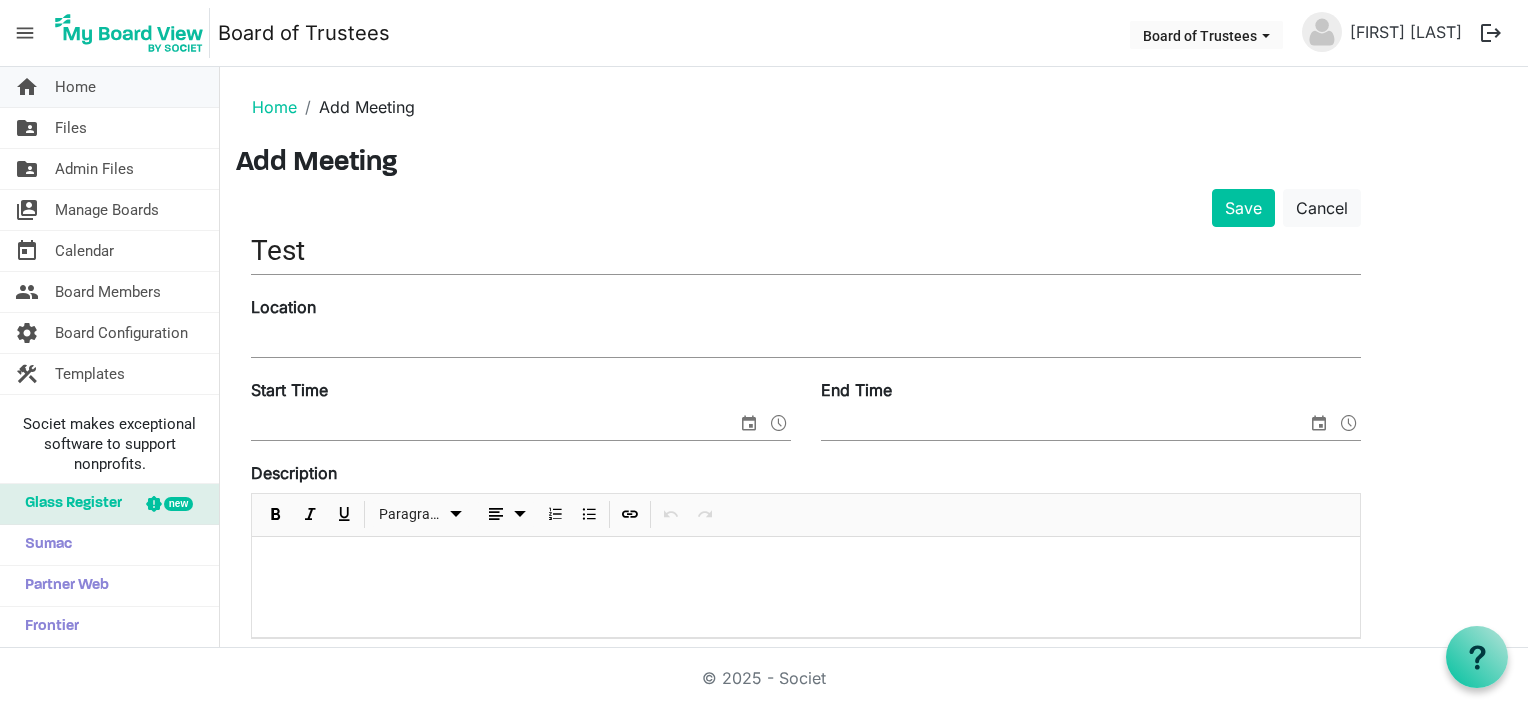 click on "Home" at bounding box center [75, 87] 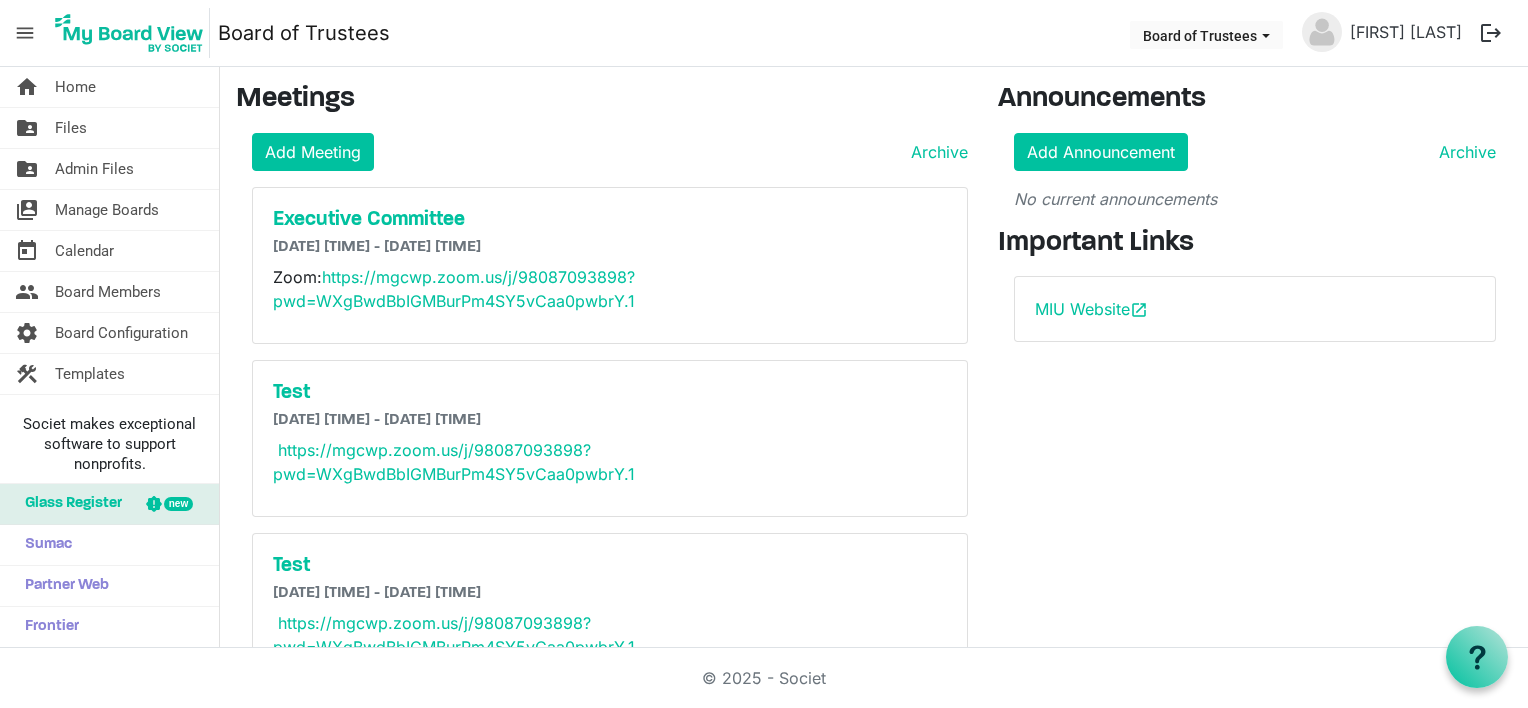 scroll, scrollTop: 0, scrollLeft: 0, axis: both 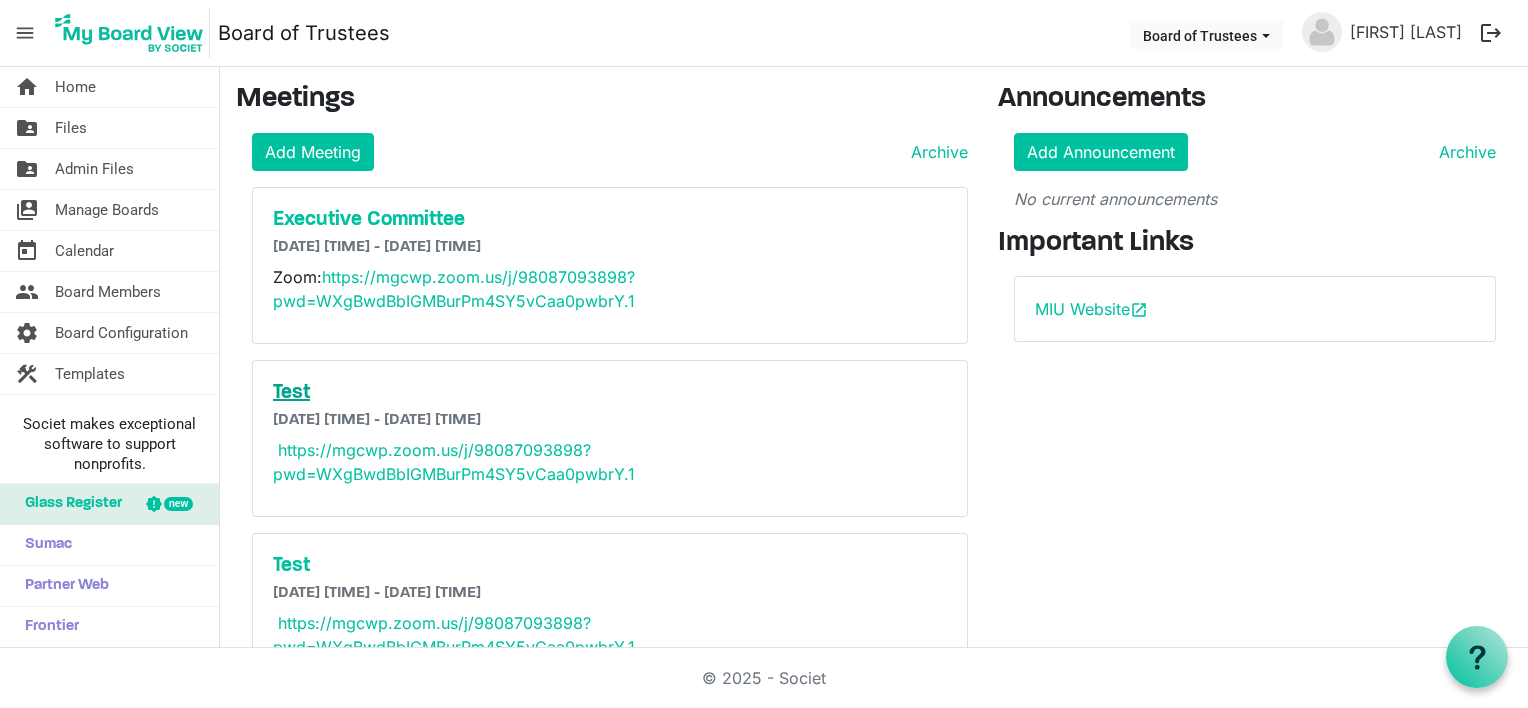 click on "Test" at bounding box center (610, 393) 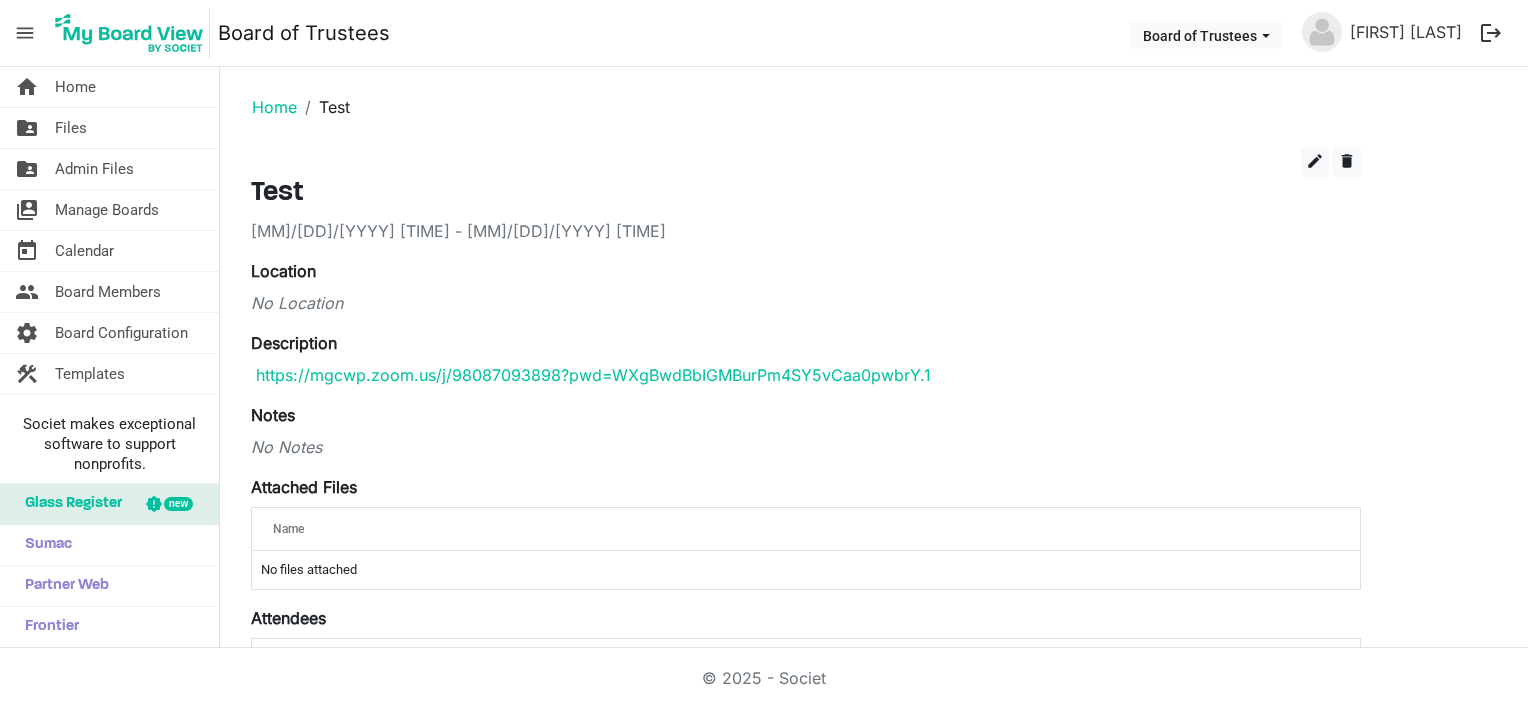 scroll, scrollTop: 0, scrollLeft: 0, axis: both 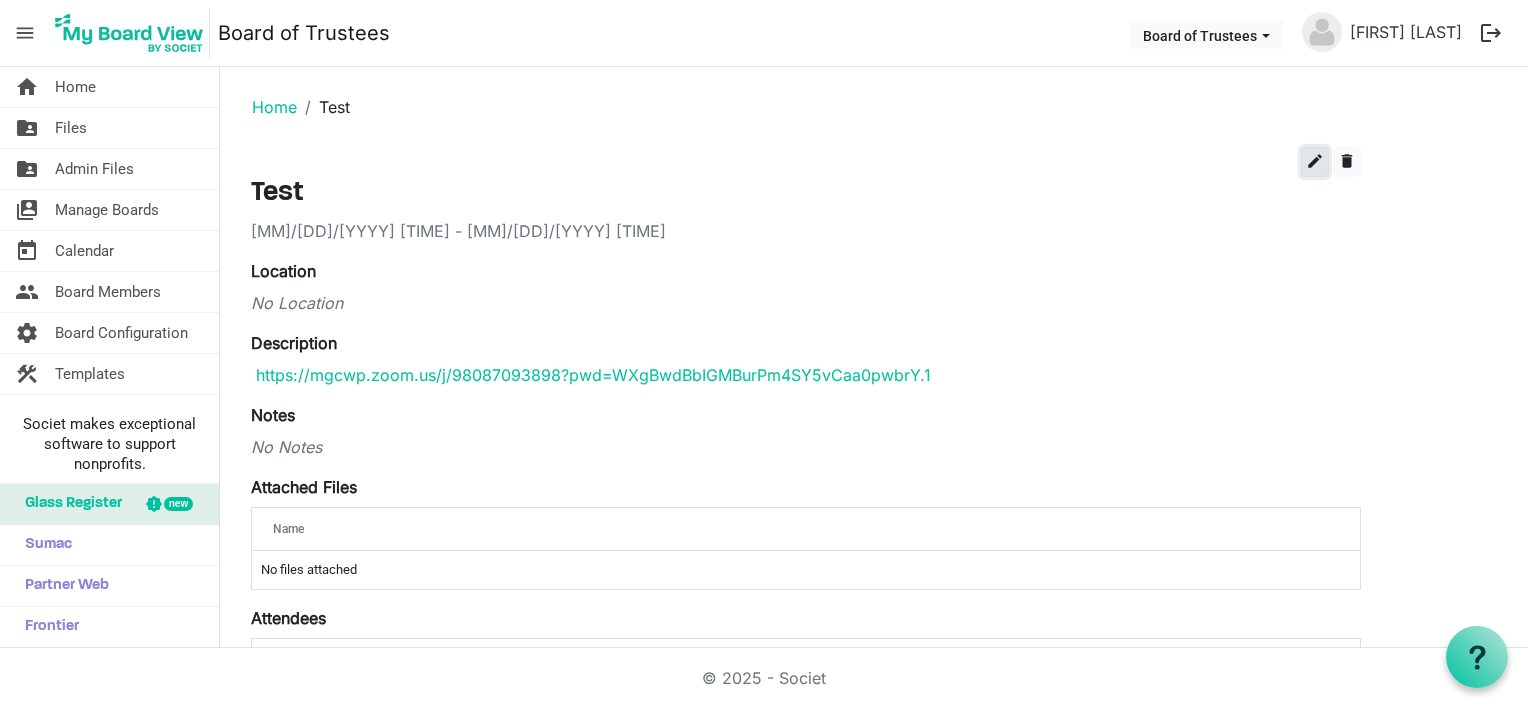 click on "edit" at bounding box center [1315, 161] 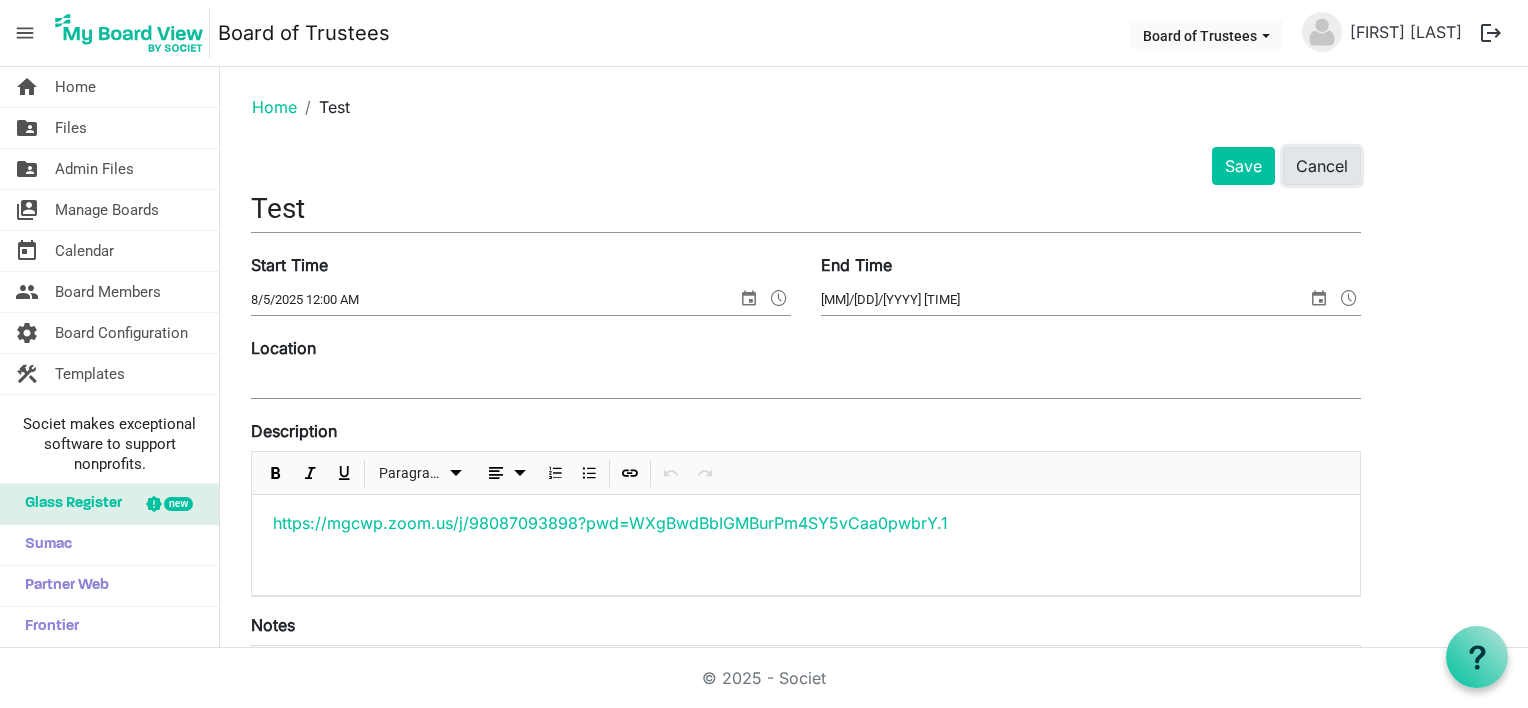 click on "Cancel" at bounding box center [1322, 166] 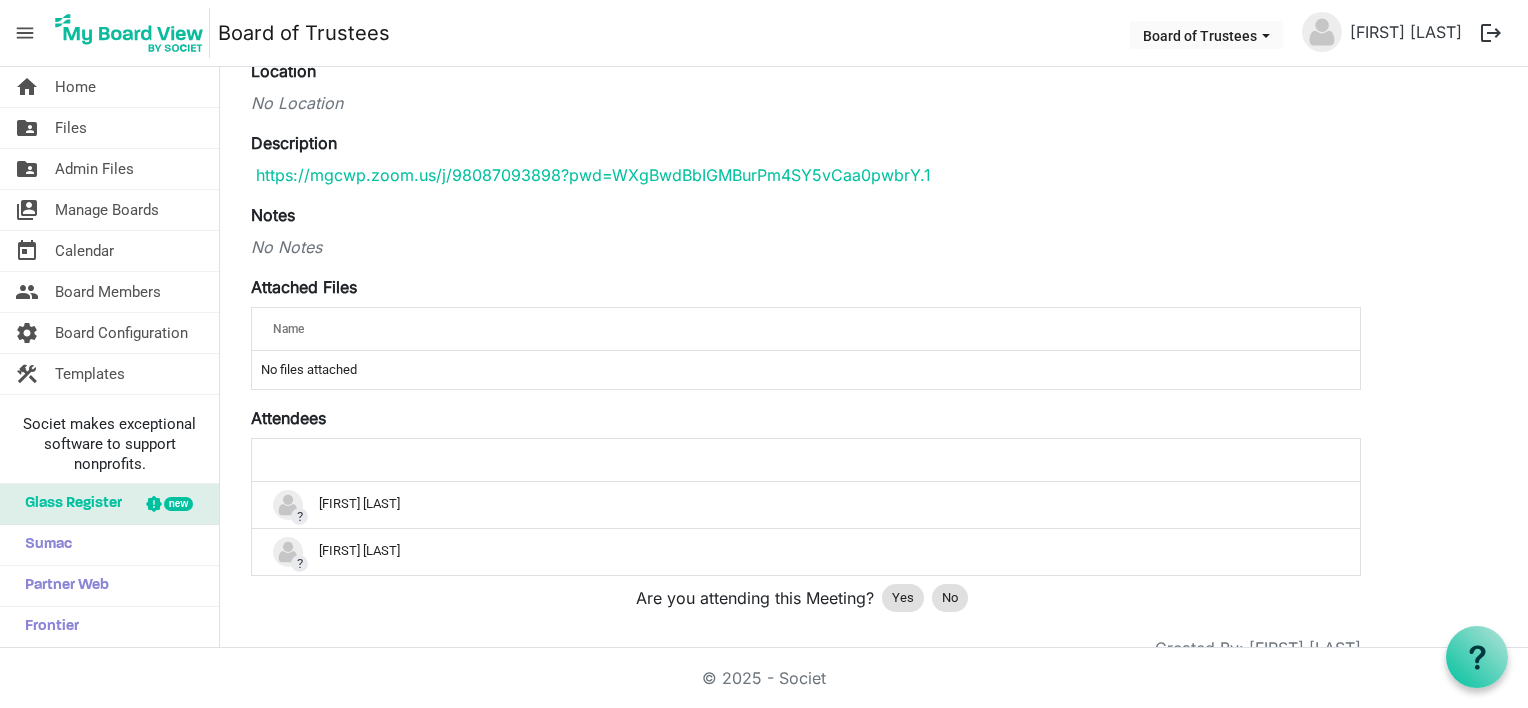 scroll, scrollTop: 0, scrollLeft: 0, axis: both 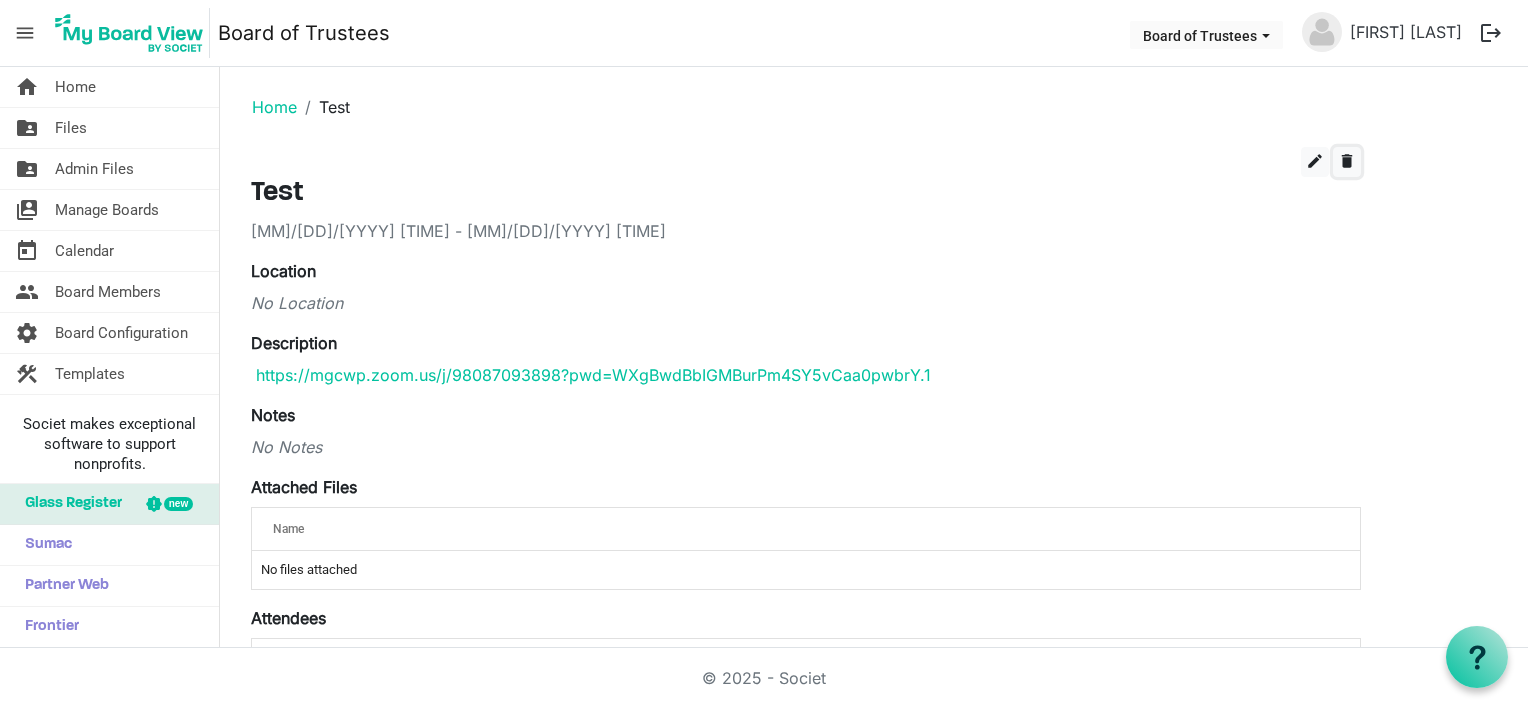 click on "delete" at bounding box center (1347, 161) 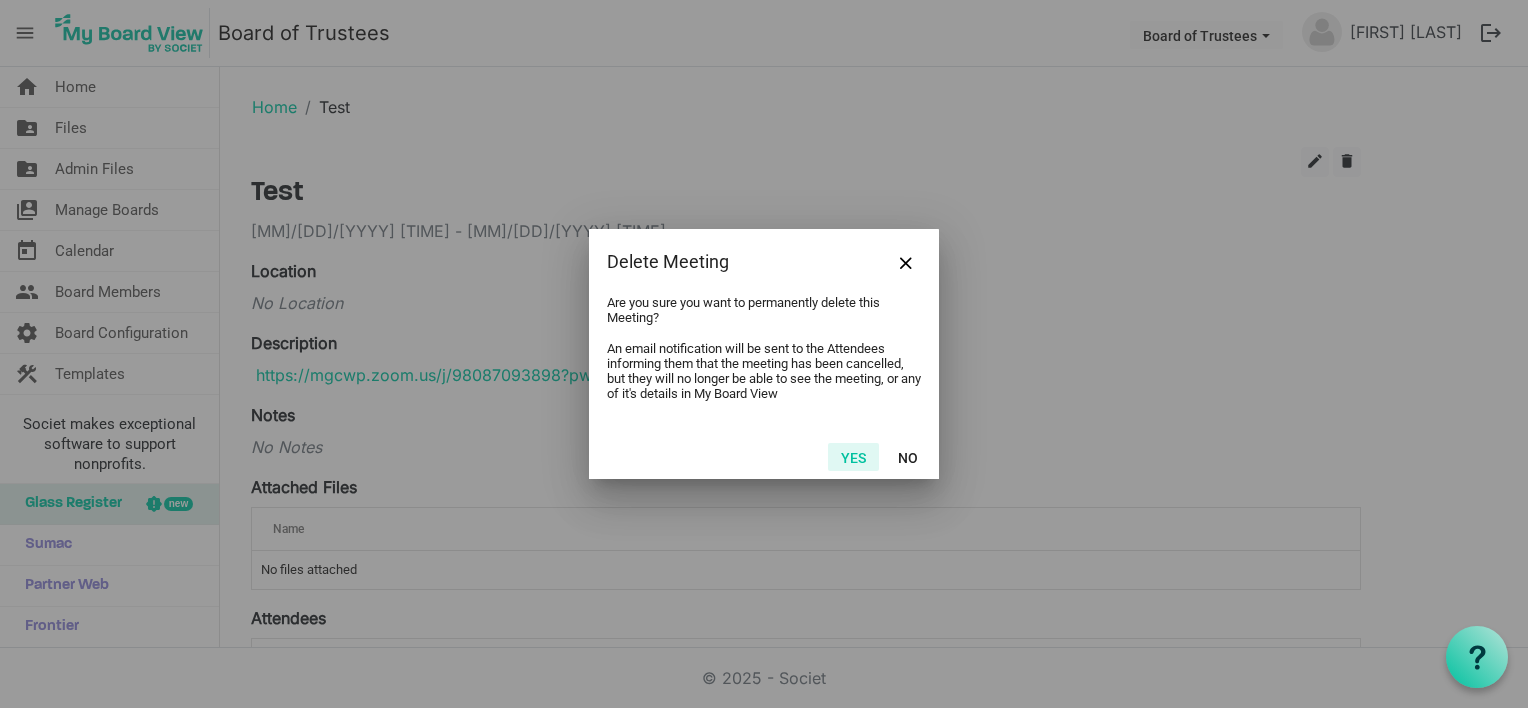click on "Yes" at bounding box center (853, 457) 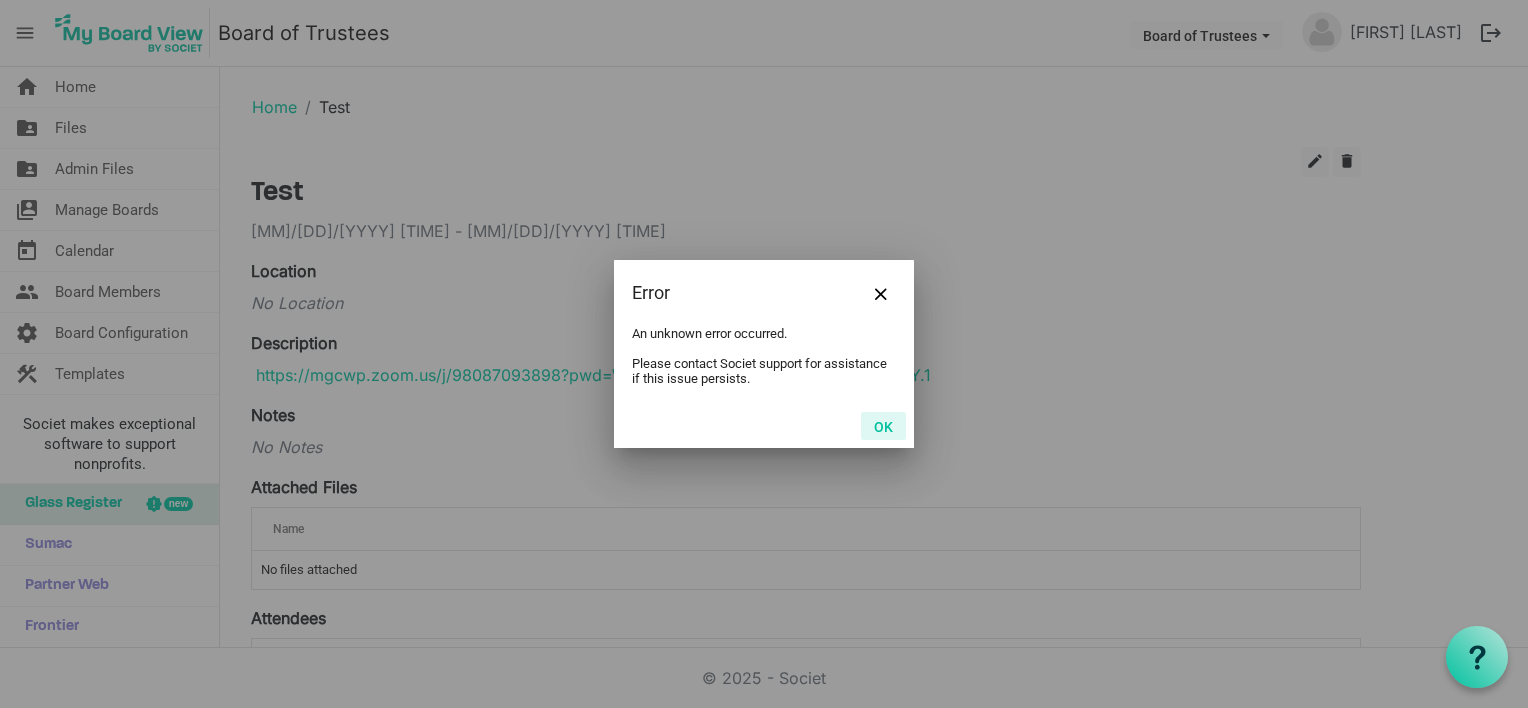 click on "OK" at bounding box center [883, 426] 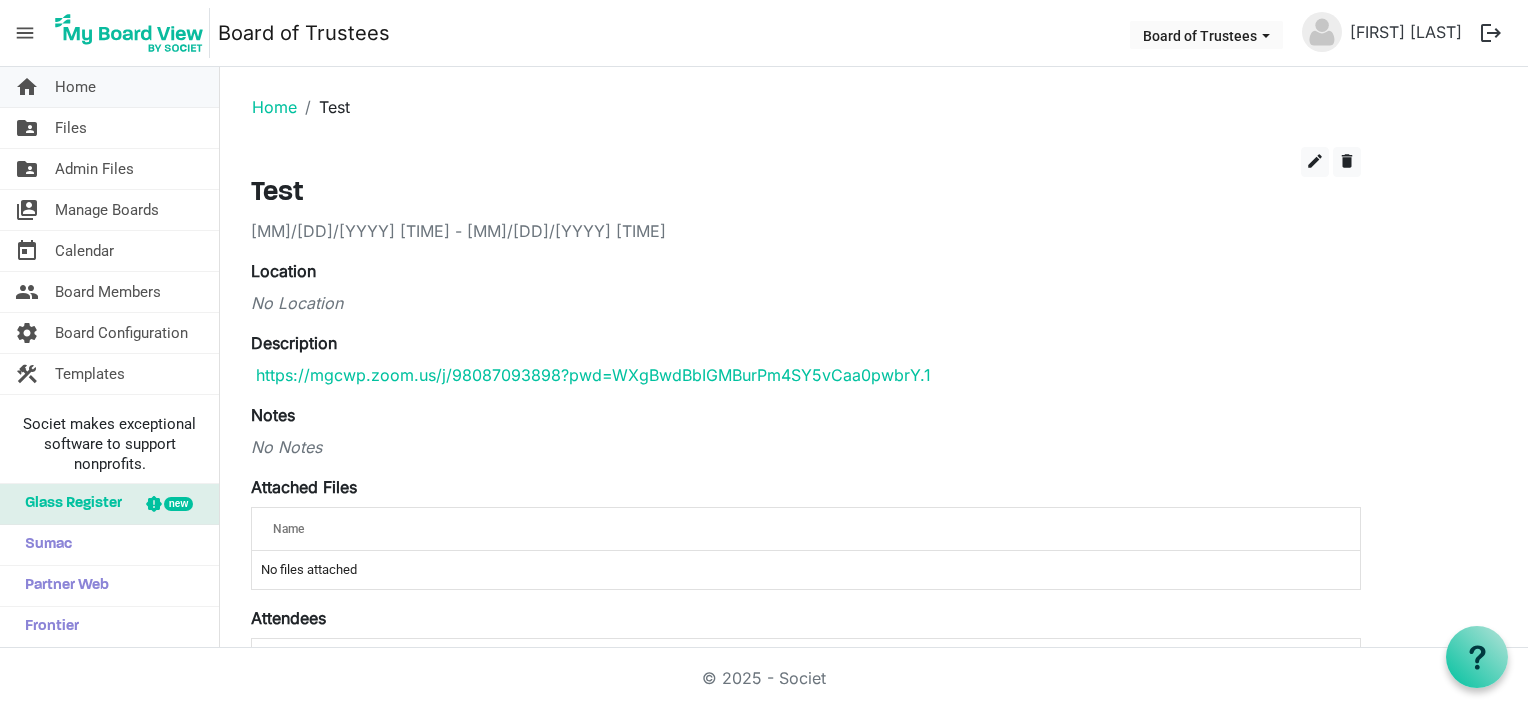 click on "Home" at bounding box center [75, 87] 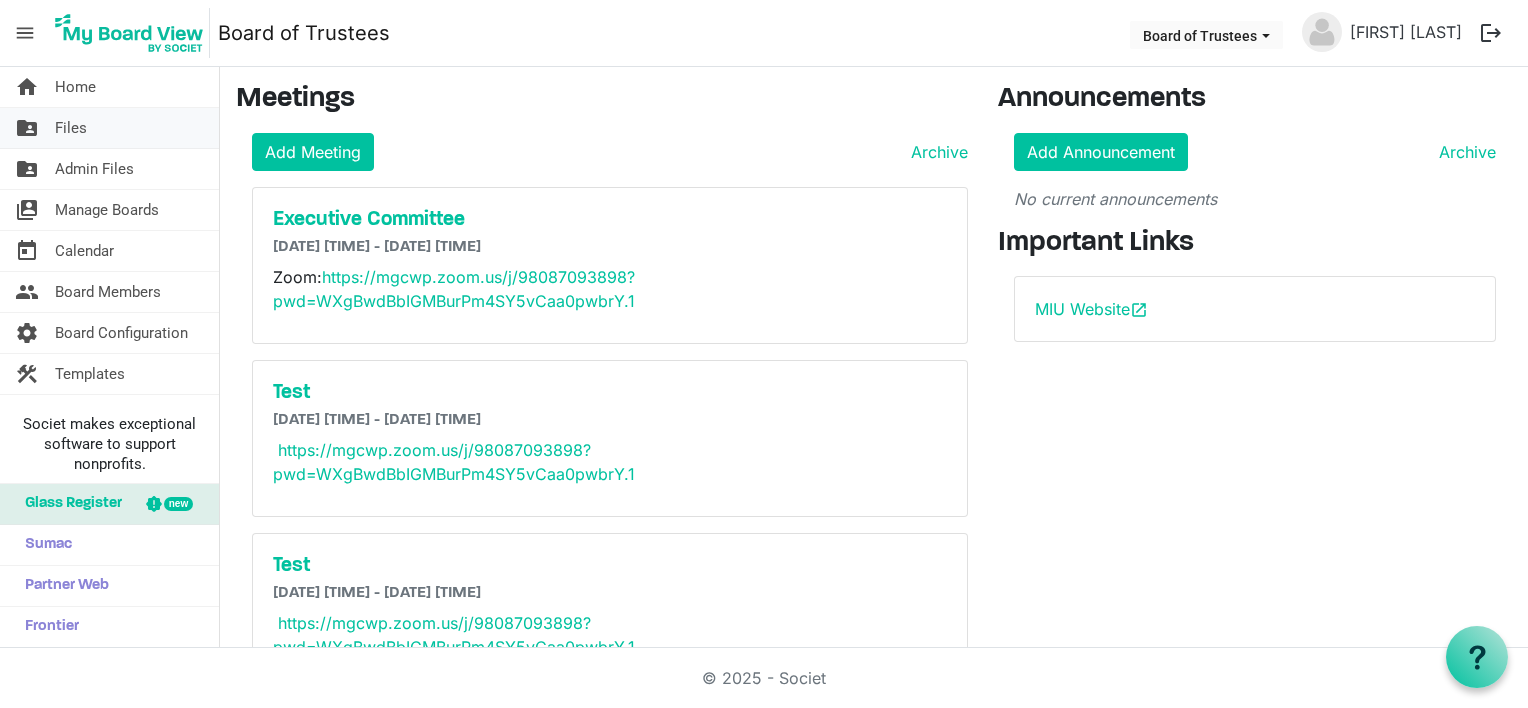 scroll, scrollTop: 0, scrollLeft: 0, axis: both 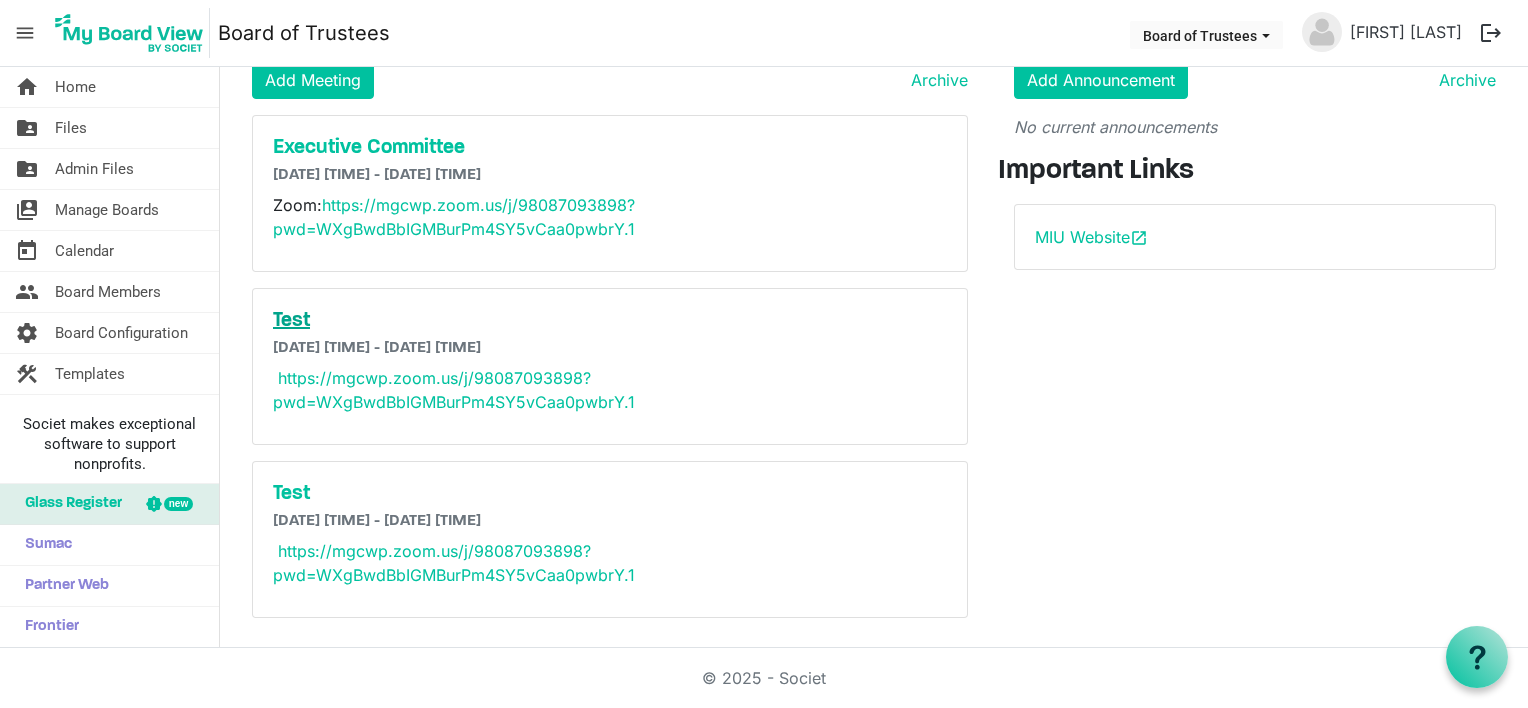 click on "Test" at bounding box center [610, 321] 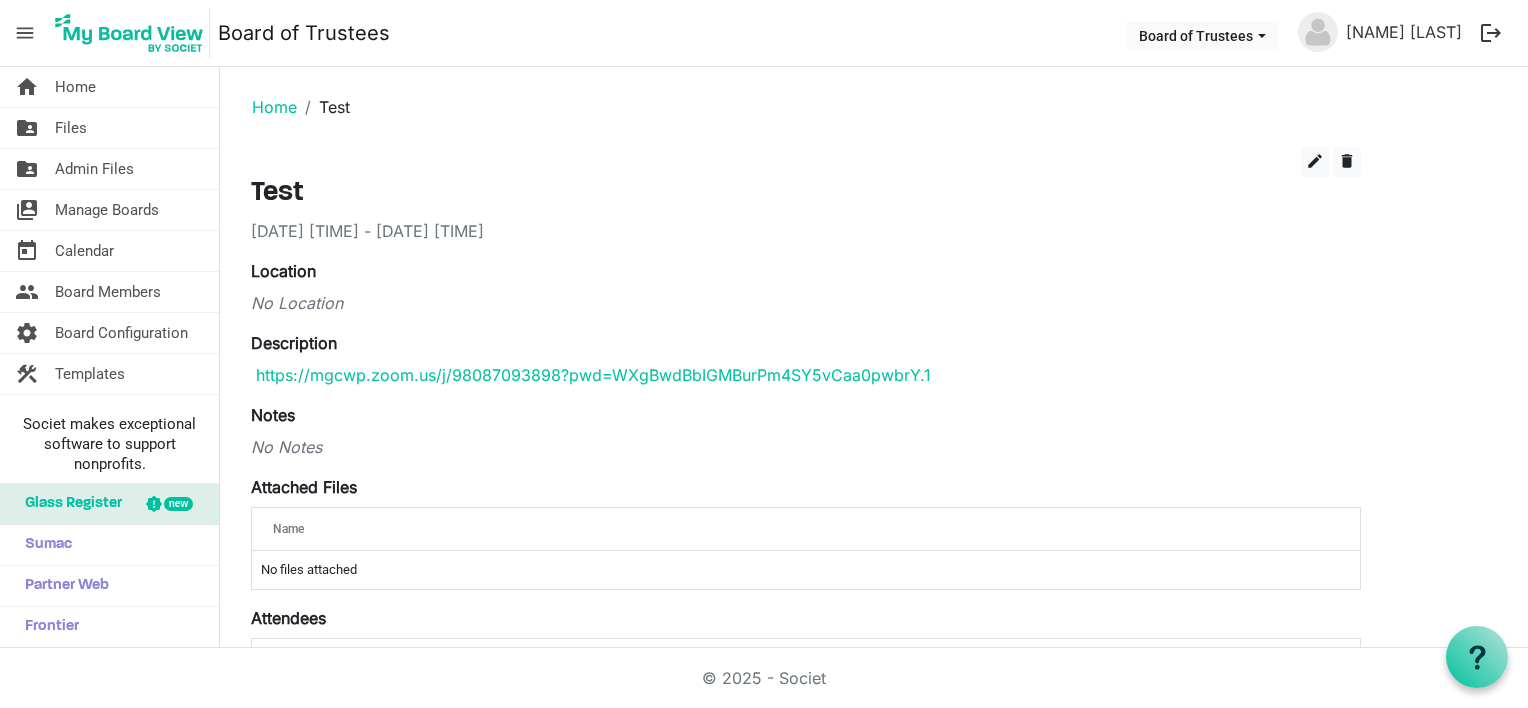 scroll, scrollTop: 0, scrollLeft: 0, axis: both 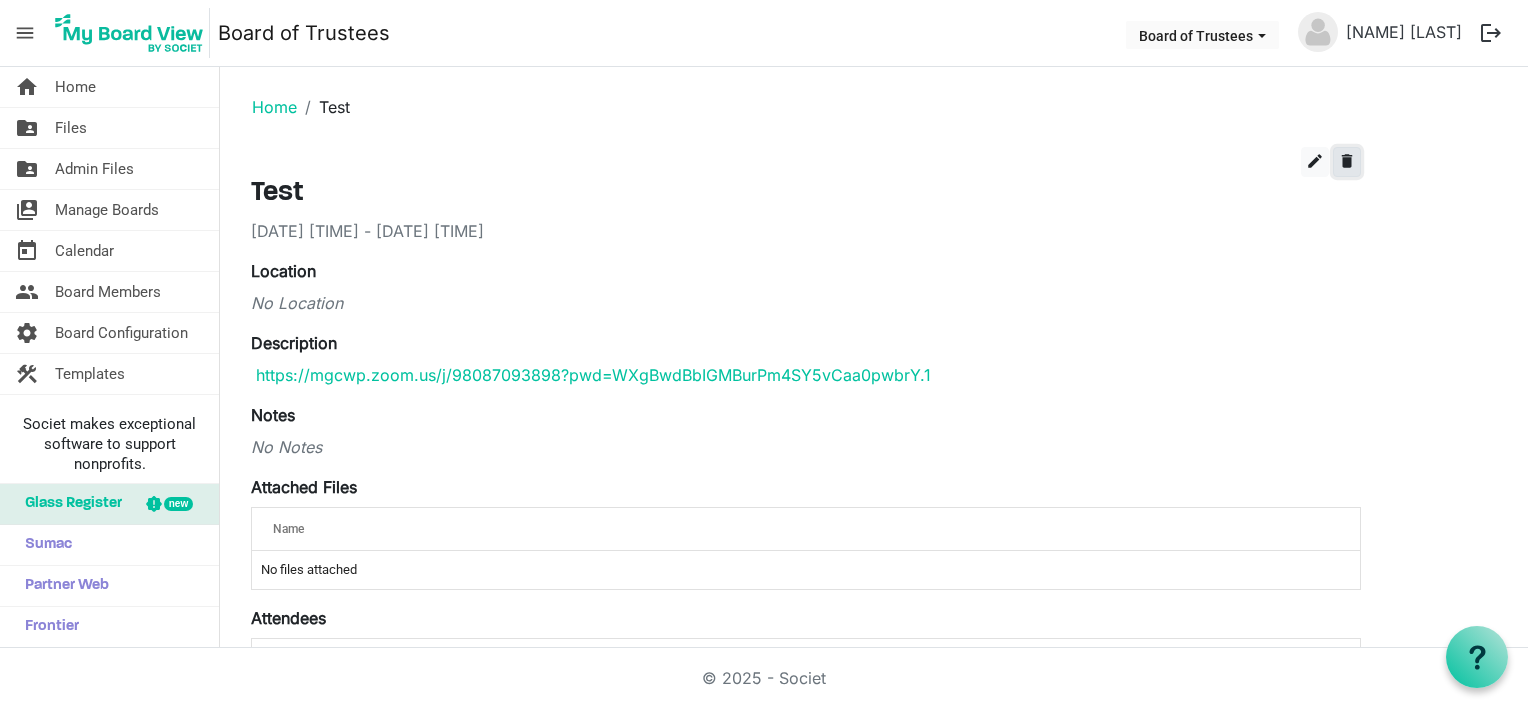 click on "delete" at bounding box center (1347, 161) 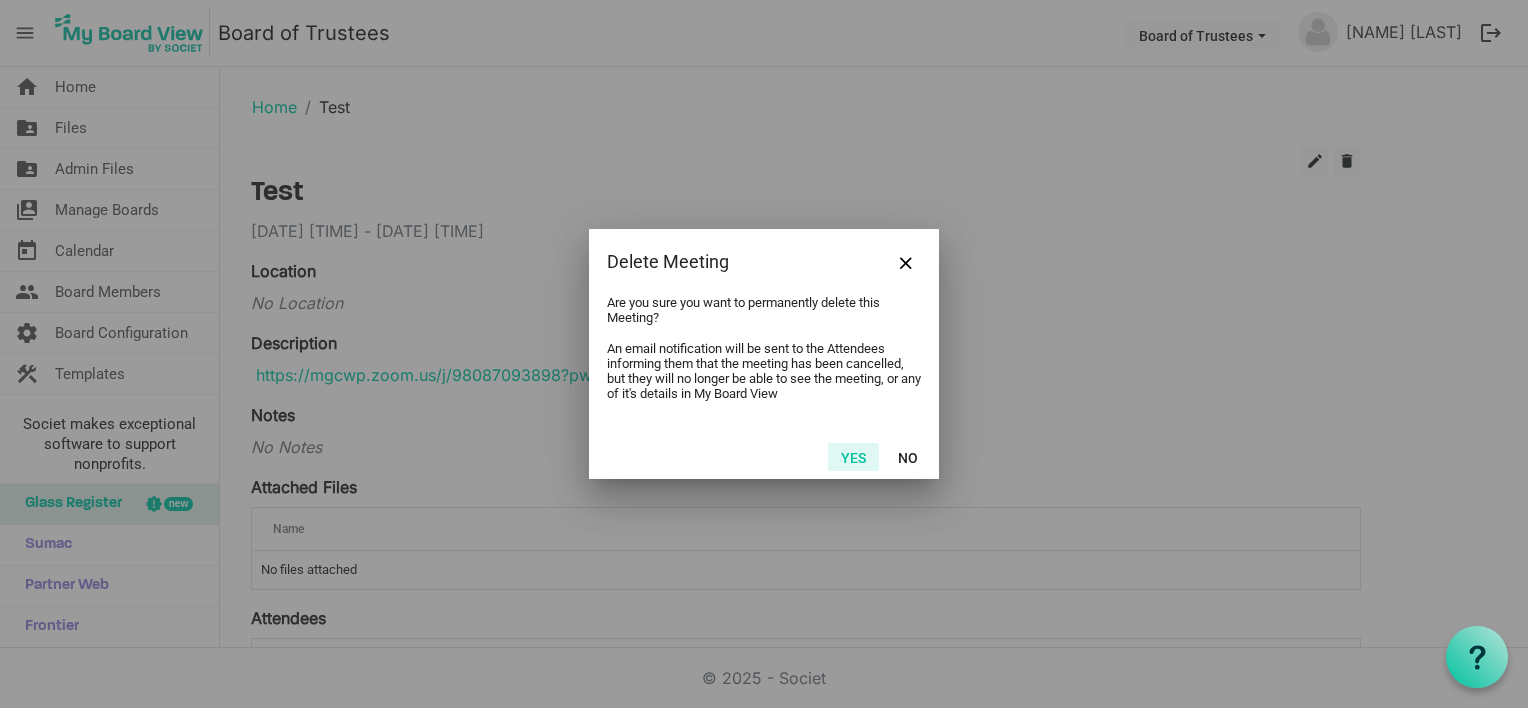 click on "Yes" at bounding box center [853, 457] 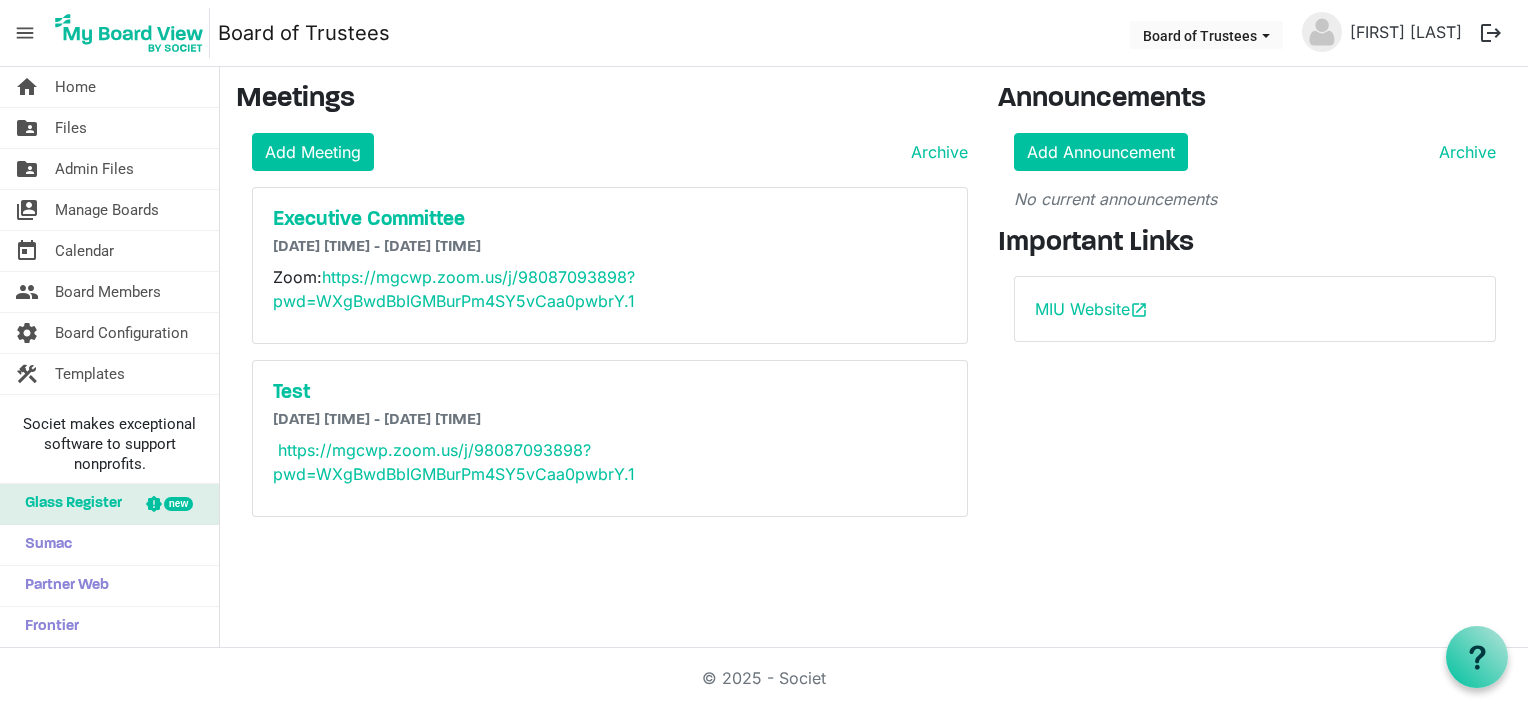scroll, scrollTop: 0, scrollLeft: 0, axis: both 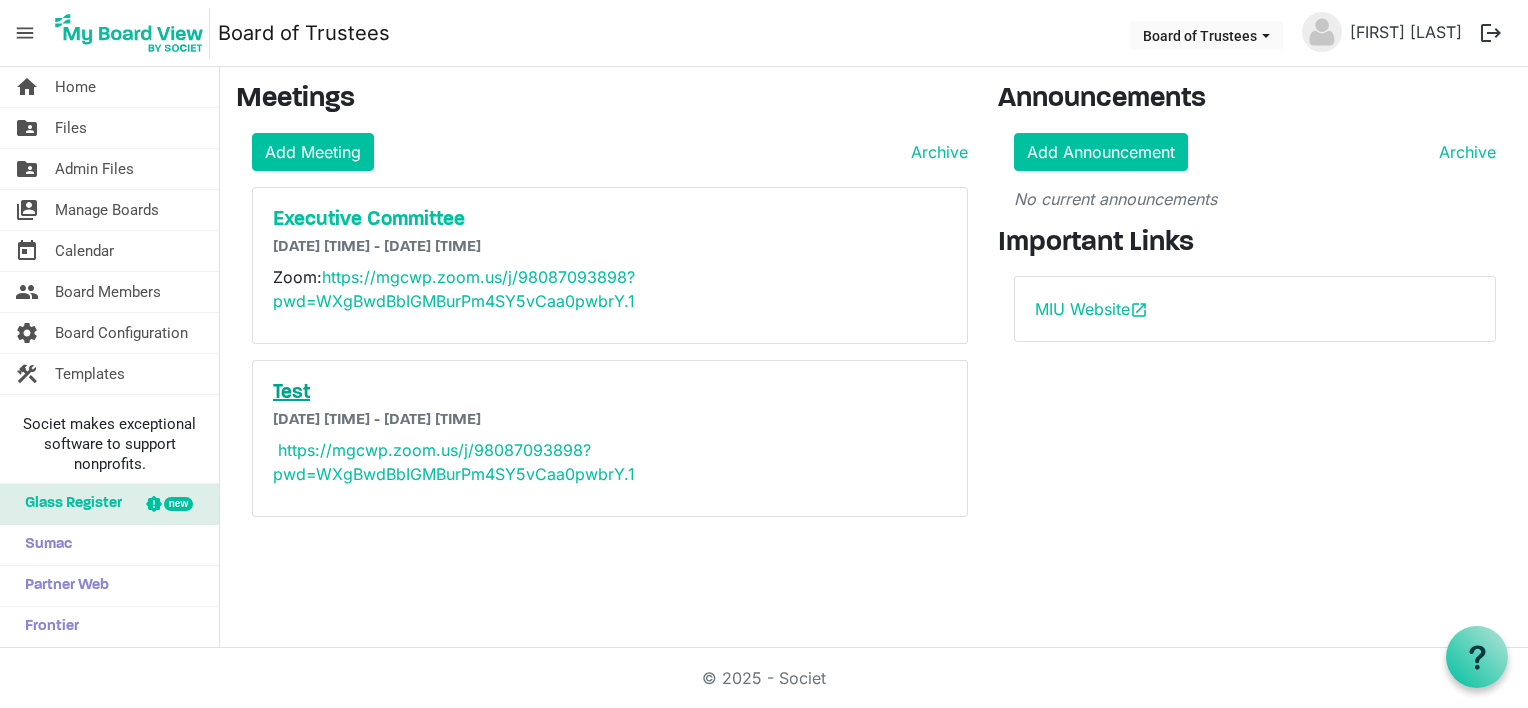 click on "Test" at bounding box center [610, 393] 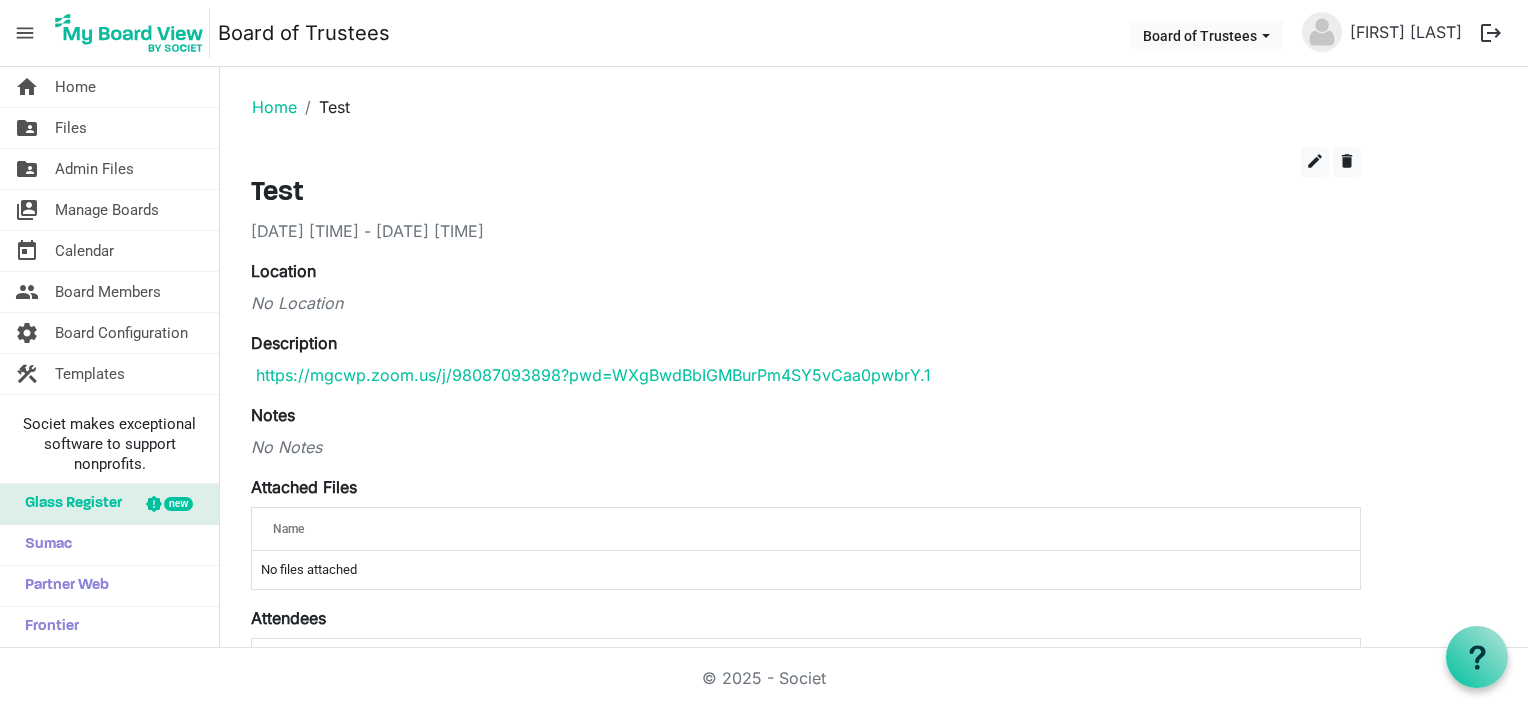 scroll, scrollTop: 0, scrollLeft: 0, axis: both 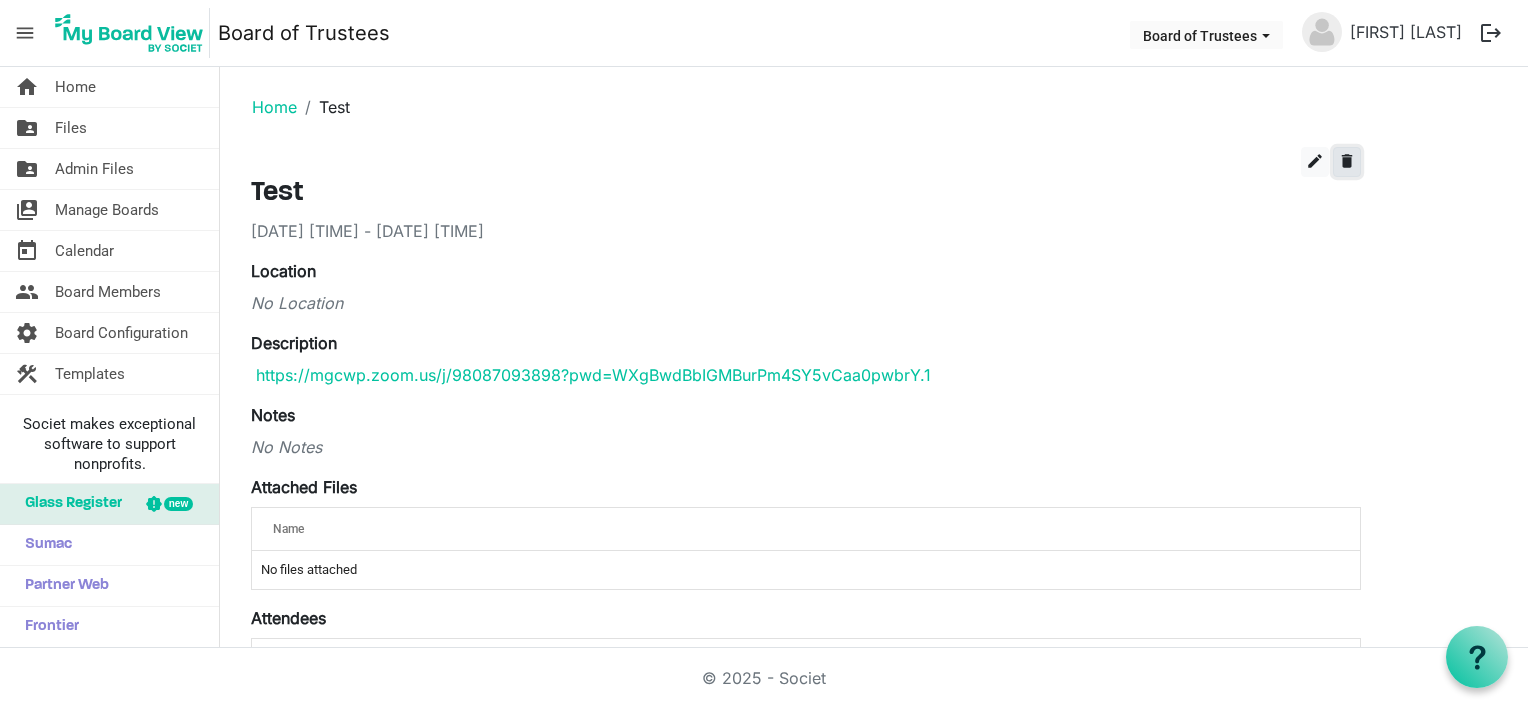 click on "delete" at bounding box center [1347, 161] 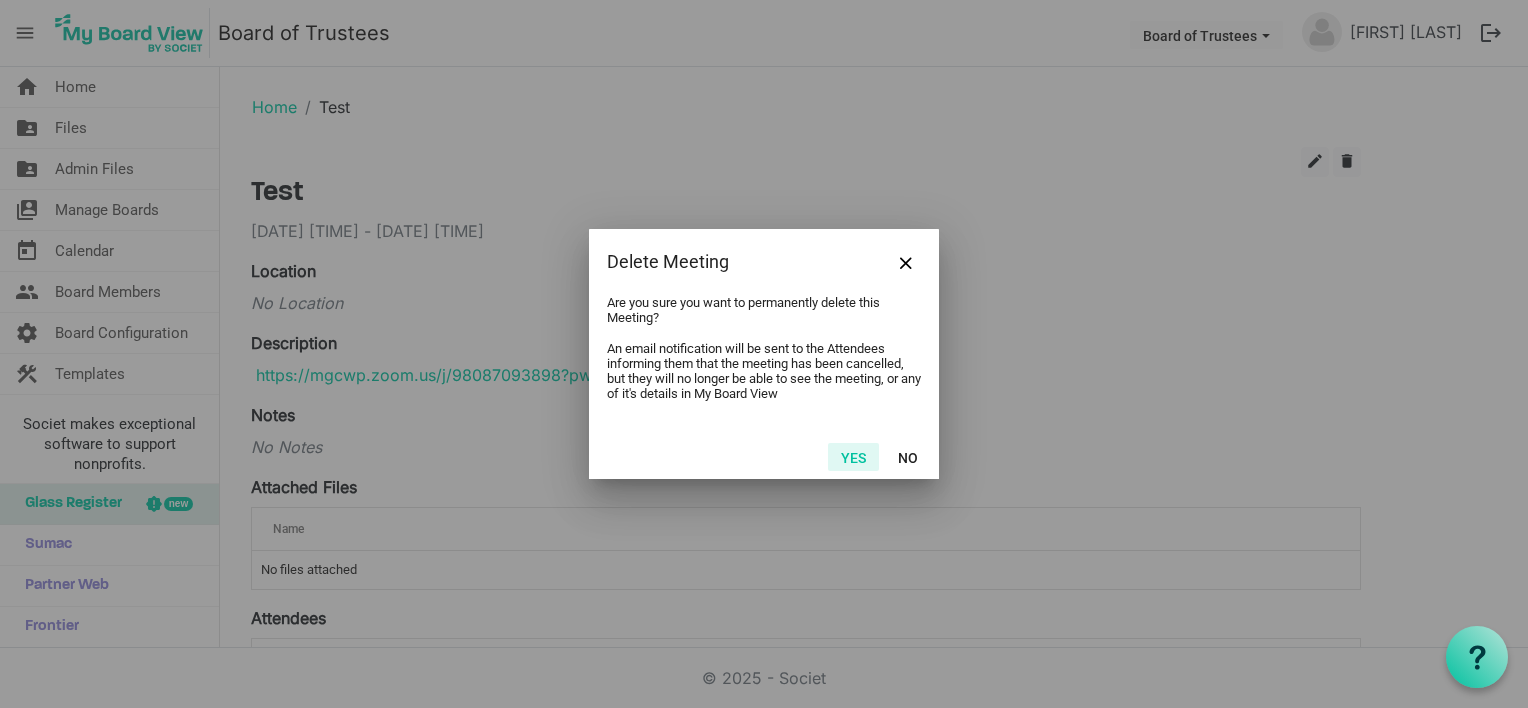 click on "Yes" at bounding box center (853, 457) 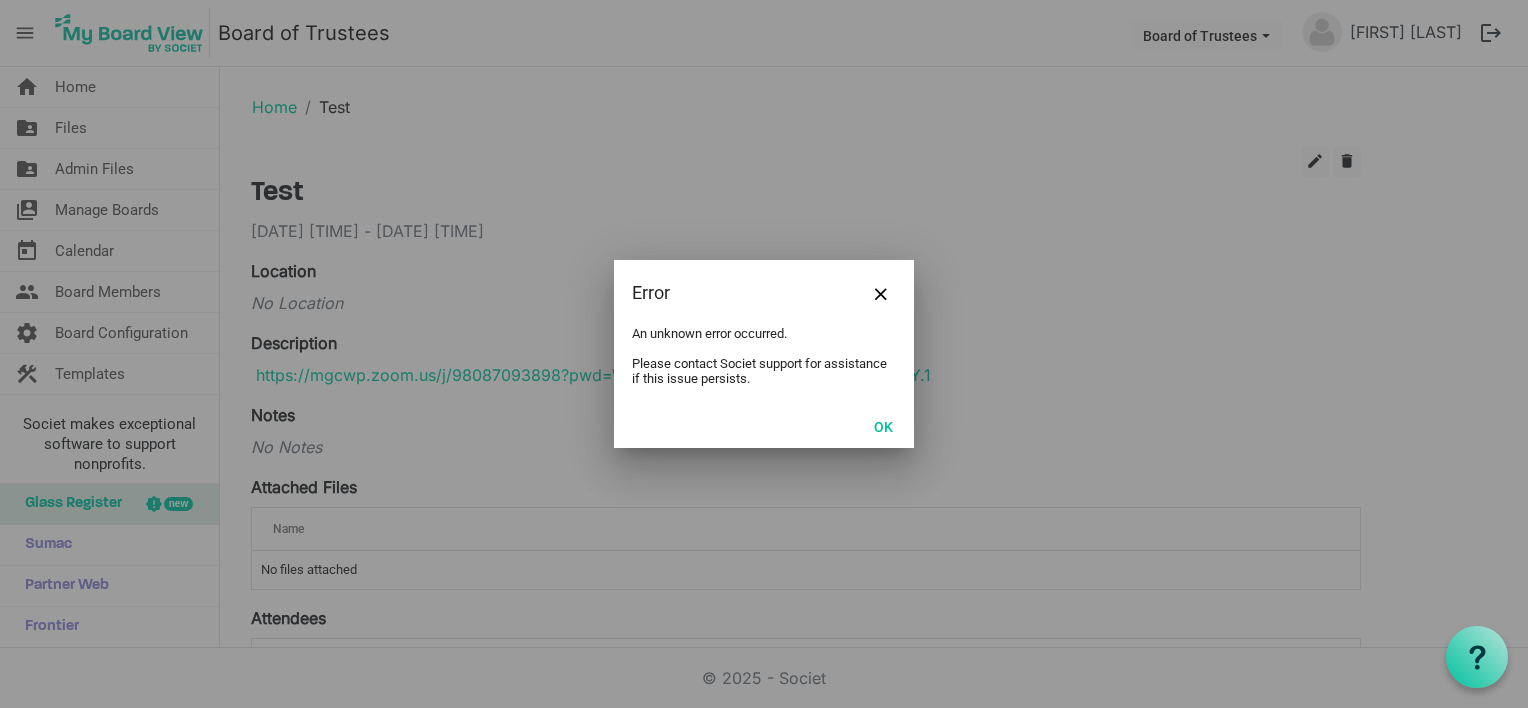 click at bounding box center [764, 354] 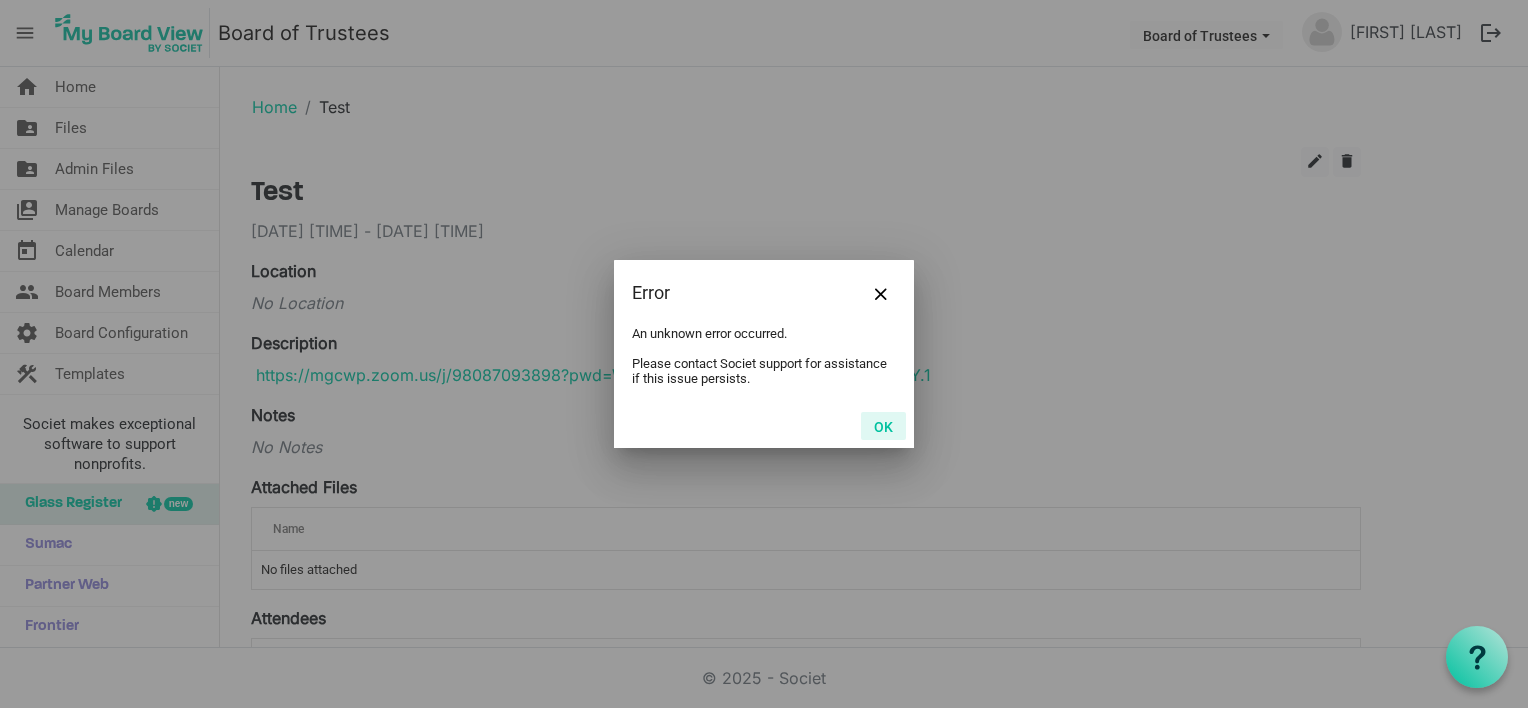click on "OK" at bounding box center (883, 426) 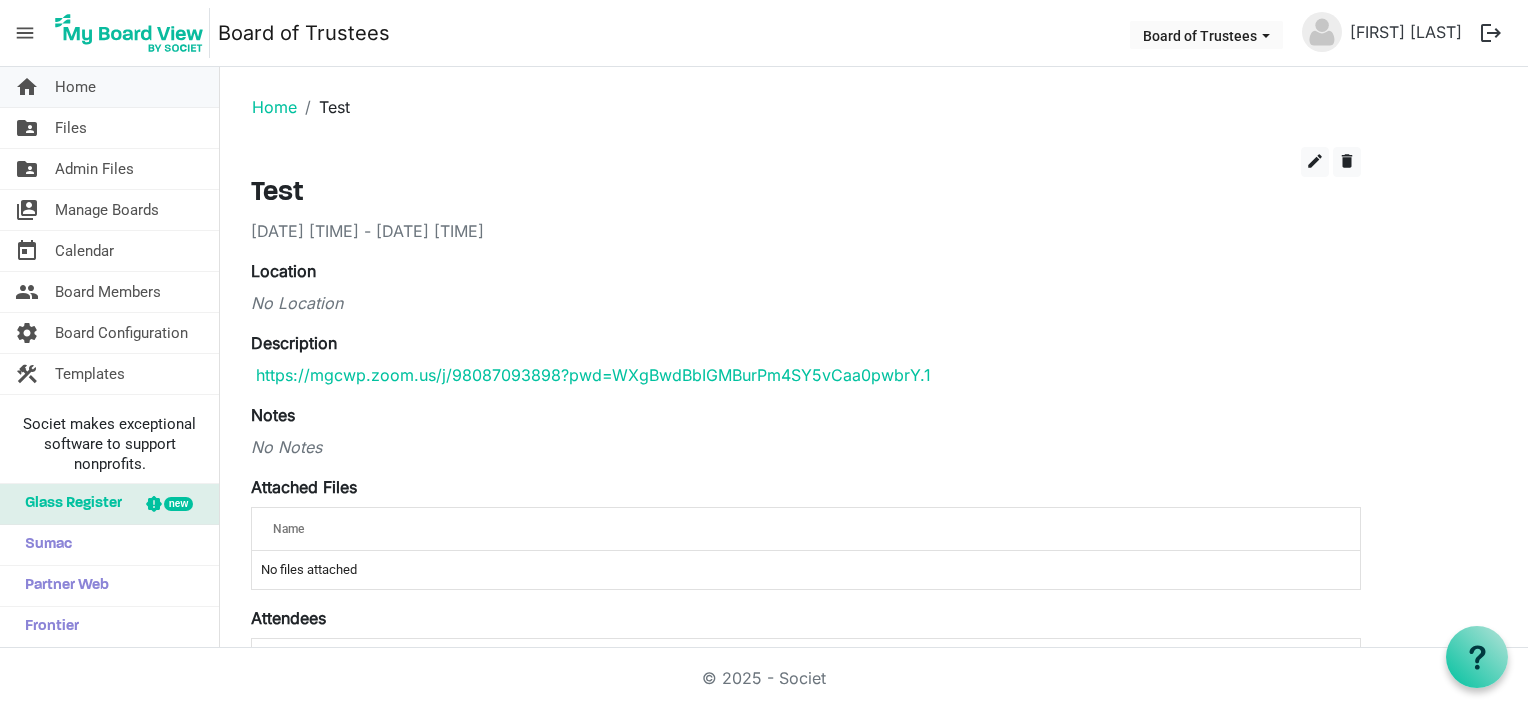 click on "Home" at bounding box center (75, 87) 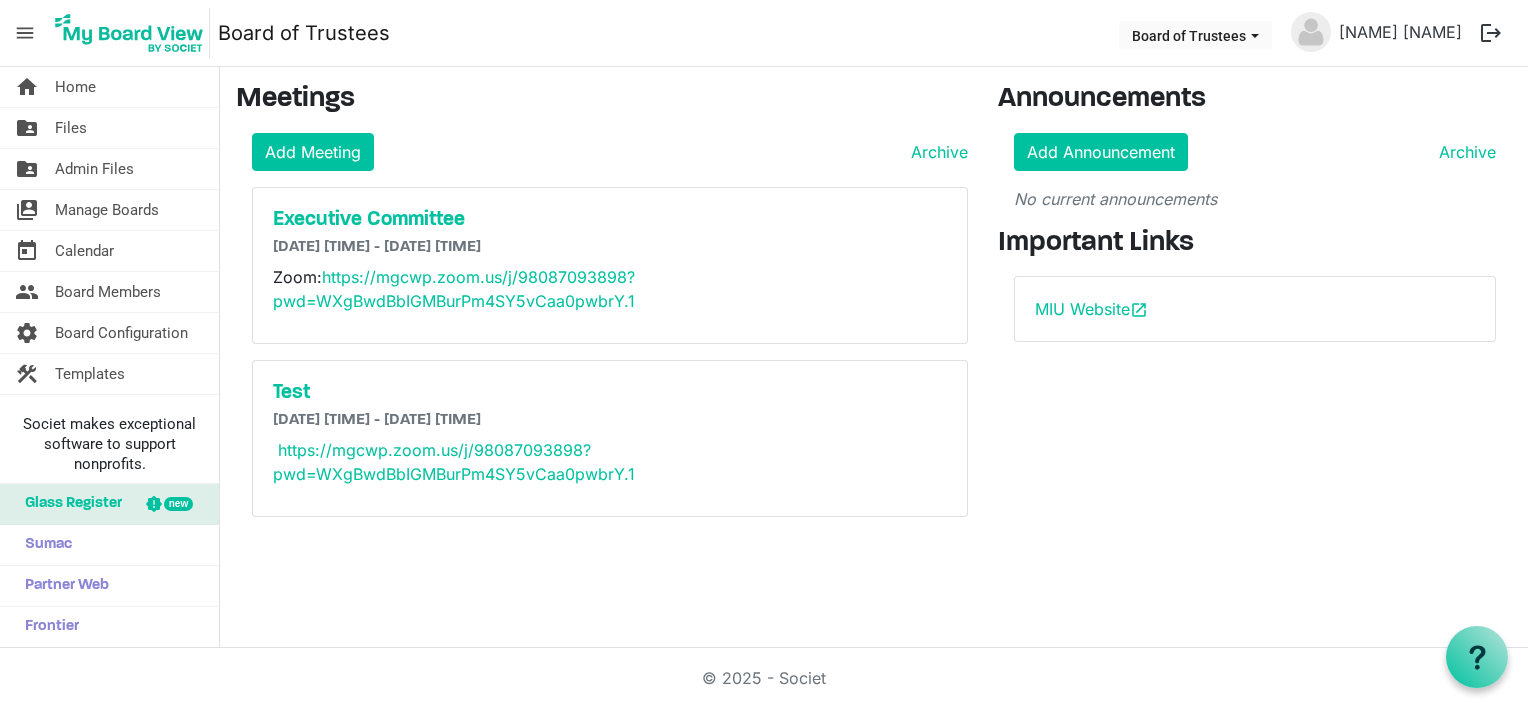 scroll, scrollTop: 0, scrollLeft: 0, axis: both 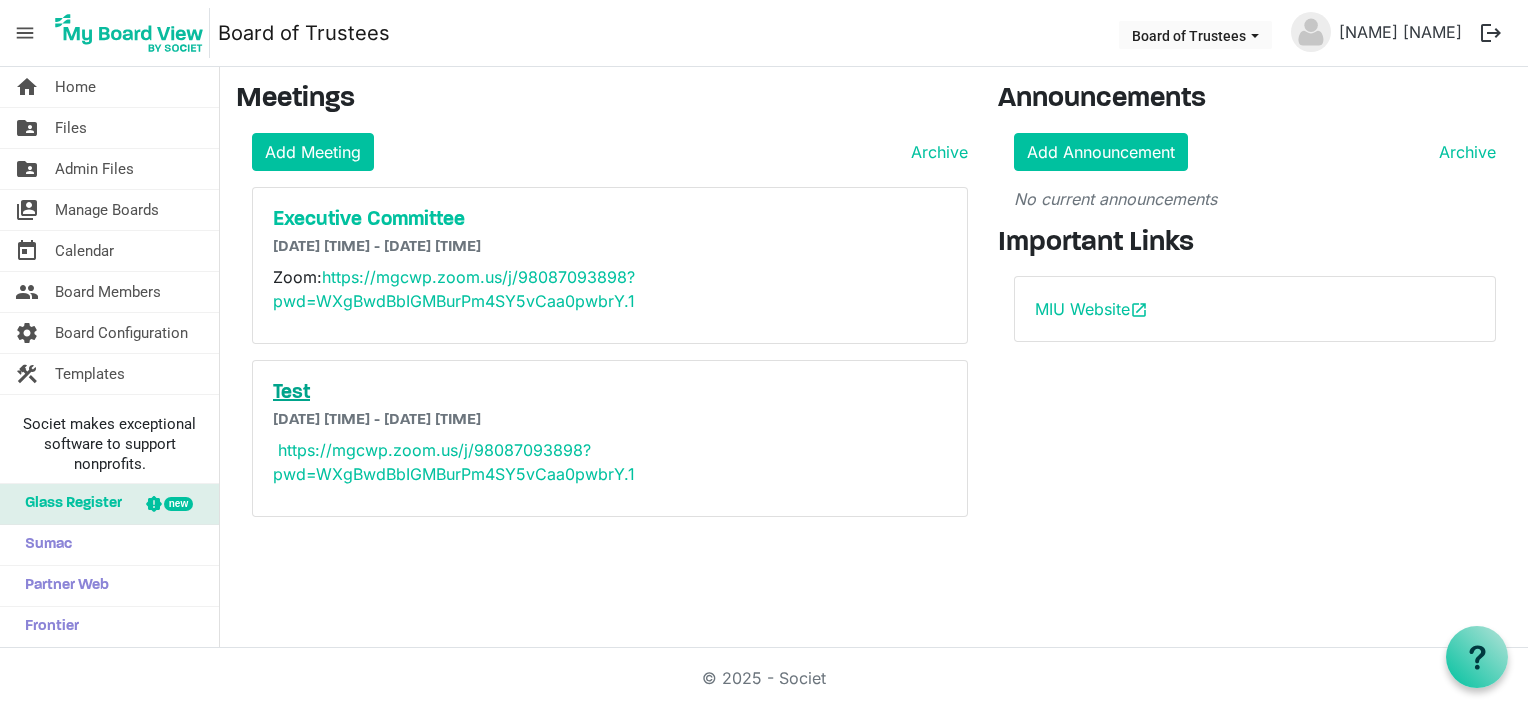click on "Test" at bounding box center (610, 393) 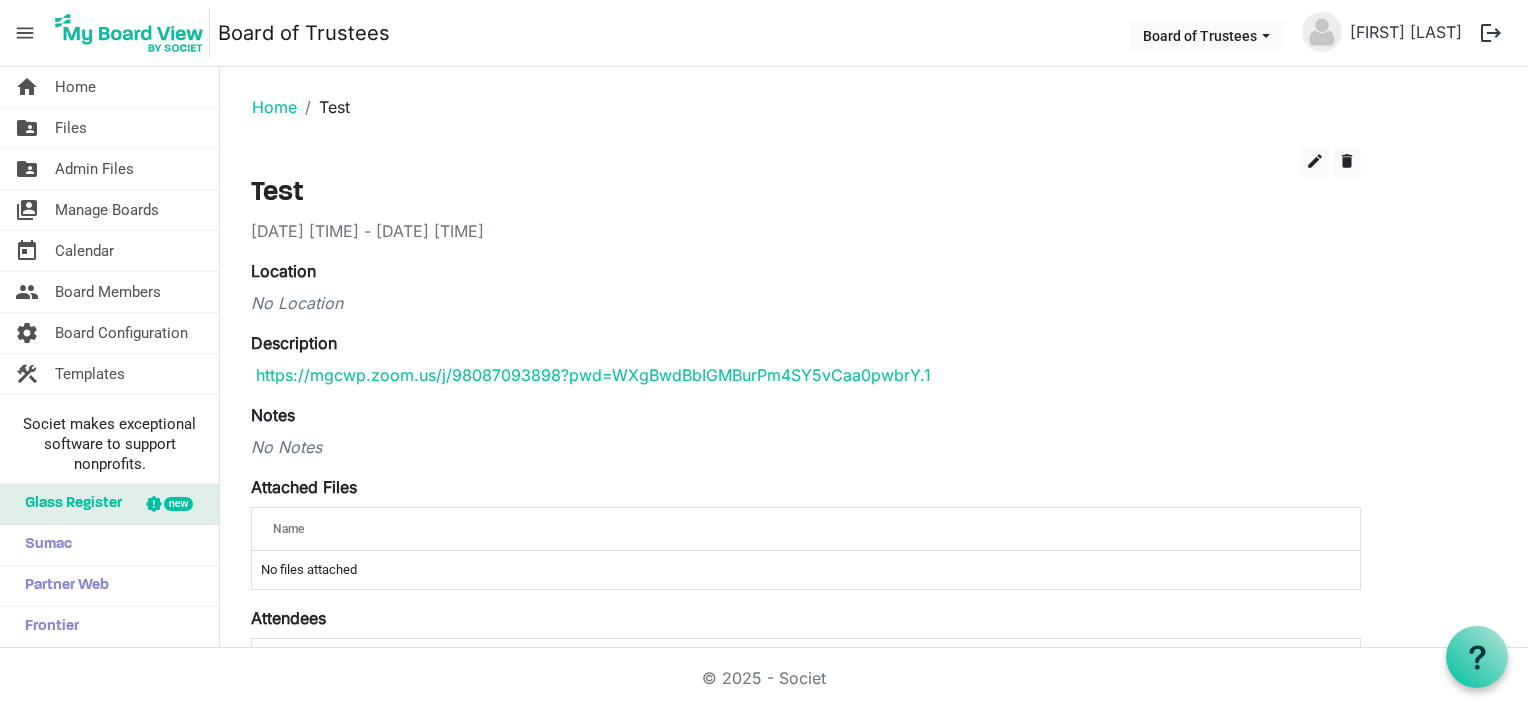 scroll, scrollTop: 0, scrollLeft: 0, axis: both 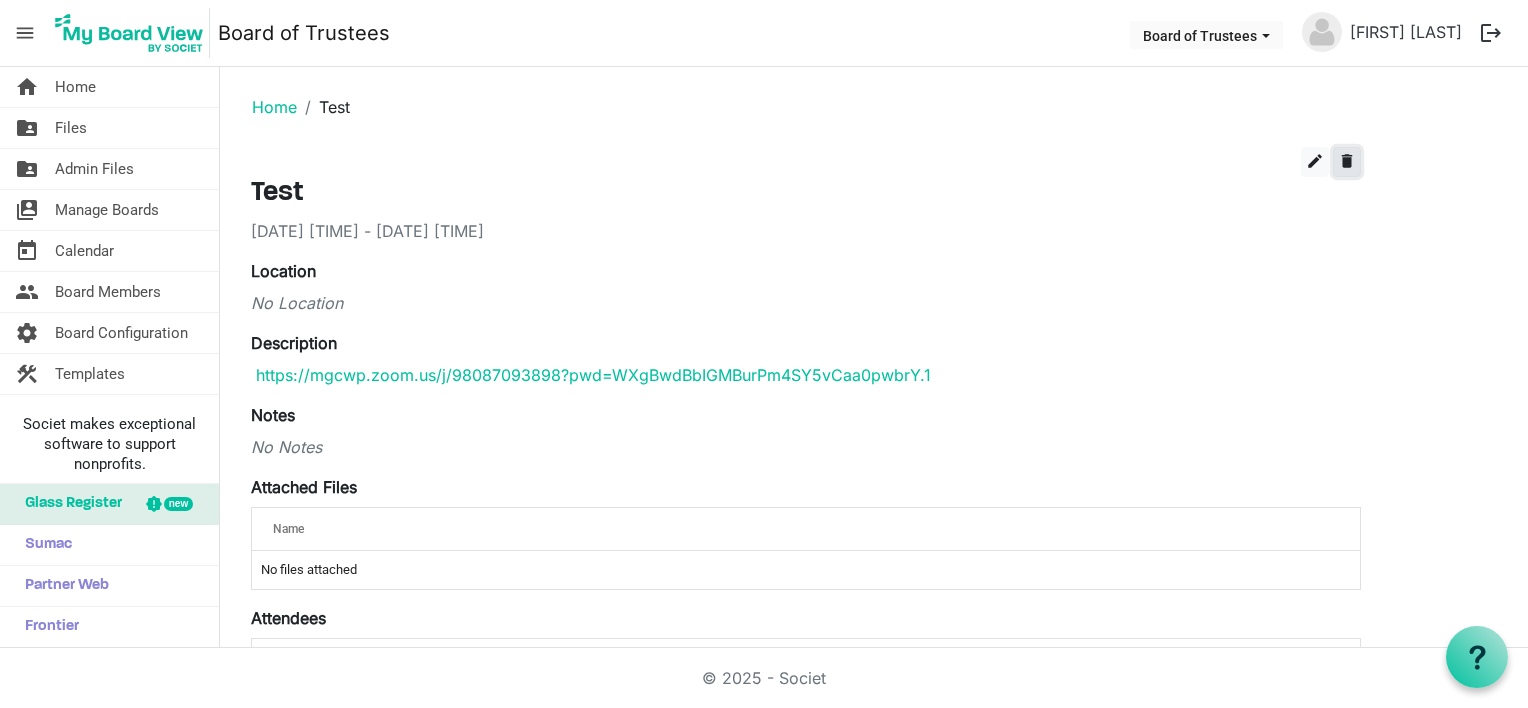 click on "delete" at bounding box center [1347, 161] 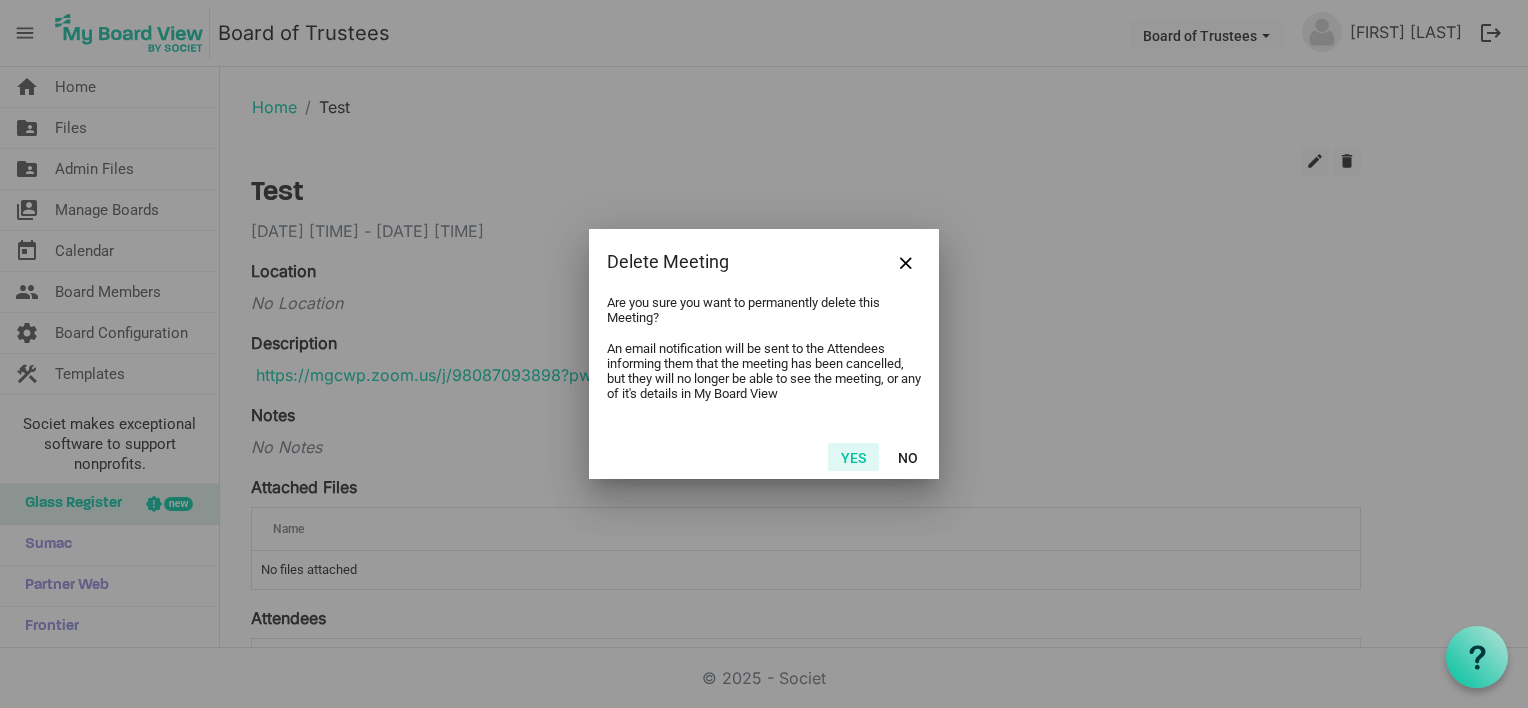 click on "Yes" at bounding box center (853, 457) 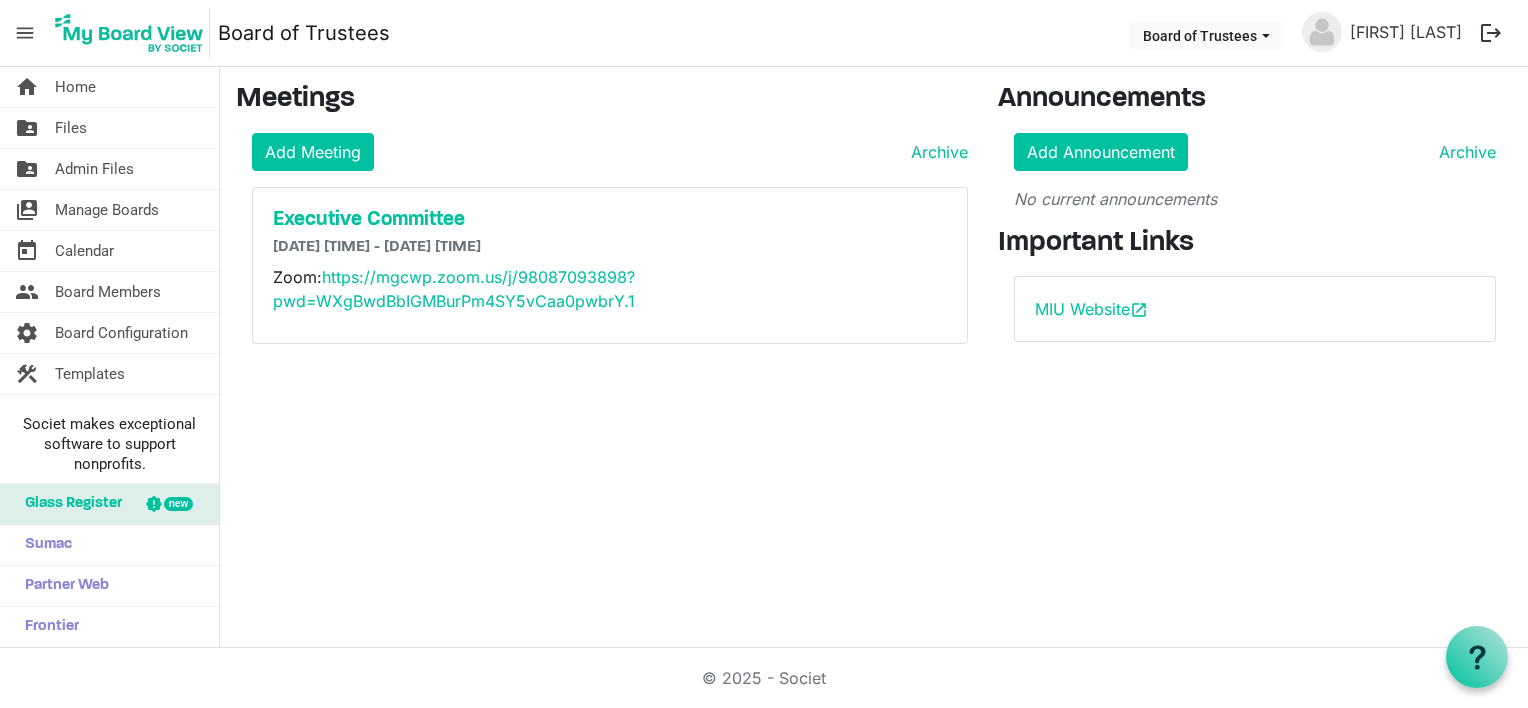 scroll, scrollTop: 0, scrollLeft: 0, axis: both 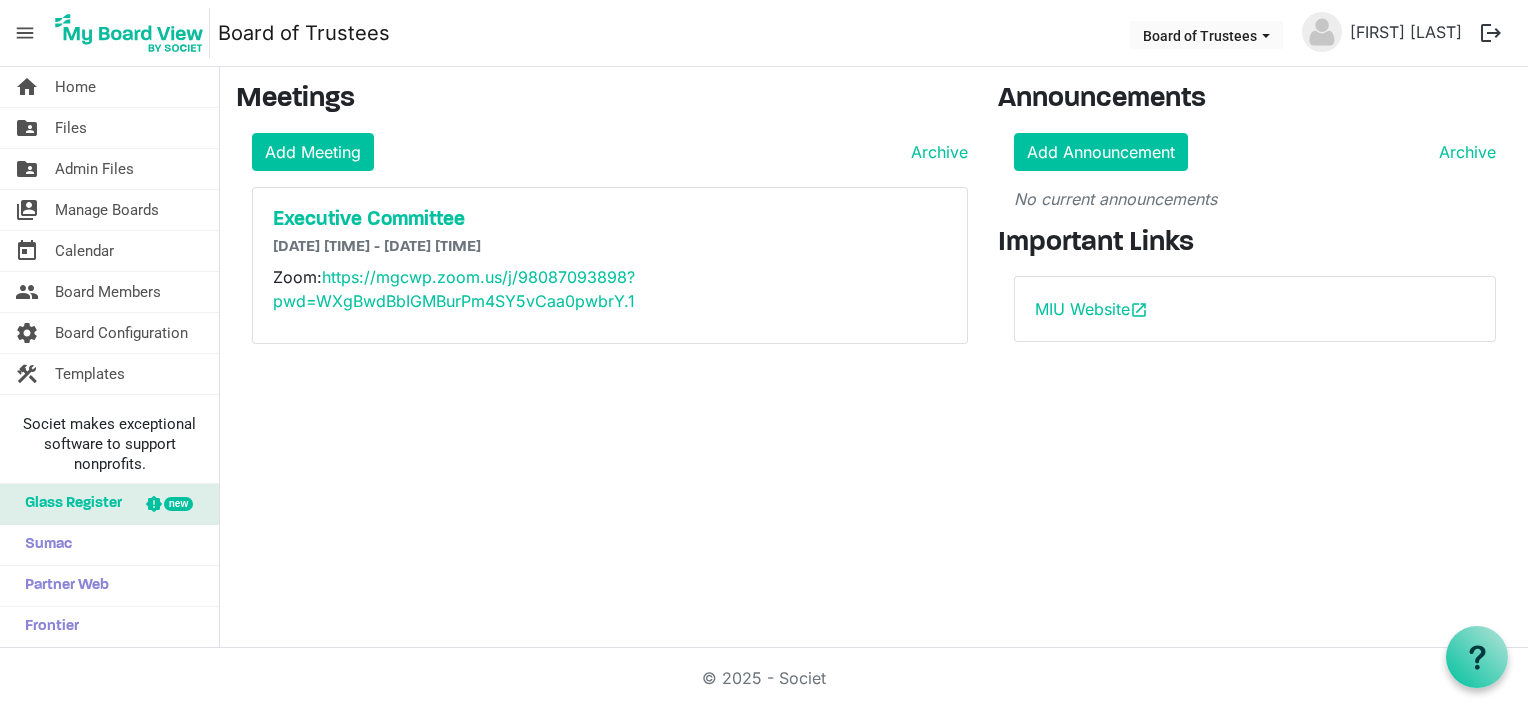 click on "home
Home
folder_shared
Files
folder_shared
Admin Files
switch_account
Manage Boards
today
Calendar
people
Board Members" at bounding box center (764, 357) 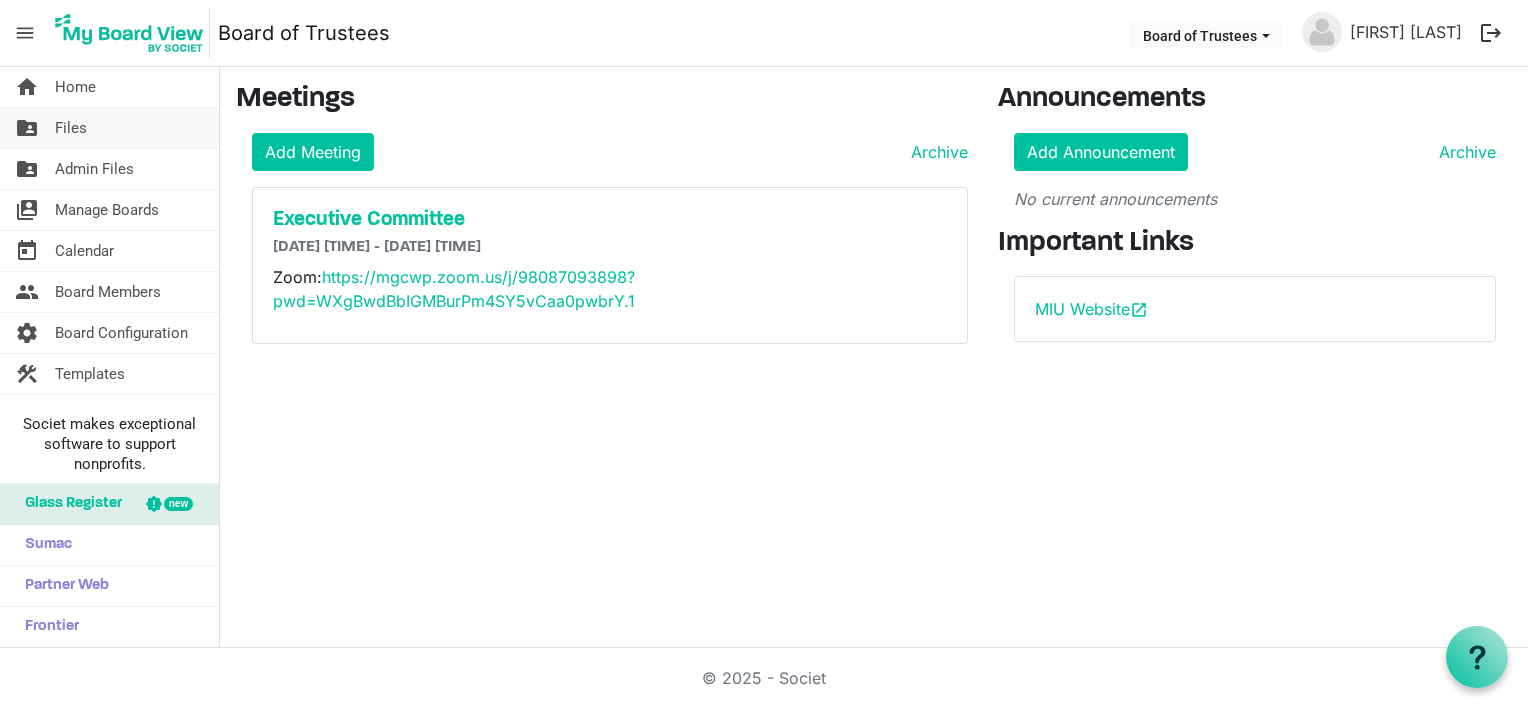 click on "Files" at bounding box center (71, 128) 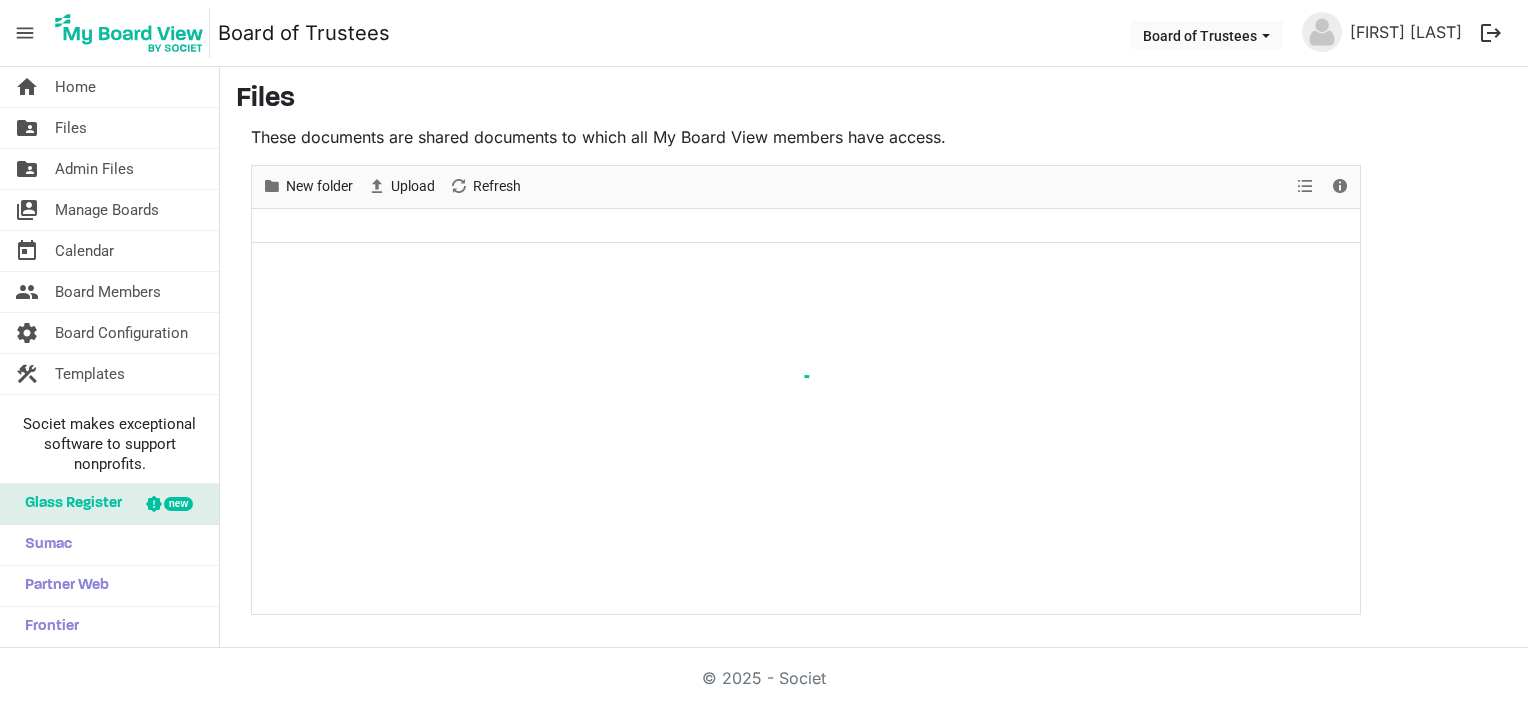 scroll, scrollTop: 0, scrollLeft: 0, axis: both 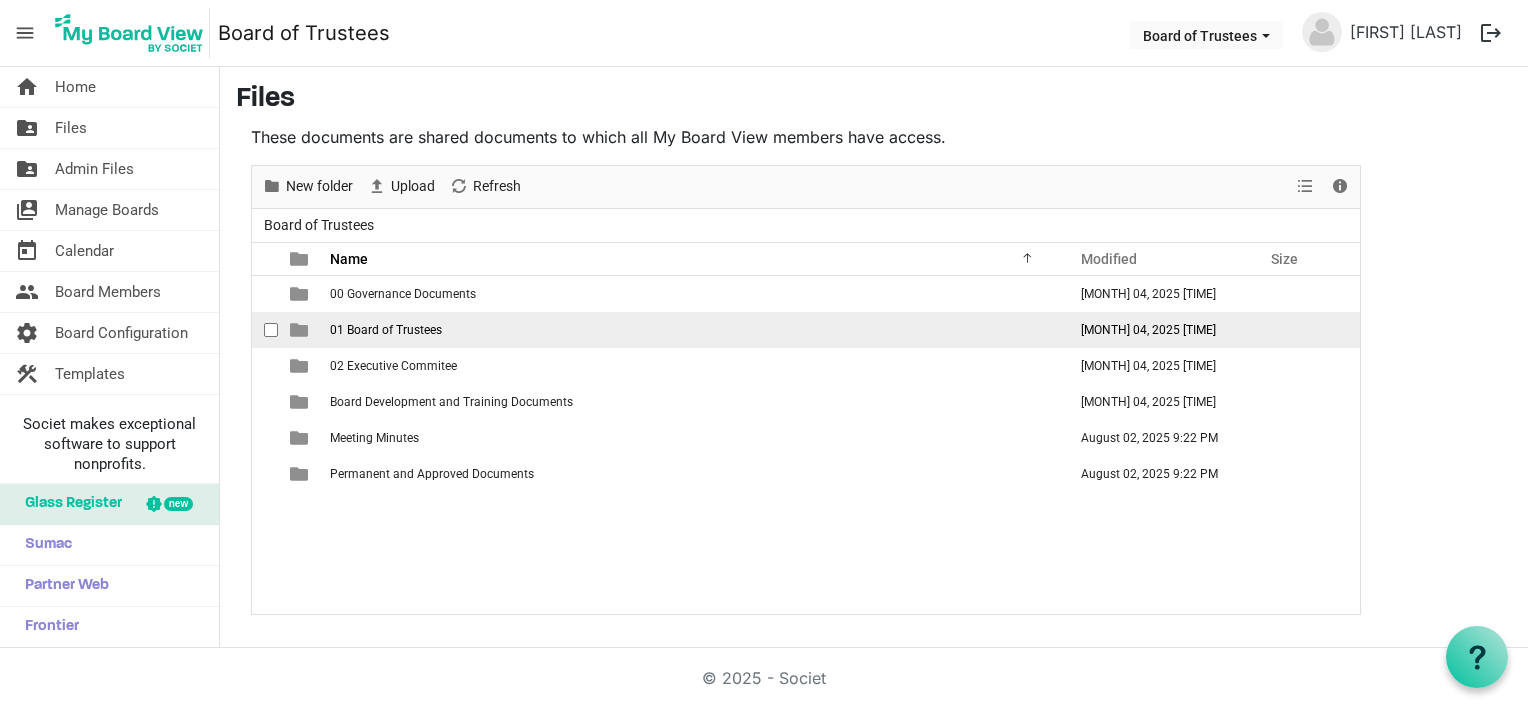 click on "01 Board of Trustees" at bounding box center (386, 330) 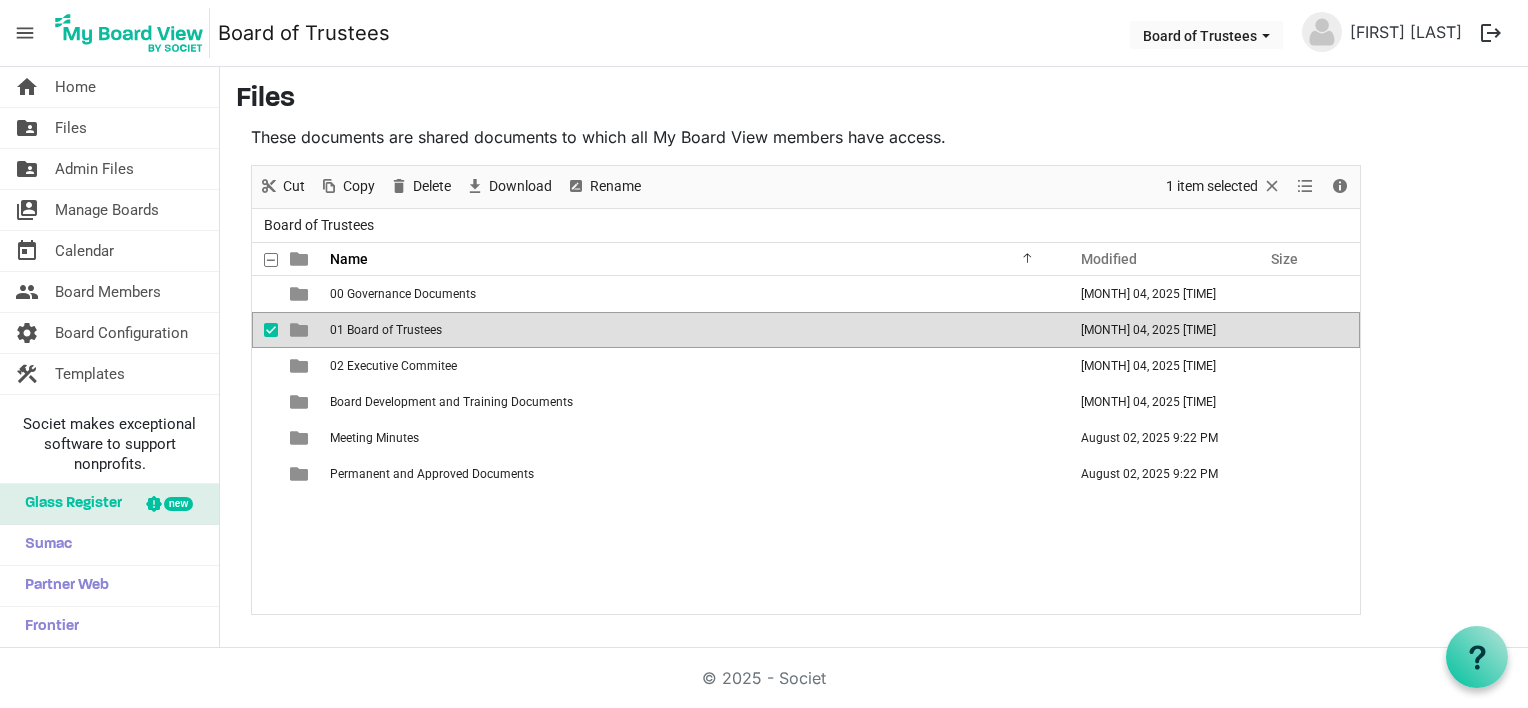 click on "01 Board of Trustees" at bounding box center (386, 330) 